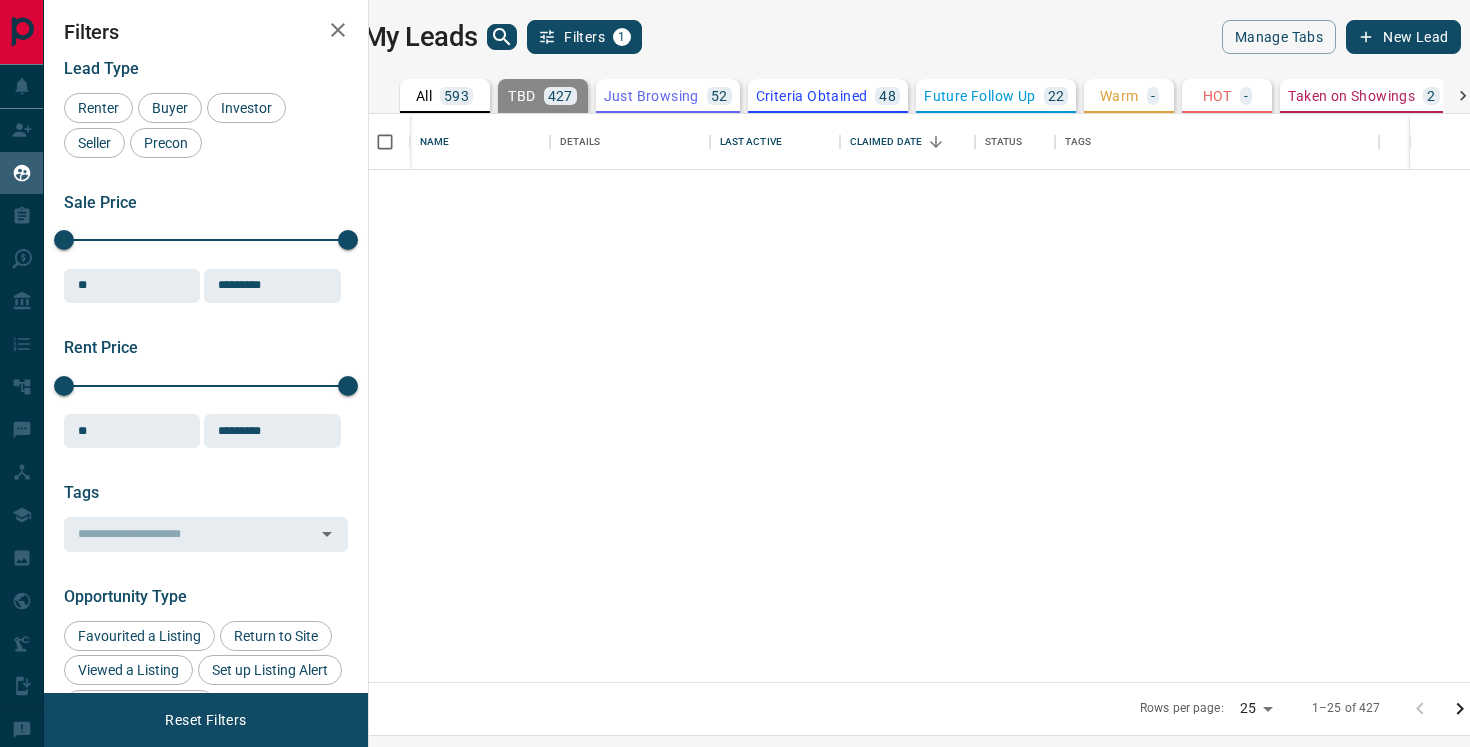 scroll, scrollTop: 0, scrollLeft: 0, axis: both 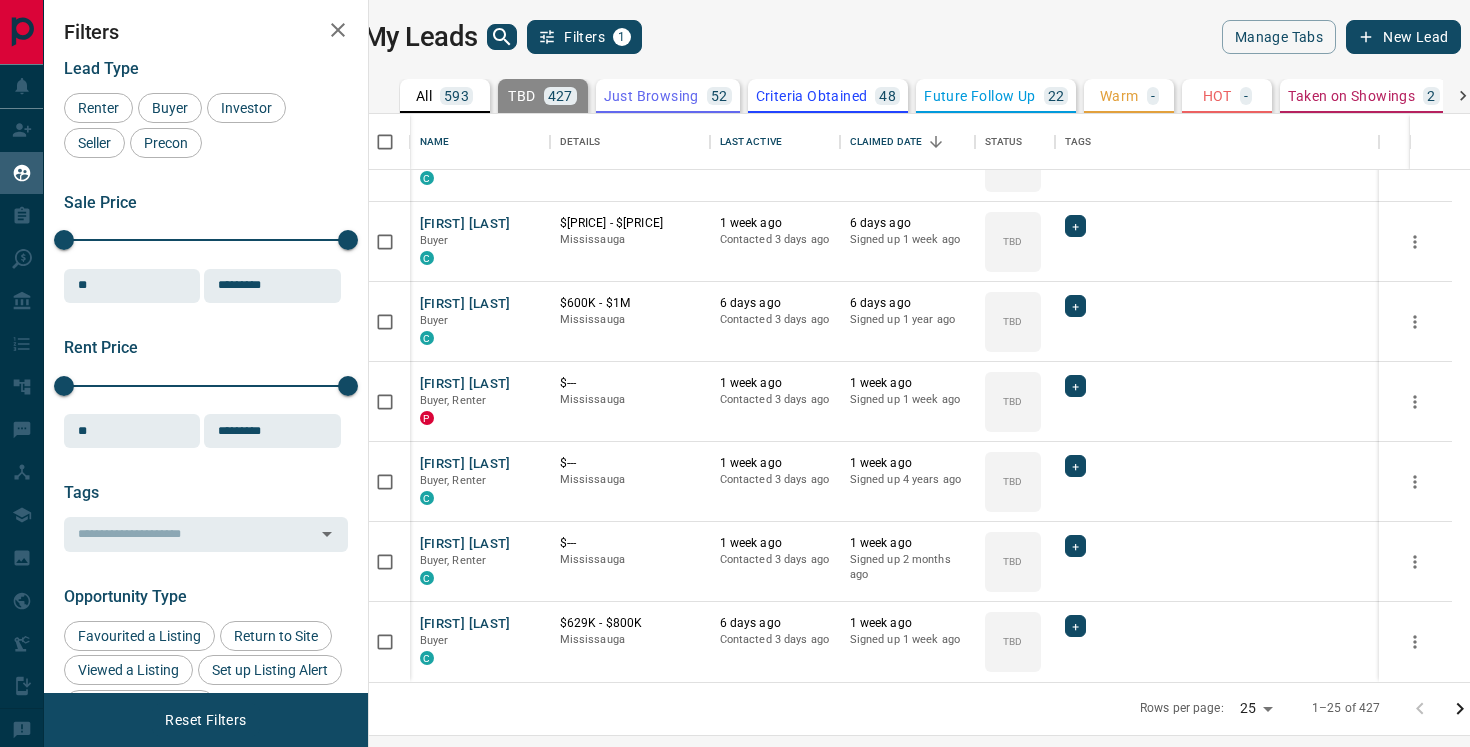 click on "Criteria Obtained" at bounding box center (812, 96) 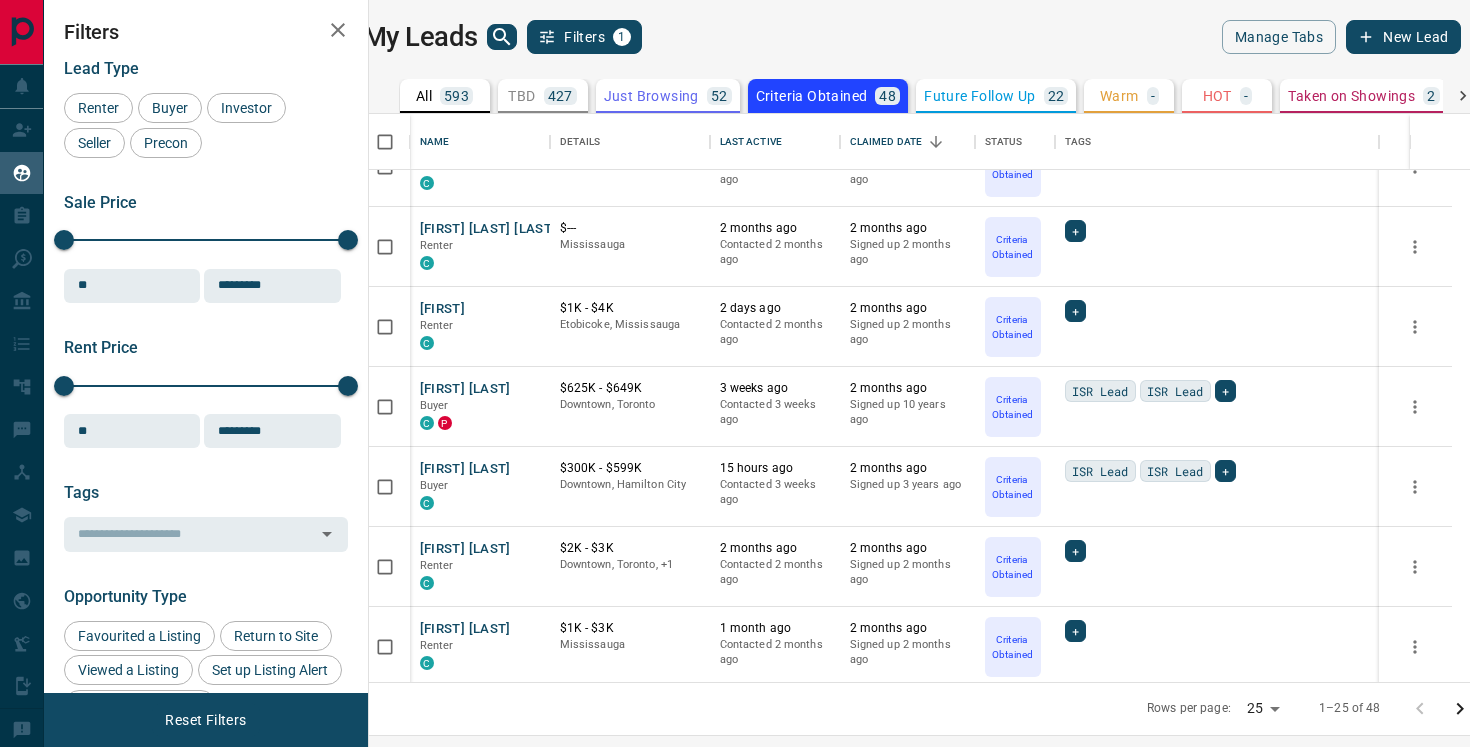 scroll, scrollTop: 1488, scrollLeft: 0, axis: vertical 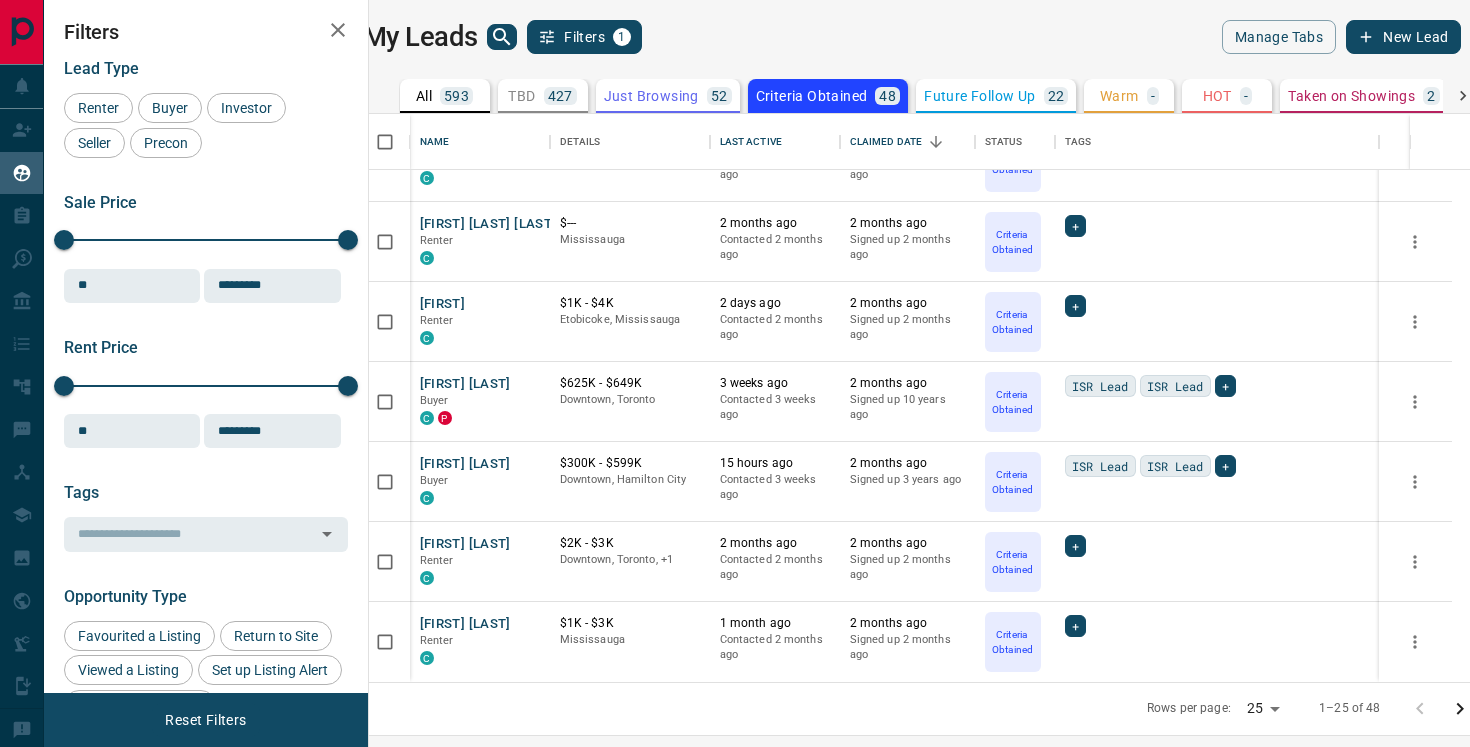 click 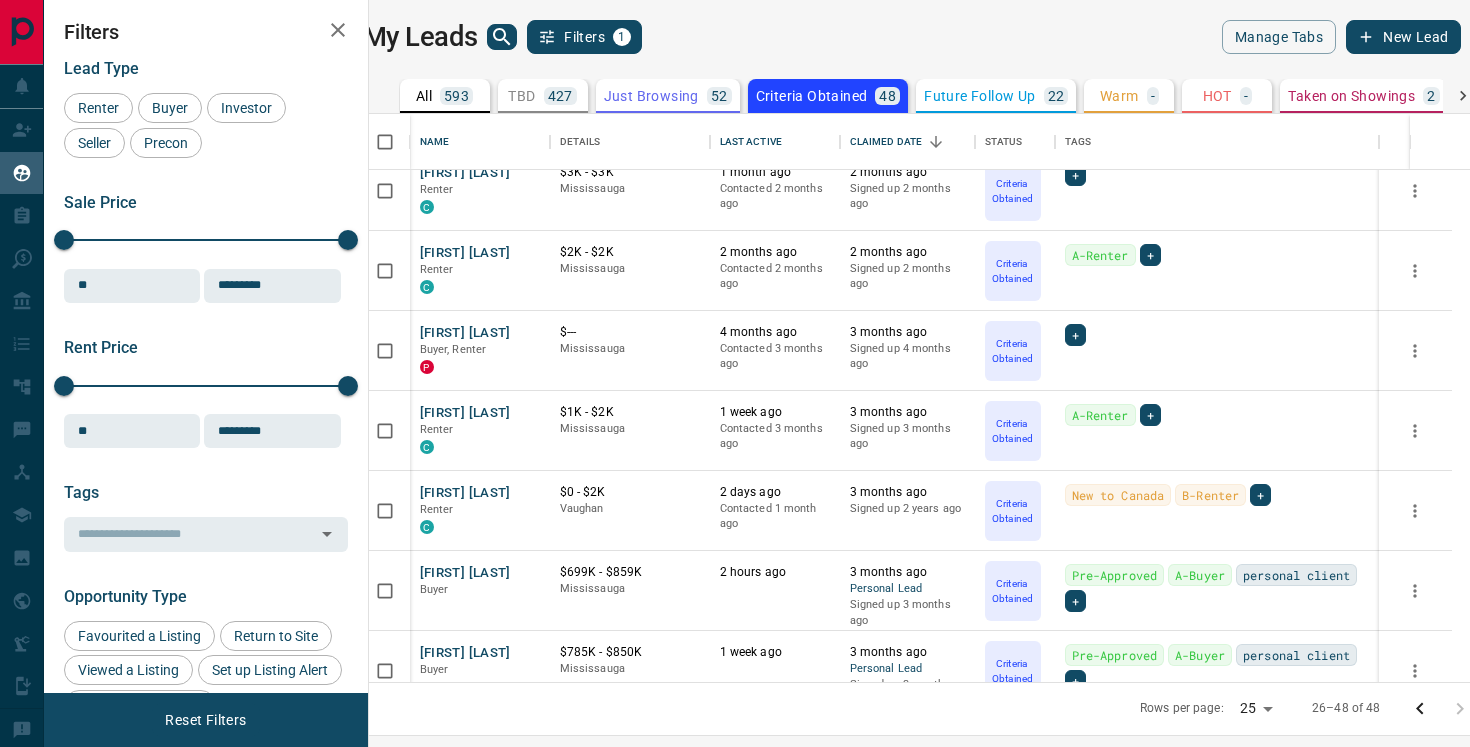 scroll, scrollTop: 1328, scrollLeft: 0, axis: vertical 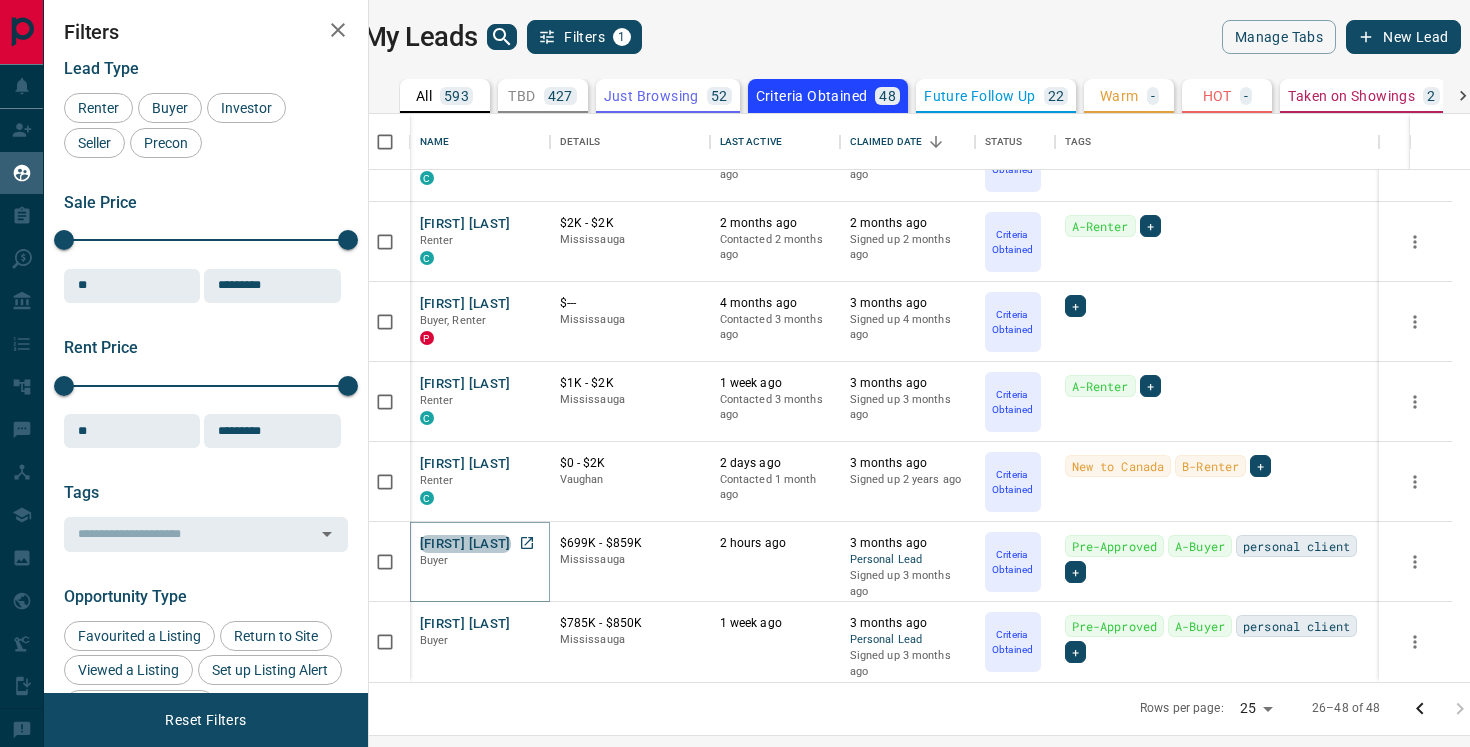 click on "[FIRST] [LAST]" at bounding box center [465, 544] 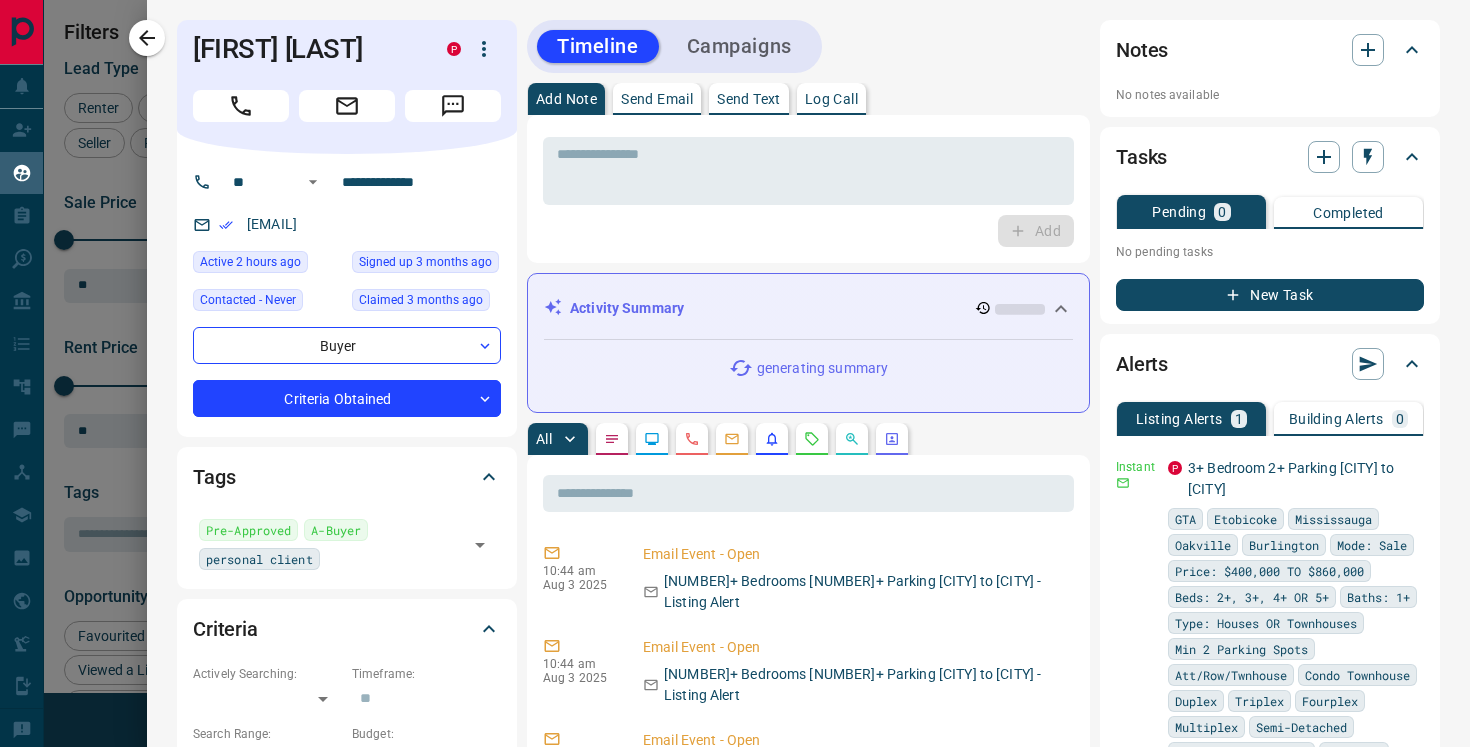 click 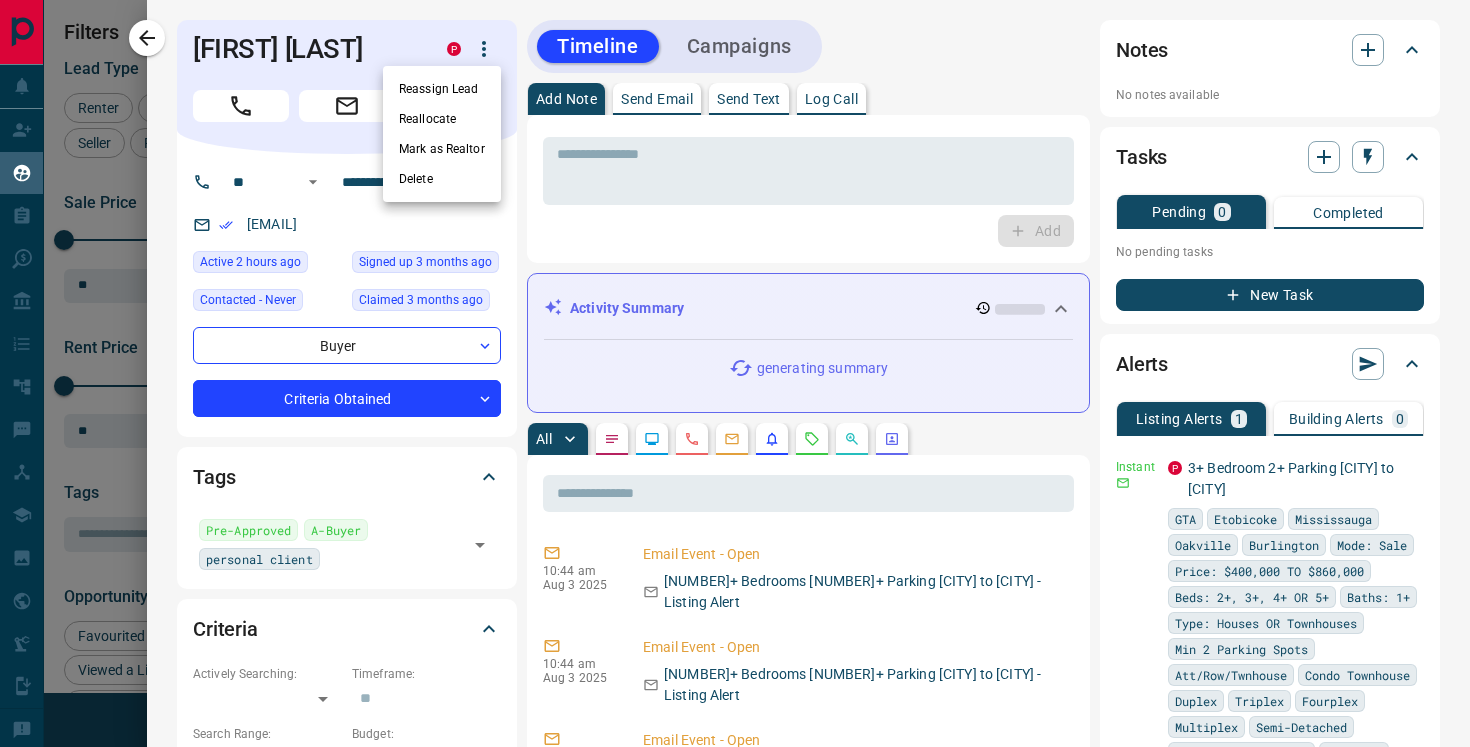 click on "Delete" at bounding box center [442, 179] 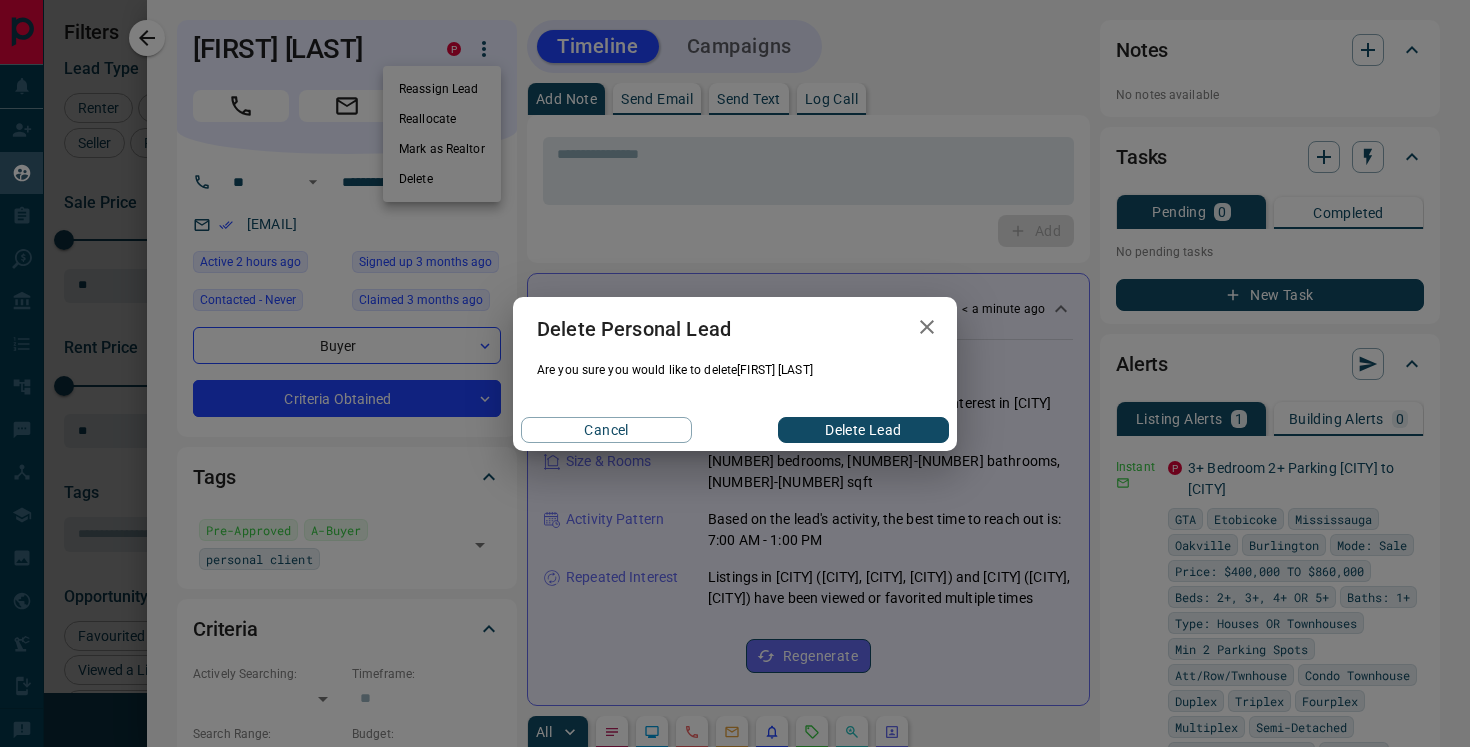 click on "Delete Lead" at bounding box center [863, 430] 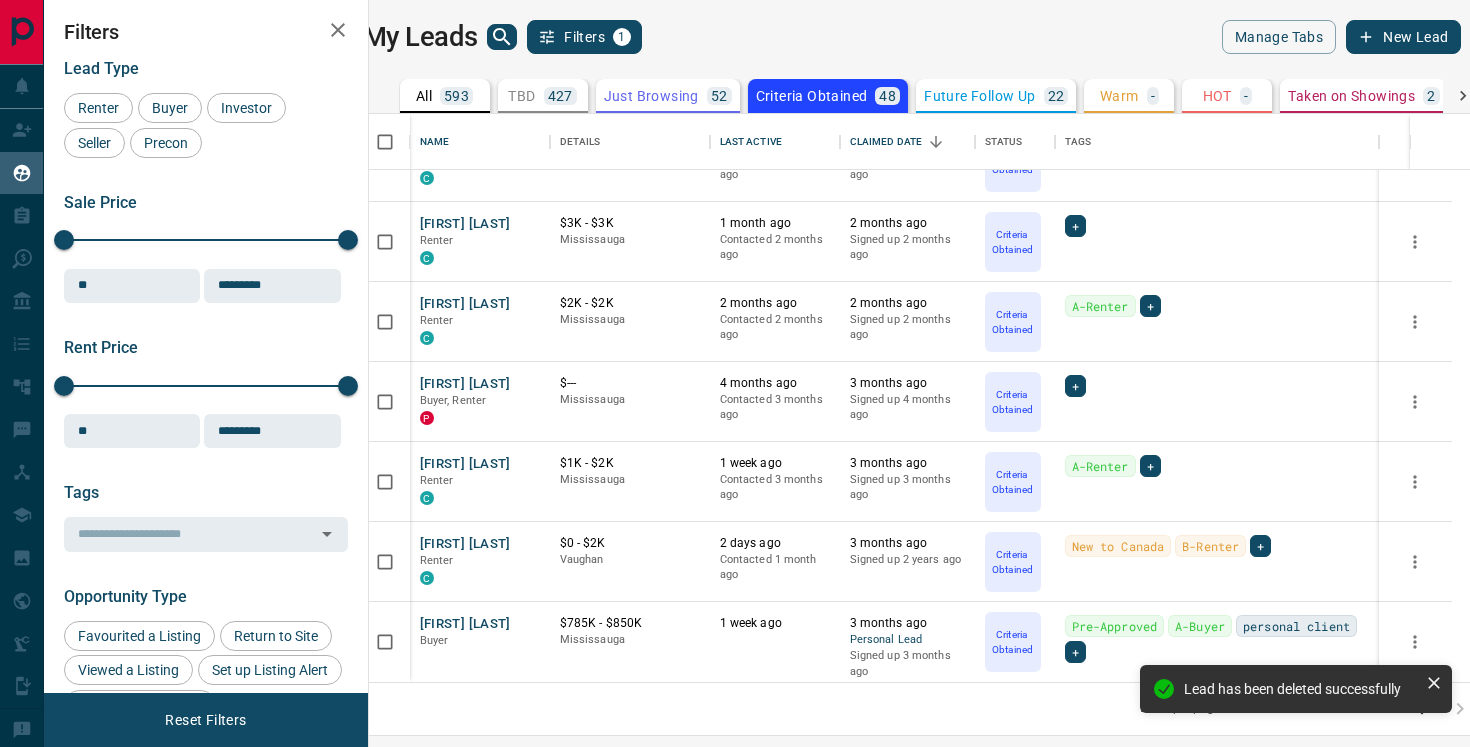 scroll, scrollTop: 1248, scrollLeft: 0, axis: vertical 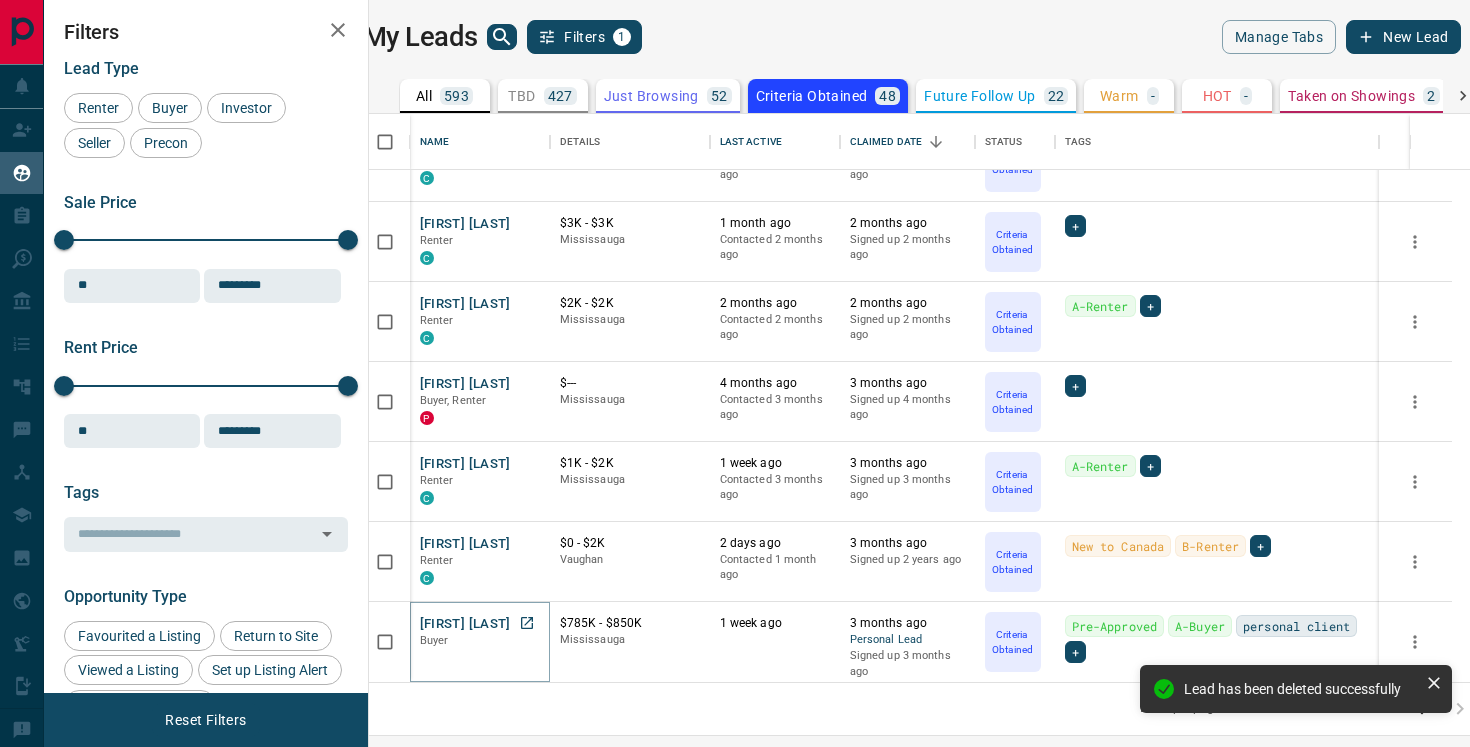 click on "[FIRST] [LAST]" at bounding box center [465, 624] 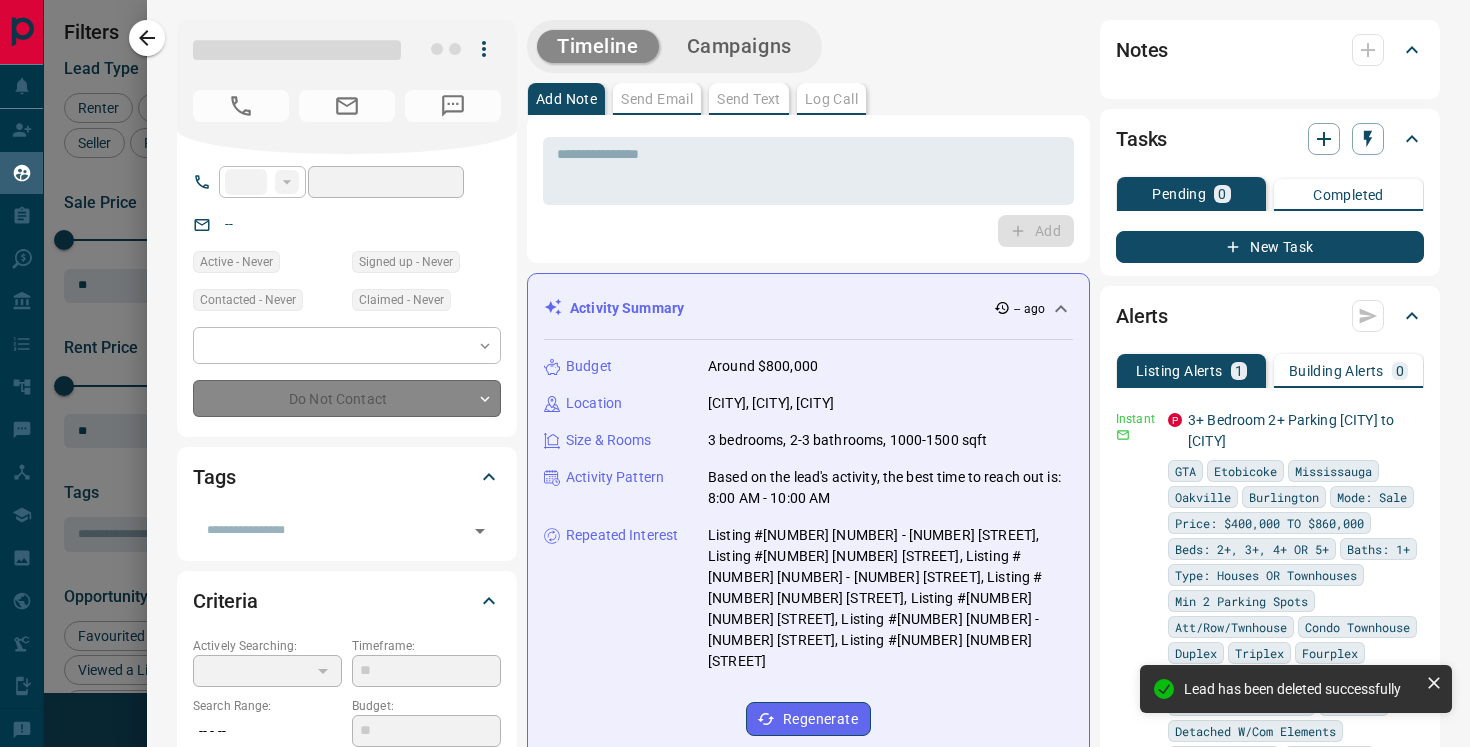type on "**" 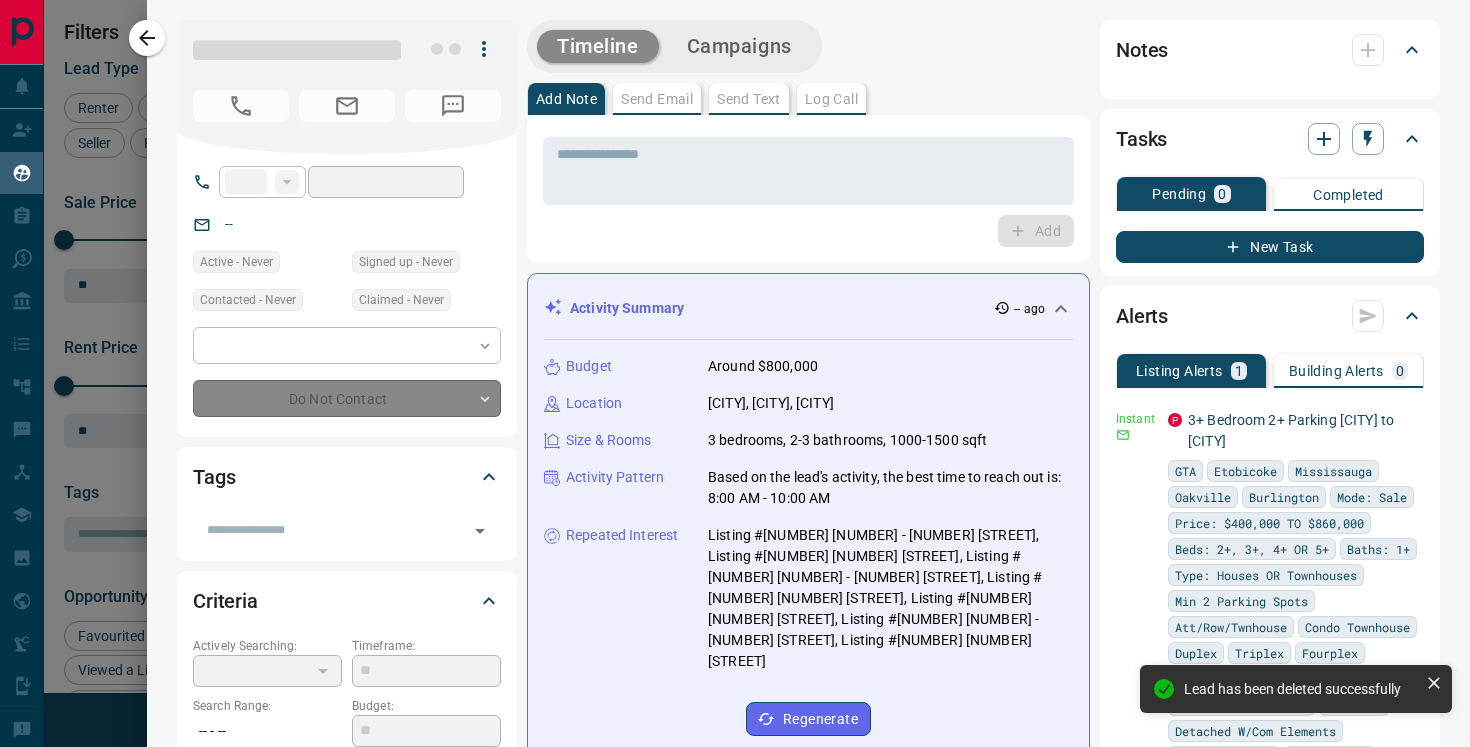 type on "**********" 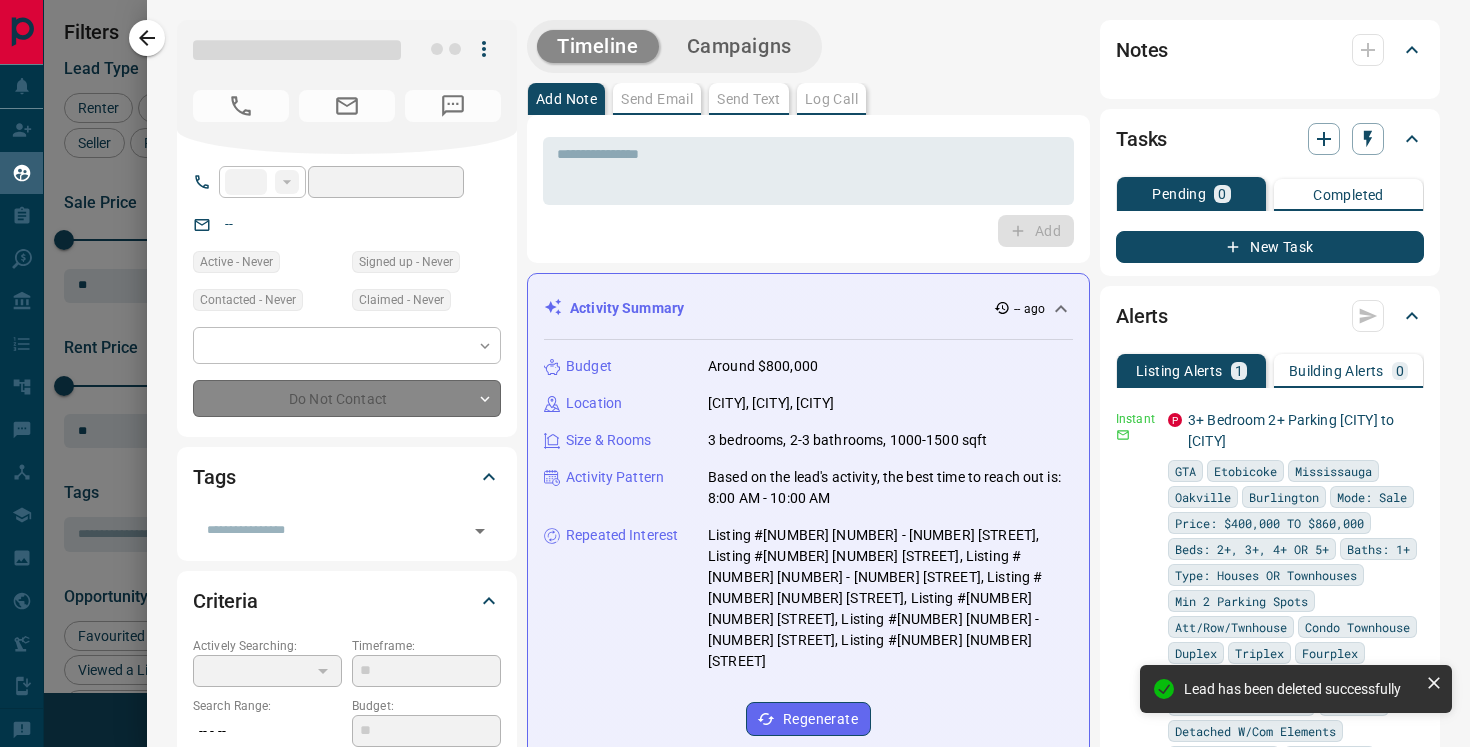 type on "**********" 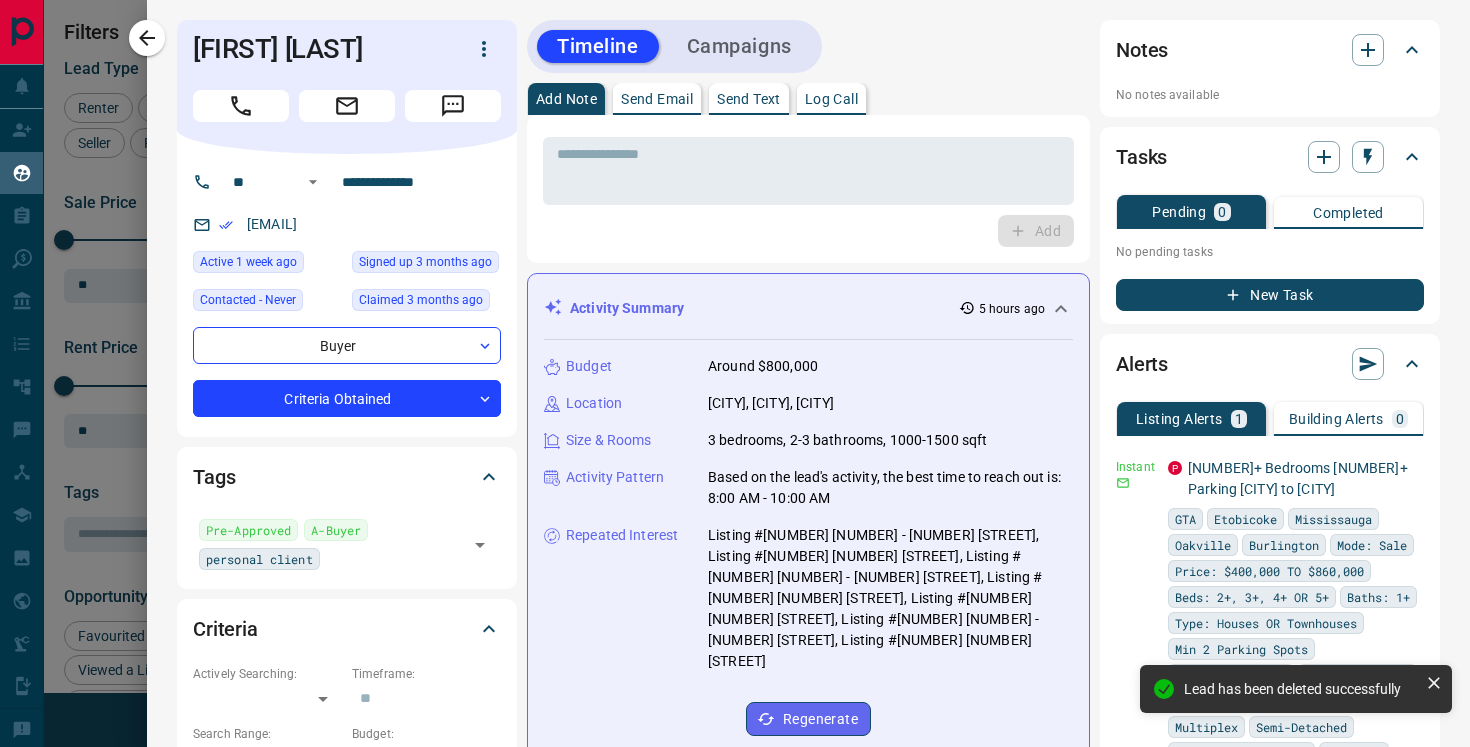 click 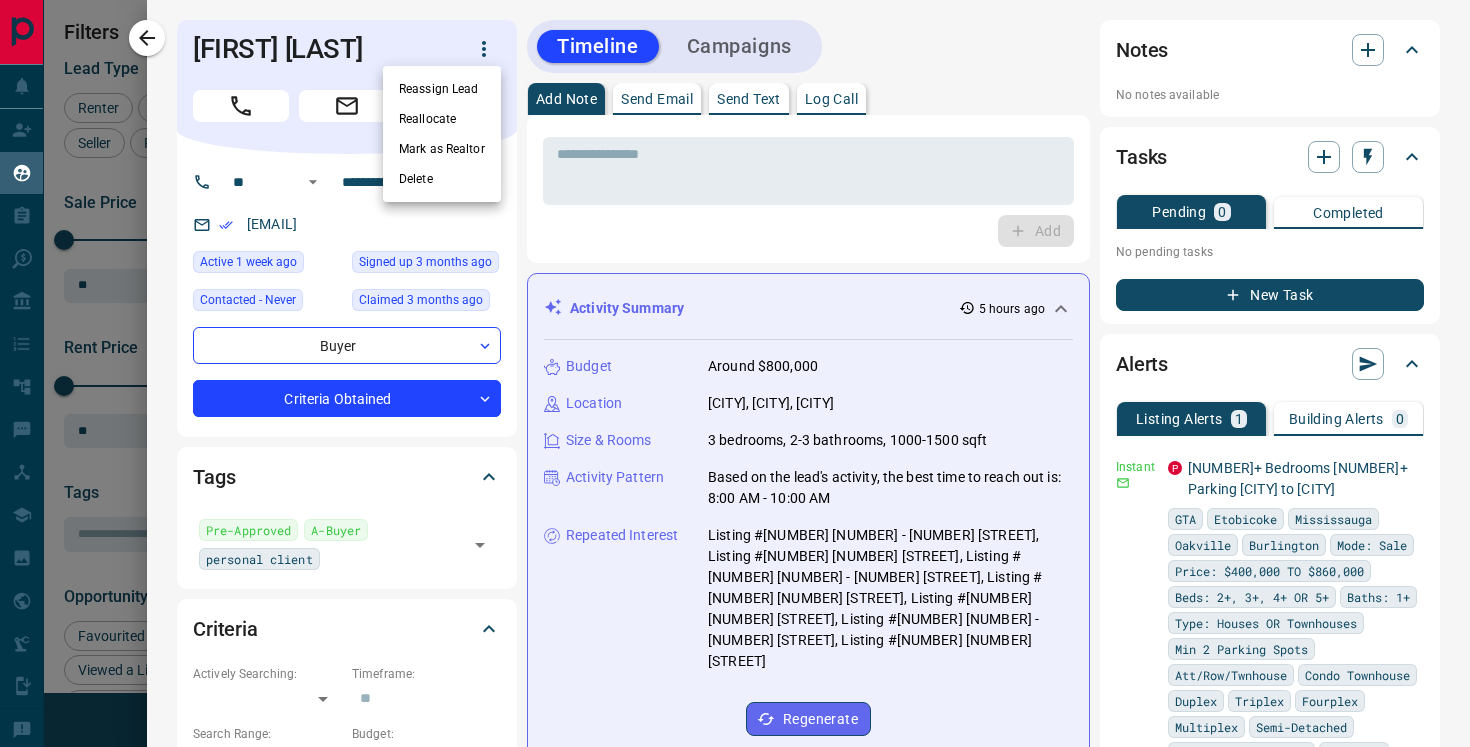 click on "Delete" at bounding box center (442, 179) 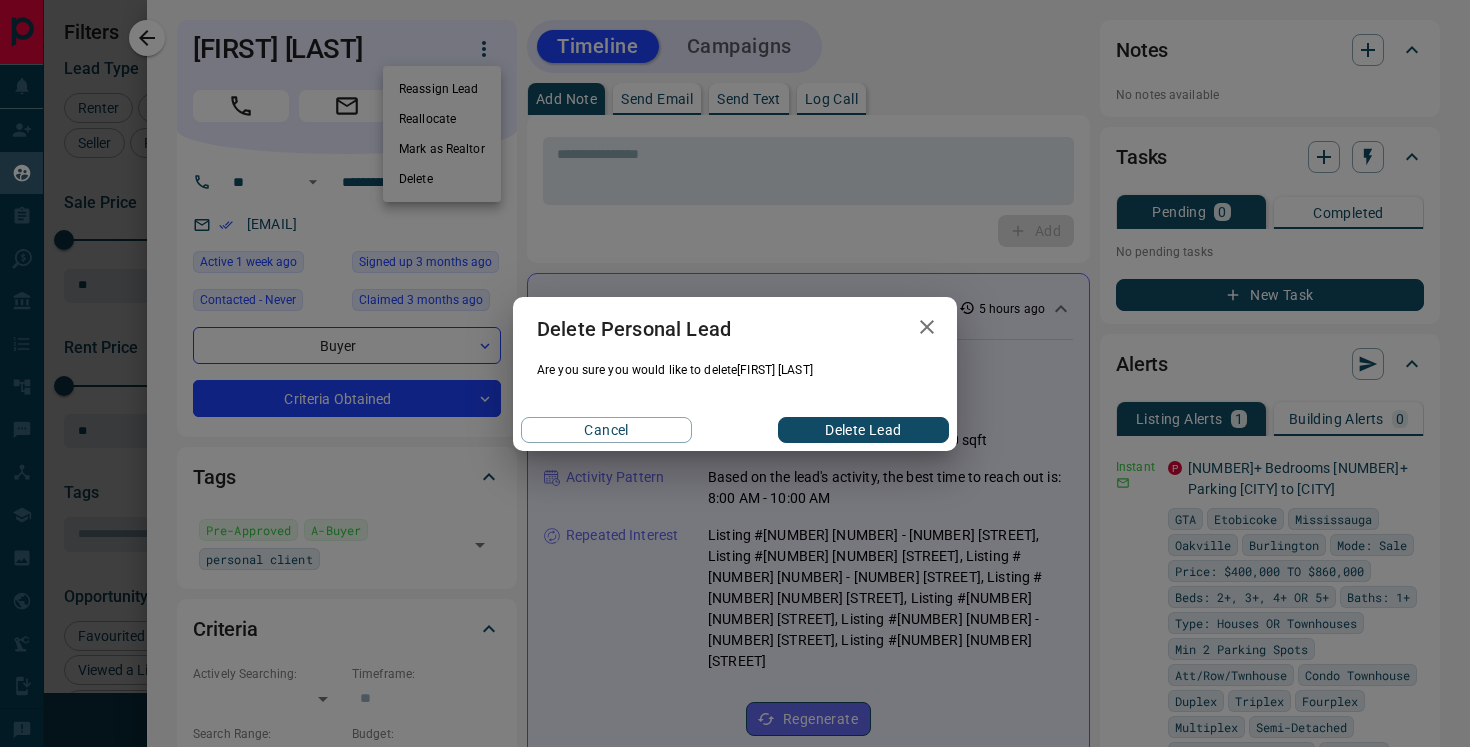 click on "Delete Lead" at bounding box center (863, 430) 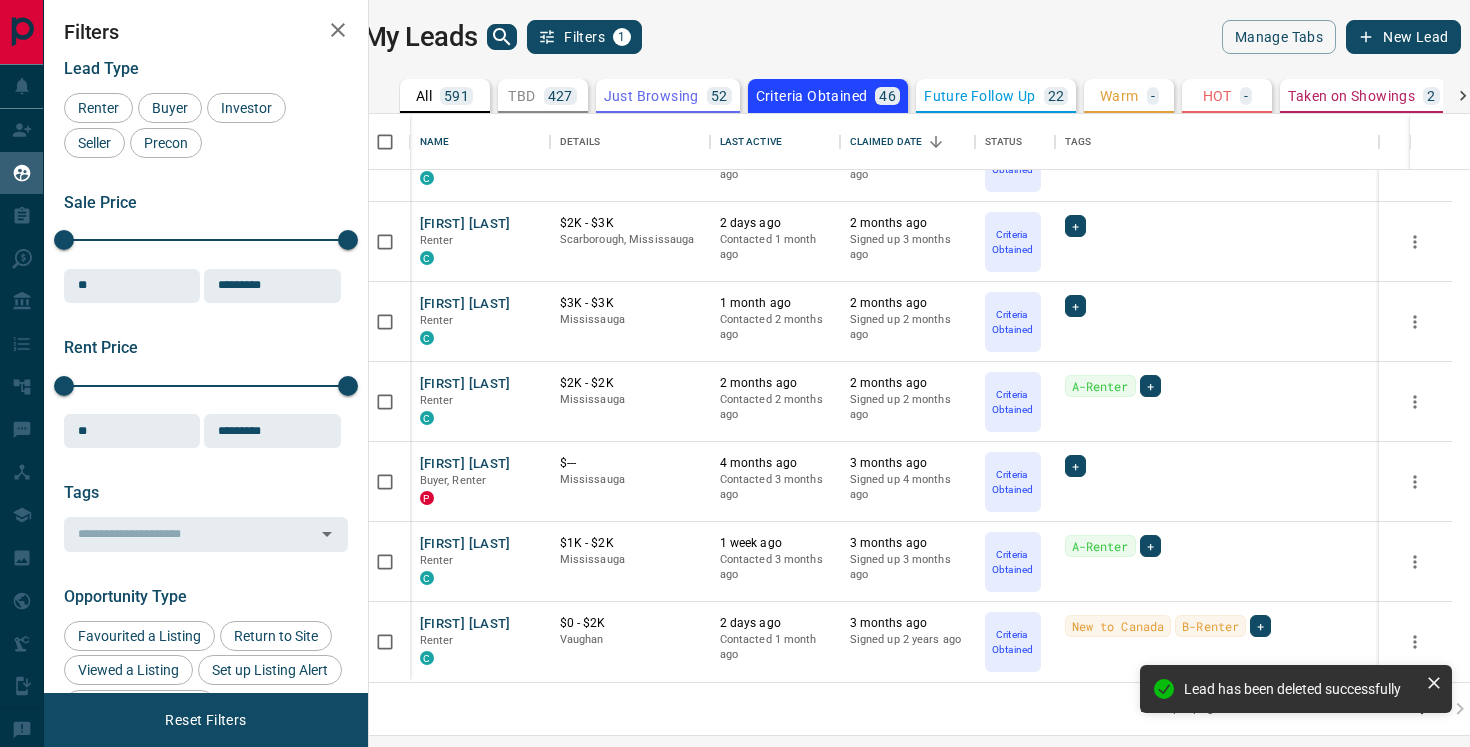 scroll, scrollTop: 1168, scrollLeft: 0, axis: vertical 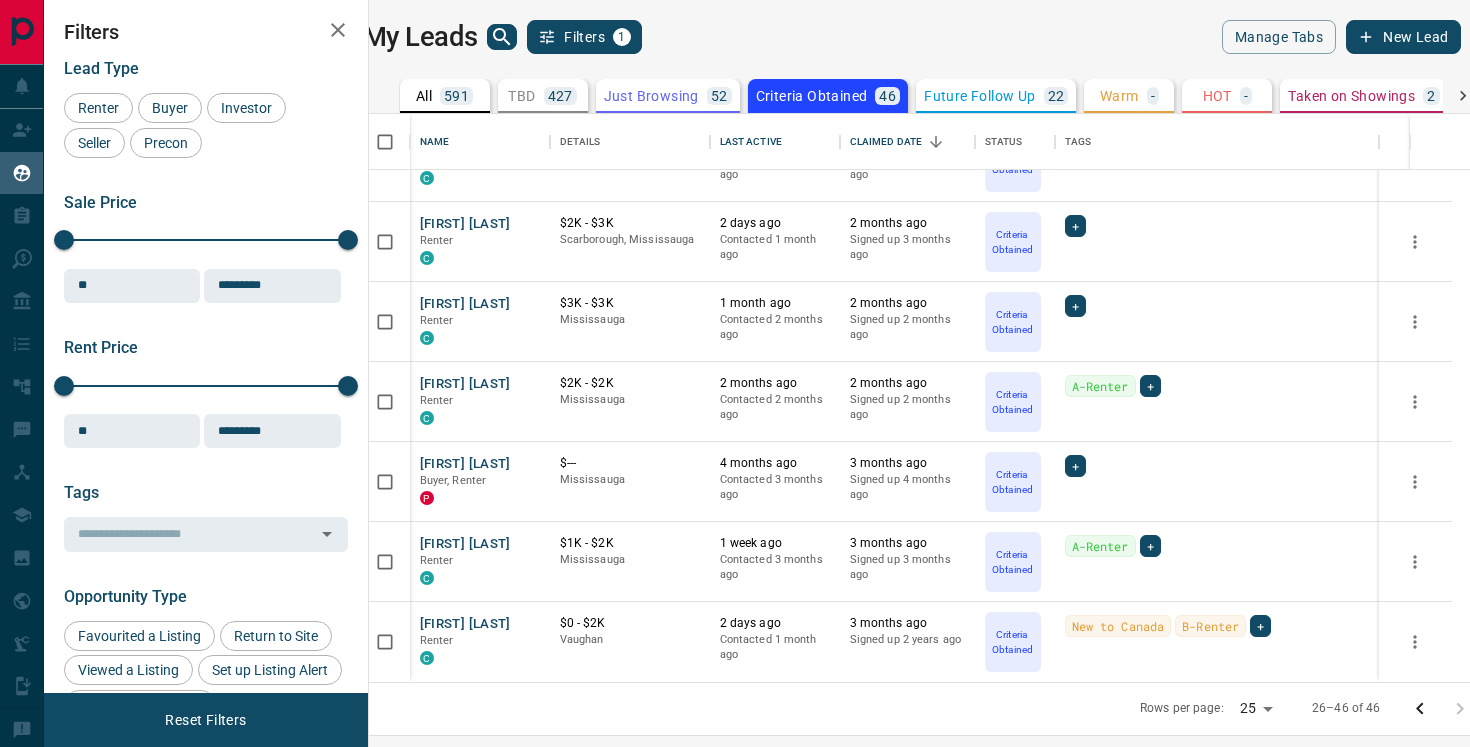click on "Taken on Showings" at bounding box center [1351, 96] 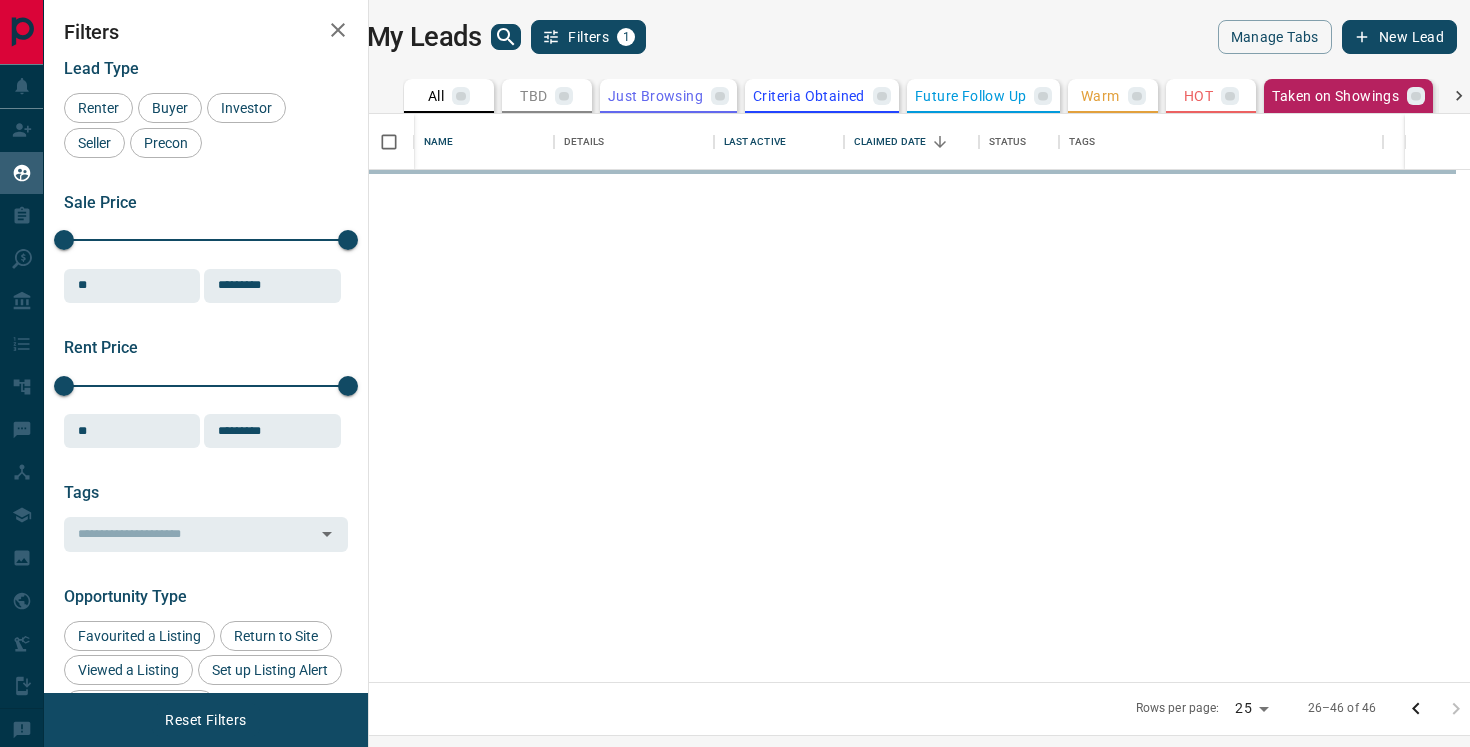 scroll, scrollTop: 0, scrollLeft: 0, axis: both 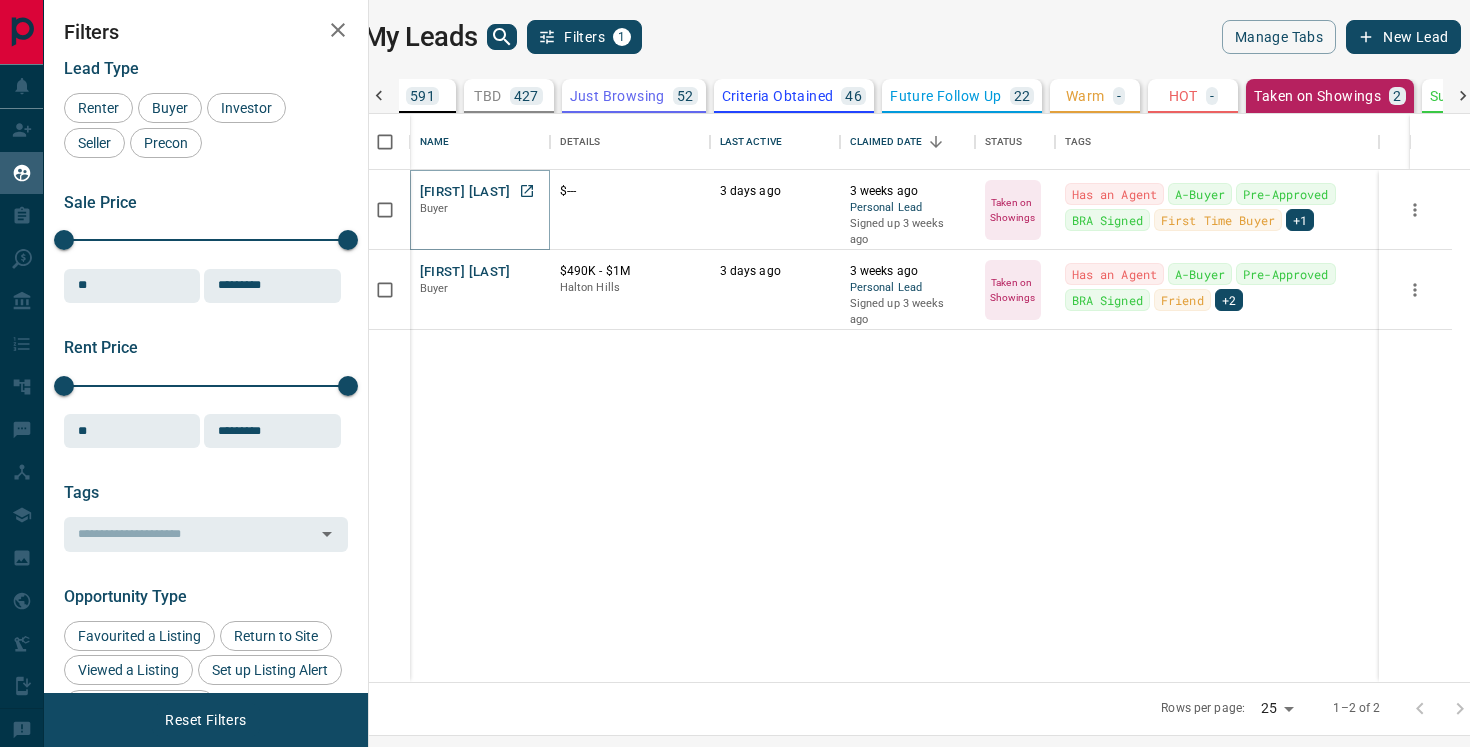 click on "[FIRST] [LAST]" at bounding box center [465, 192] 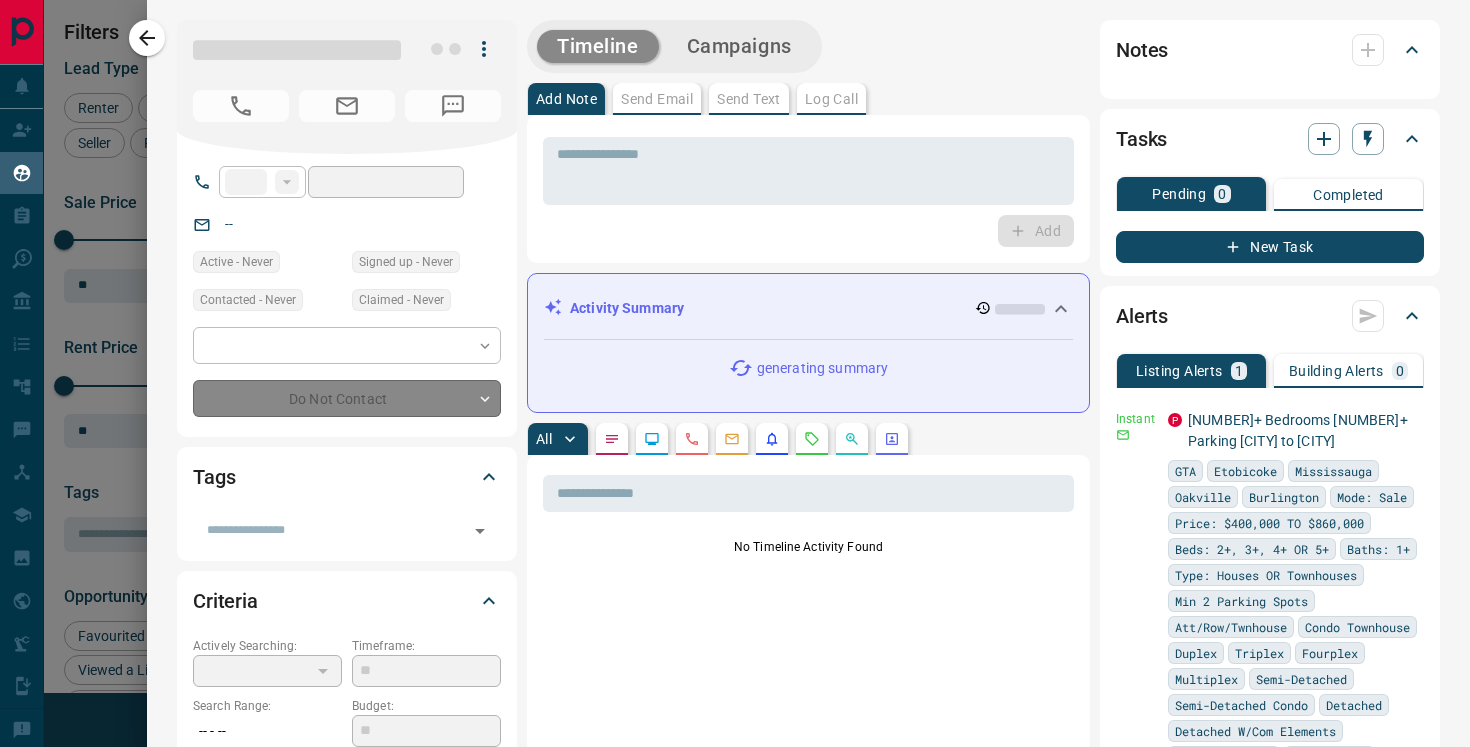 type on "**" 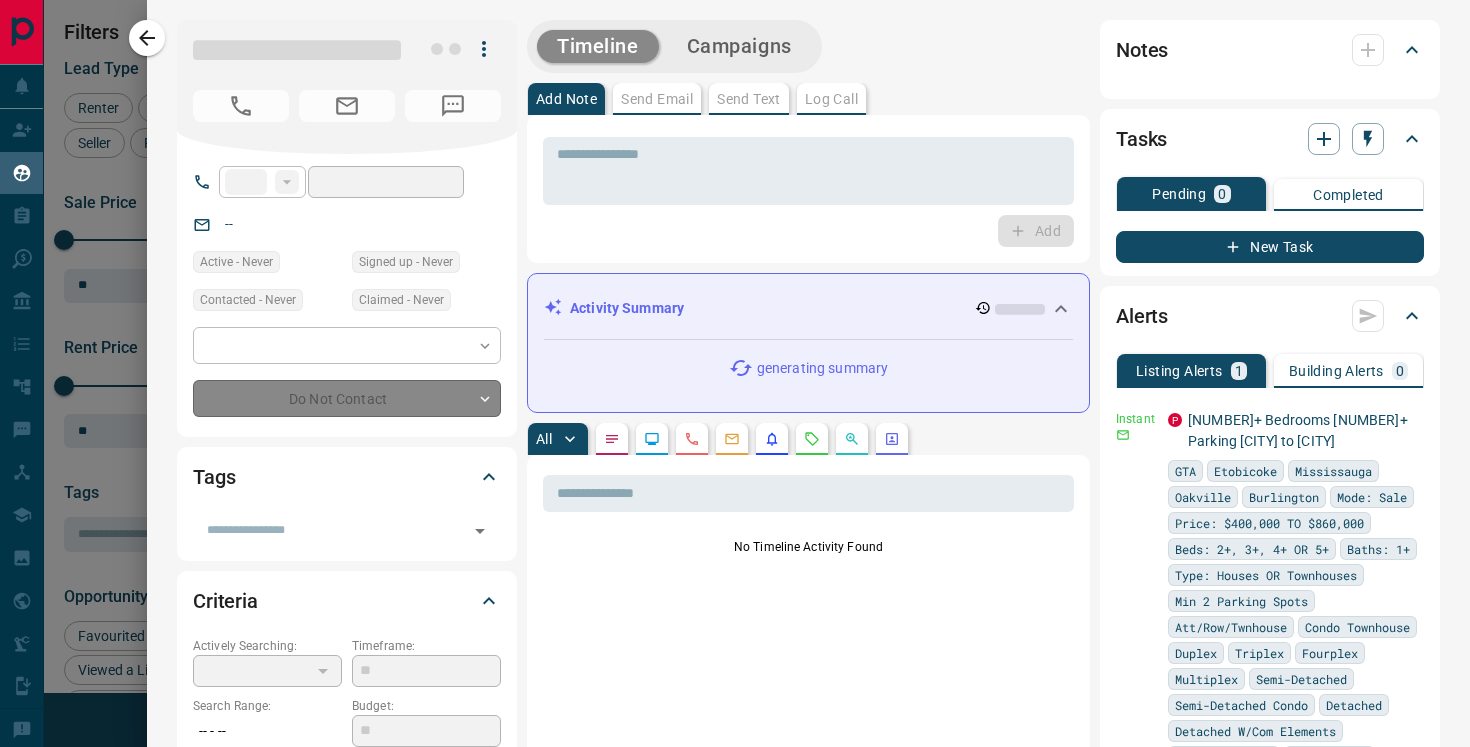 type on "**********" 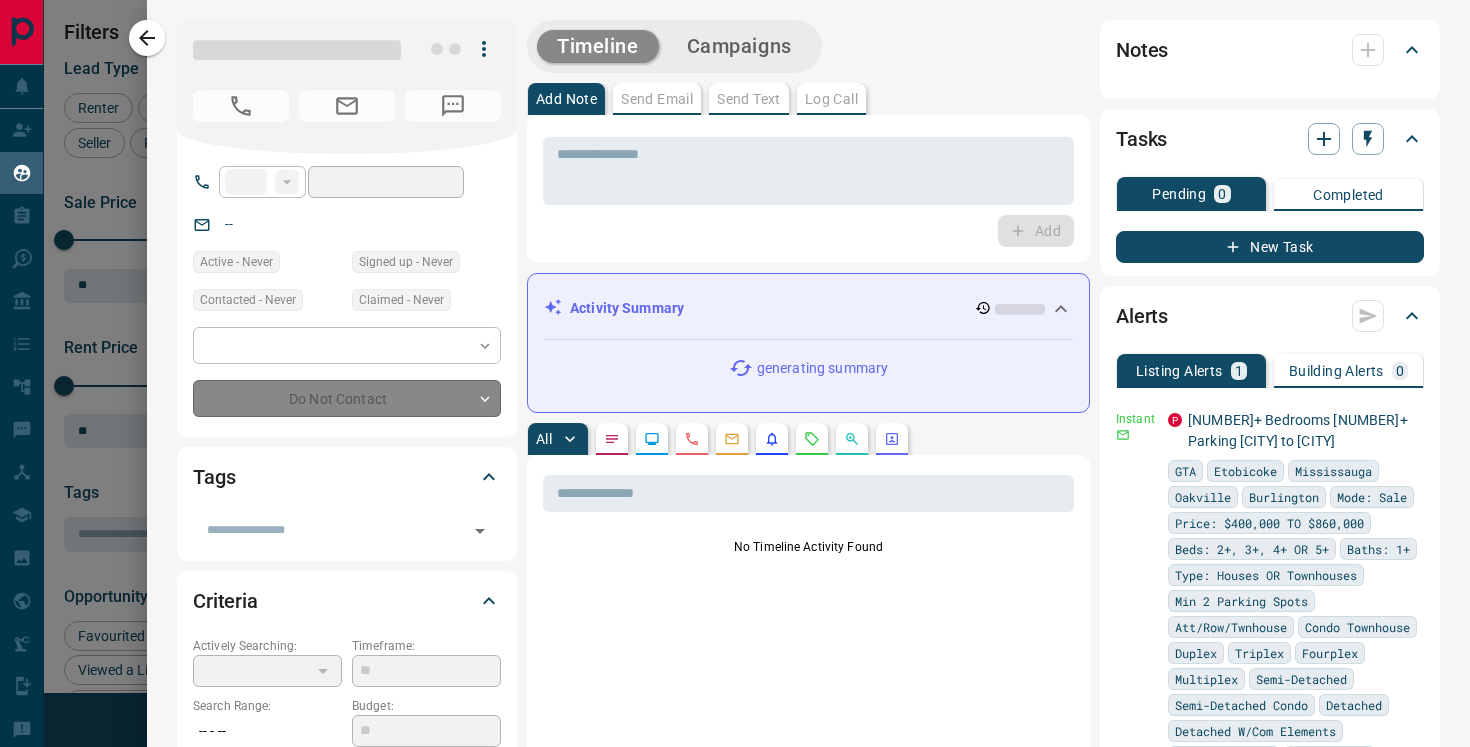 type on "*" 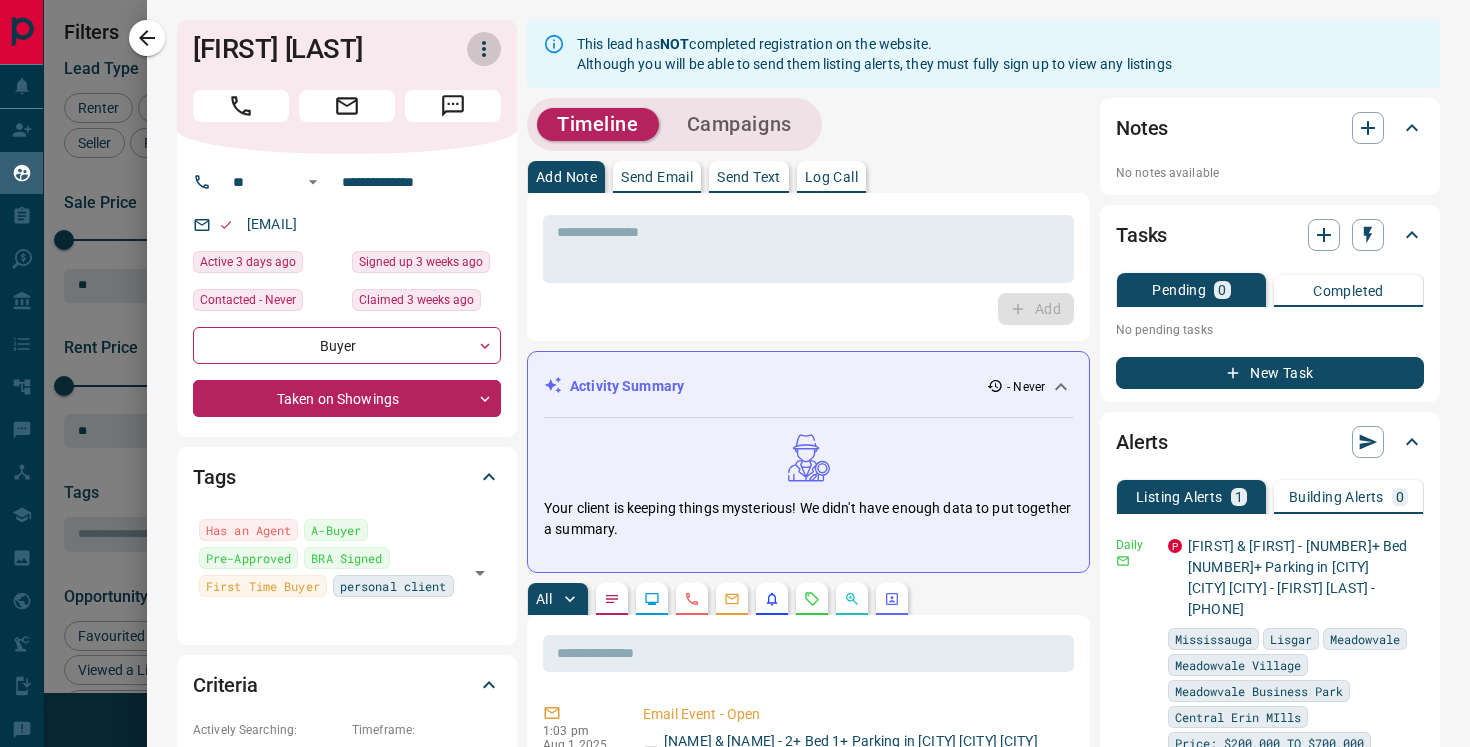 click 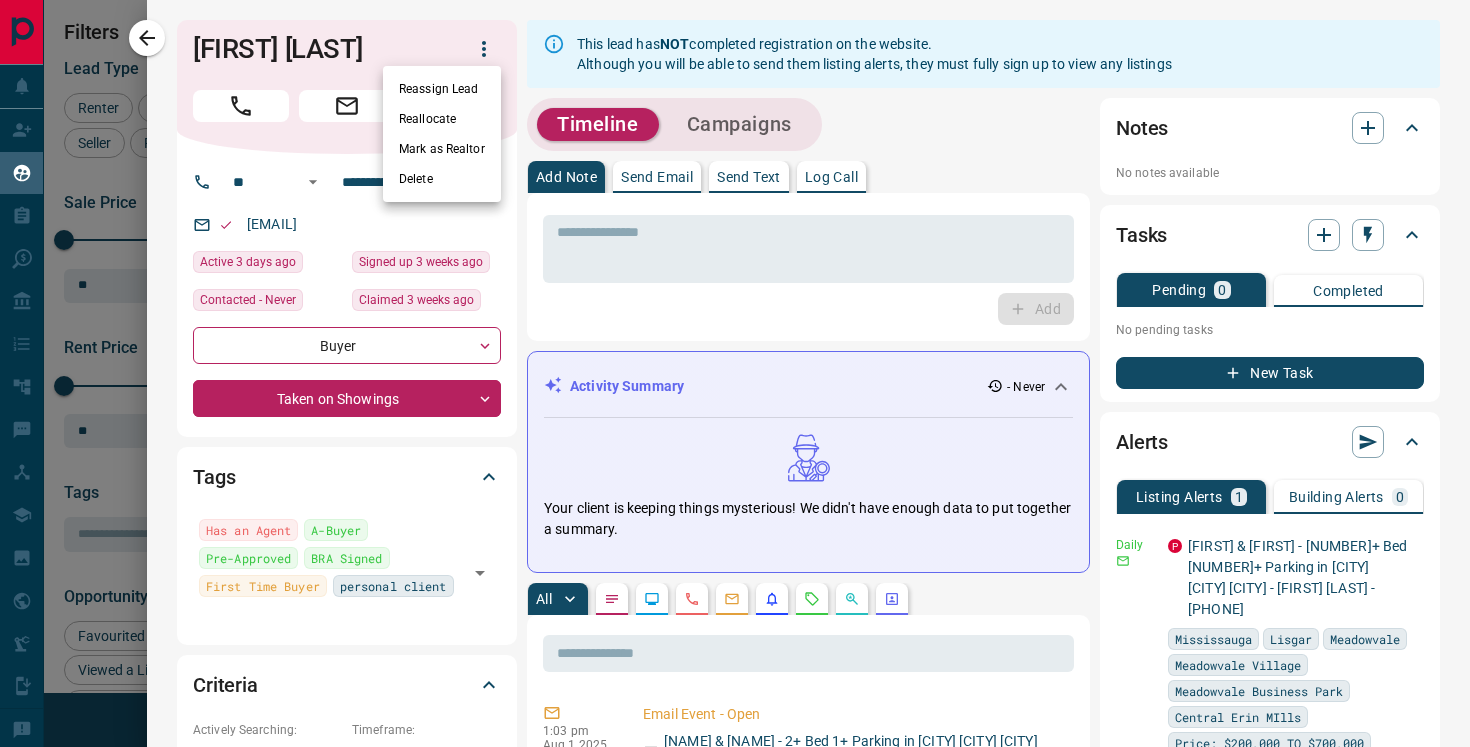 click on "Delete" at bounding box center (442, 179) 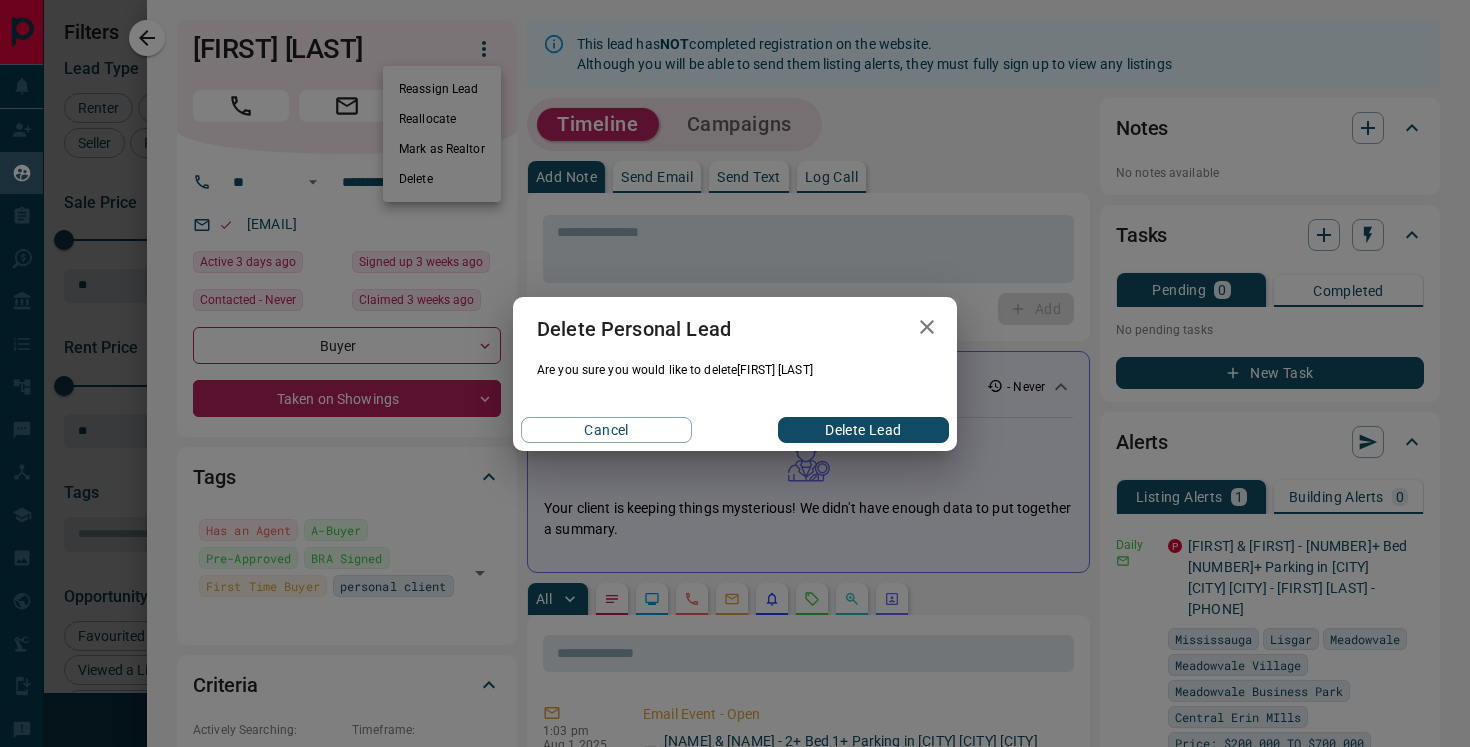 click on "Delete Lead" at bounding box center [863, 430] 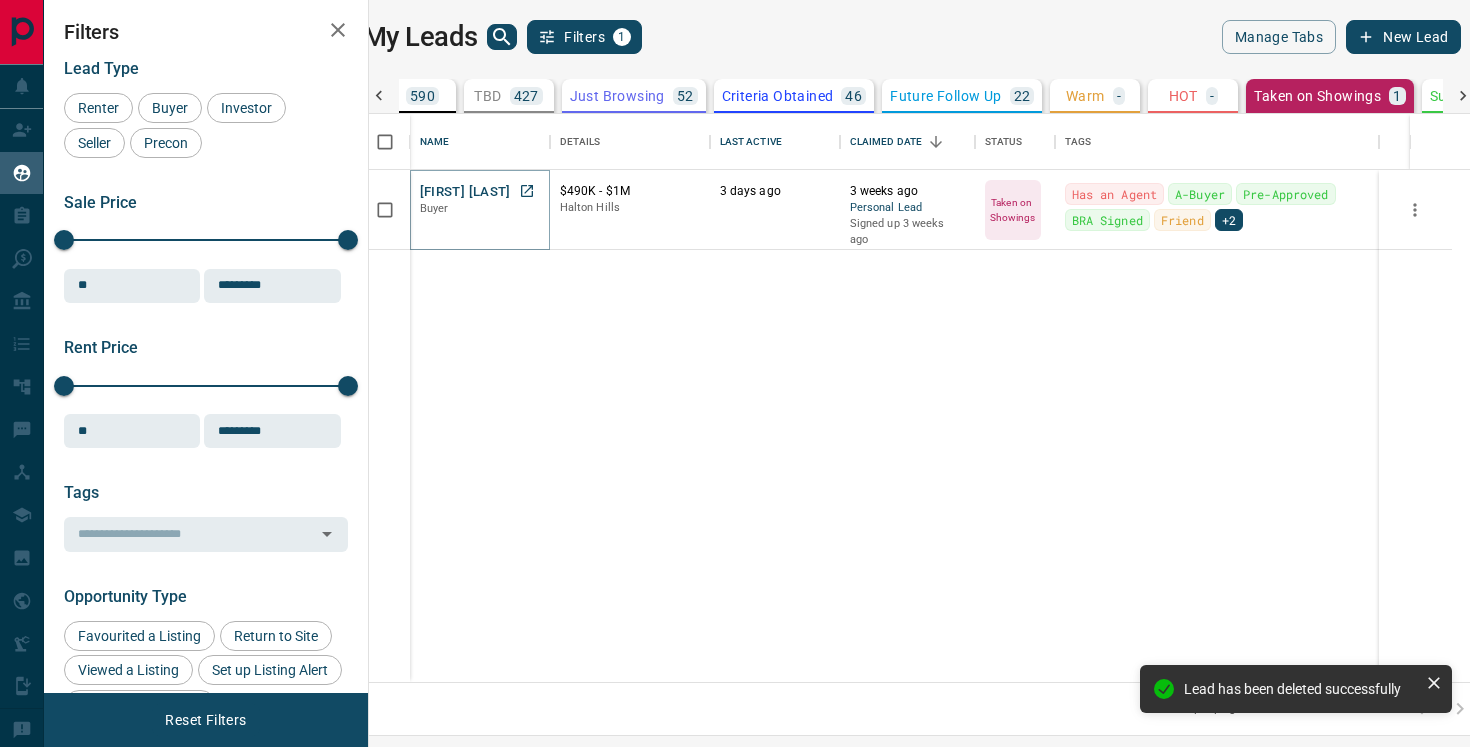click on "[FIRST] [LAST]" at bounding box center [465, 192] 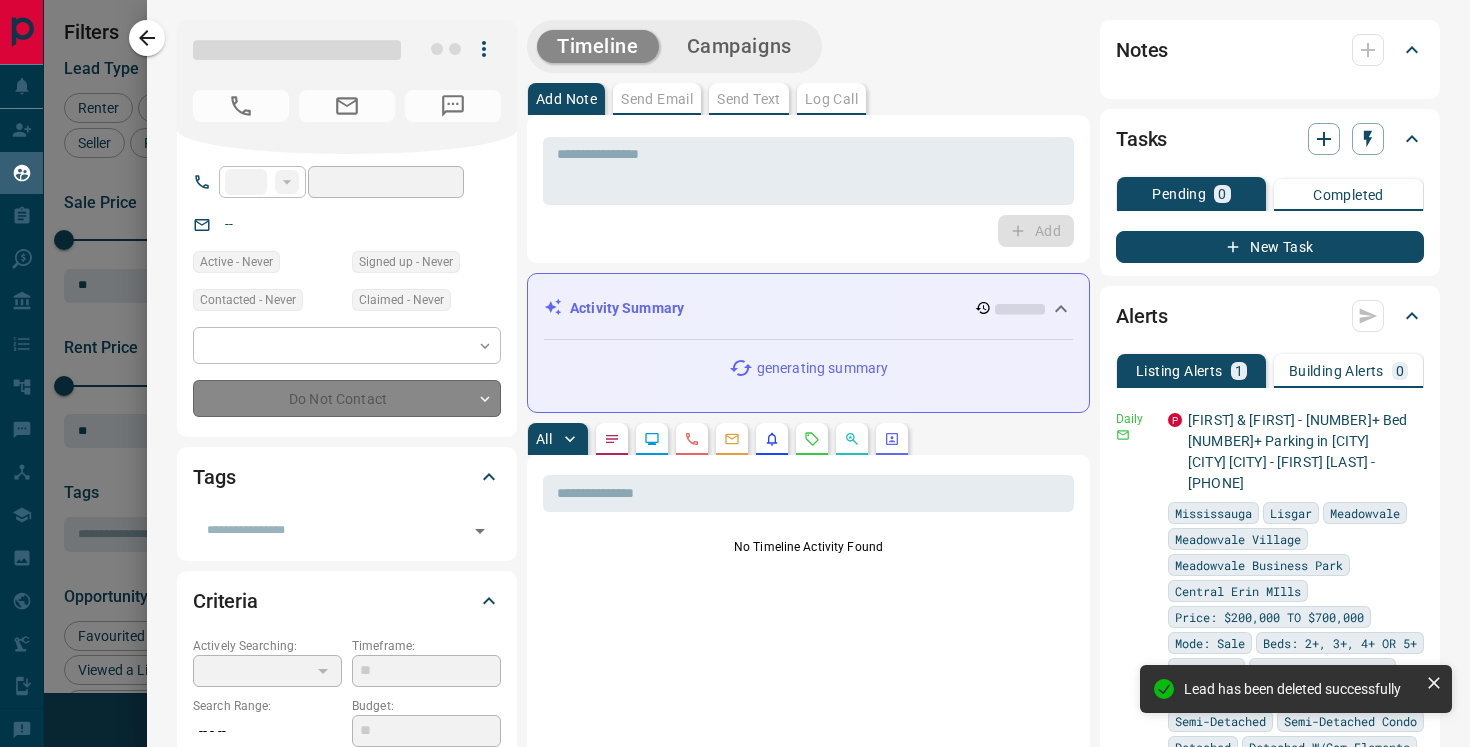 type on "**" 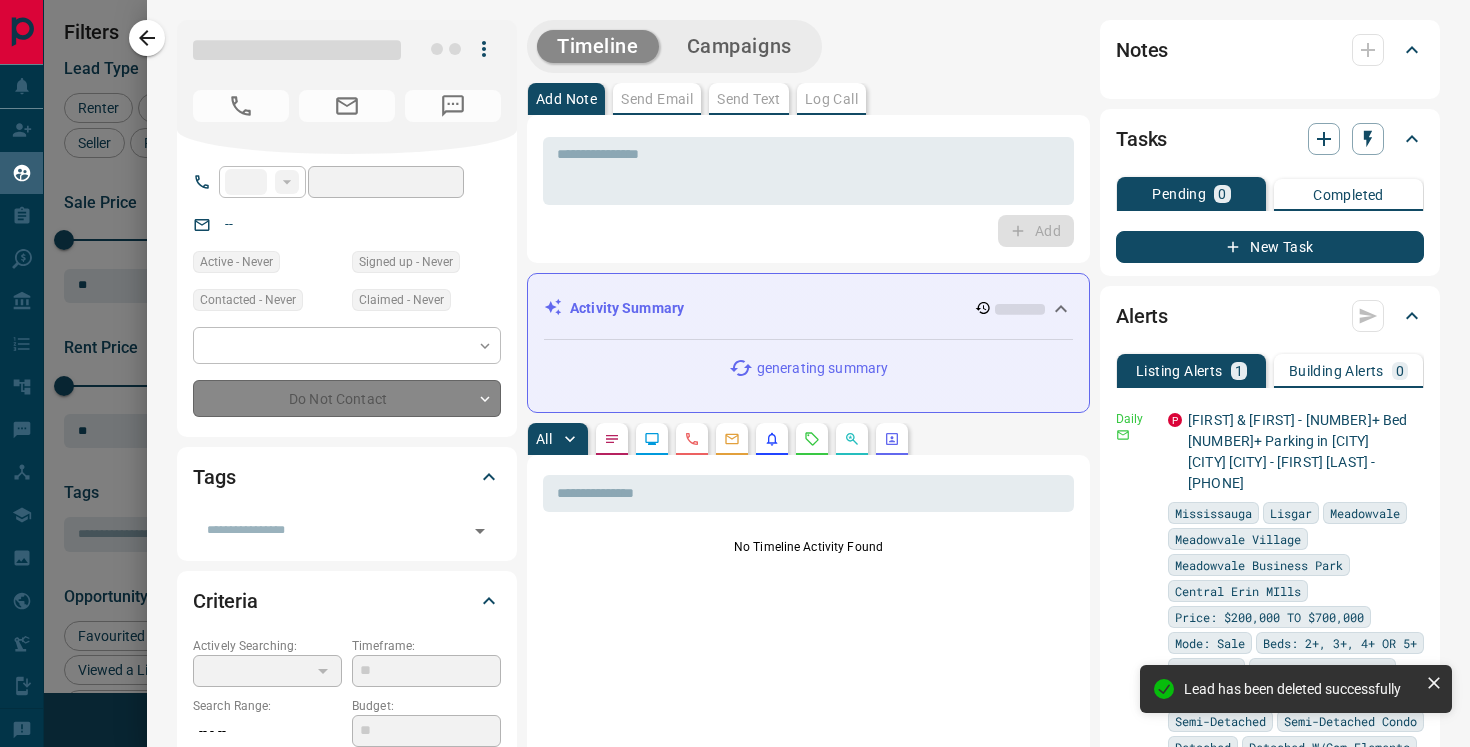 type on "**********" 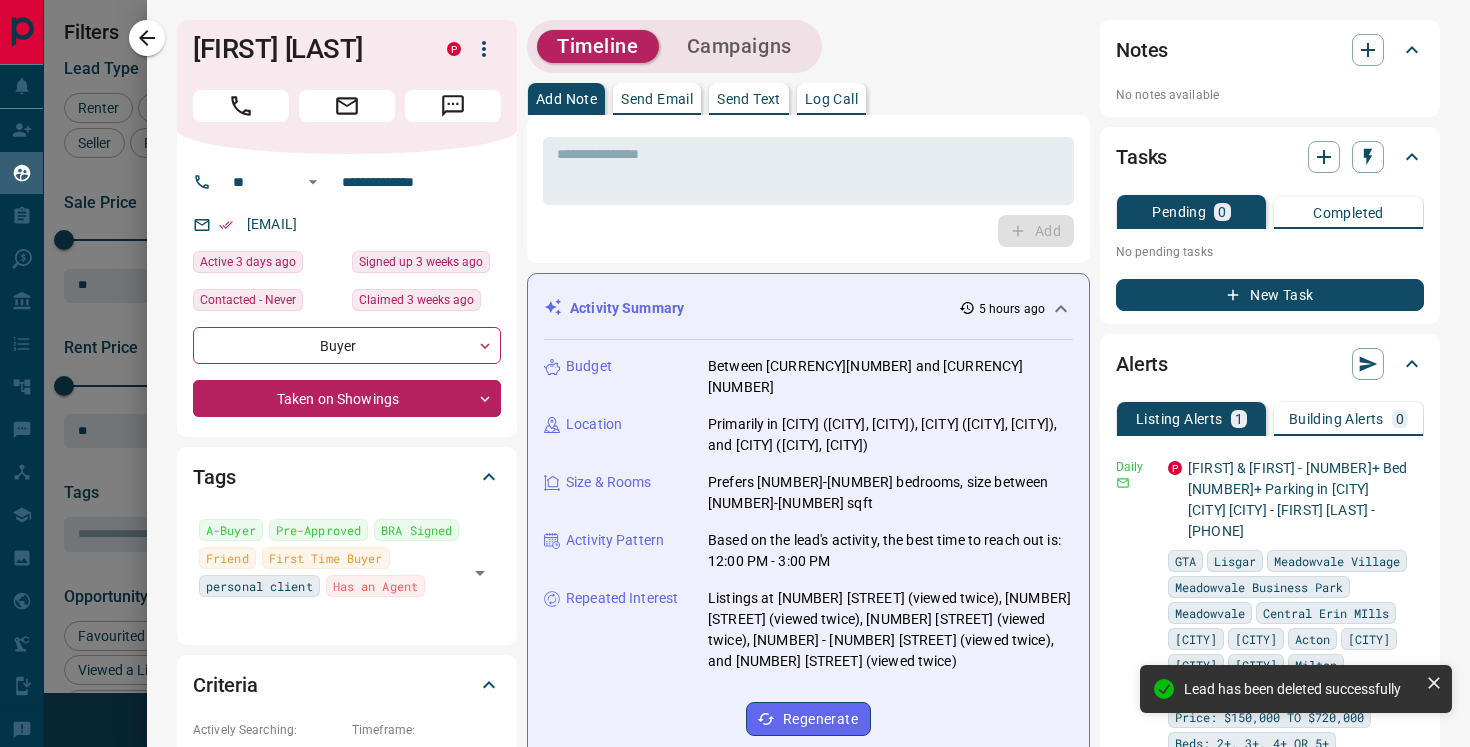 click 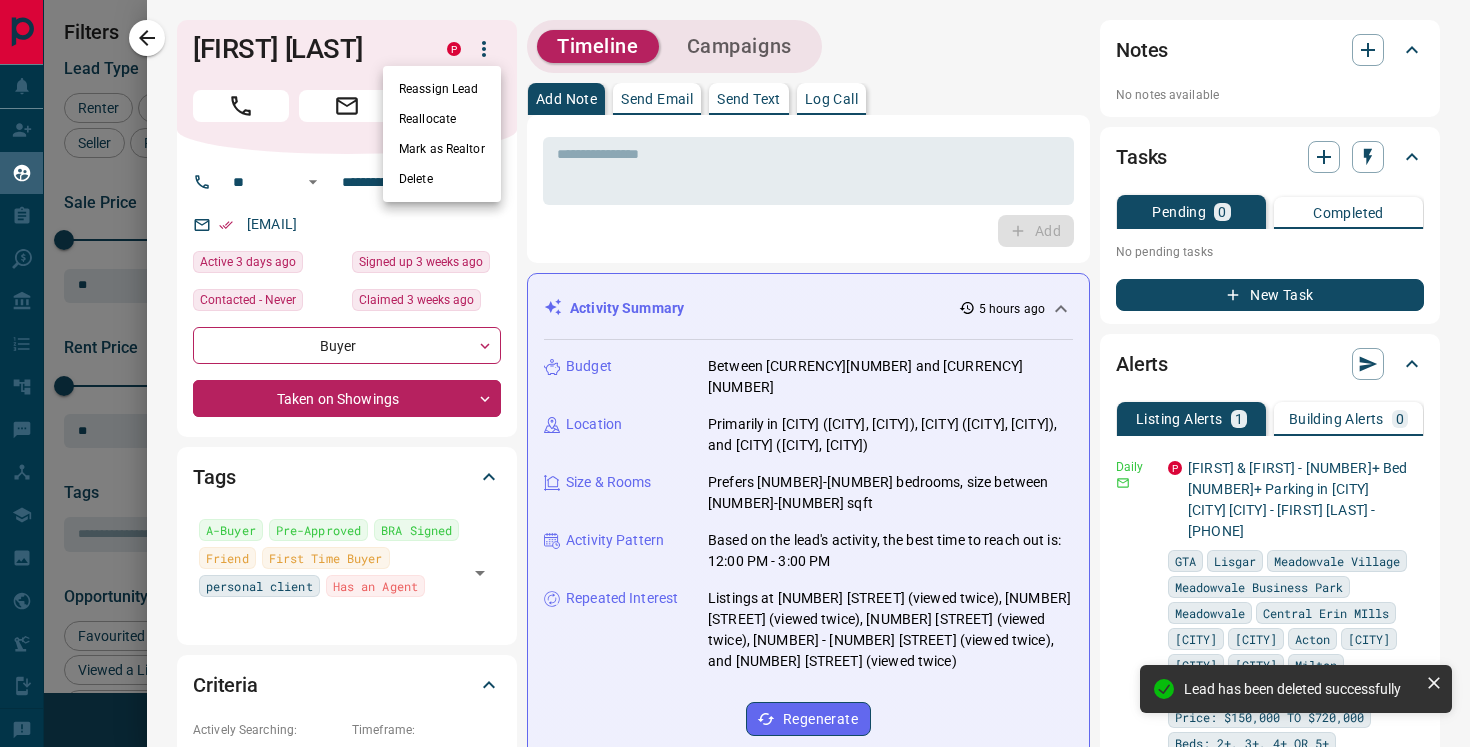 click on "Delete" at bounding box center [442, 179] 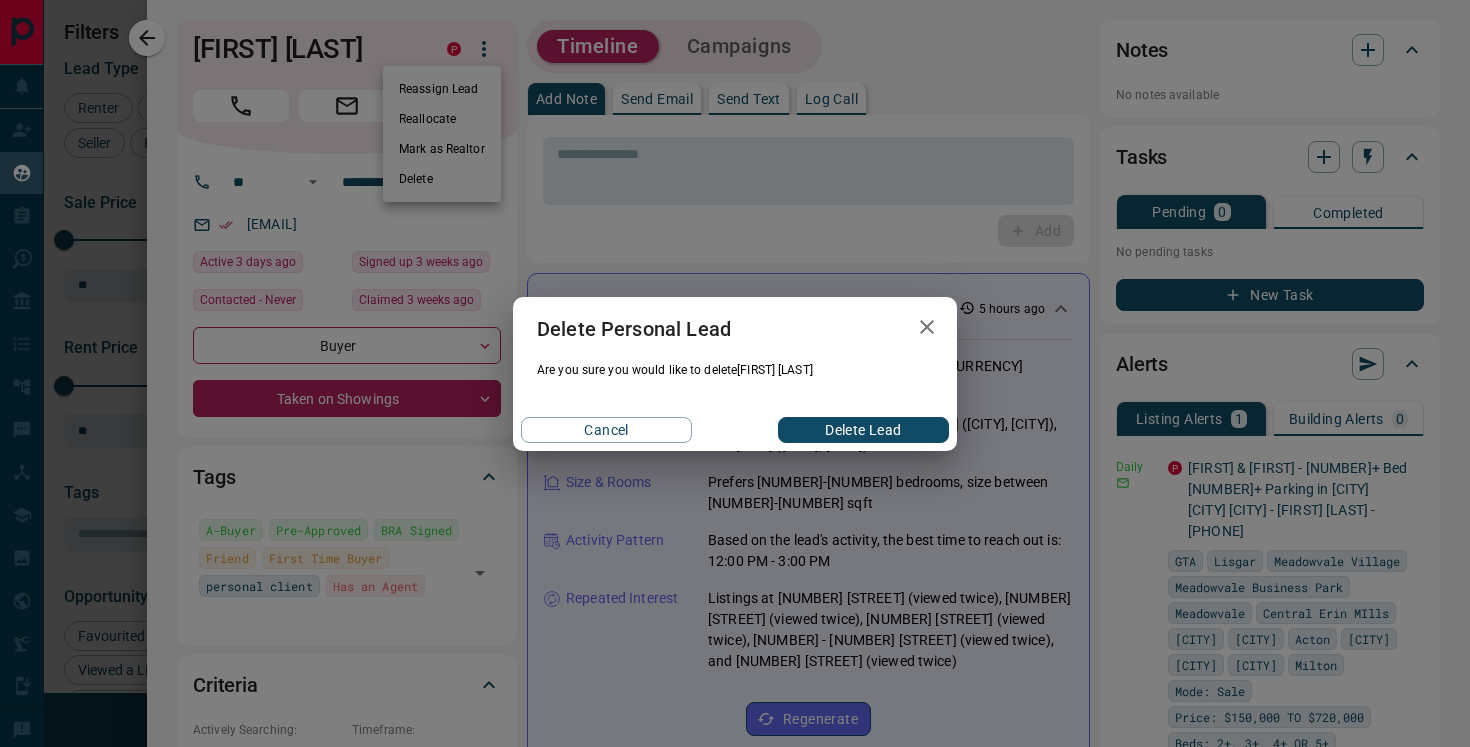 click on "Delete Lead" at bounding box center (863, 430) 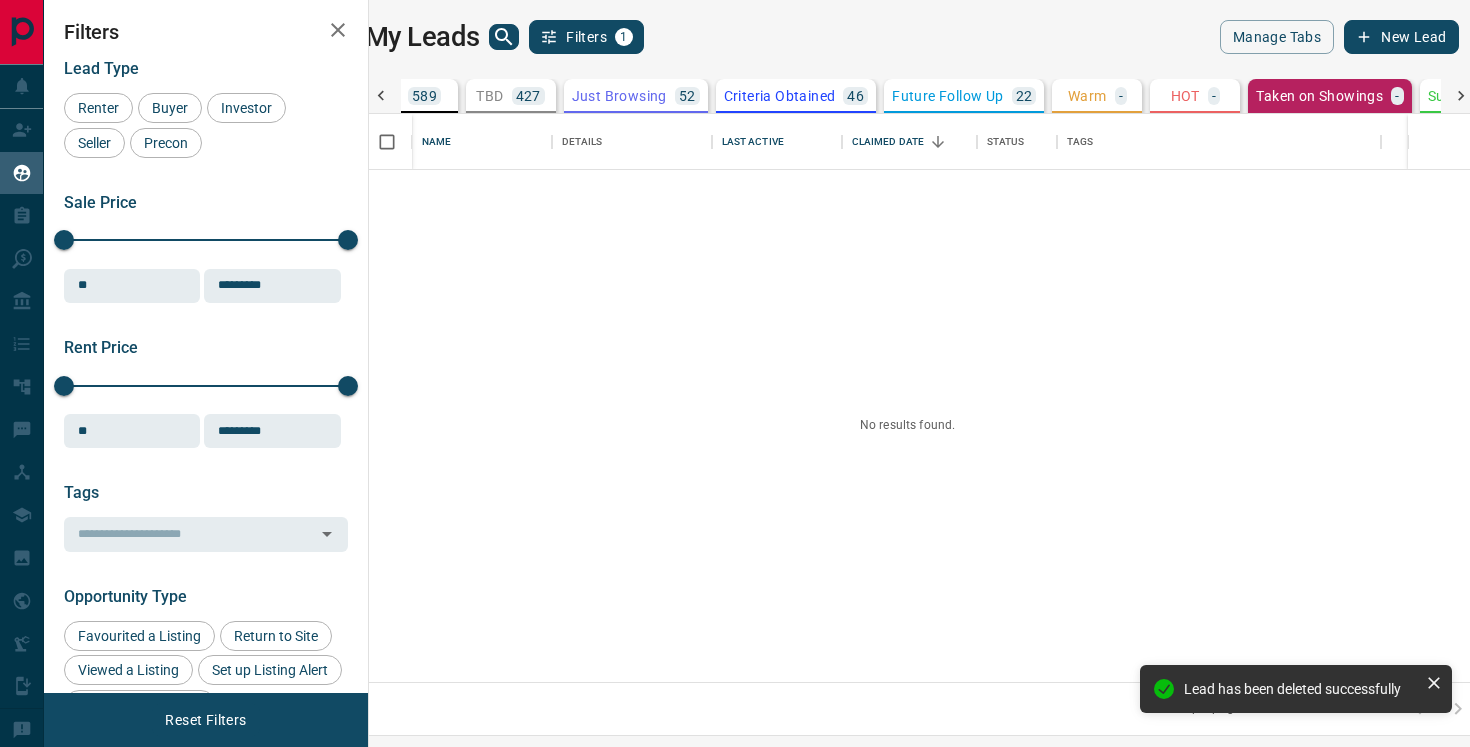 click 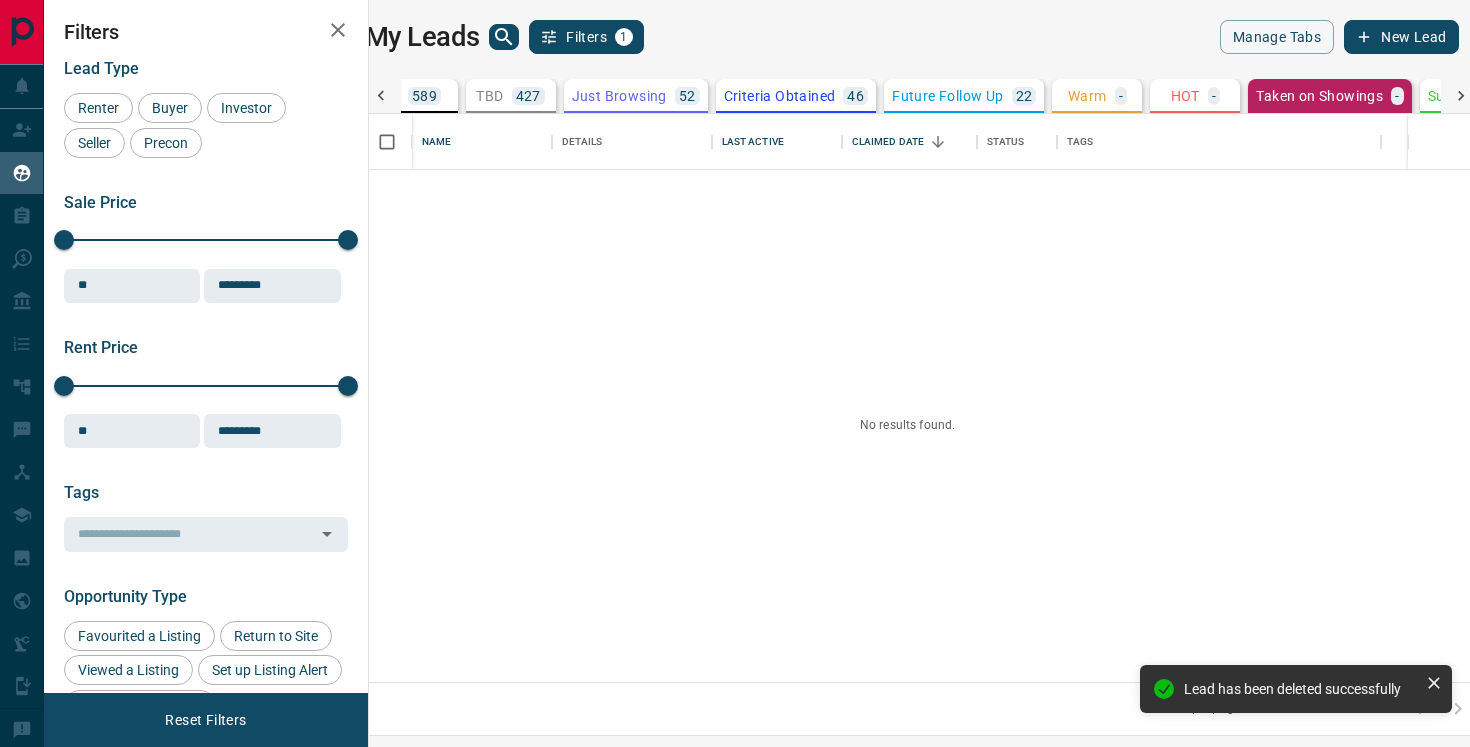 scroll, scrollTop: 0, scrollLeft: 278, axis: horizontal 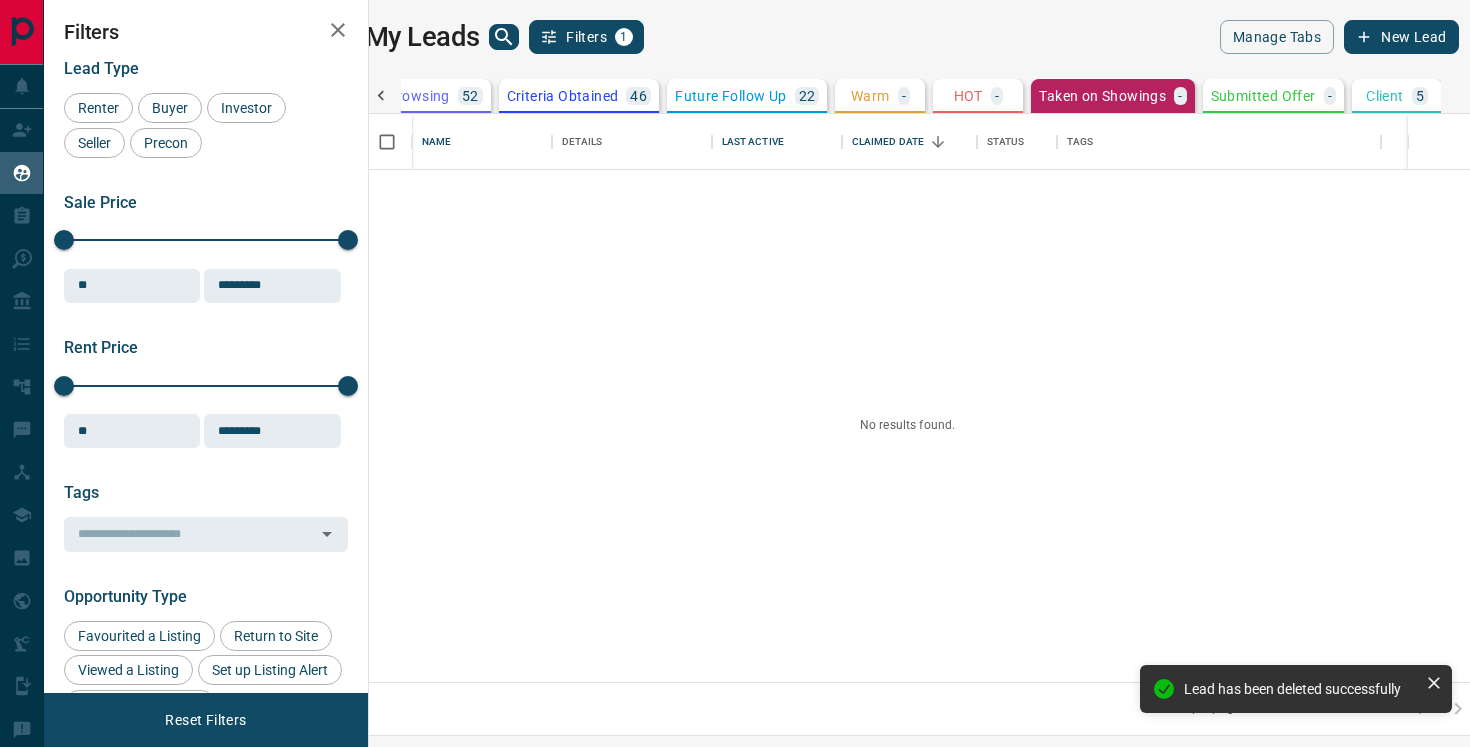 click on "Client" at bounding box center (1384, 96) 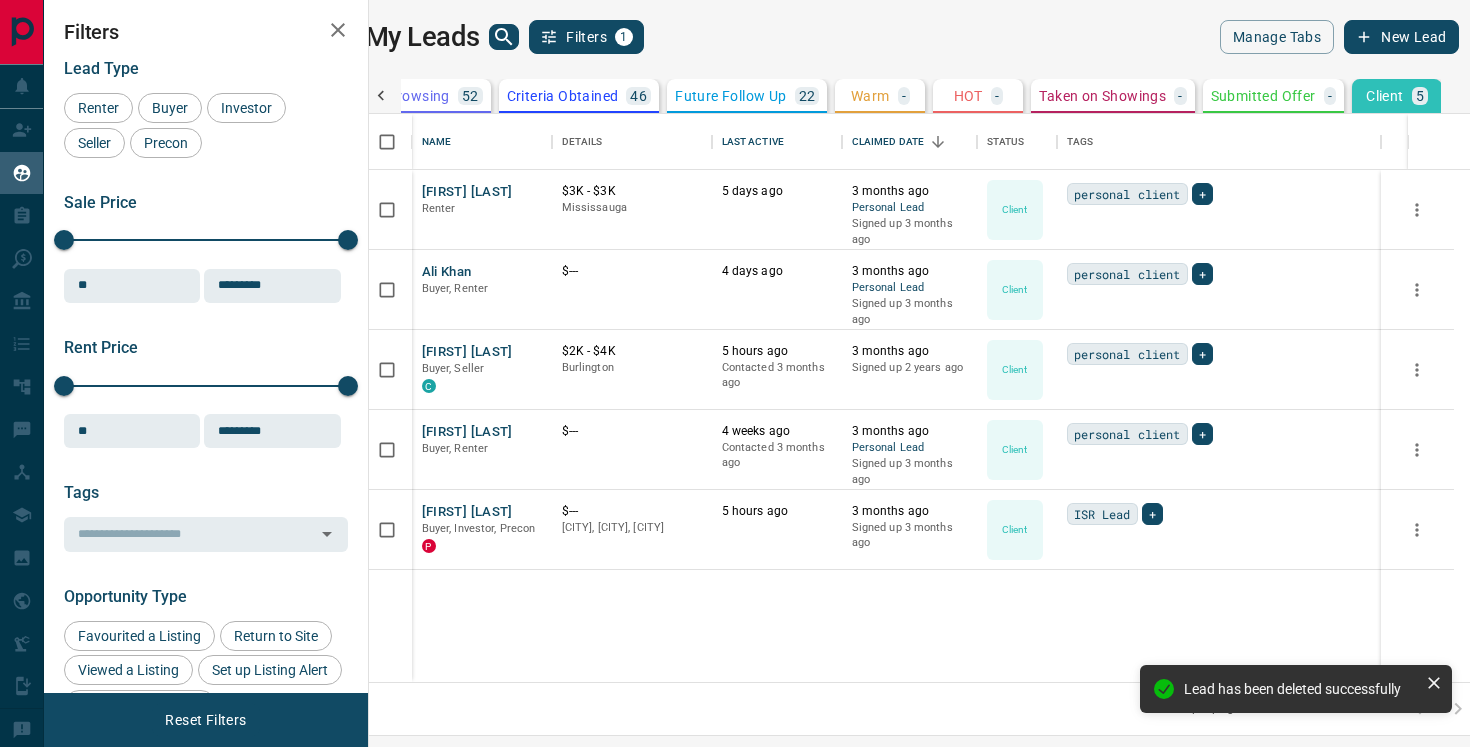 scroll, scrollTop: 0, scrollLeft: 278, axis: horizontal 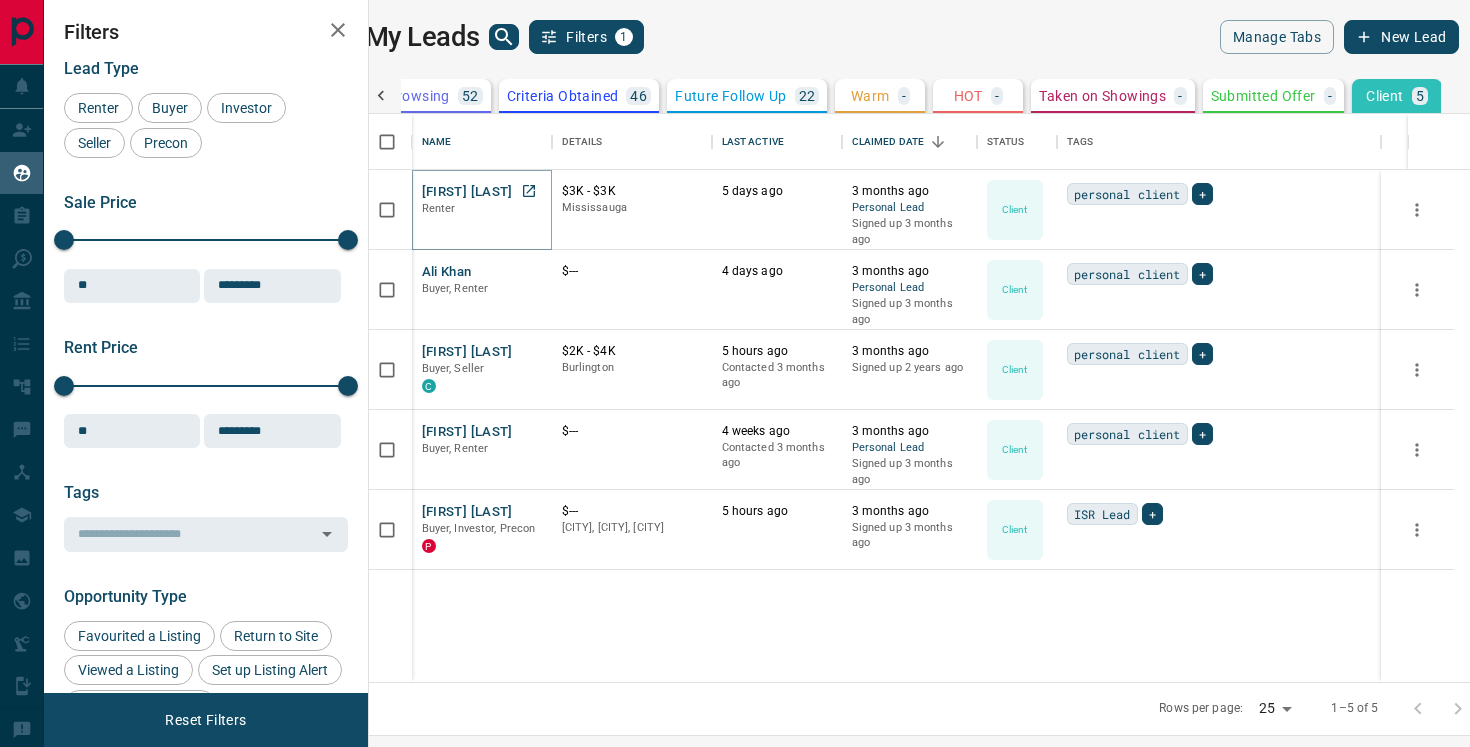 click on "[FIRST] [LAST]" at bounding box center (467, 192) 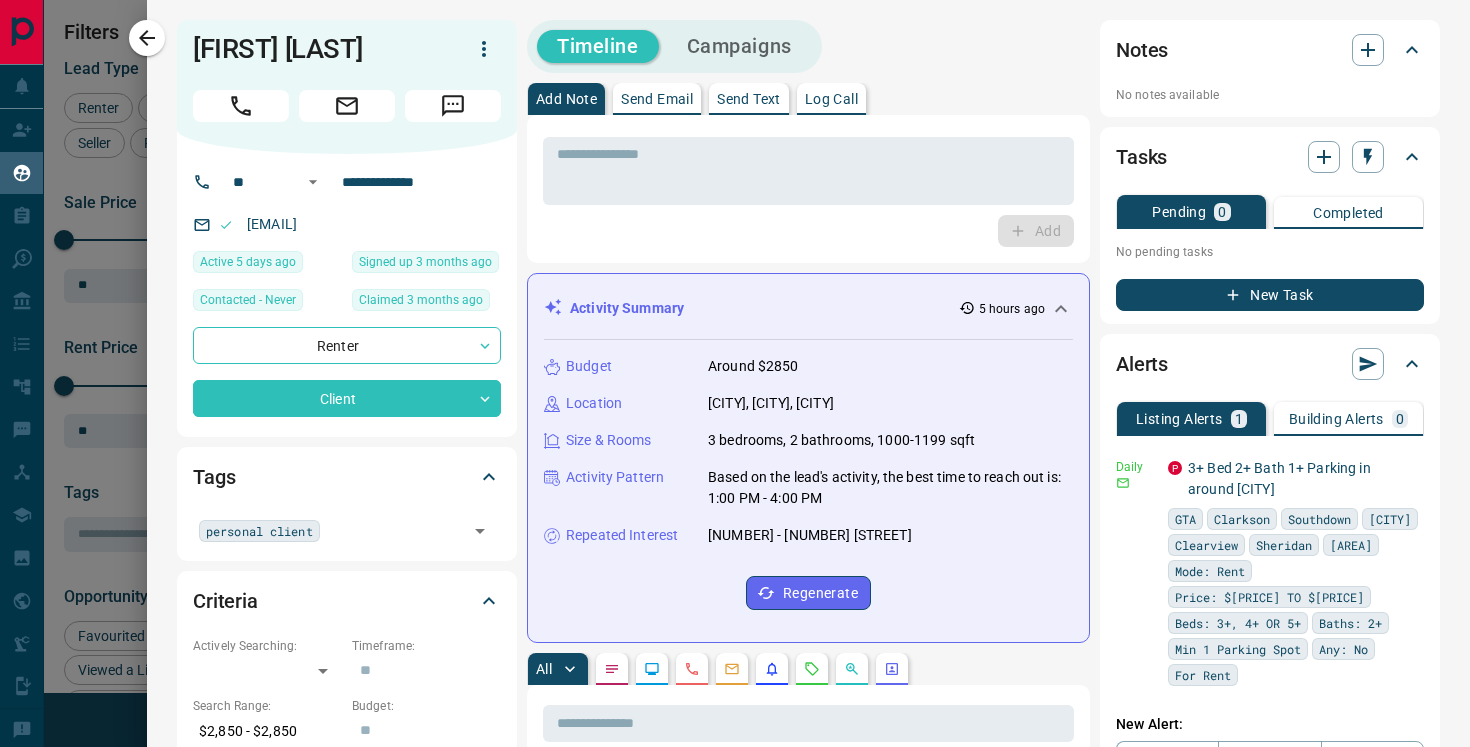 click 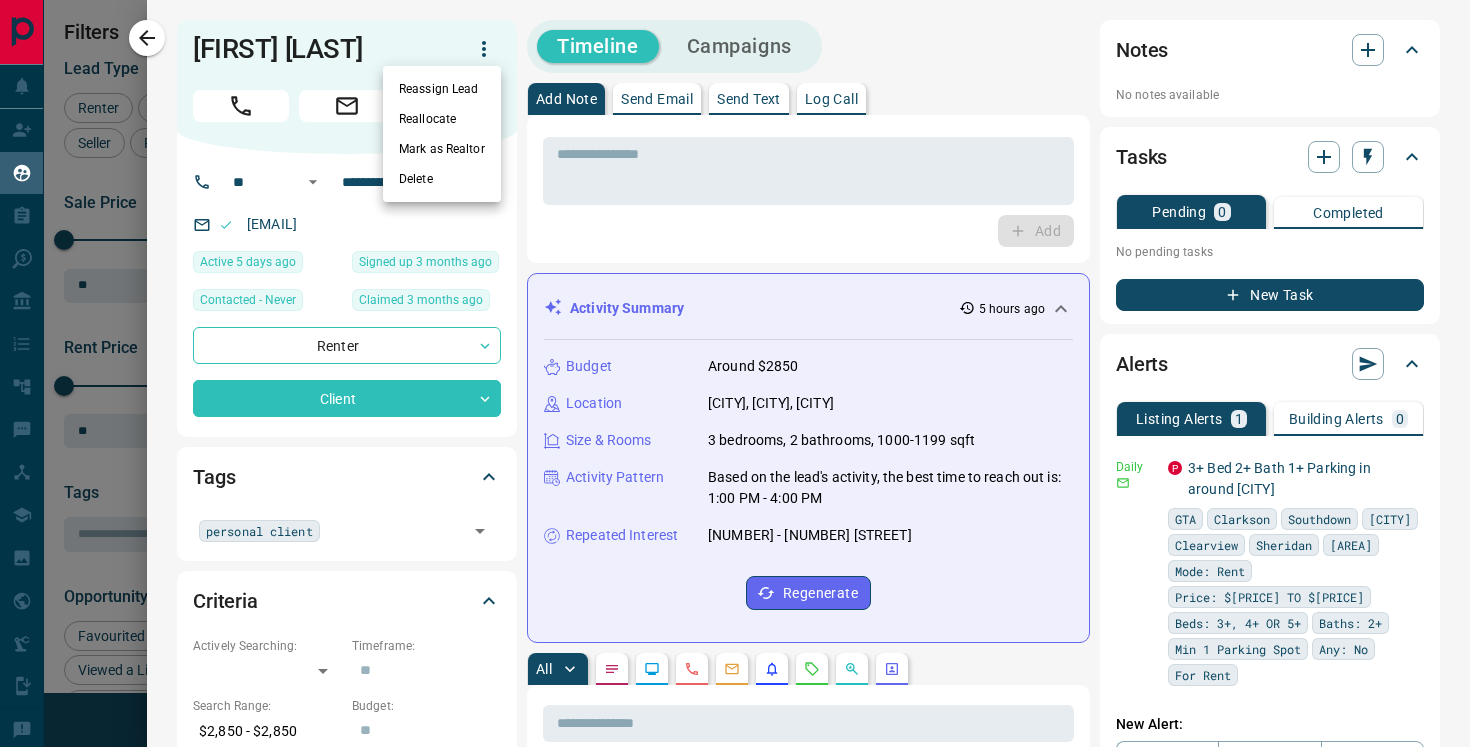 click on "Delete" at bounding box center (442, 179) 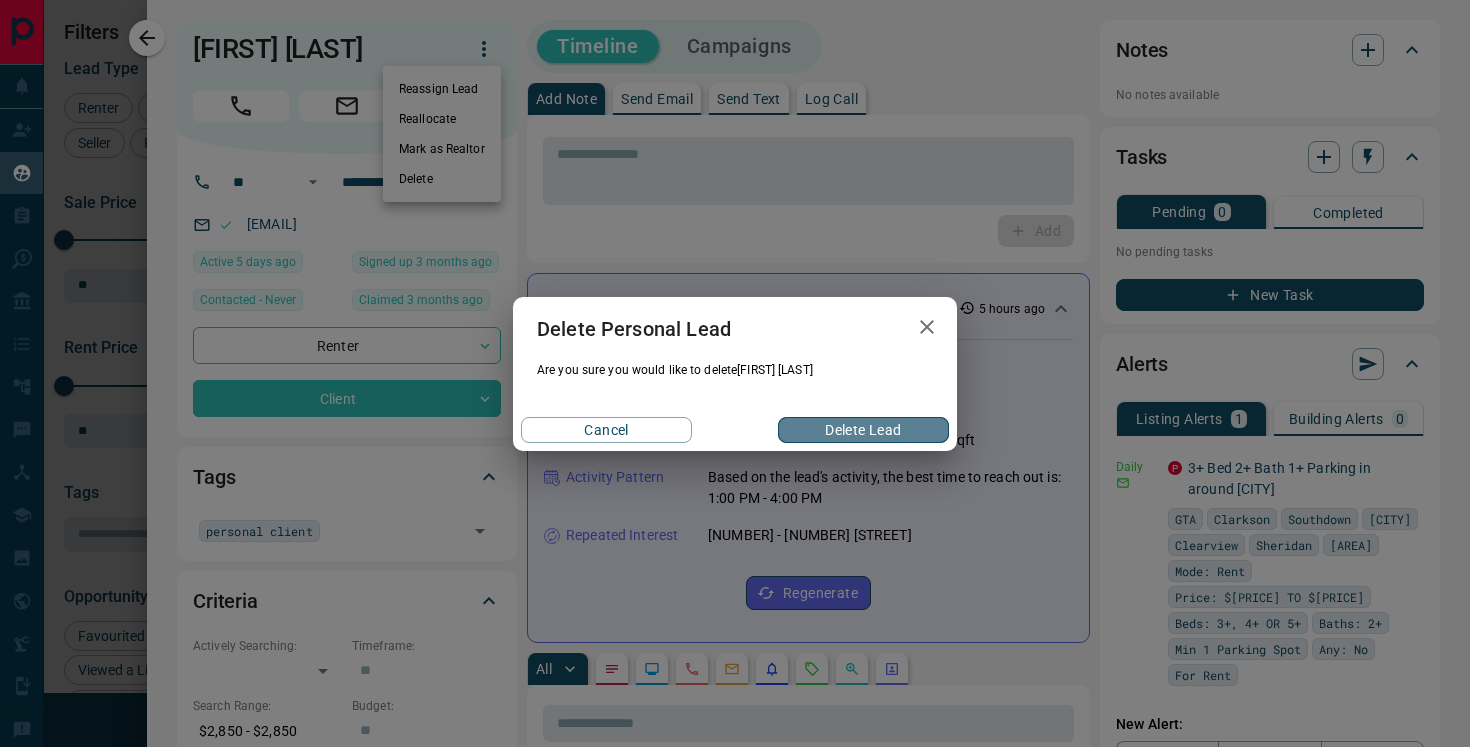 click on "Delete Lead" at bounding box center [863, 430] 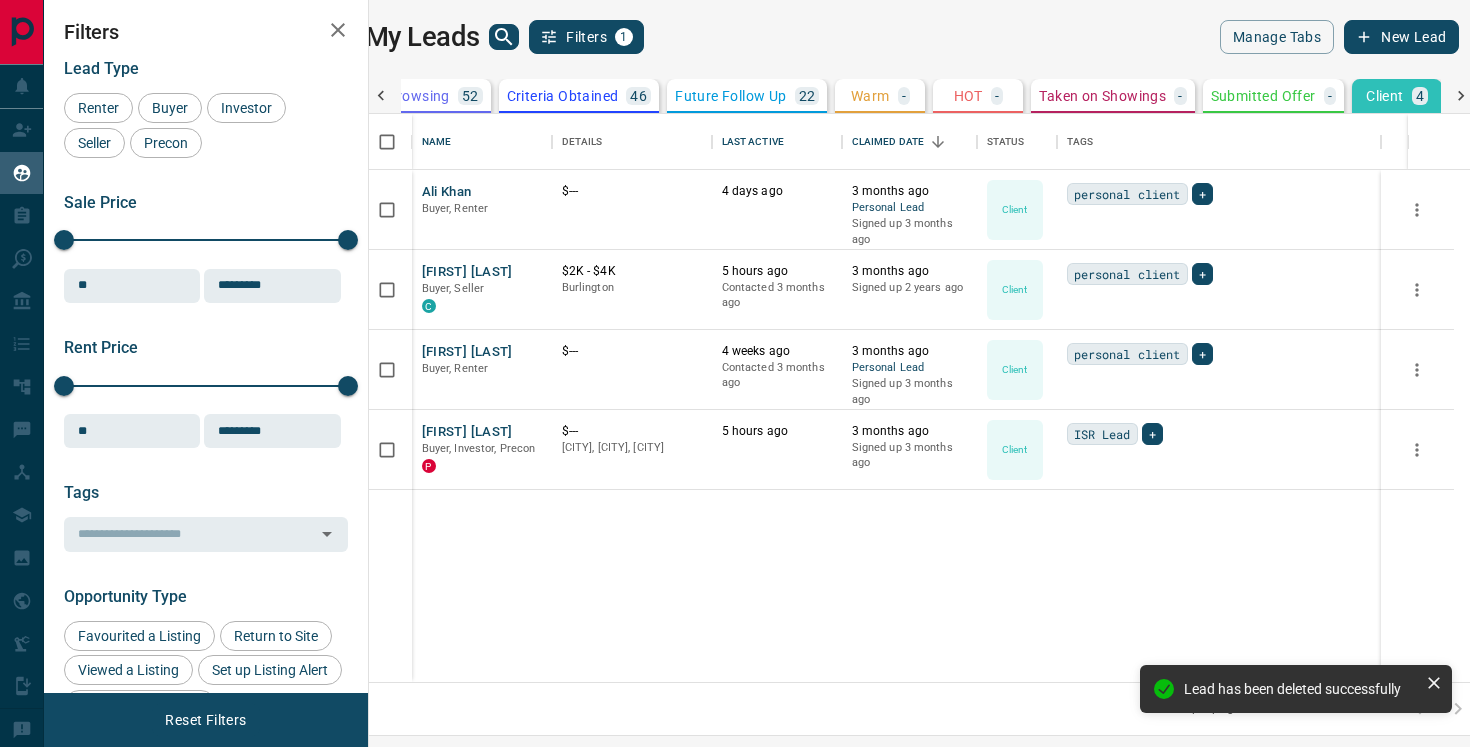 scroll, scrollTop: 0, scrollLeft: 278, axis: horizontal 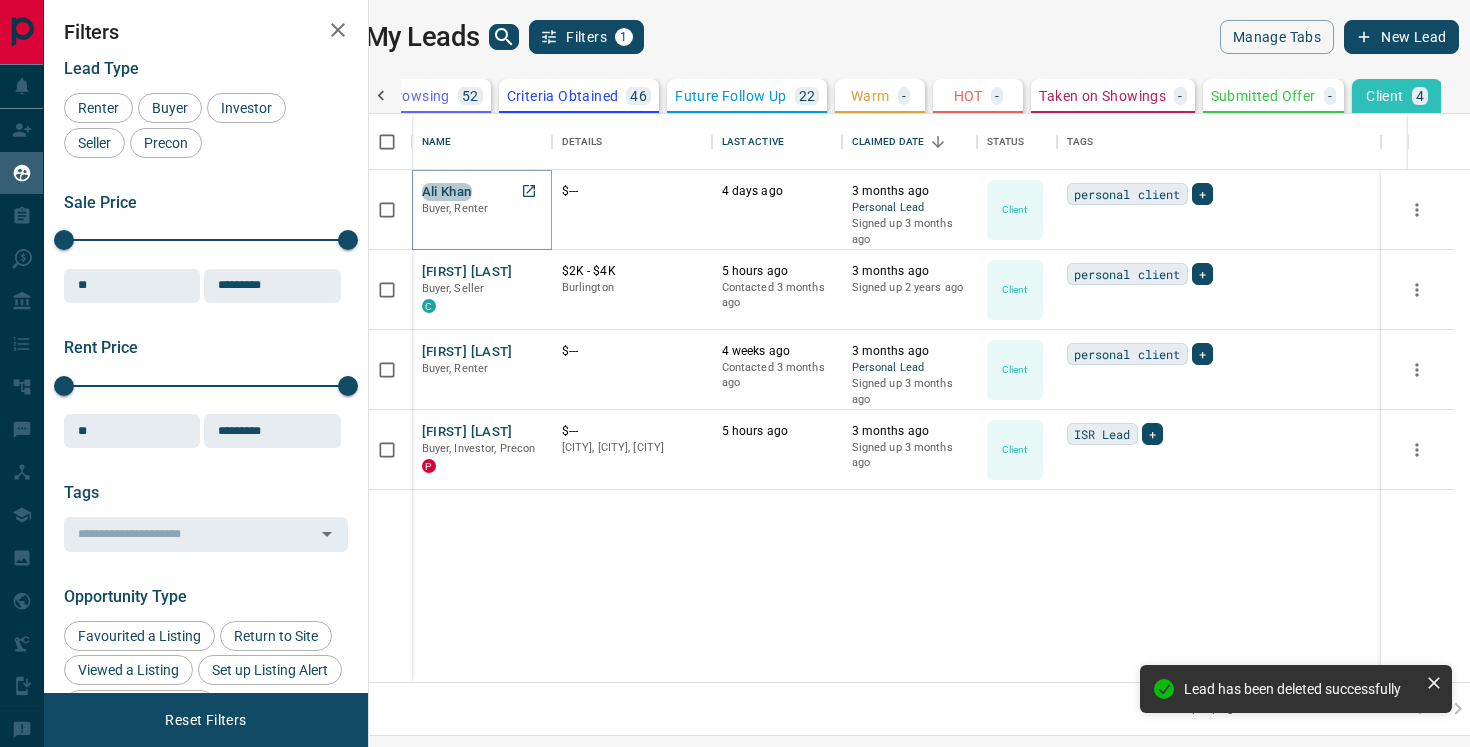 click on "Ali Khan" at bounding box center (447, 192) 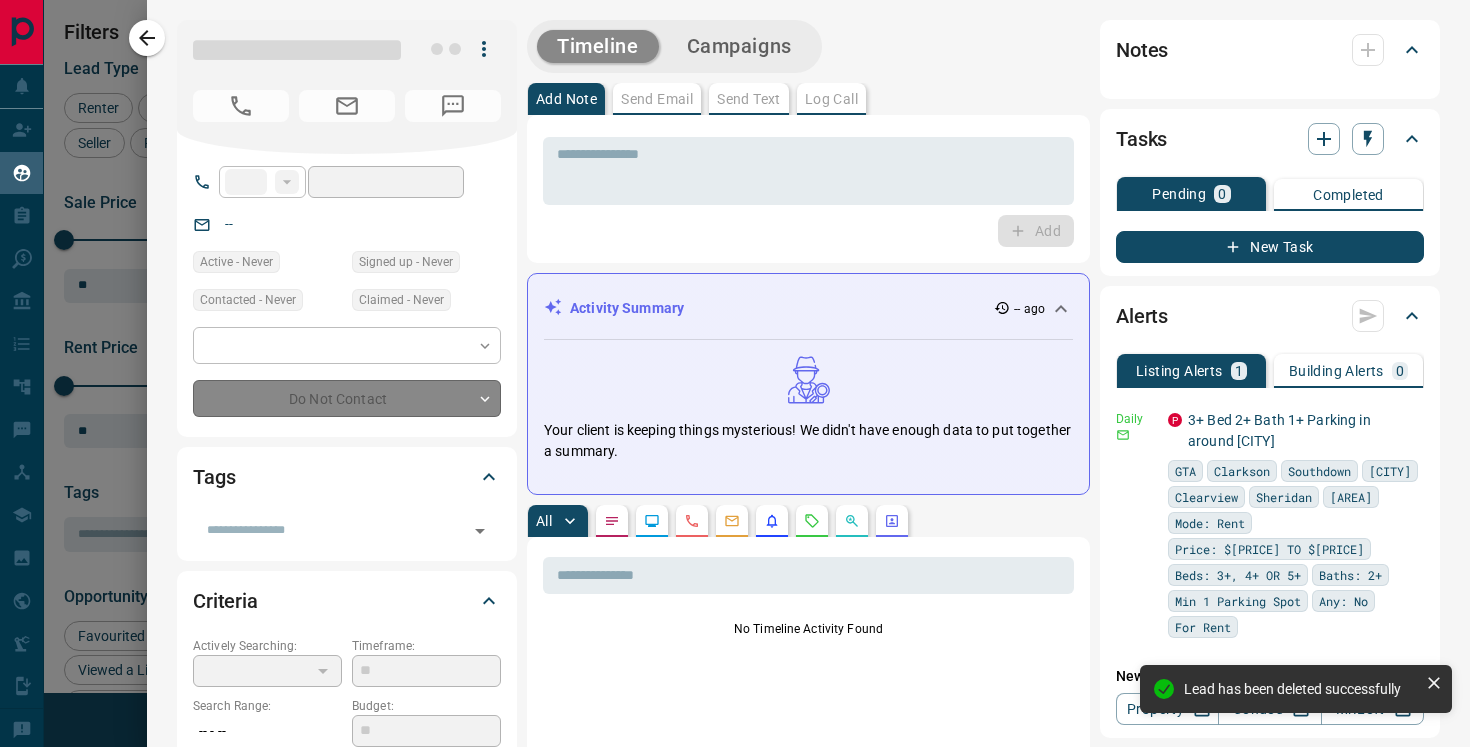 type on "**" 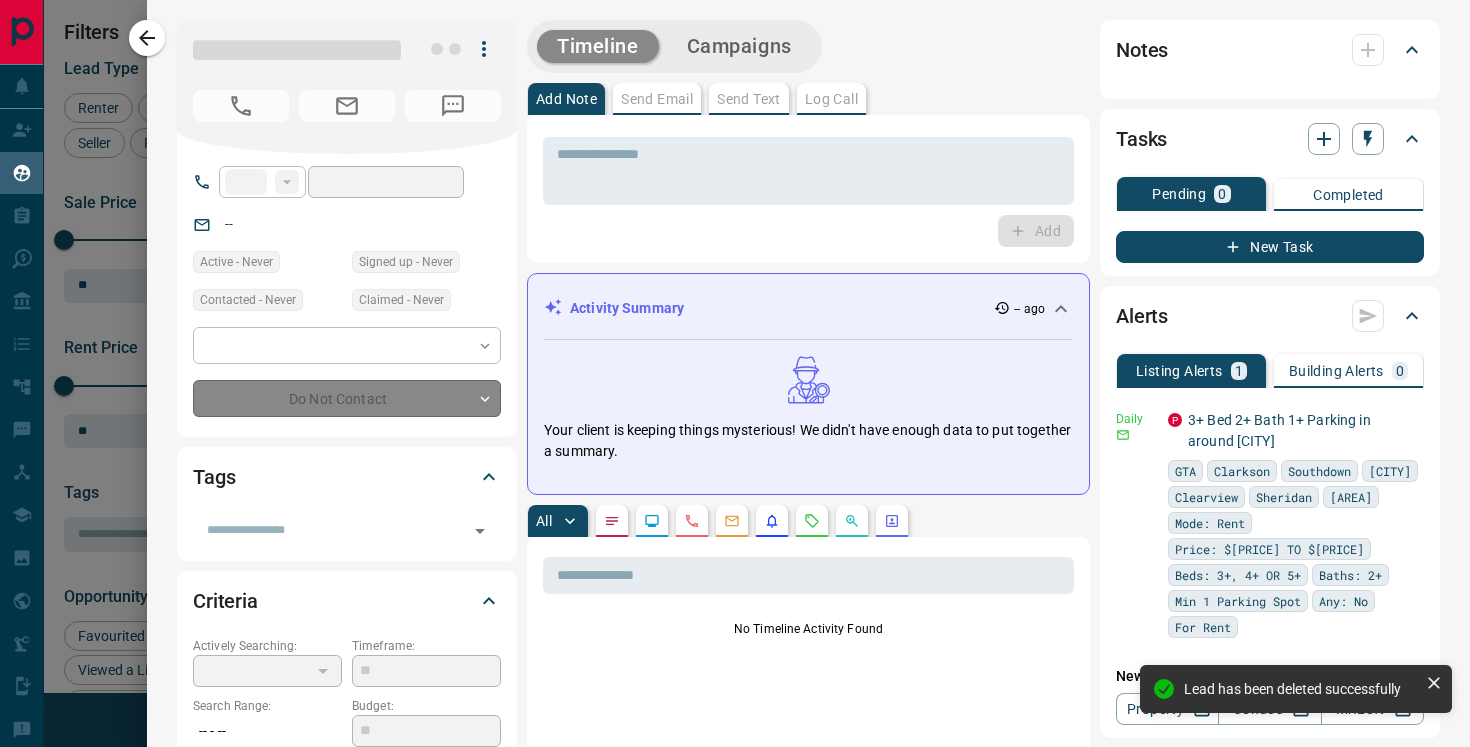 type on "**********" 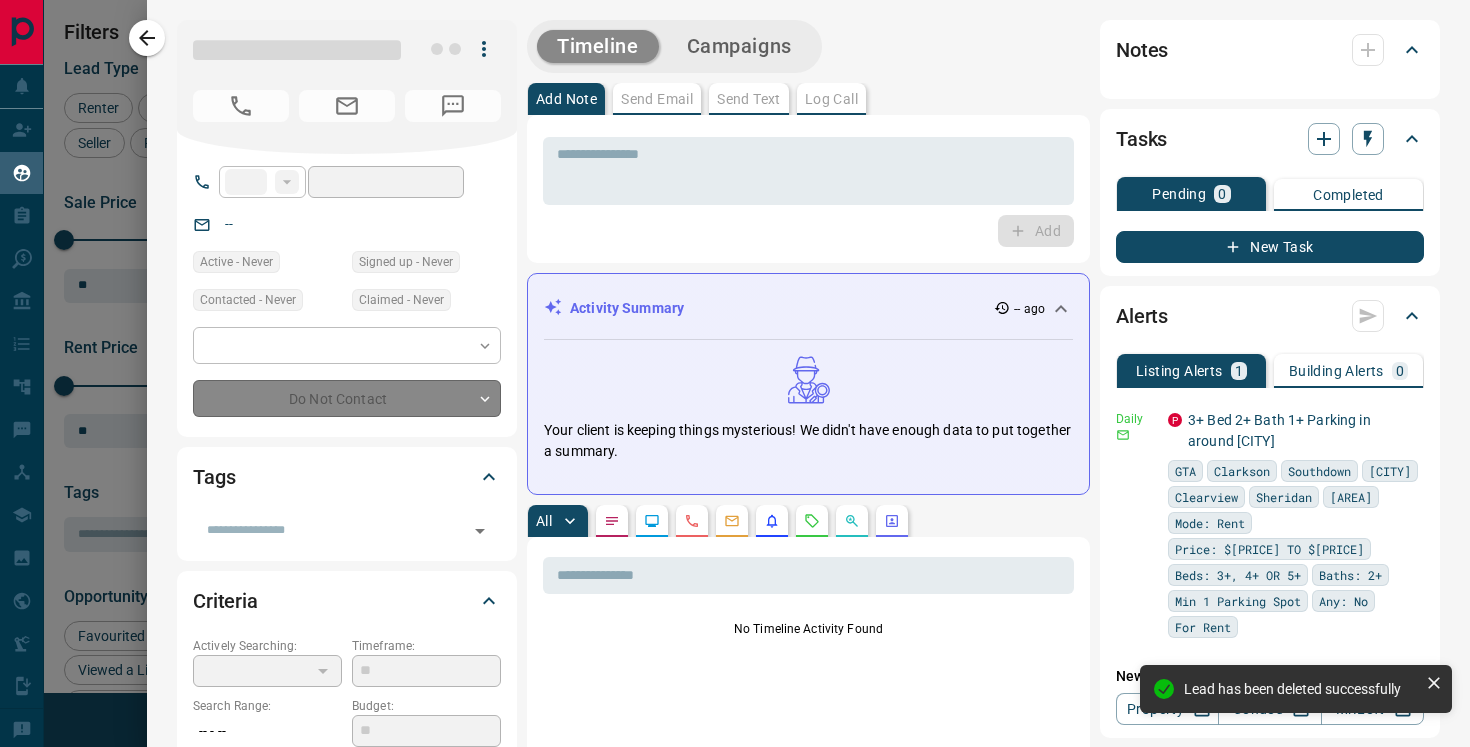 type on "**********" 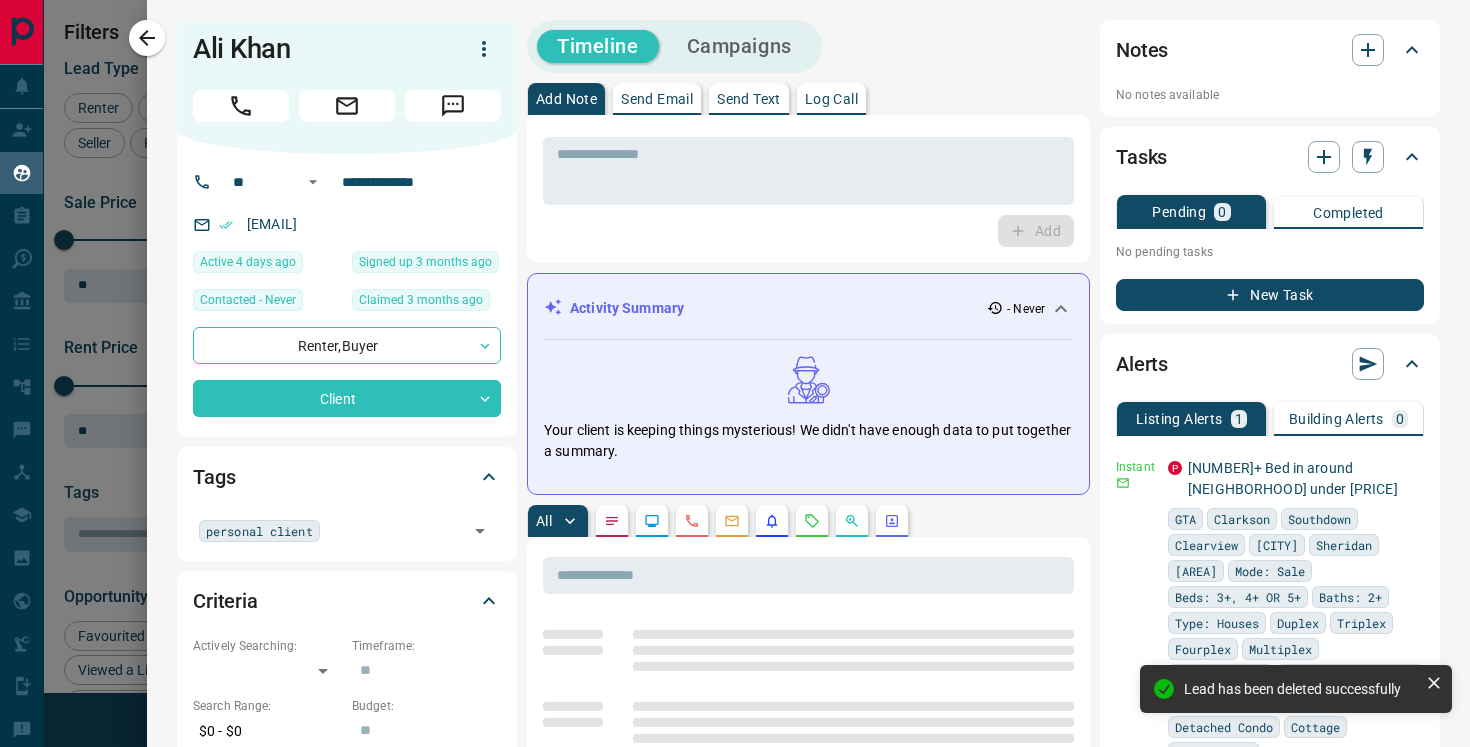 click 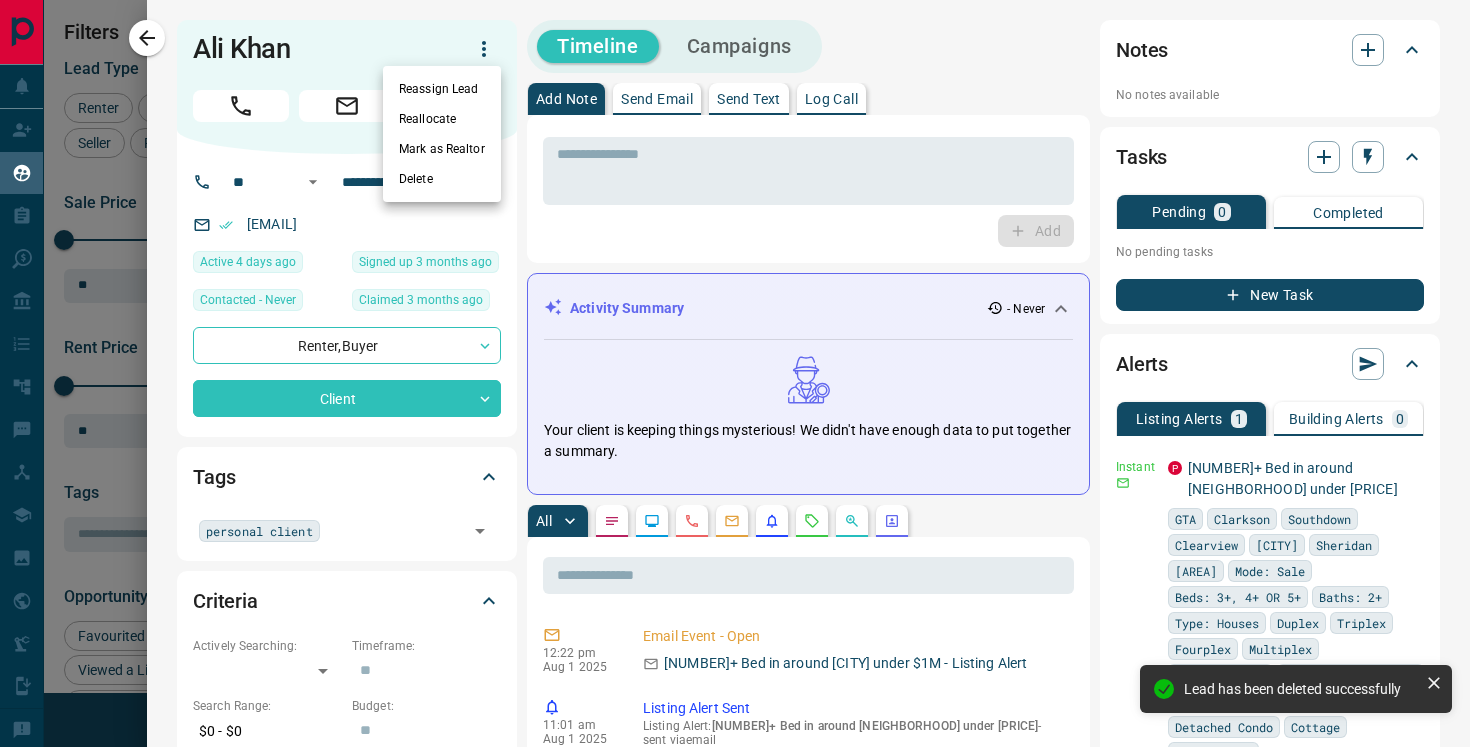click on "Delete" at bounding box center [442, 179] 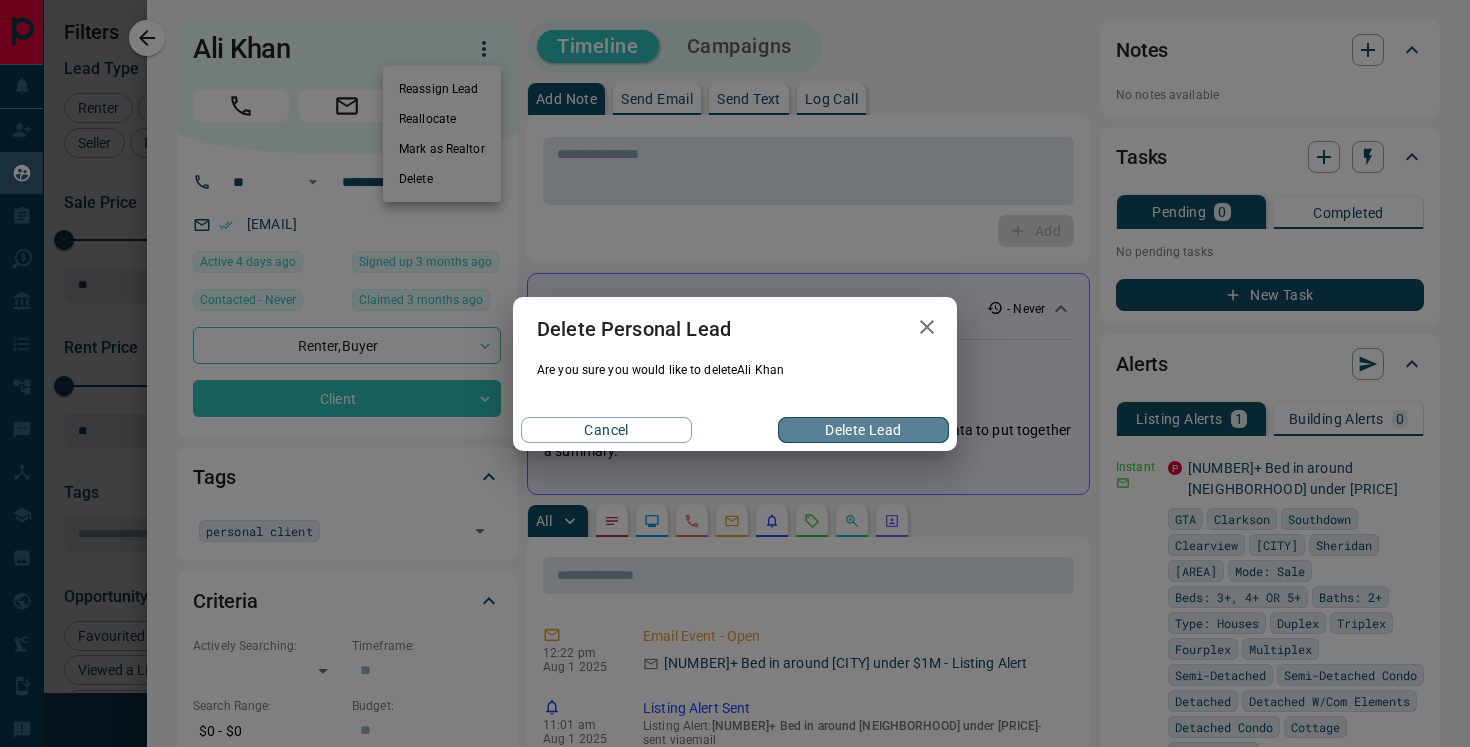 click on "Delete Lead" at bounding box center [863, 430] 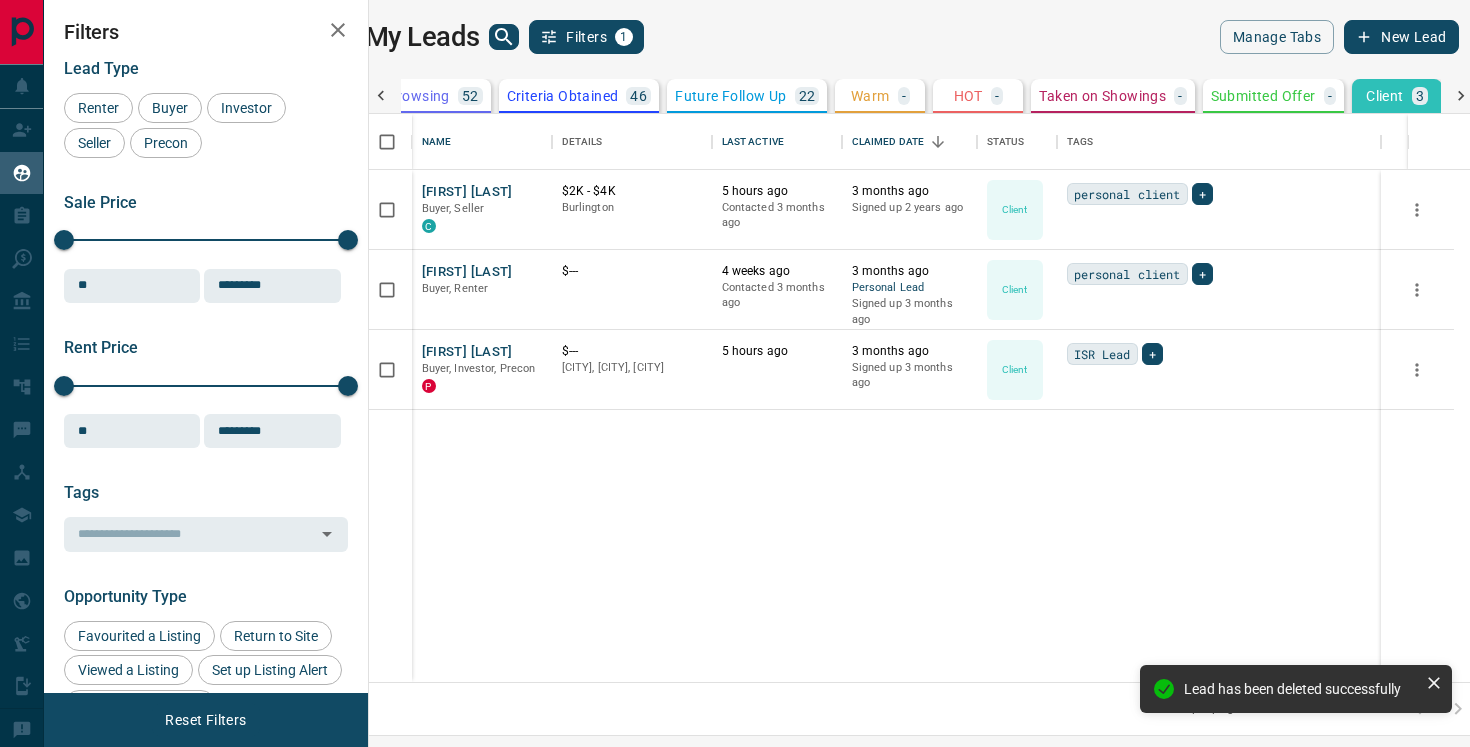 scroll, scrollTop: 0, scrollLeft: 278, axis: horizontal 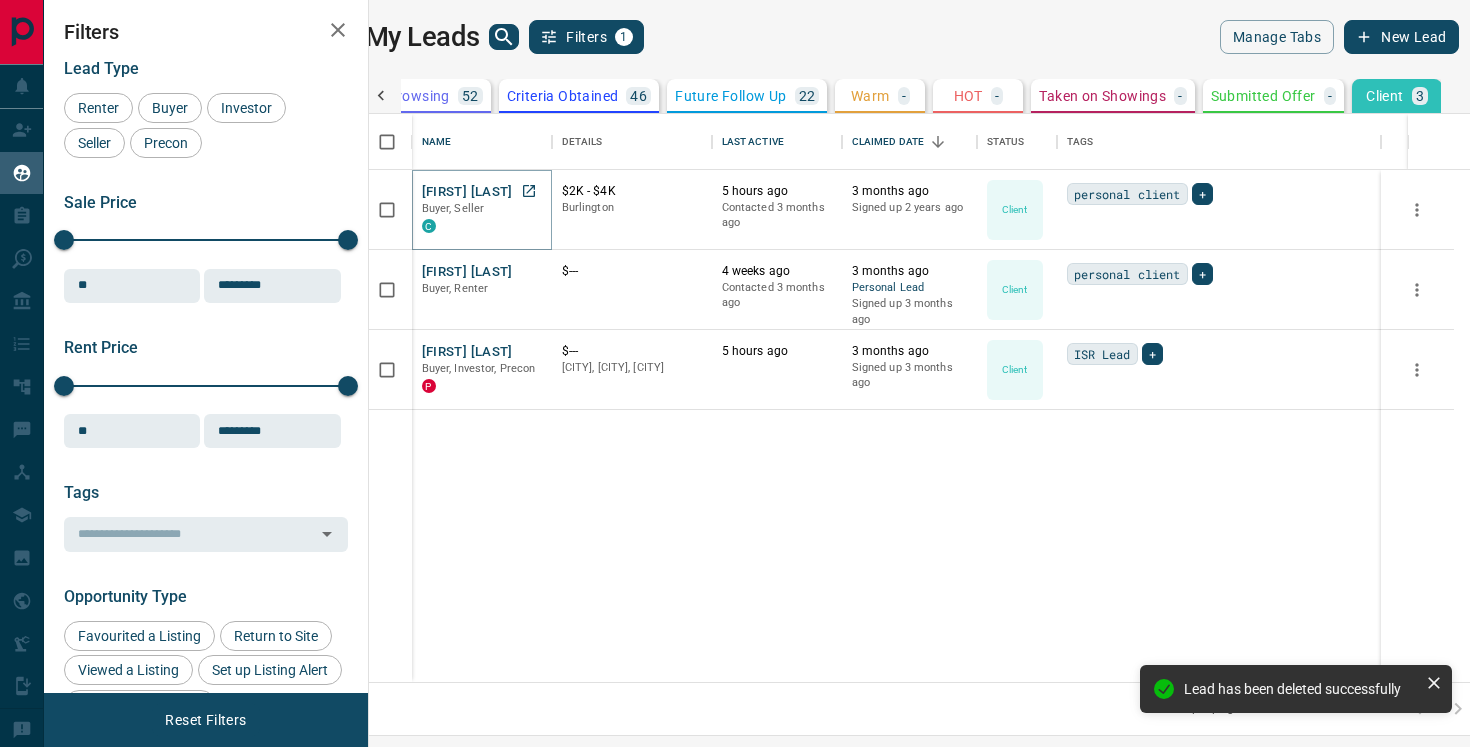 click on "[FIRST] [LAST]" at bounding box center [467, 192] 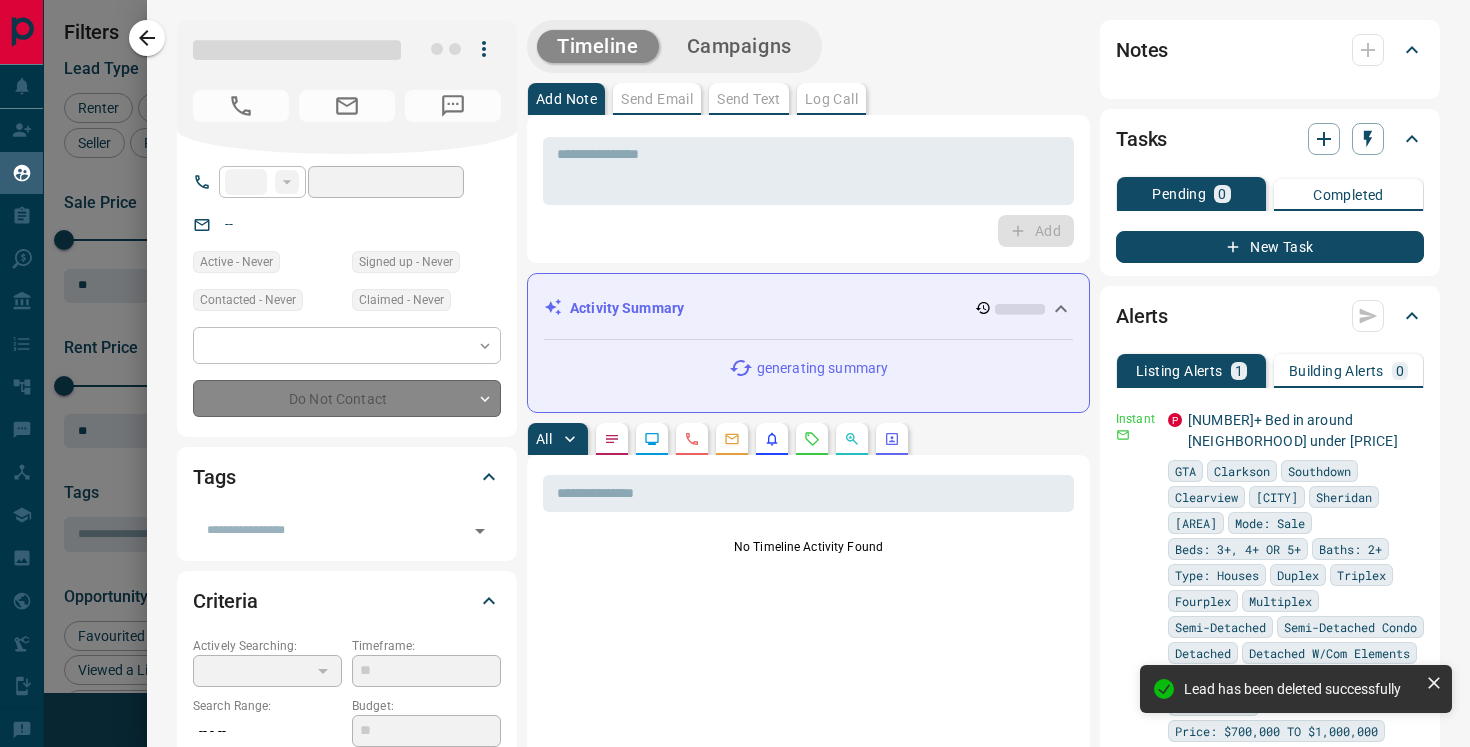 type on "**" 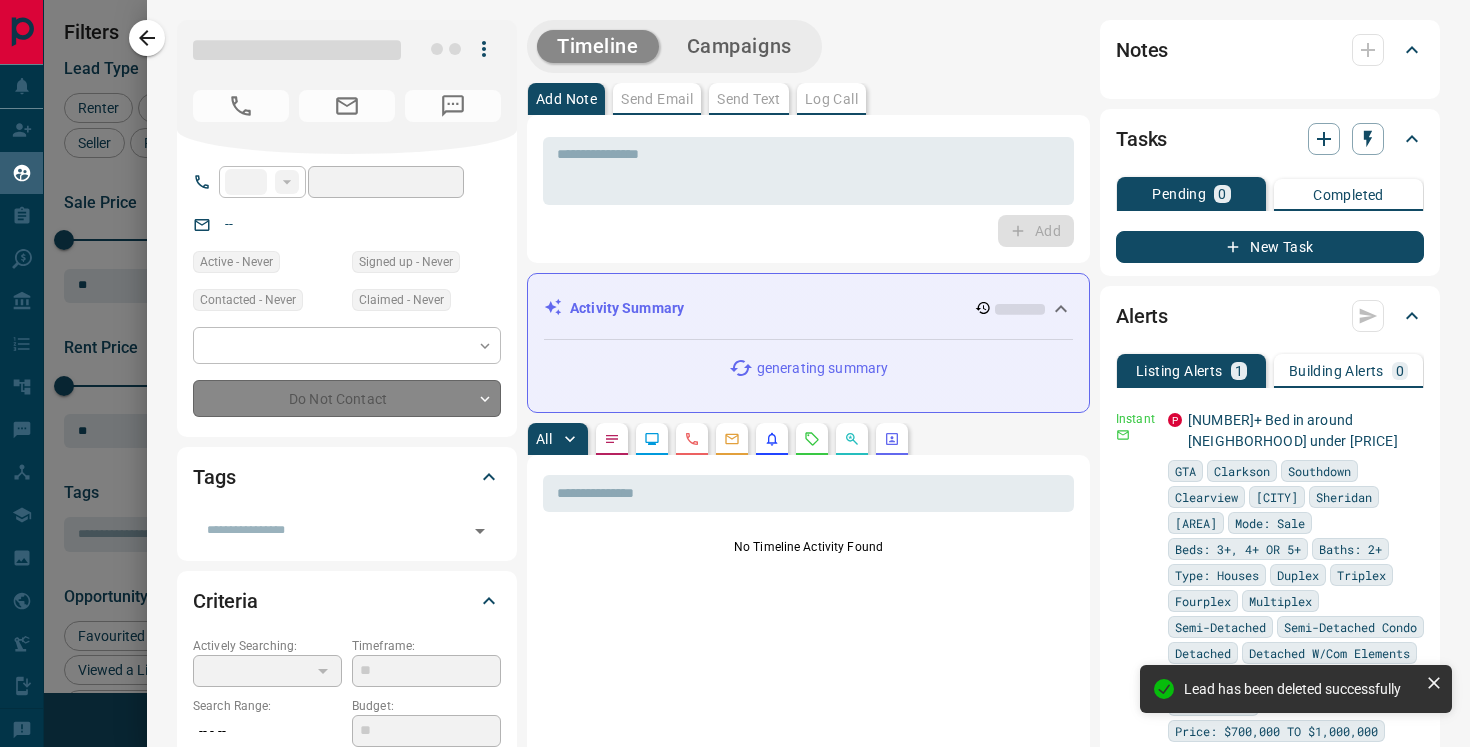 type on "**********" 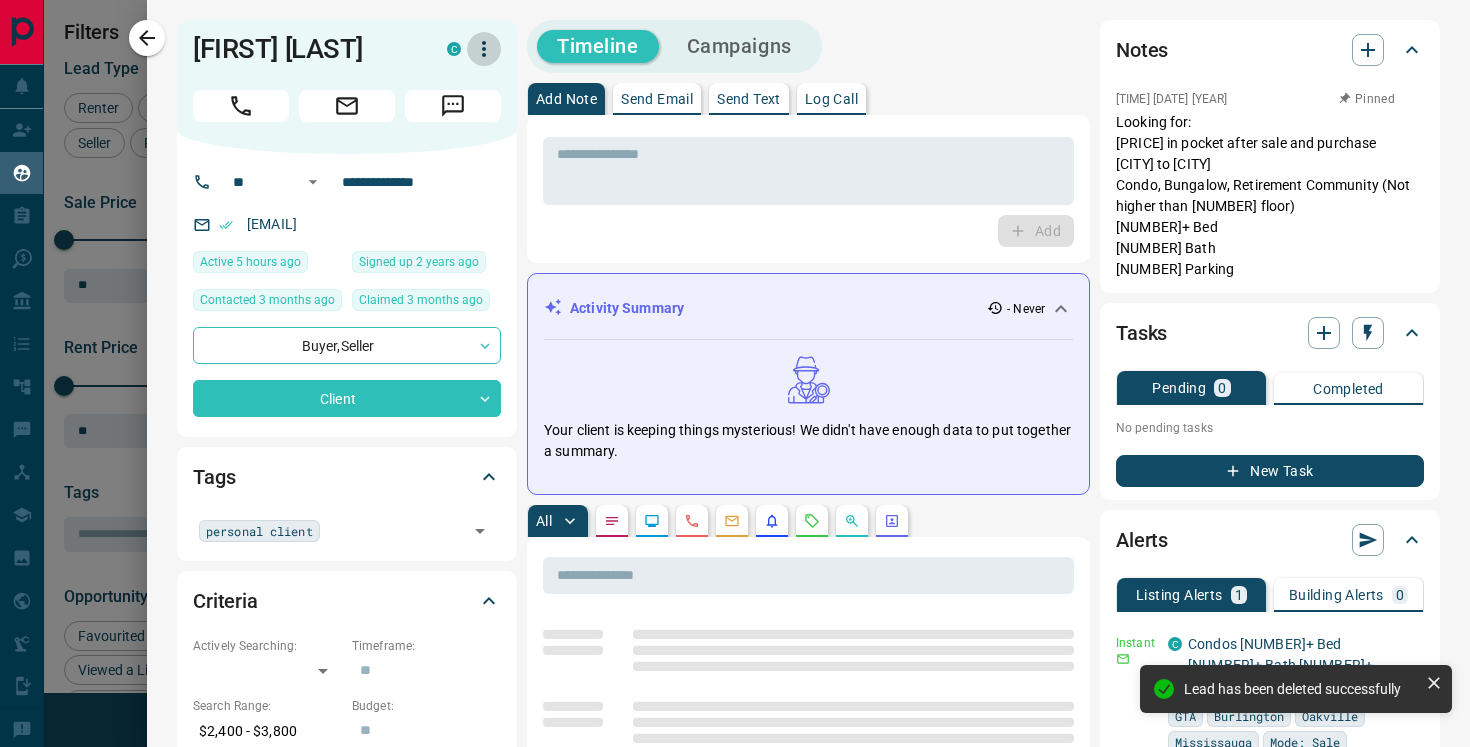 click 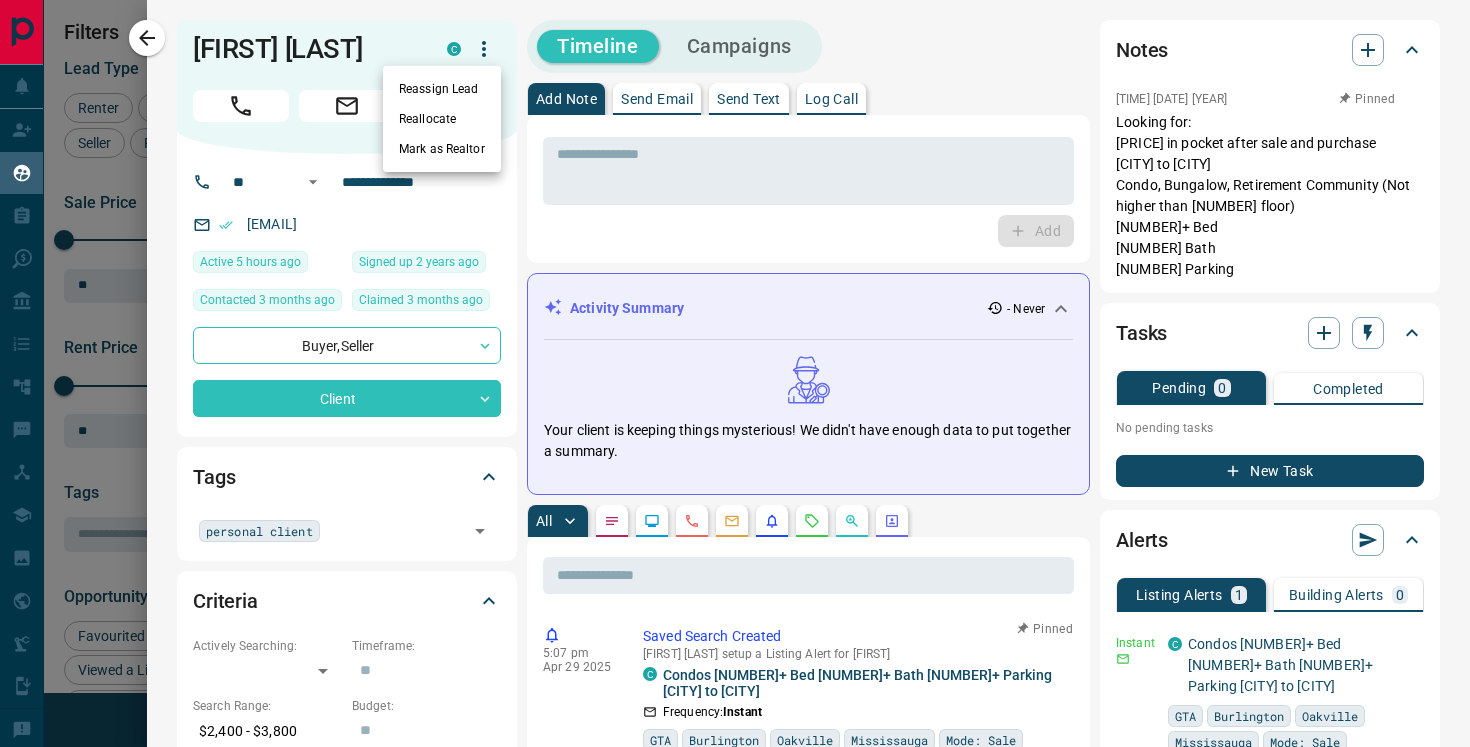 click at bounding box center (735, 373) 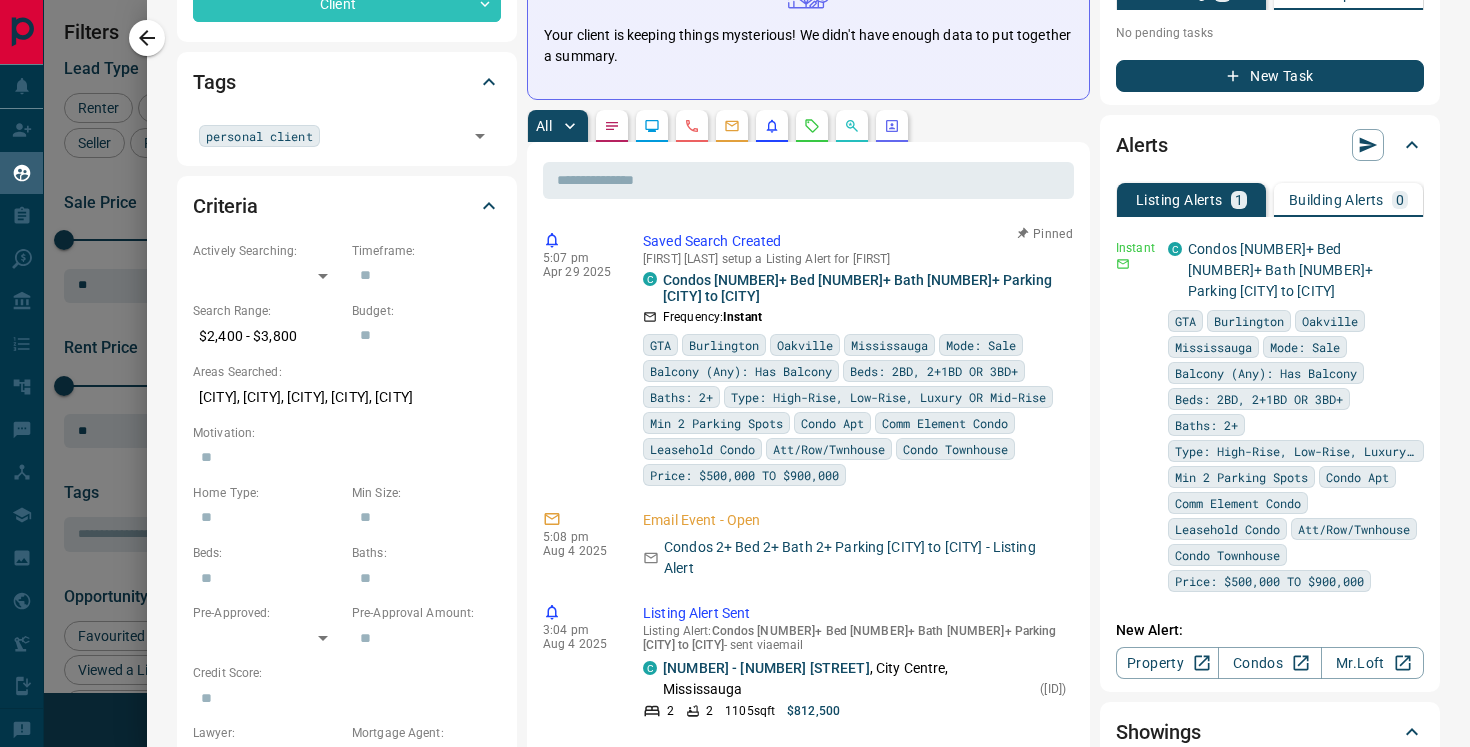 scroll, scrollTop: 397, scrollLeft: 0, axis: vertical 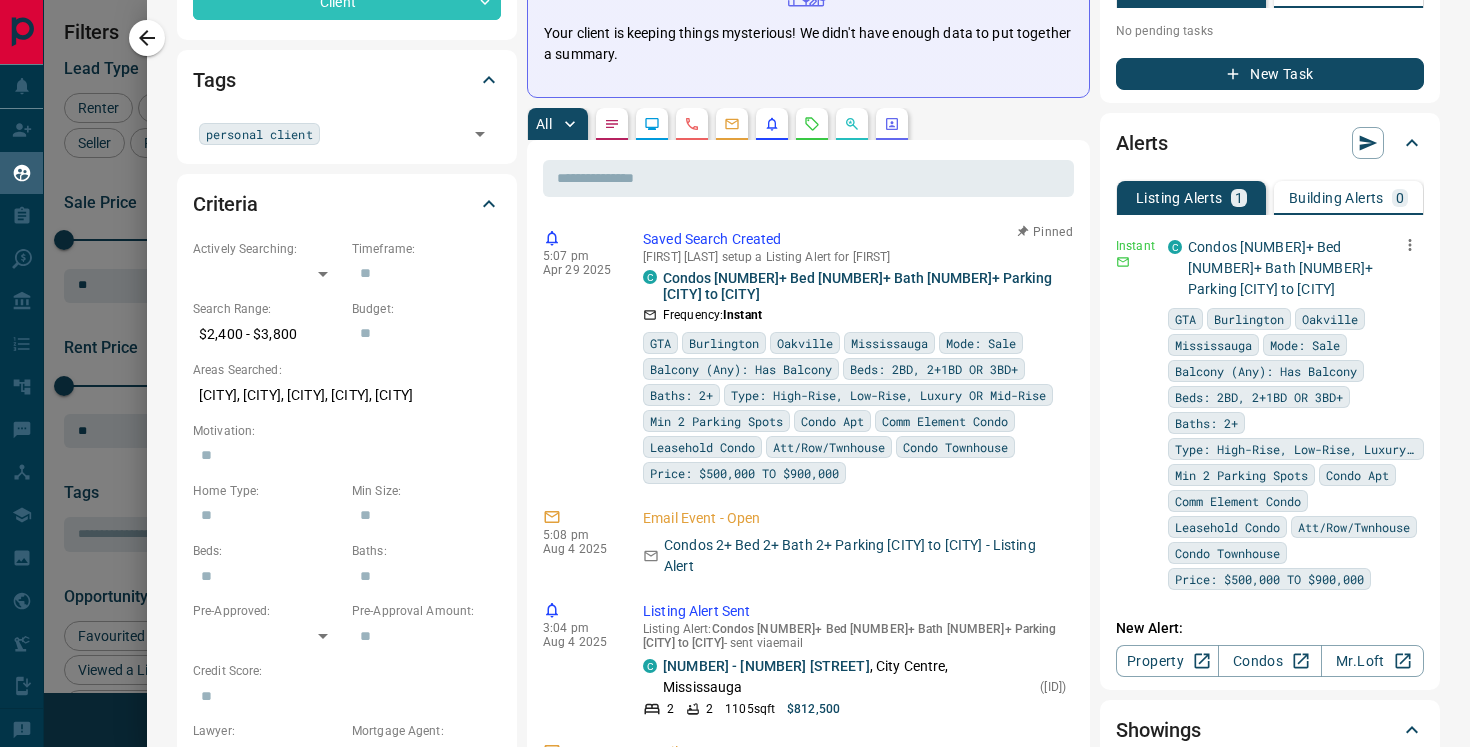 click 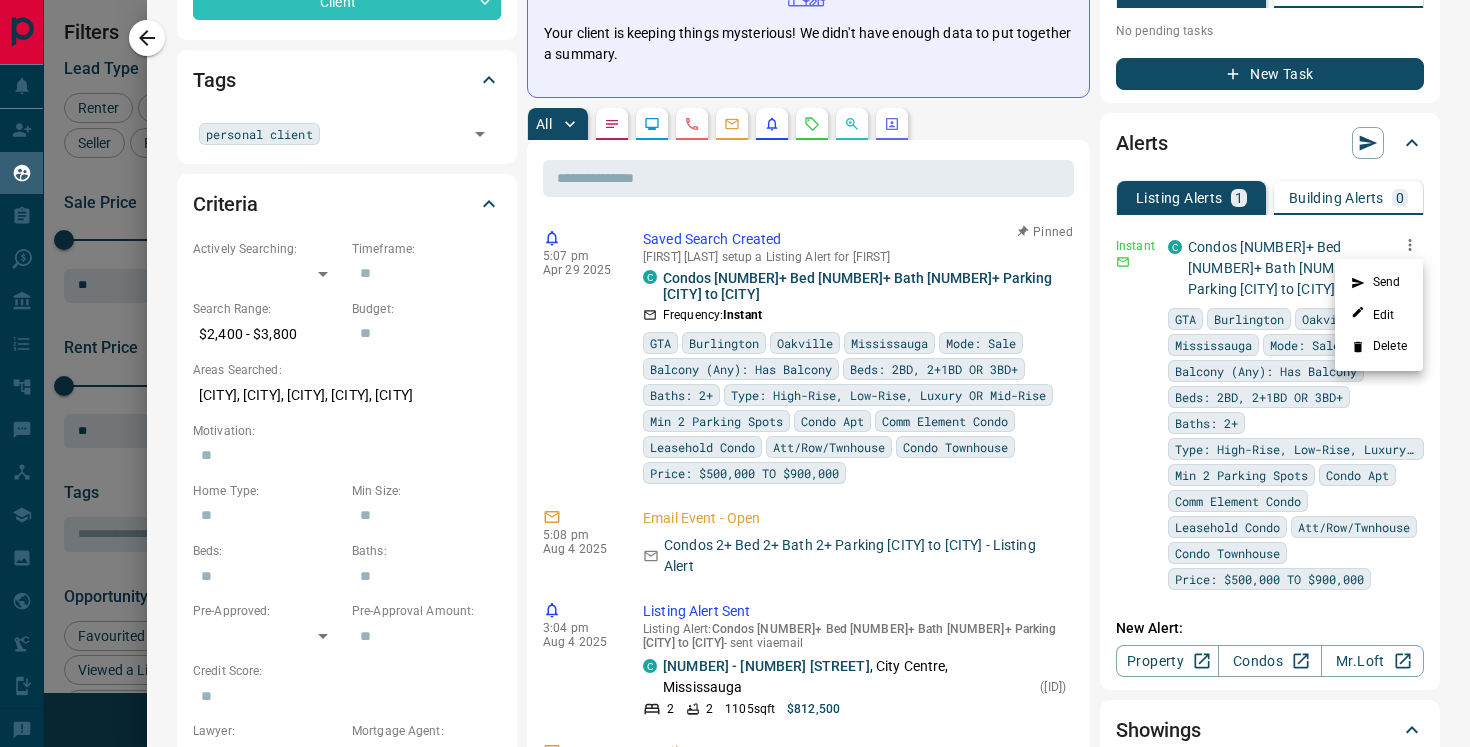click on "Delete" at bounding box center [1379, 347] 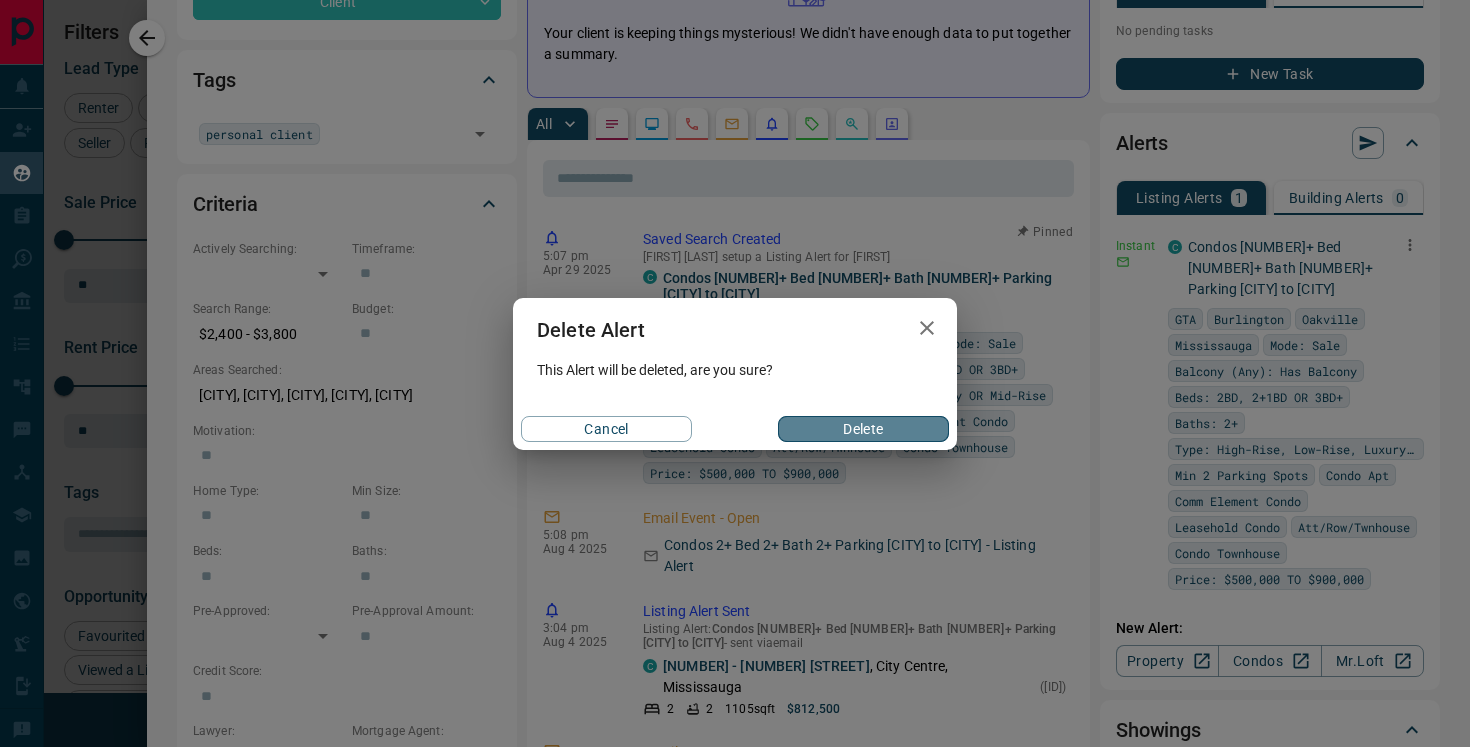 click on "Delete" at bounding box center [863, 429] 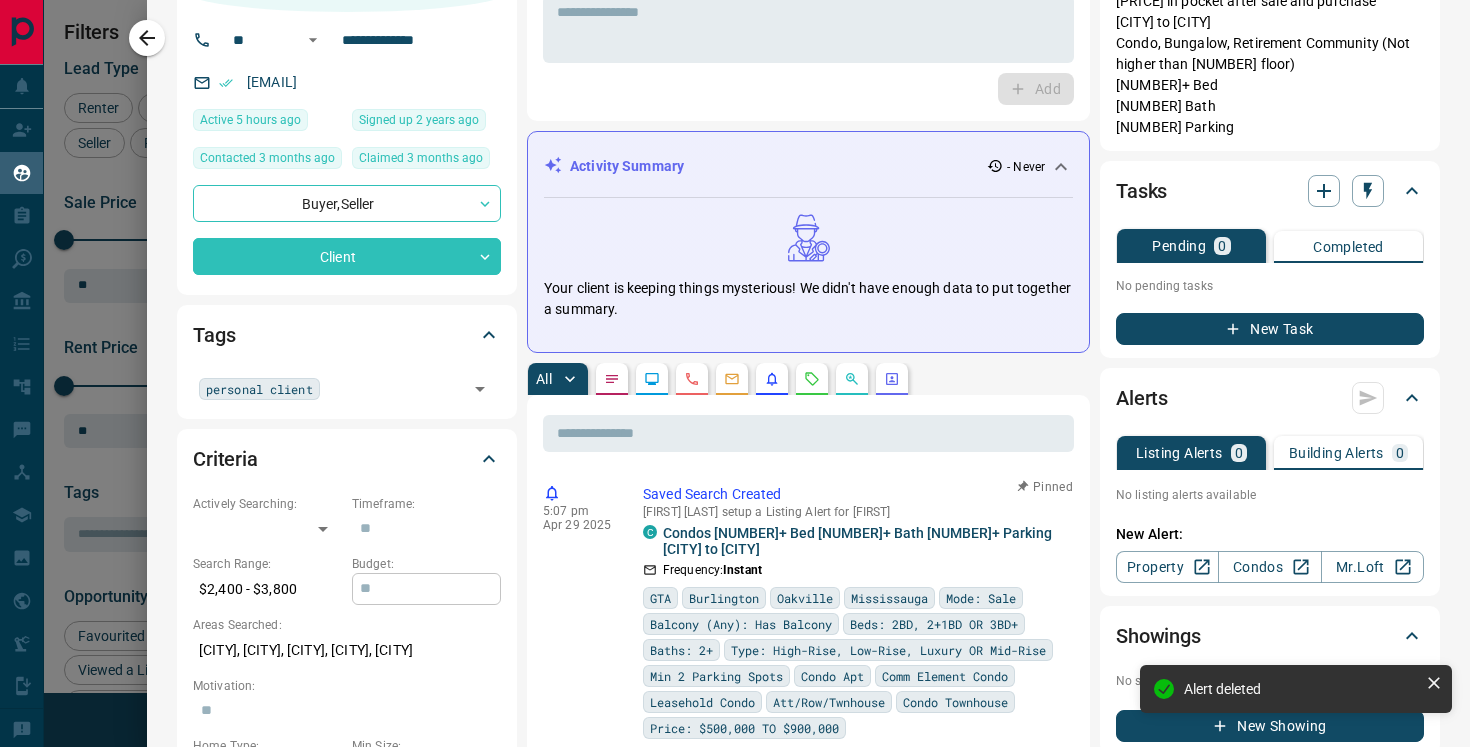 scroll, scrollTop: 120, scrollLeft: 0, axis: vertical 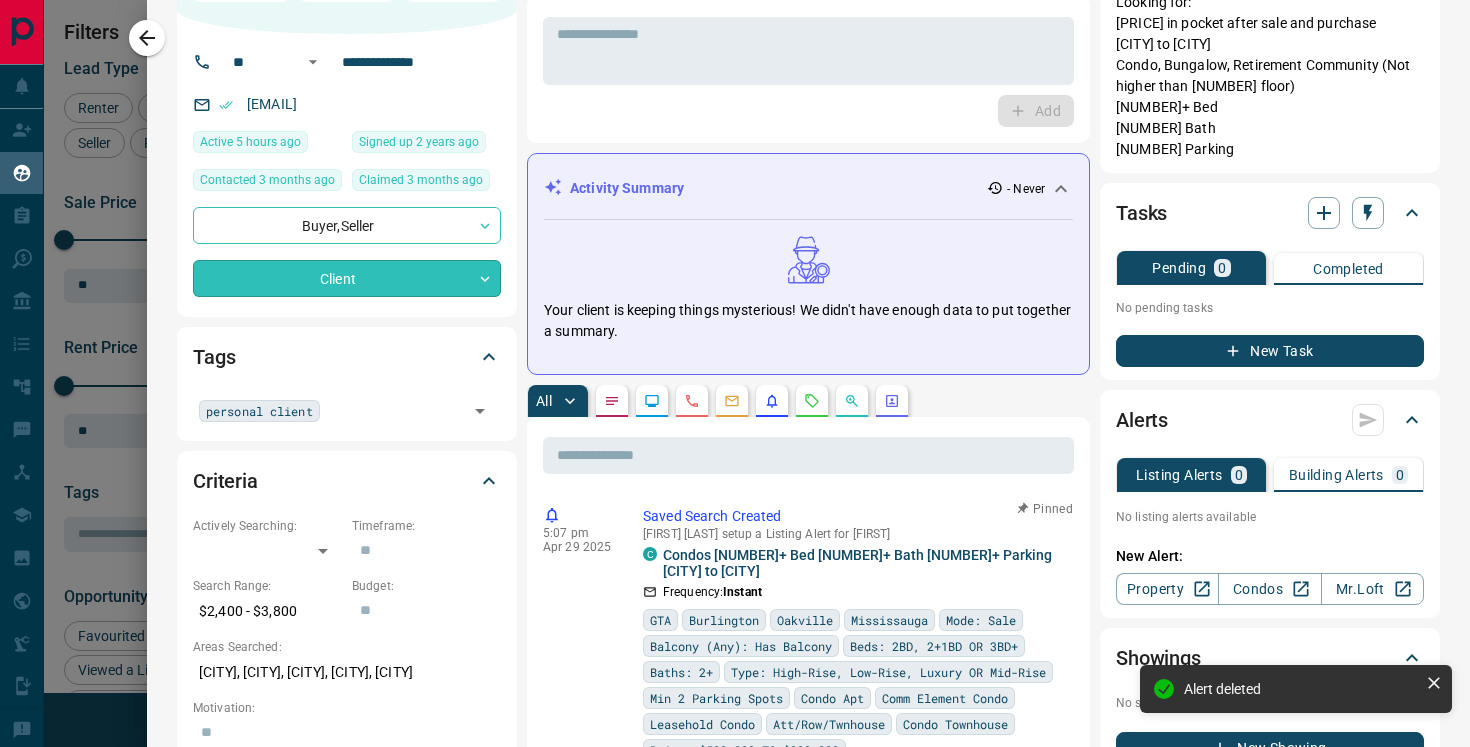 click on "Lead Transfers Claim Leads My Leads Tasks Opportunities Deals Campaigns Automations Messages Broker Bay Training Media Services Agent Resources Precon Worksheet Mobile Apps Logout My Leads Filters 1 Manage Tabs New Lead All 587 TBD 427 Do Not Contact - Not Responsive 8 Bogus 29 Just Browsing 52 Criteria Obtained 46 Future Follow Up 22 Warm - HOT - Taken on Showings - Submitted Offer - Client 3 Name Details Last Active Claimed Date Status Tags Saron Doyle Buyer, Seller C $2K - $4K [CITY] 5 hours ago Contacted 3 months ago 3 months ago Signed up 2 years ago Client personal client + Kulwinder Grewal Buyer, Renter $--- 4 weeks ago Contacted 3 months ago 3 months ago Personal Lead Signed up 3 months ago Client personal client + Mark Vassallo Buyer, Investor, Precon P $--- [CITY], [CITY], +5 5 hours ago 3 months ago Signed up 3 months ago Client ISR Lead + Rows per page: 25 ** 1–3 of 3 Filters Lead Type Renter Buyer Investor Seller Precon Sale Price 0 5500000 Sale price range ** ​ ********* ​" at bounding box center (735, 361) 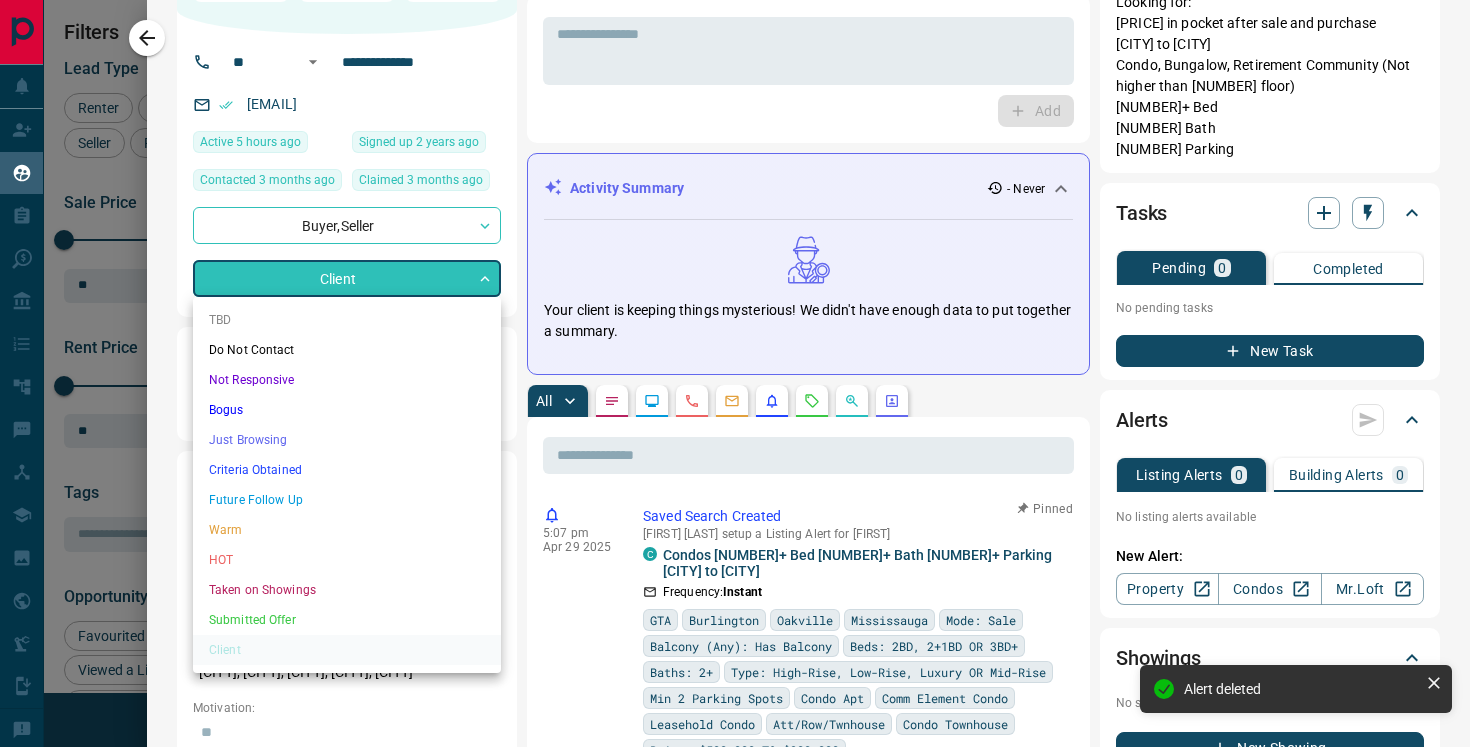 click on "Do Not Contact" at bounding box center [347, 350] 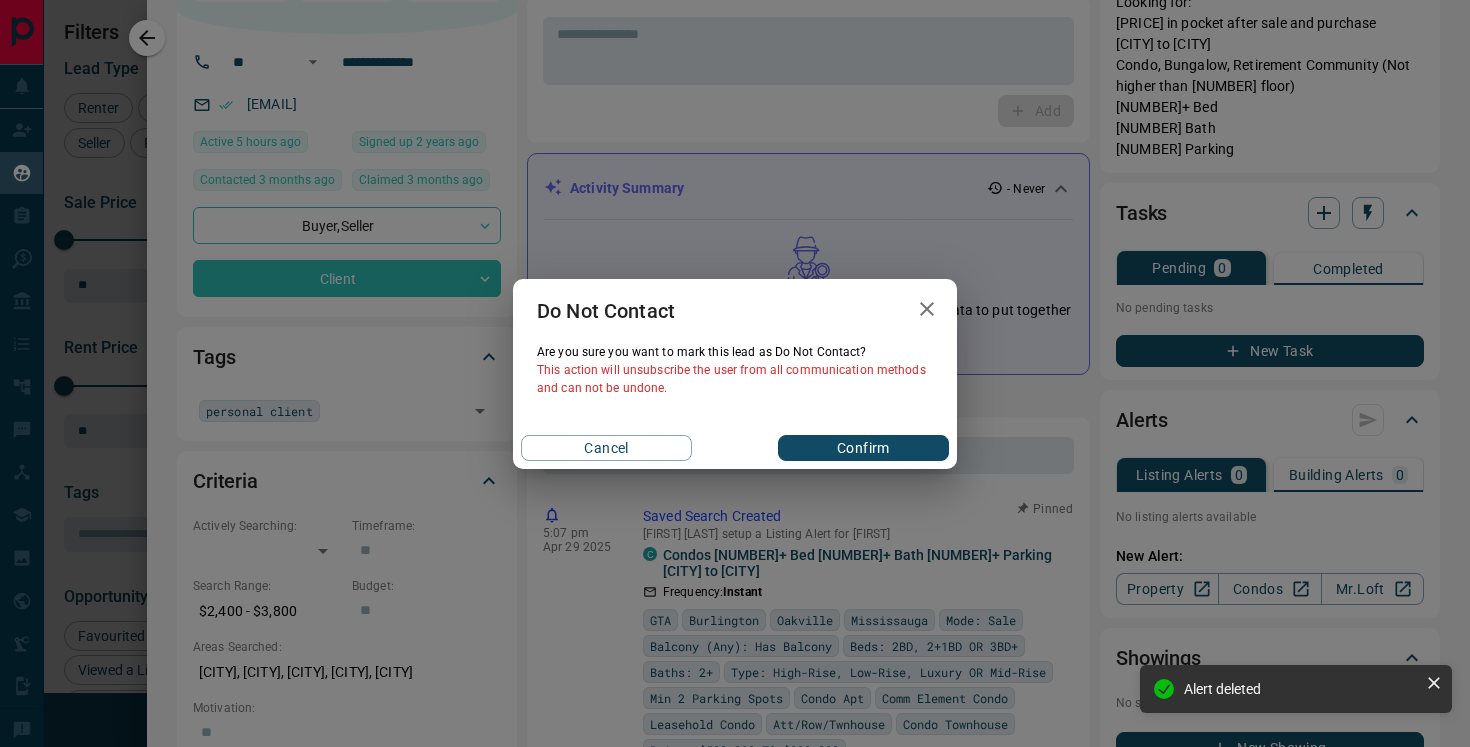 click on "Confirm" at bounding box center [863, 448] 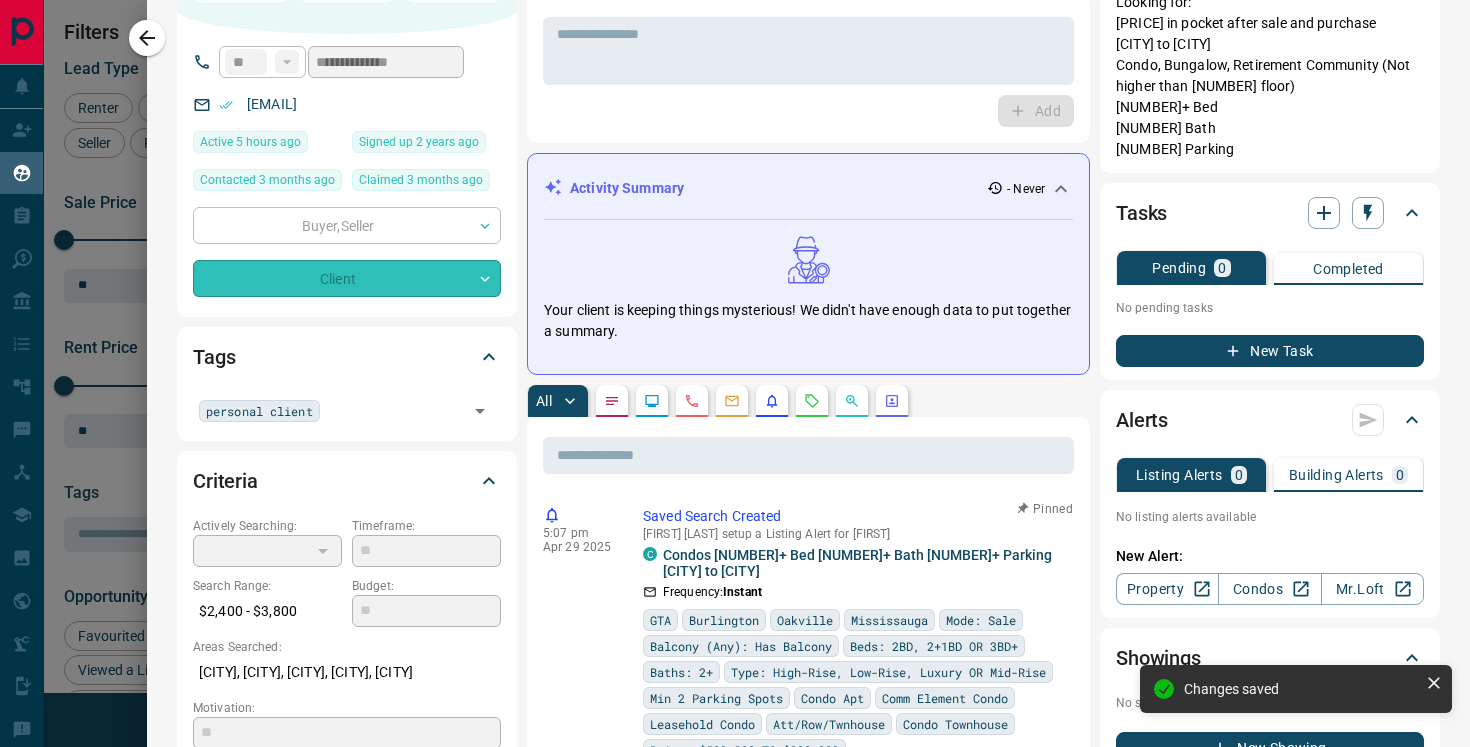 type on "*" 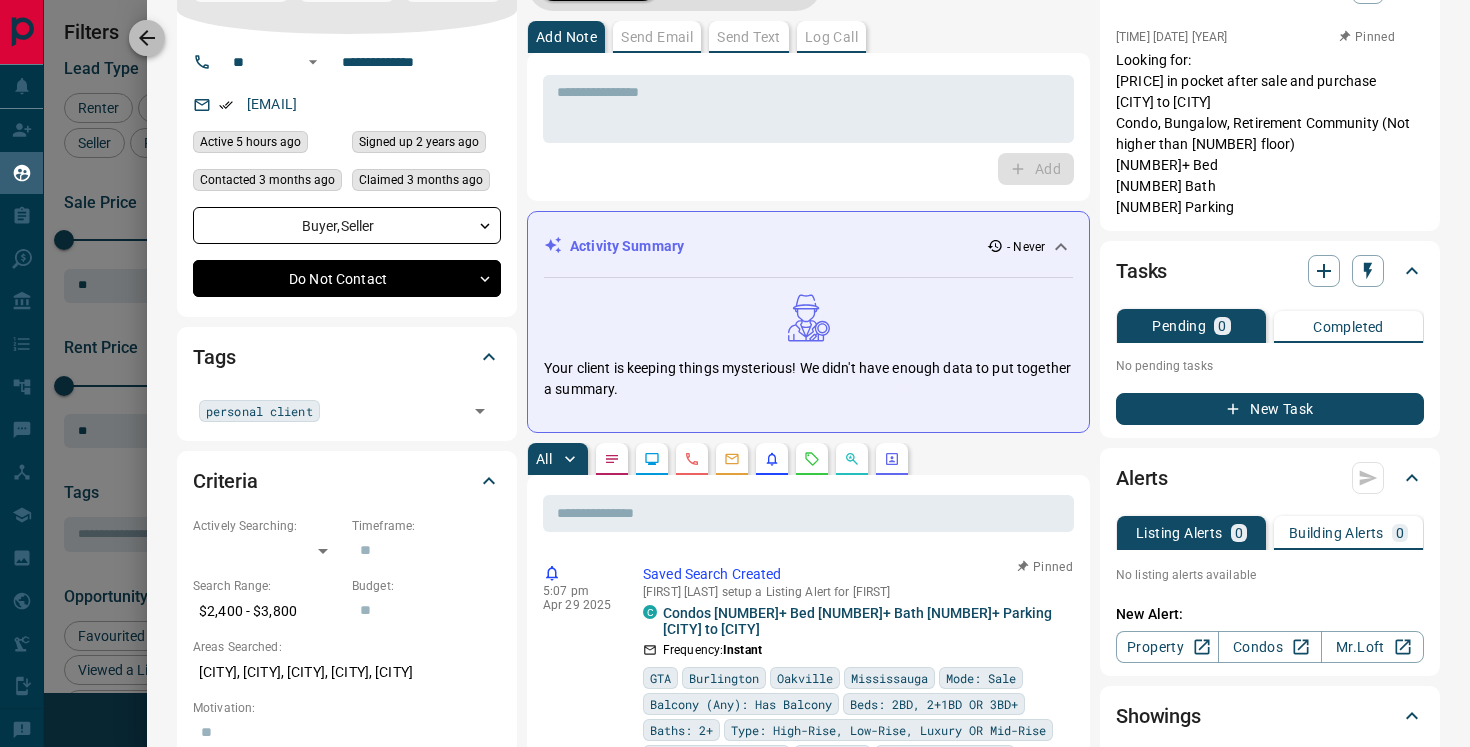 click 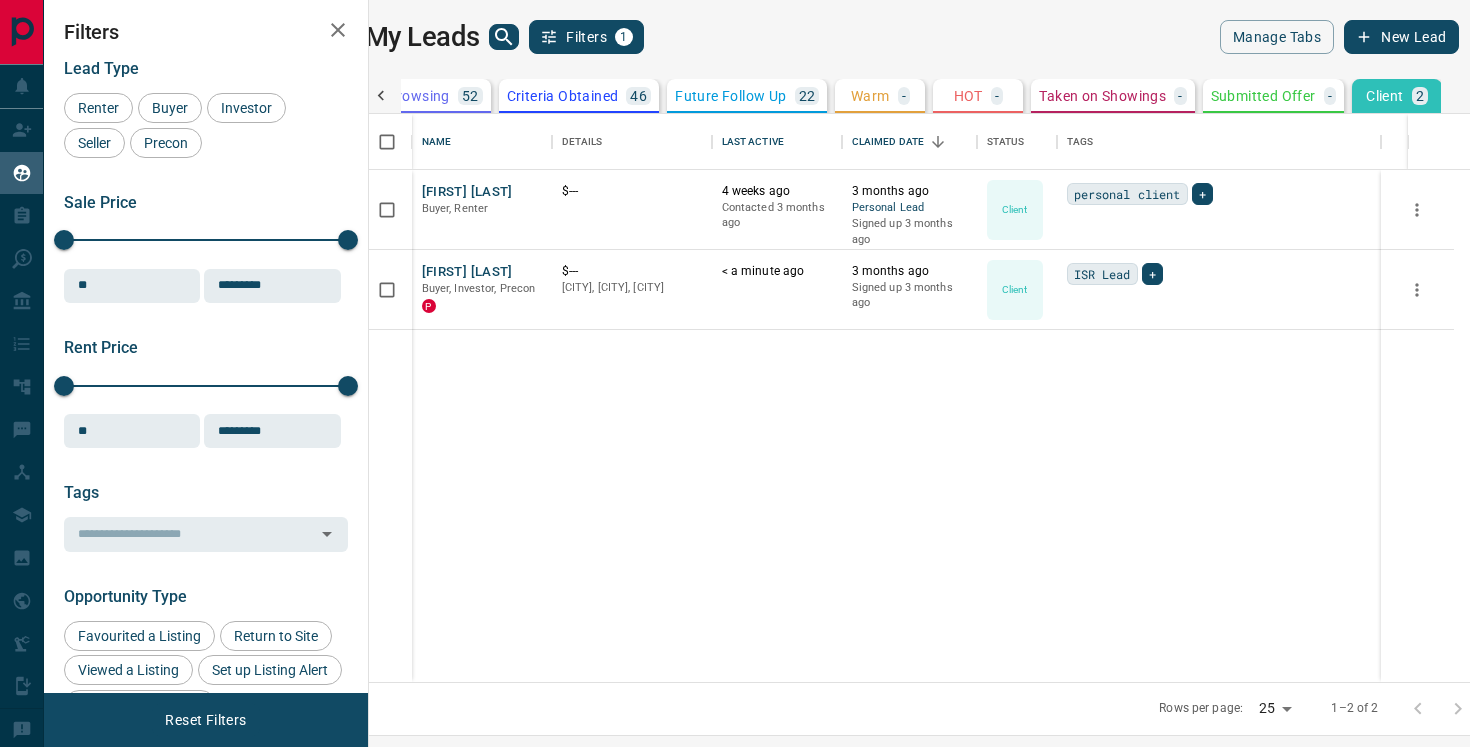 scroll, scrollTop: 0, scrollLeft: 278, axis: horizontal 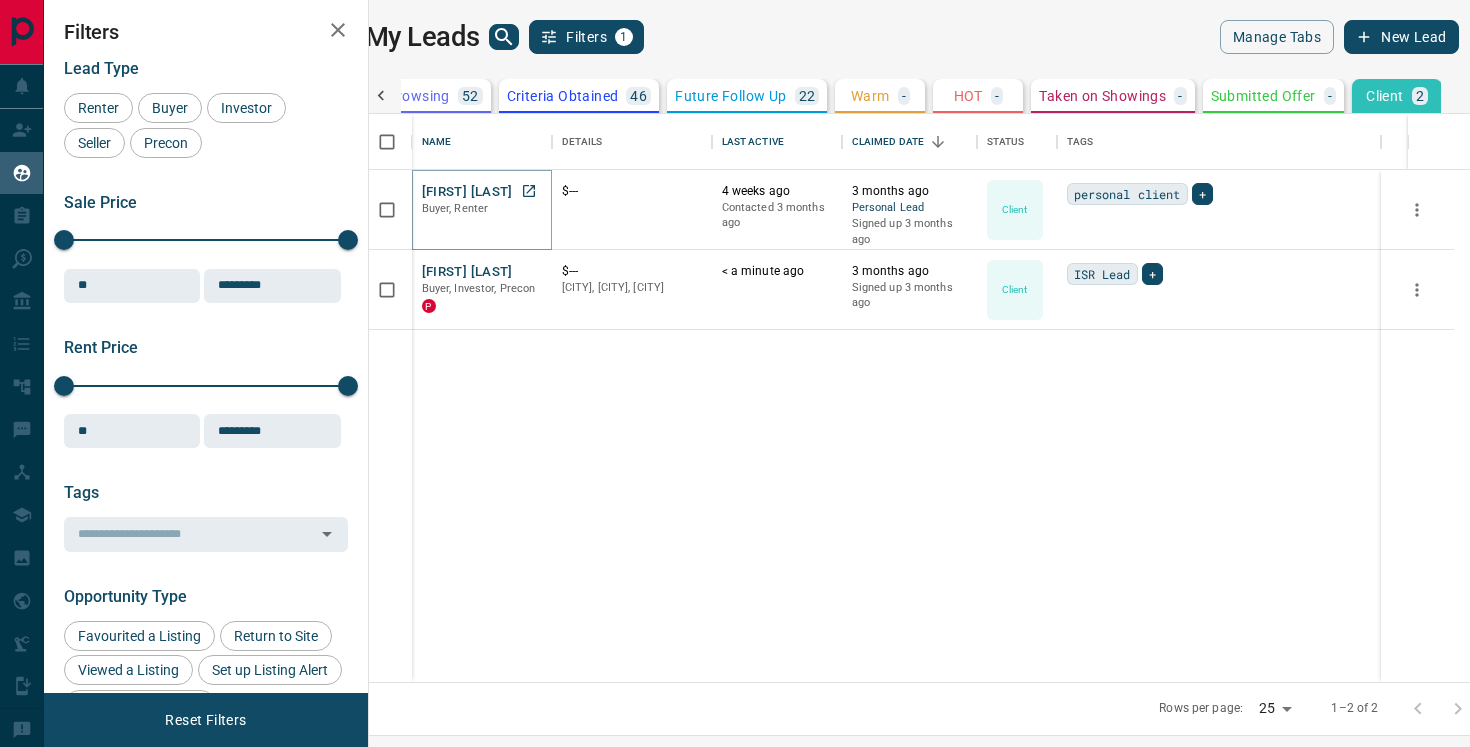 click on "[FIRST] [LAST]" at bounding box center [467, 192] 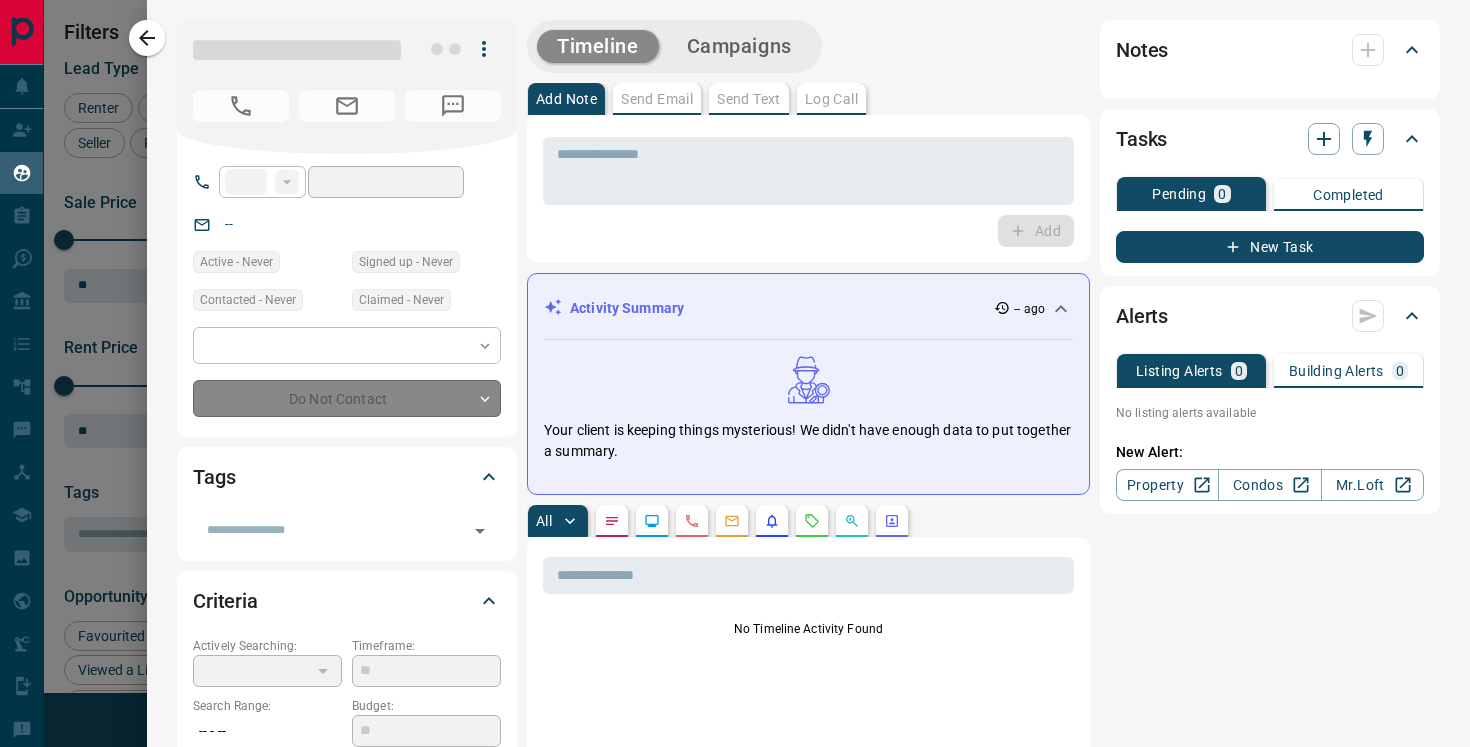 type on "**" 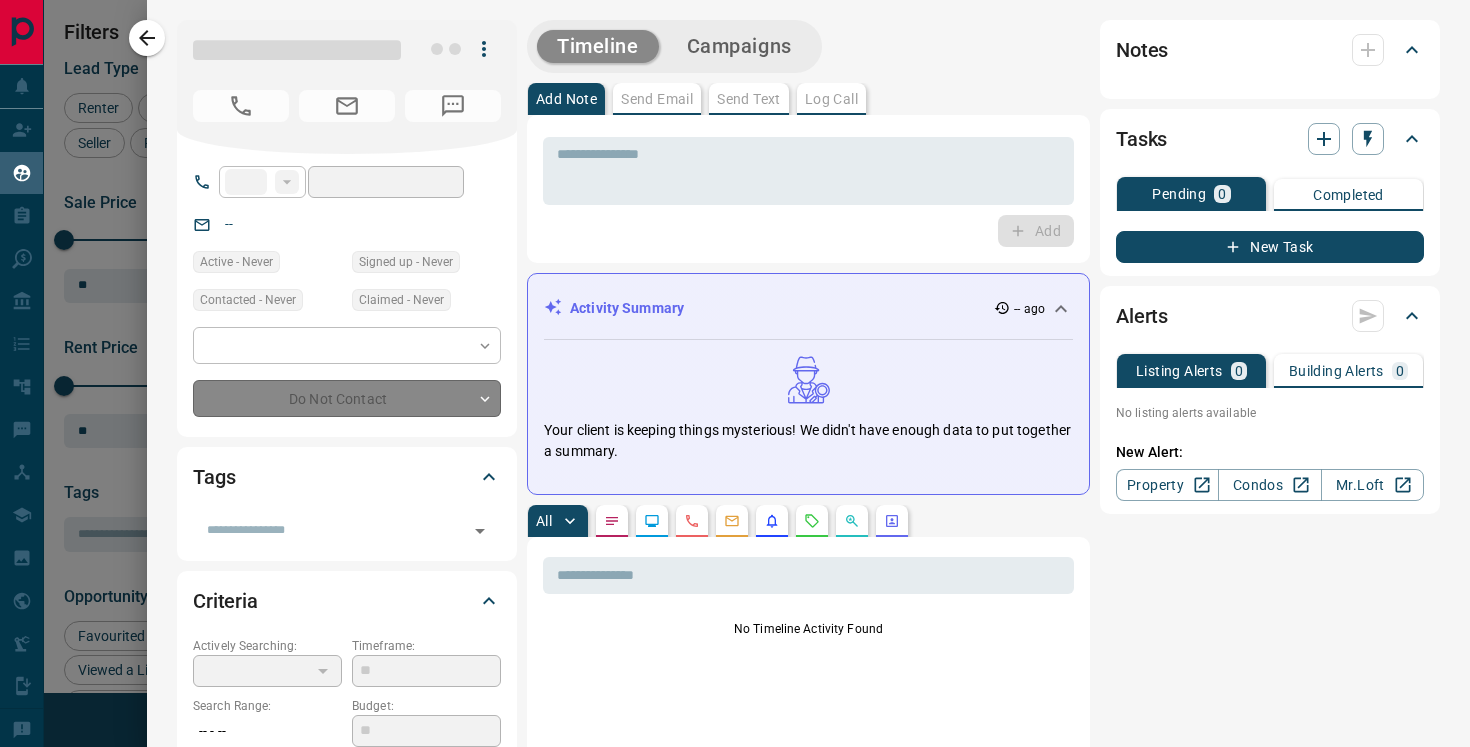 type on "**********" 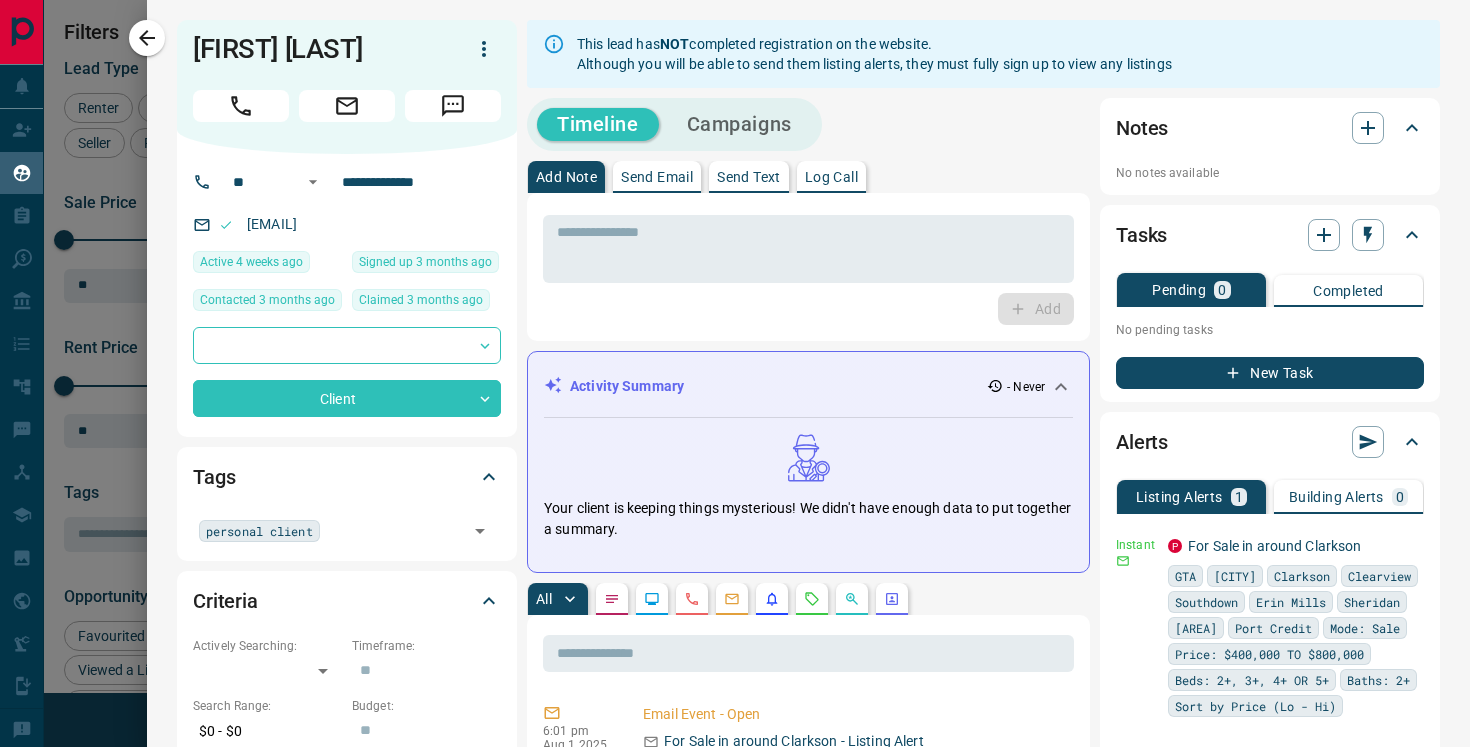 click 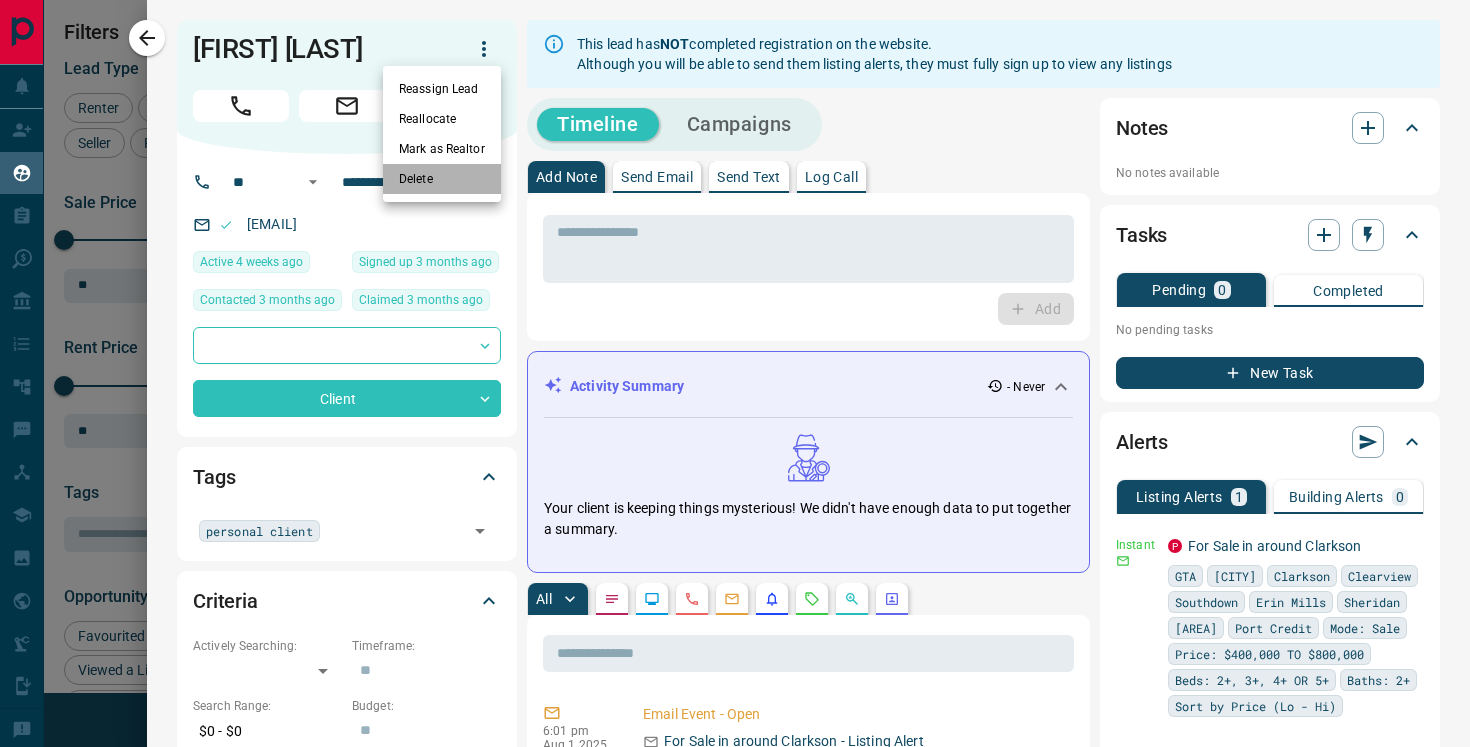 click on "Delete" at bounding box center [442, 179] 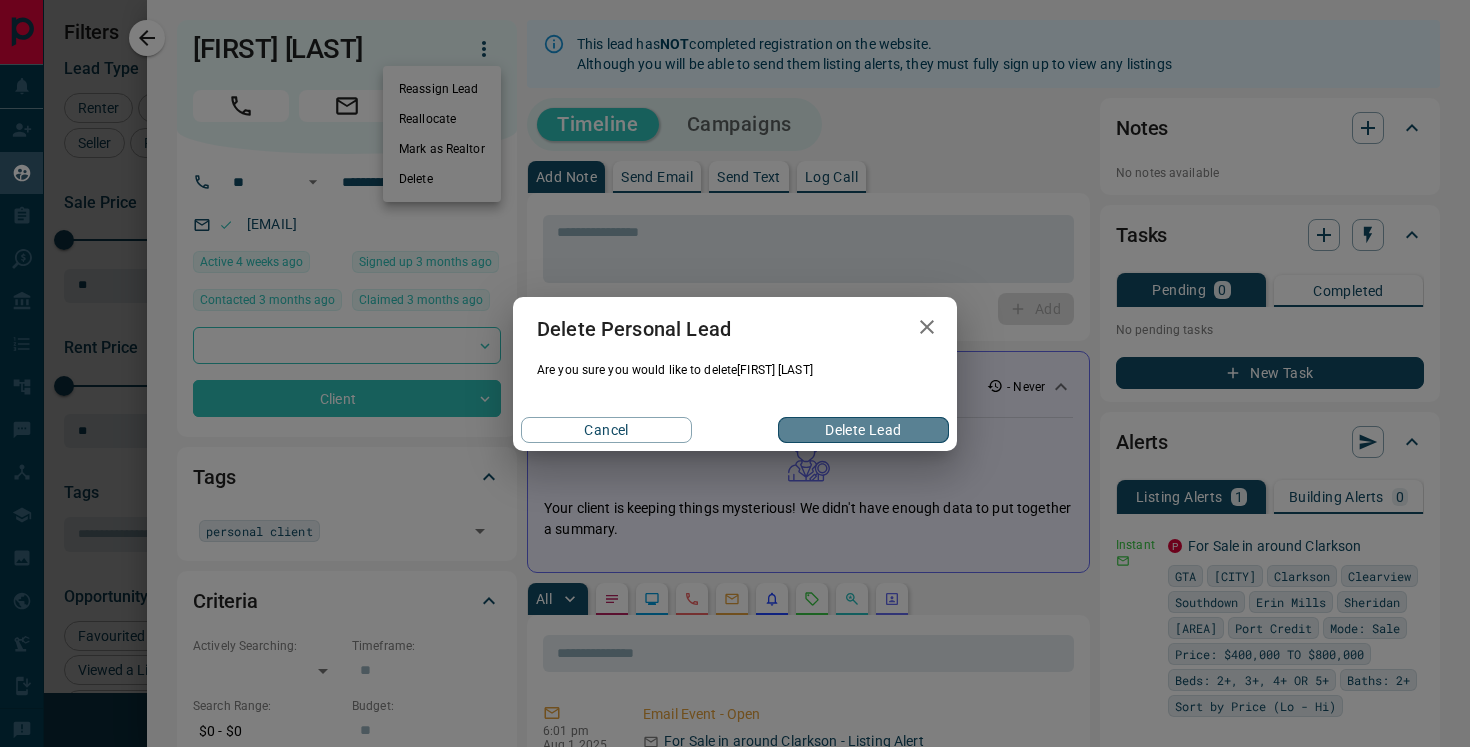 click on "Delete Lead" at bounding box center (863, 430) 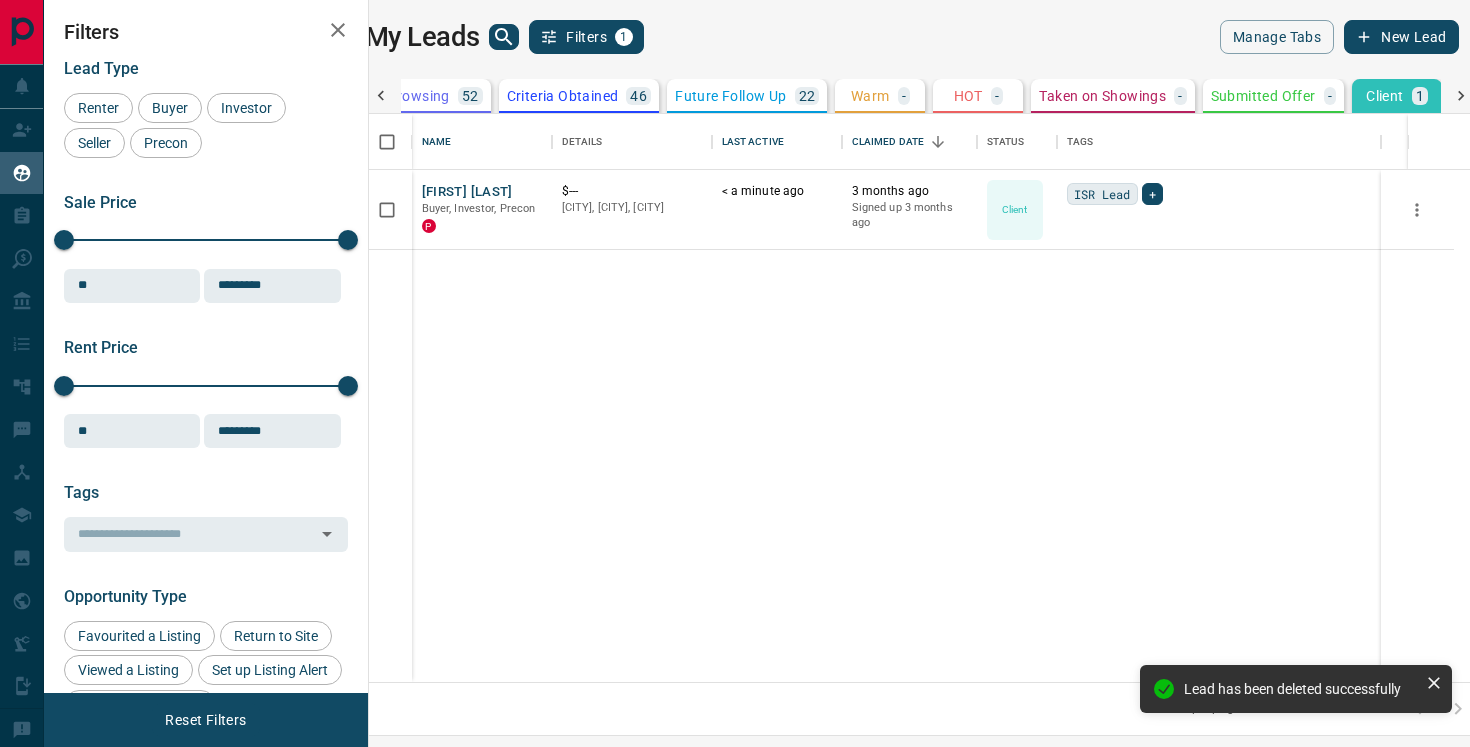 scroll, scrollTop: 0, scrollLeft: 278, axis: horizontal 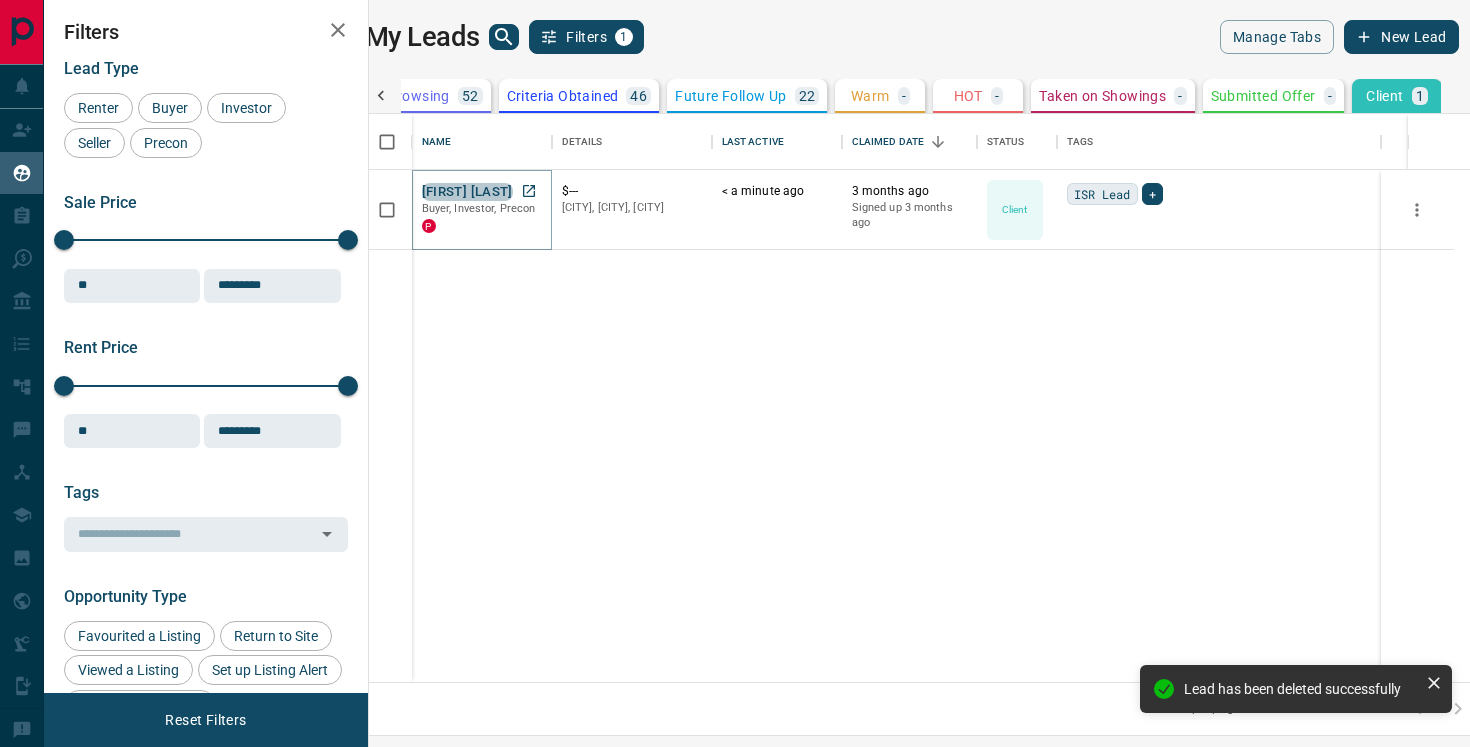 click on "[FIRST] [LAST]" at bounding box center [467, 192] 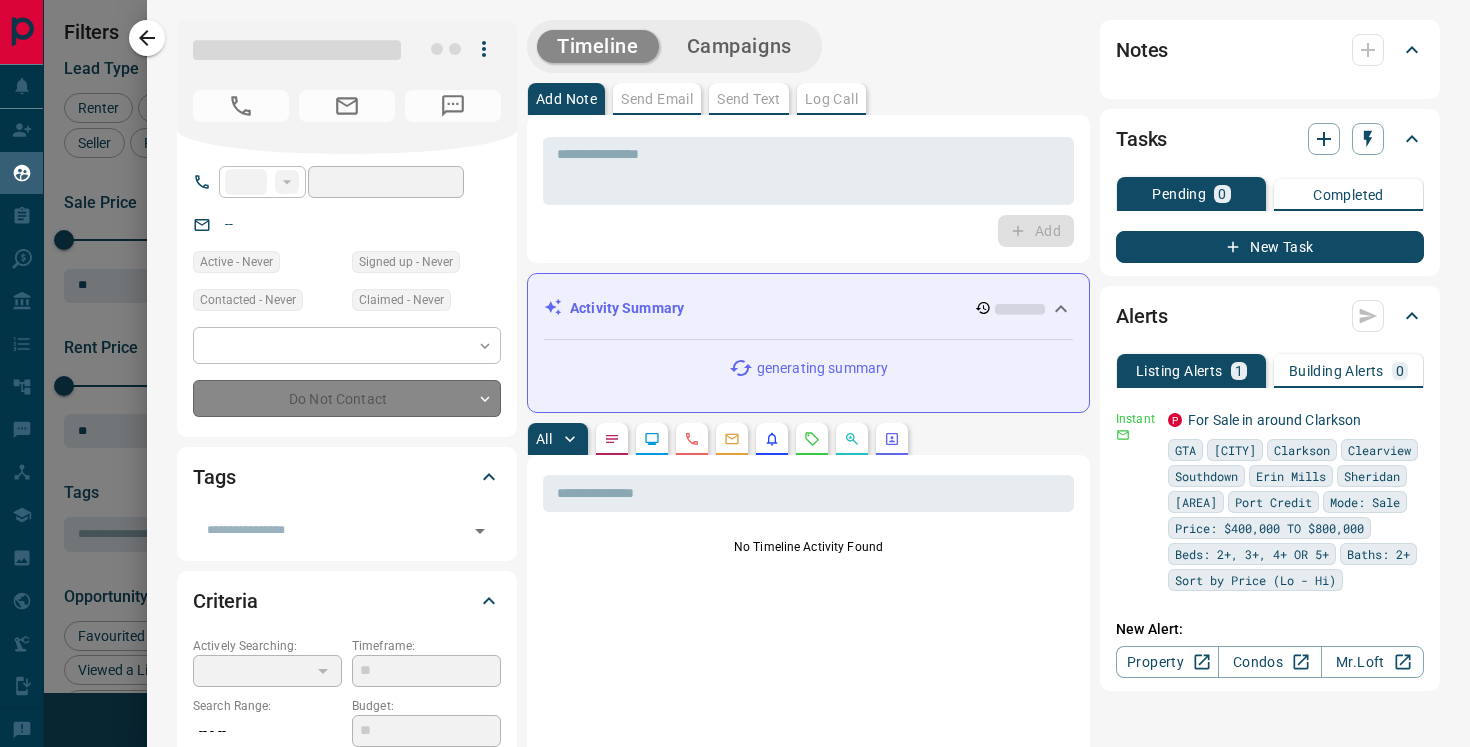 type on "**" 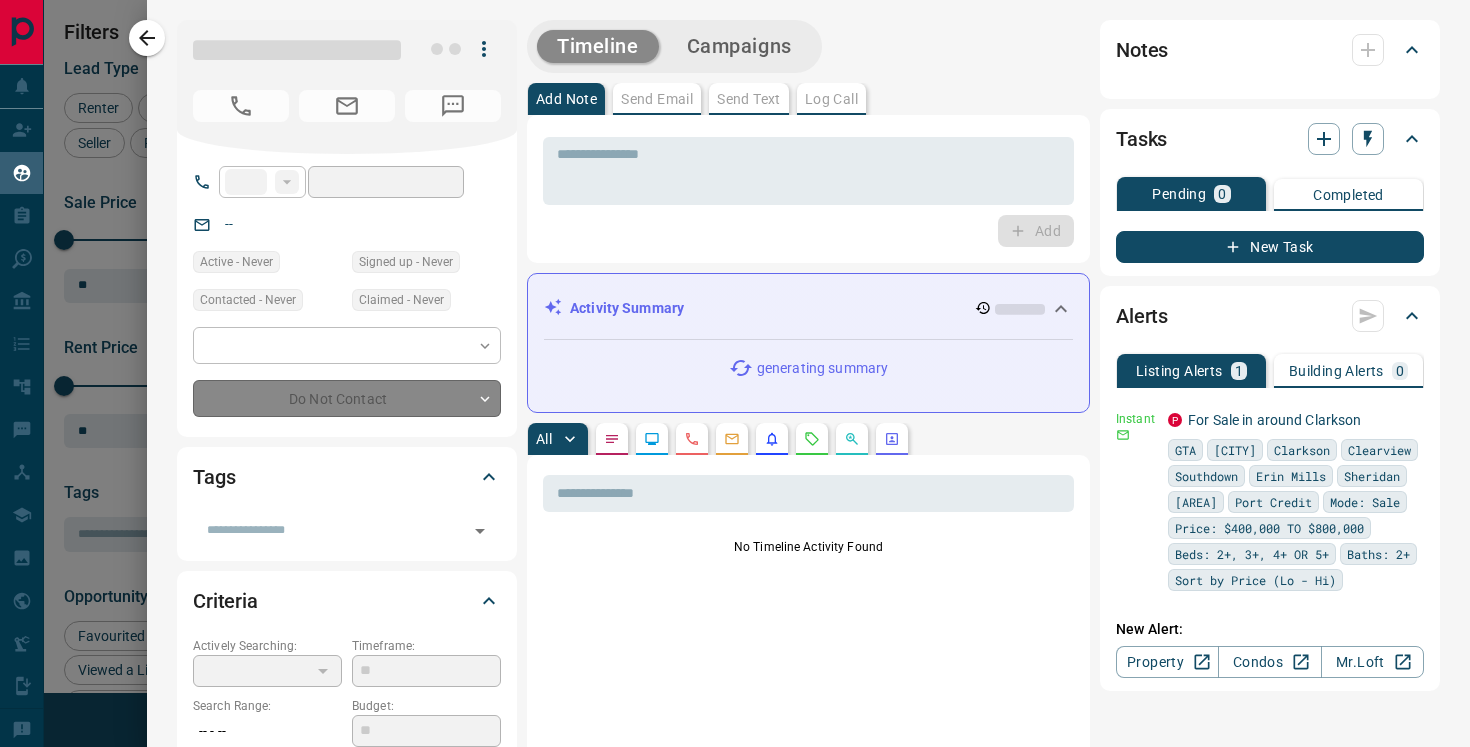 type on "**********" 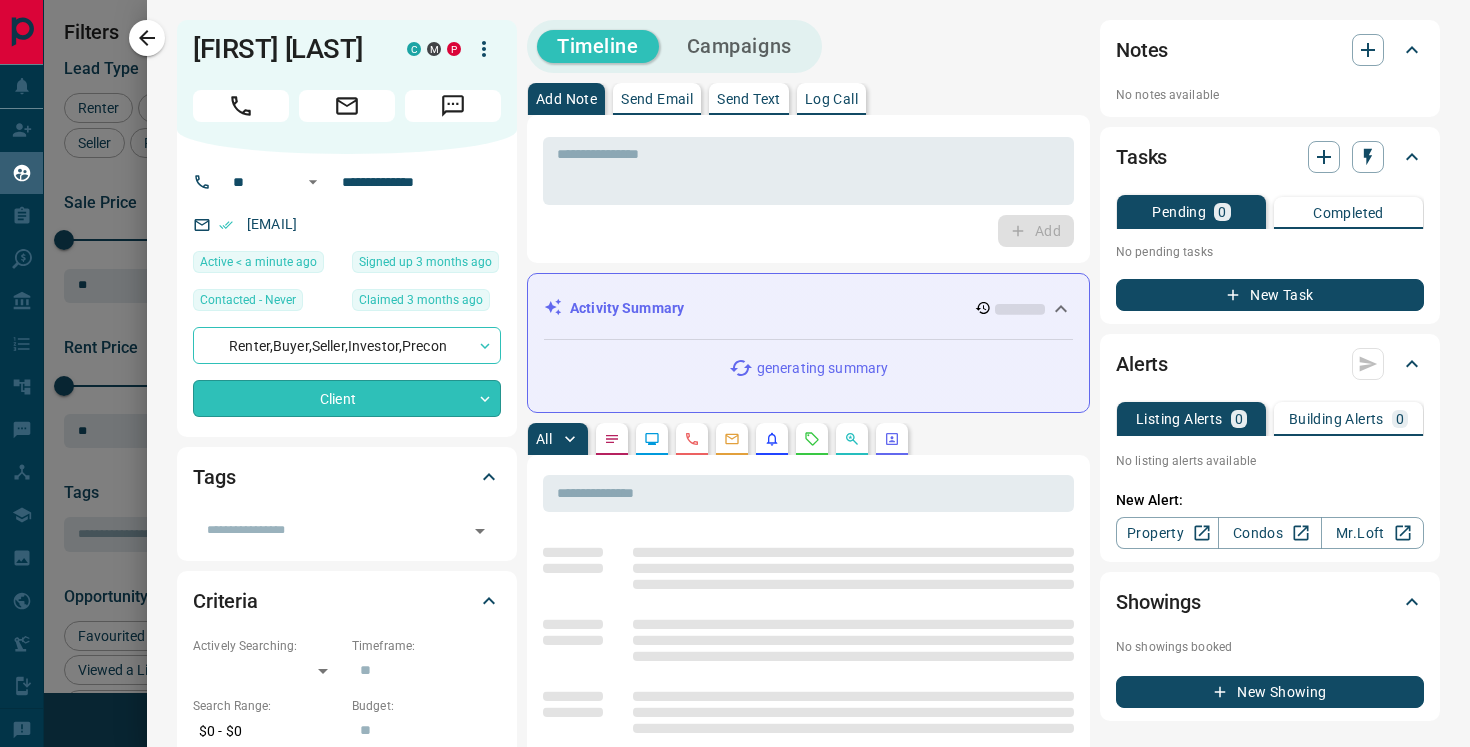 click on "Lead Transfers Claim Leads My Leads Tasks Opportunities Deals Campaigns Automations Messages Broker Bay Training Media Services Agent Resources Precon Worksheet Mobile Apps Disclosure Logout My Leads Filters 1 Manage Tabs New Lead All 585 TBD 427 Do Not Contact - Not Responsive 8 Bogus 29 Just Browsing 52 Criteria Obtained 46 Future Follow Up 22 Warm - HOT - Taken on Showings - Submitted Offer - Client 1 Name Details Last Active Claimed Date Status Tags [FIRST] [LAST] Buyer, Investor, Precon P $--- [CITY], [CITY], +5 < a minute ago 3 months ago Signed up 3 months ago Client ISR Lead + Rows per page: 25 ** 1–1 of 1 Filters Lead Type Renter Buyer Investor Seller Precon Sale Price 0 5500000 Sale price range ** ​ Input sale price range Sale price range ********* ​ Input sale price range Rent Price 0 20000 Rent price range ** ​ Input rent price range Rent price range ********* ​ Input rent price range Tags ​ Opportunity Type Favourited a Listing Return to Site Viewed a Listing Set up Listing Alert To" at bounding box center [735, 361] 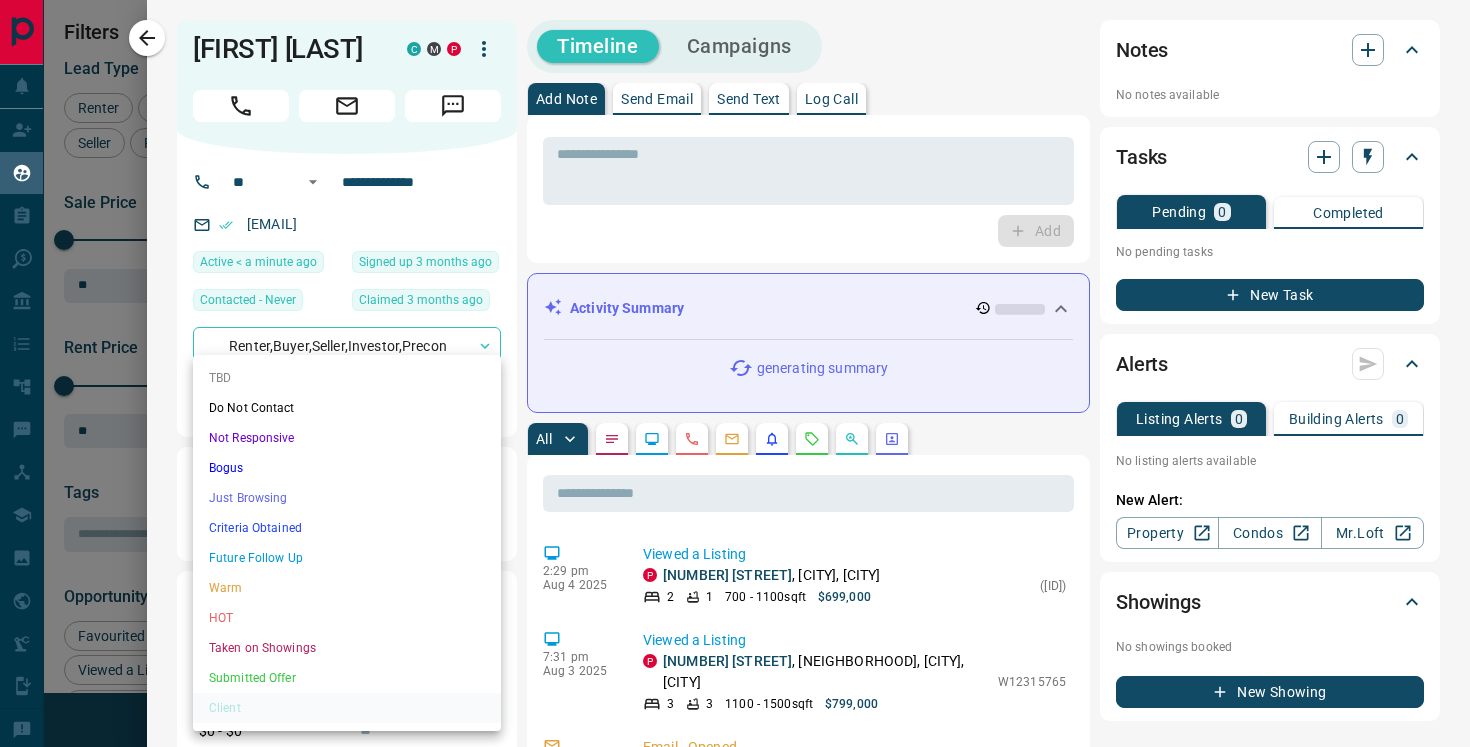 click at bounding box center (735, 373) 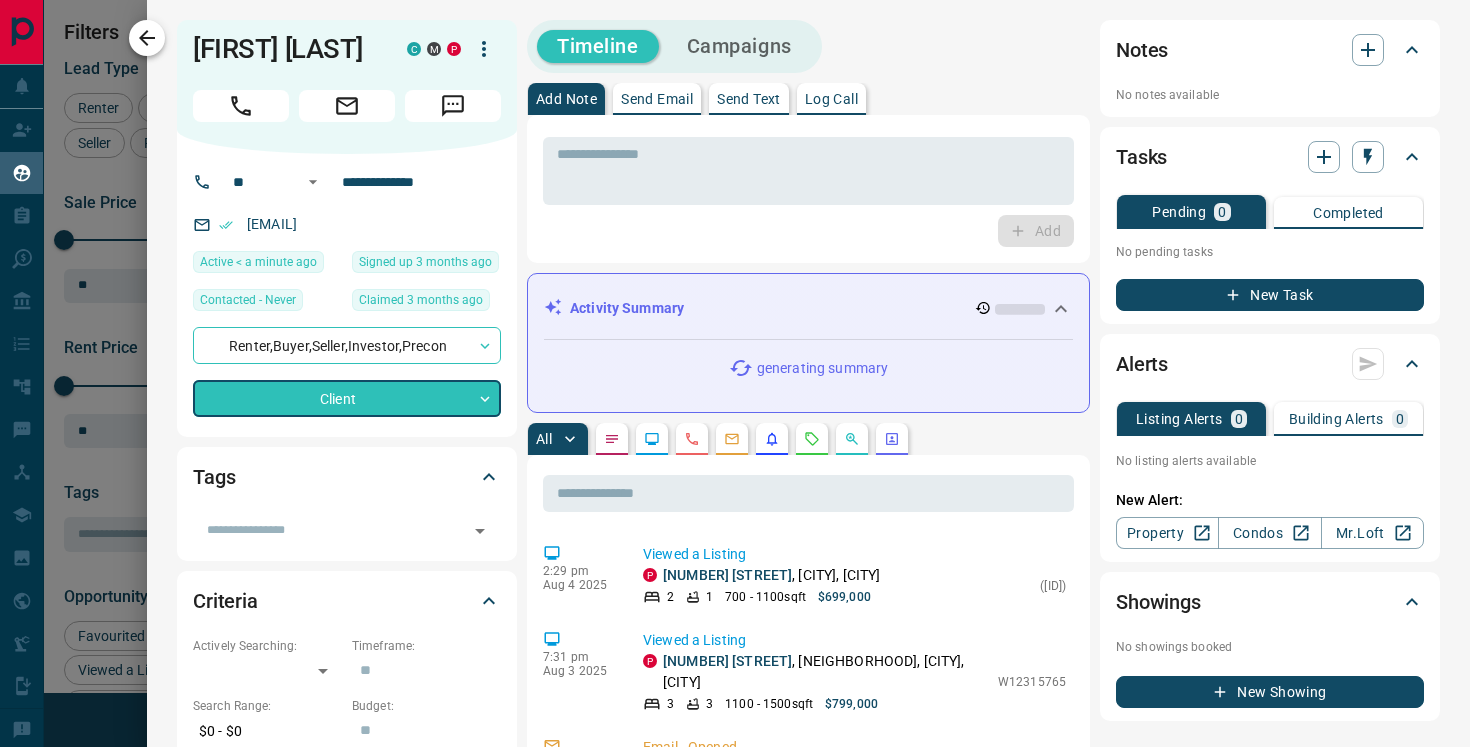 click 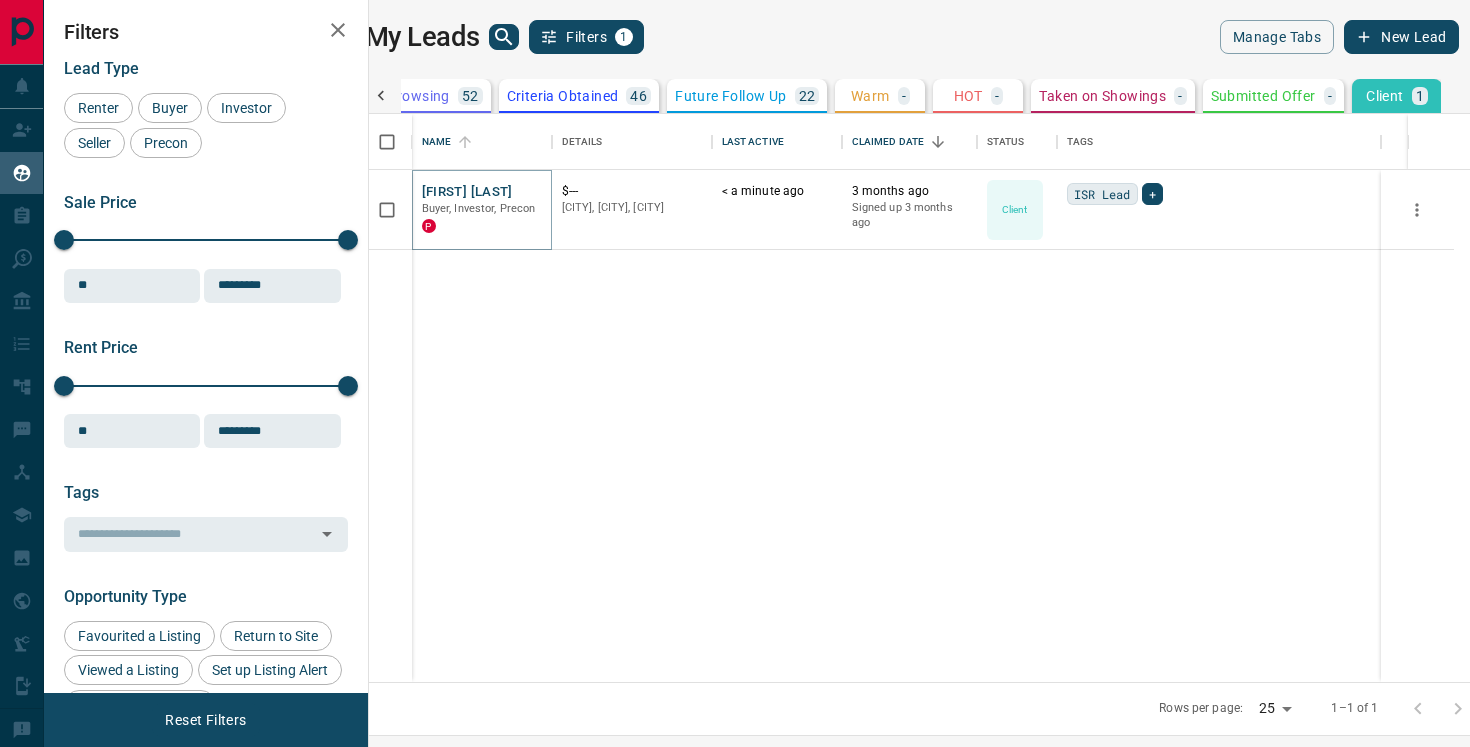 scroll, scrollTop: 0, scrollLeft: 278, axis: horizontal 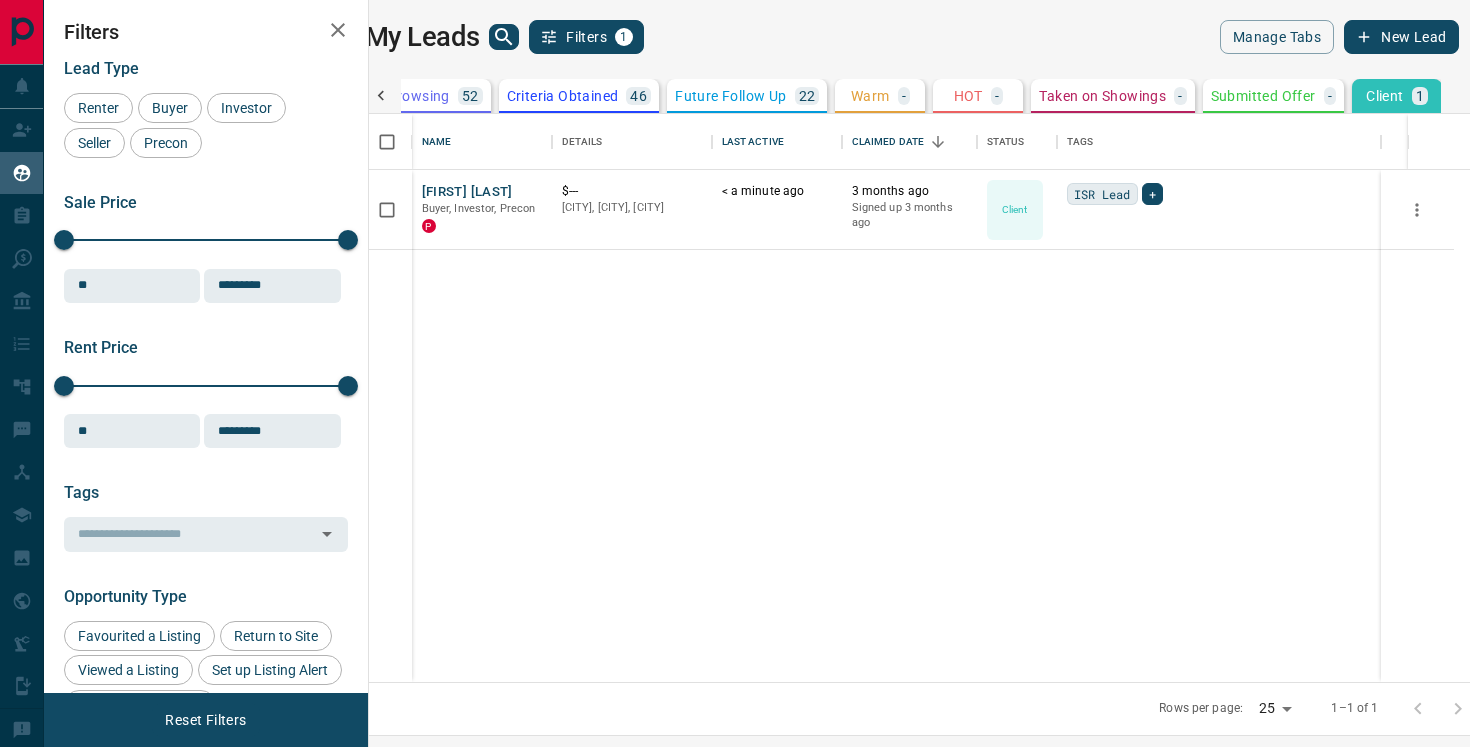 click on "Future Follow Up" at bounding box center (730, 96) 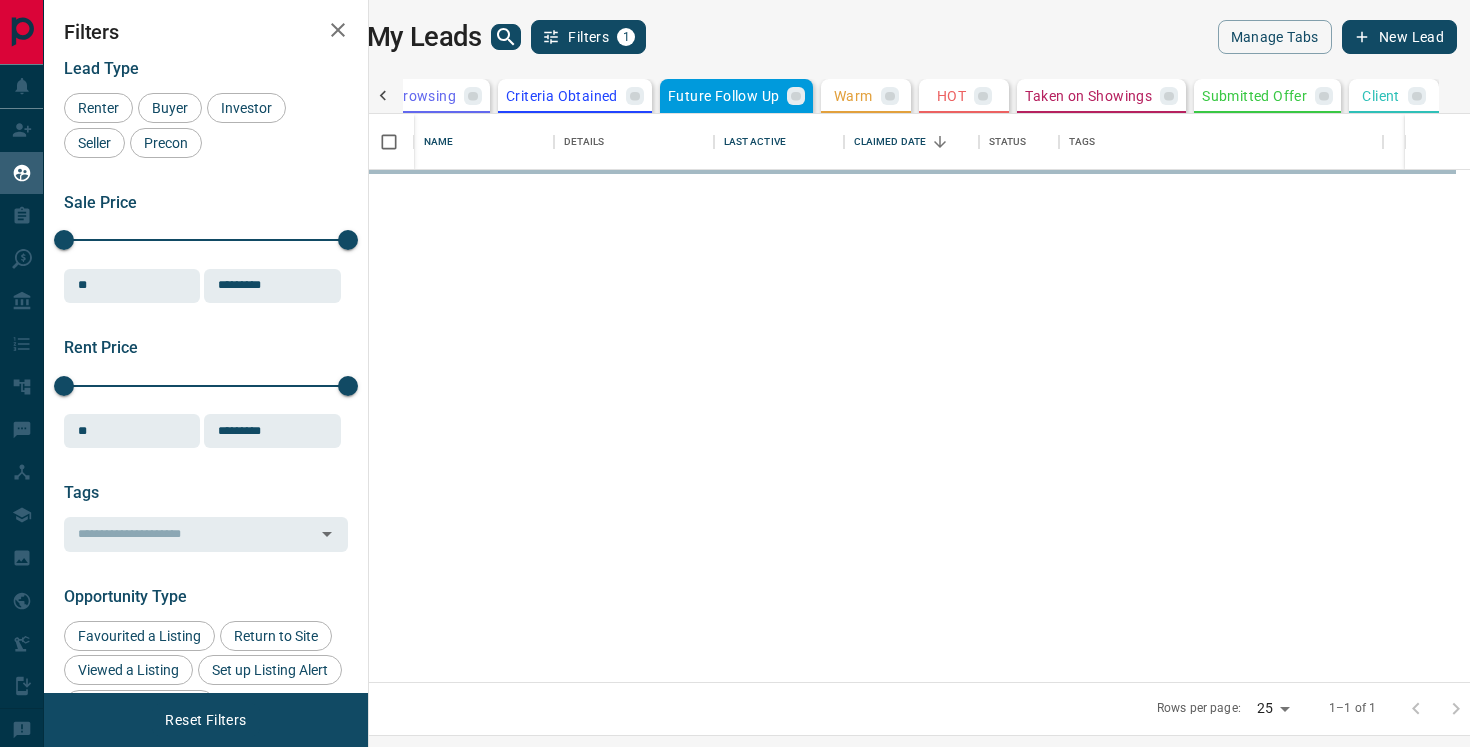 scroll, scrollTop: 0, scrollLeft: 269, axis: horizontal 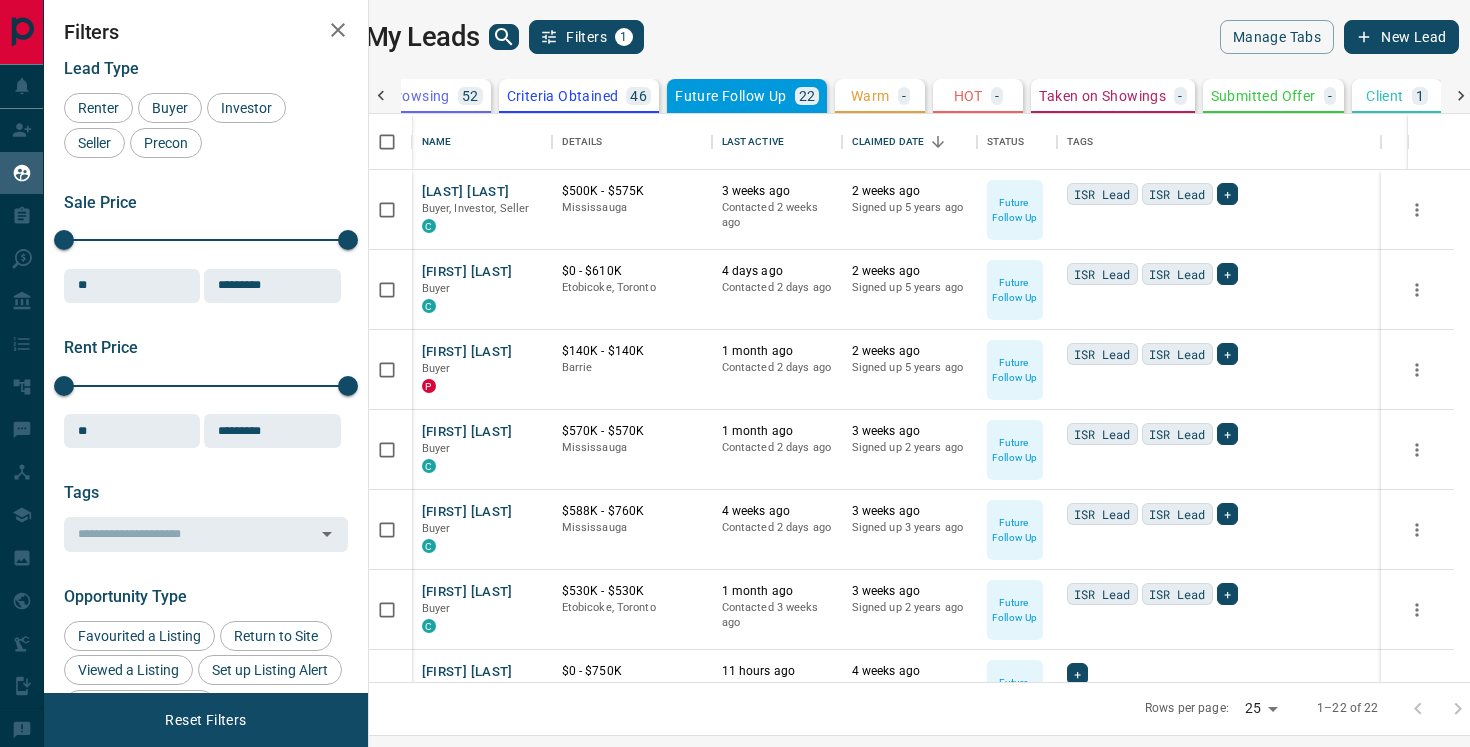 click on "Criteria Obtained" at bounding box center [563, 96] 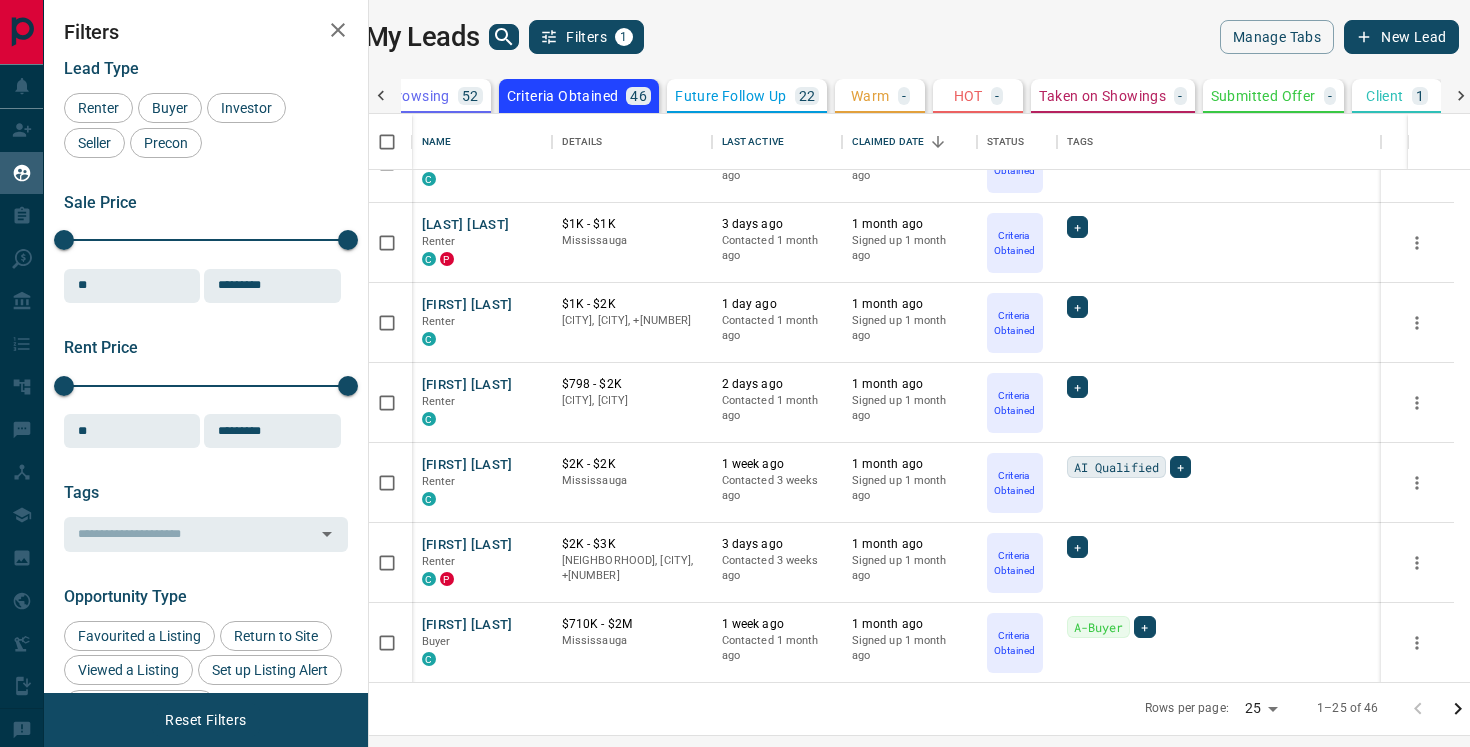 scroll, scrollTop: 0, scrollLeft: 0, axis: both 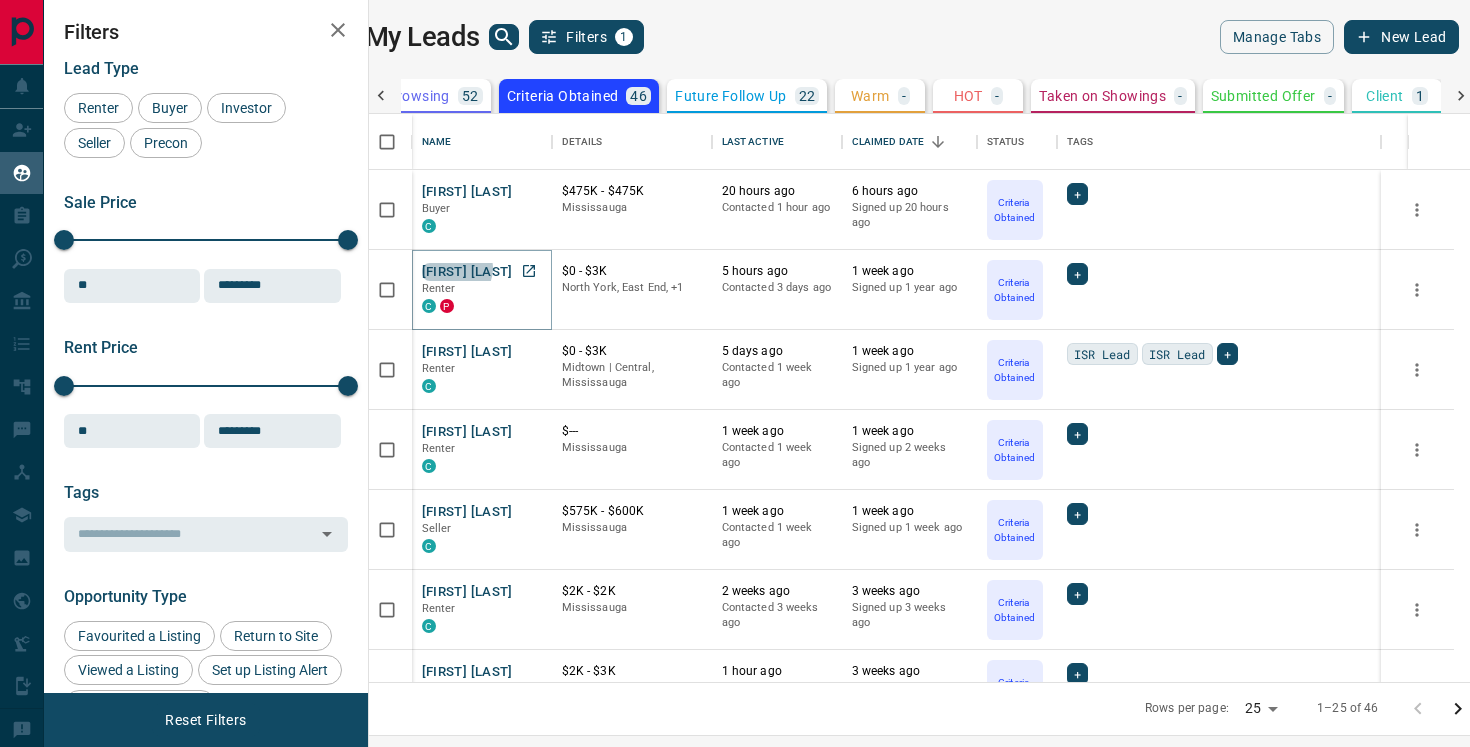 click on "[FIRST] [LAST]" at bounding box center (467, 272) 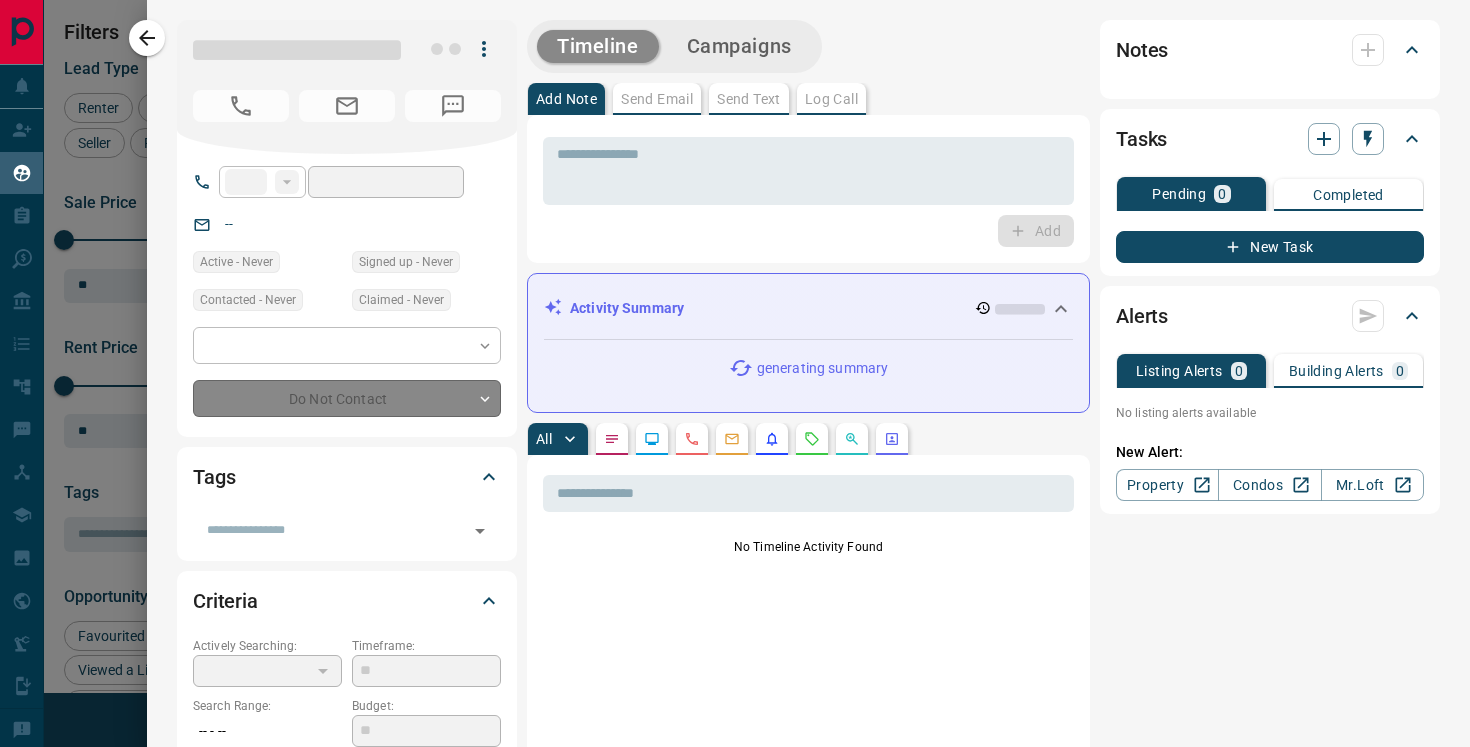 type on "**" 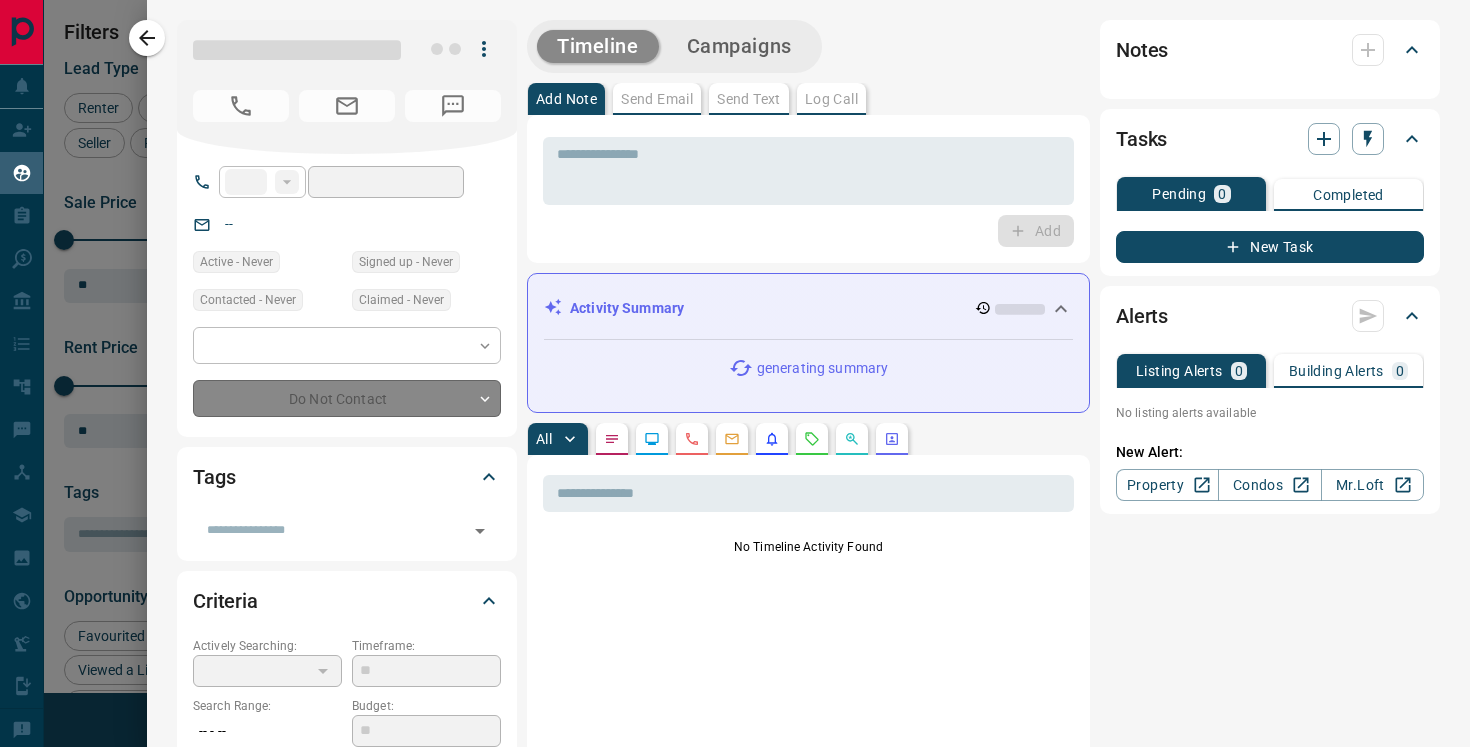 type on "**********" 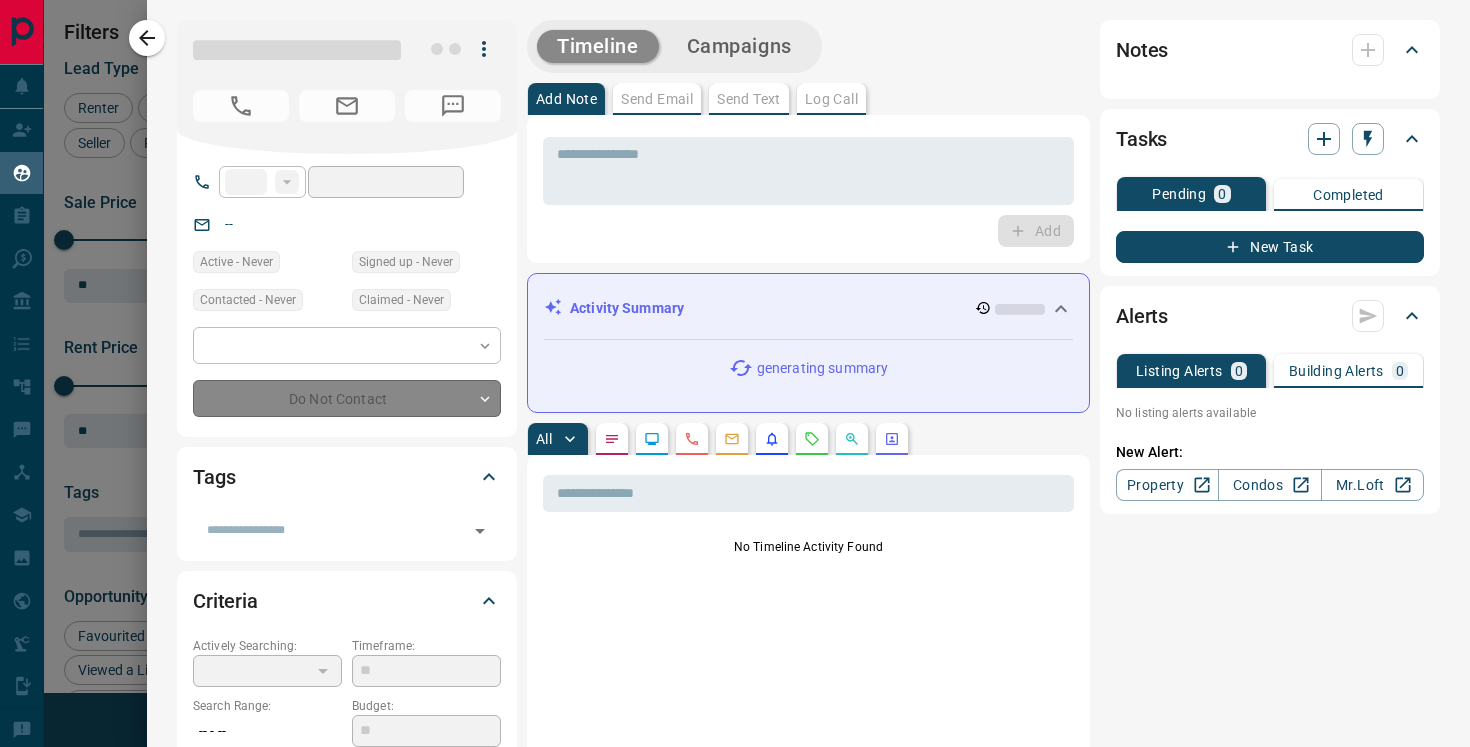 type on "**********" 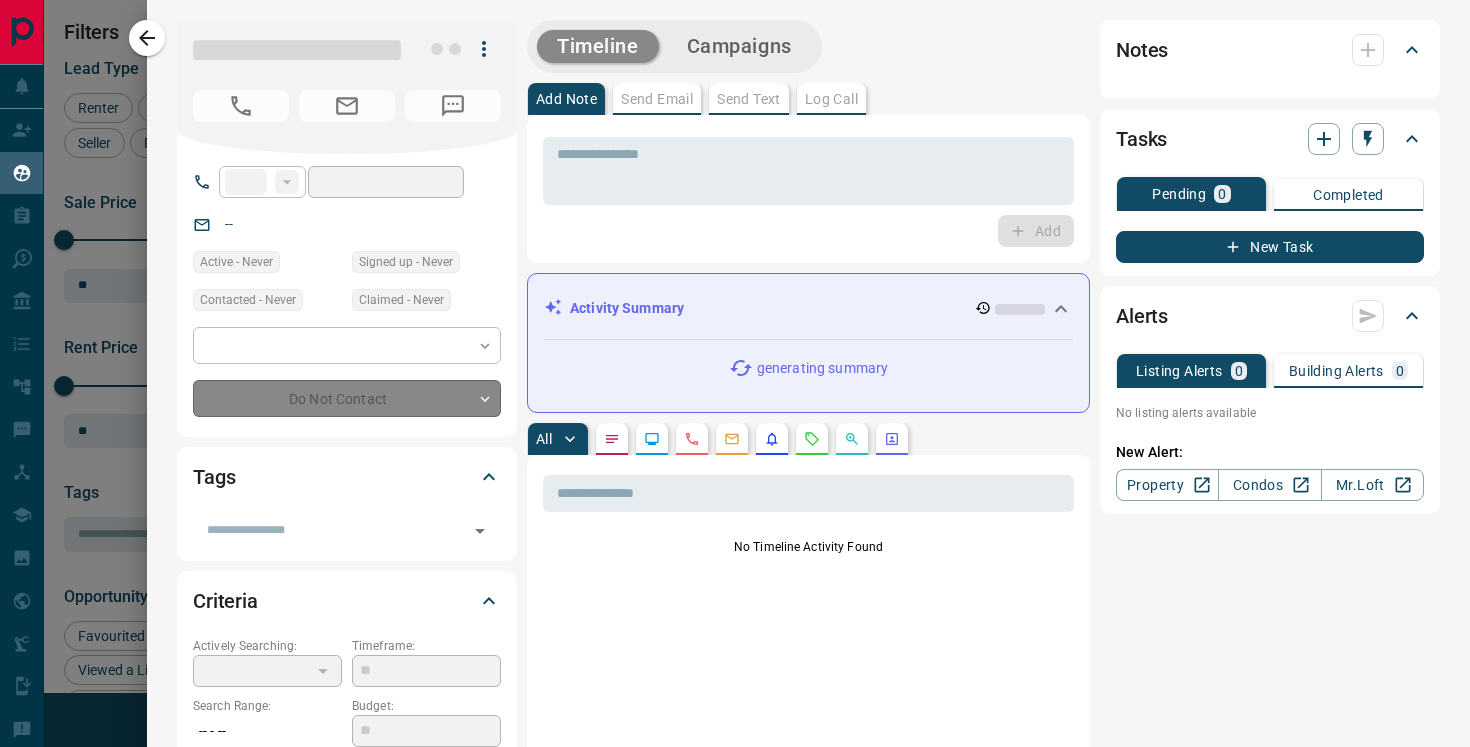 type on "**********" 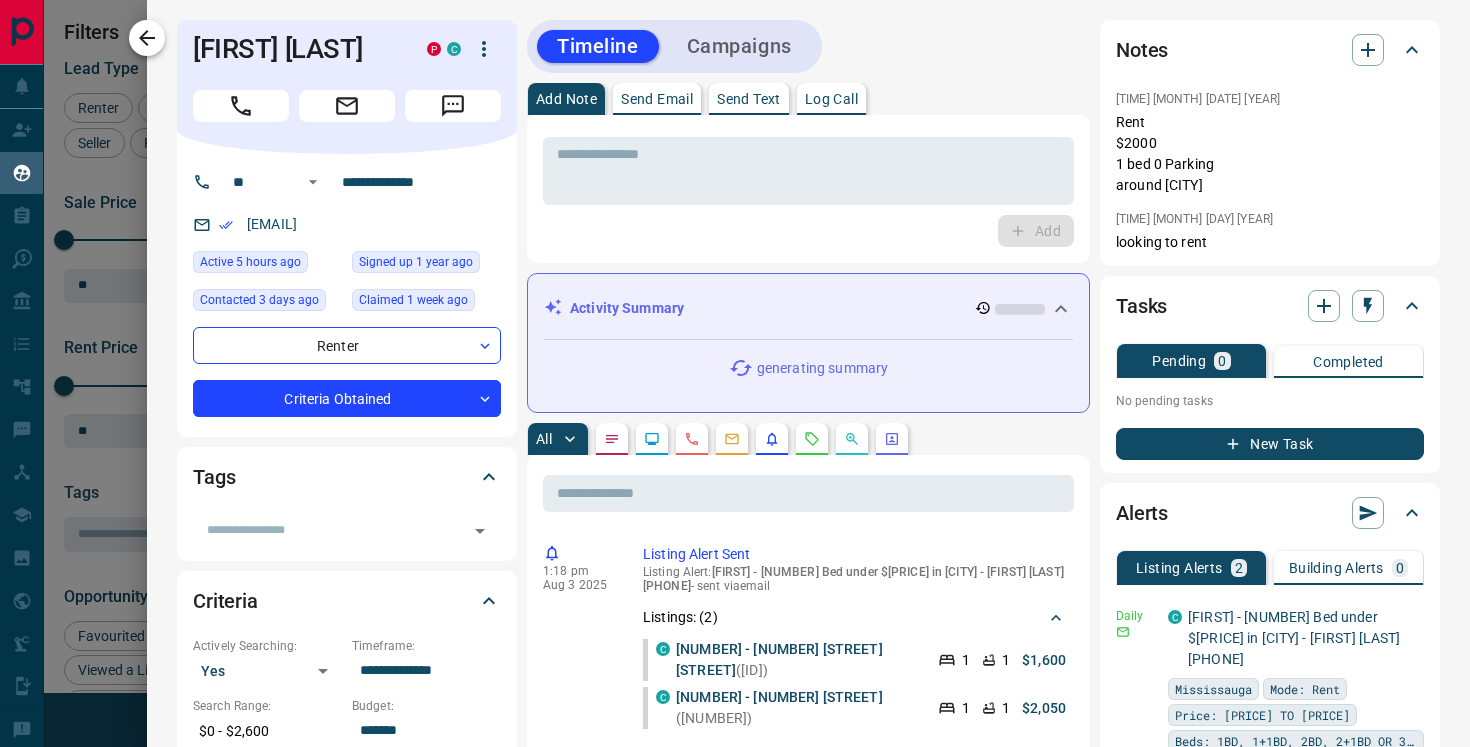 click 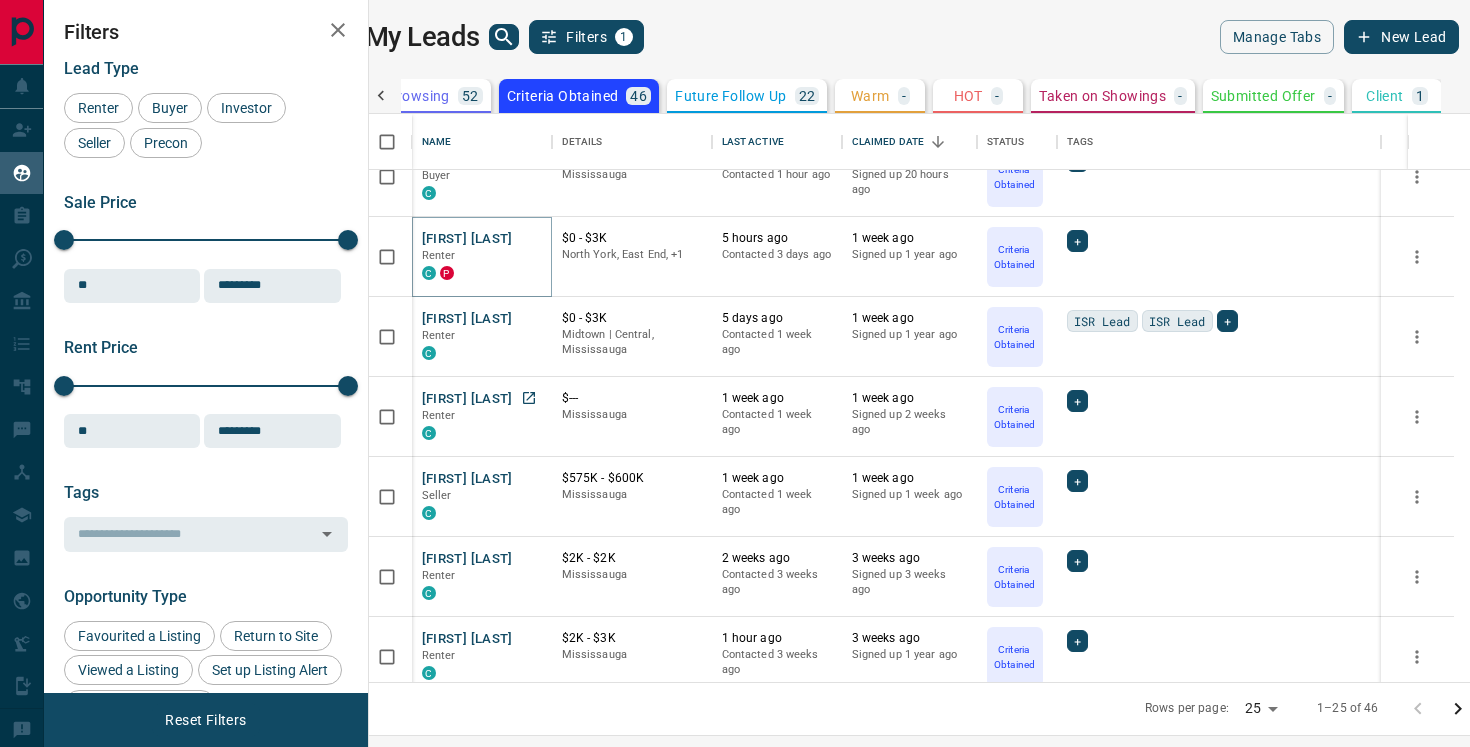 scroll, scrollTop: 37, scrollLeft: 0, axis: vertical 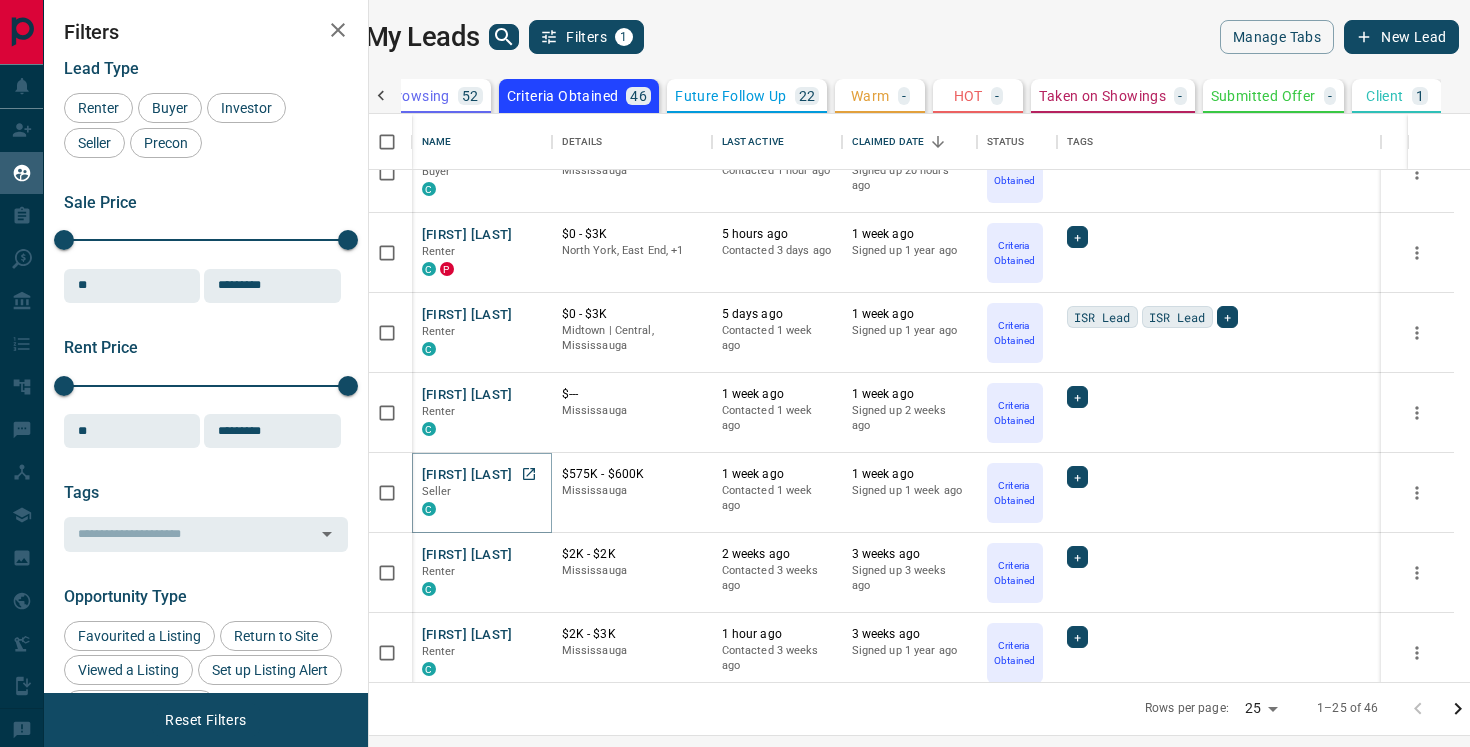 click on "[FIRST] [LAST]" at bounding box center [467, 475] 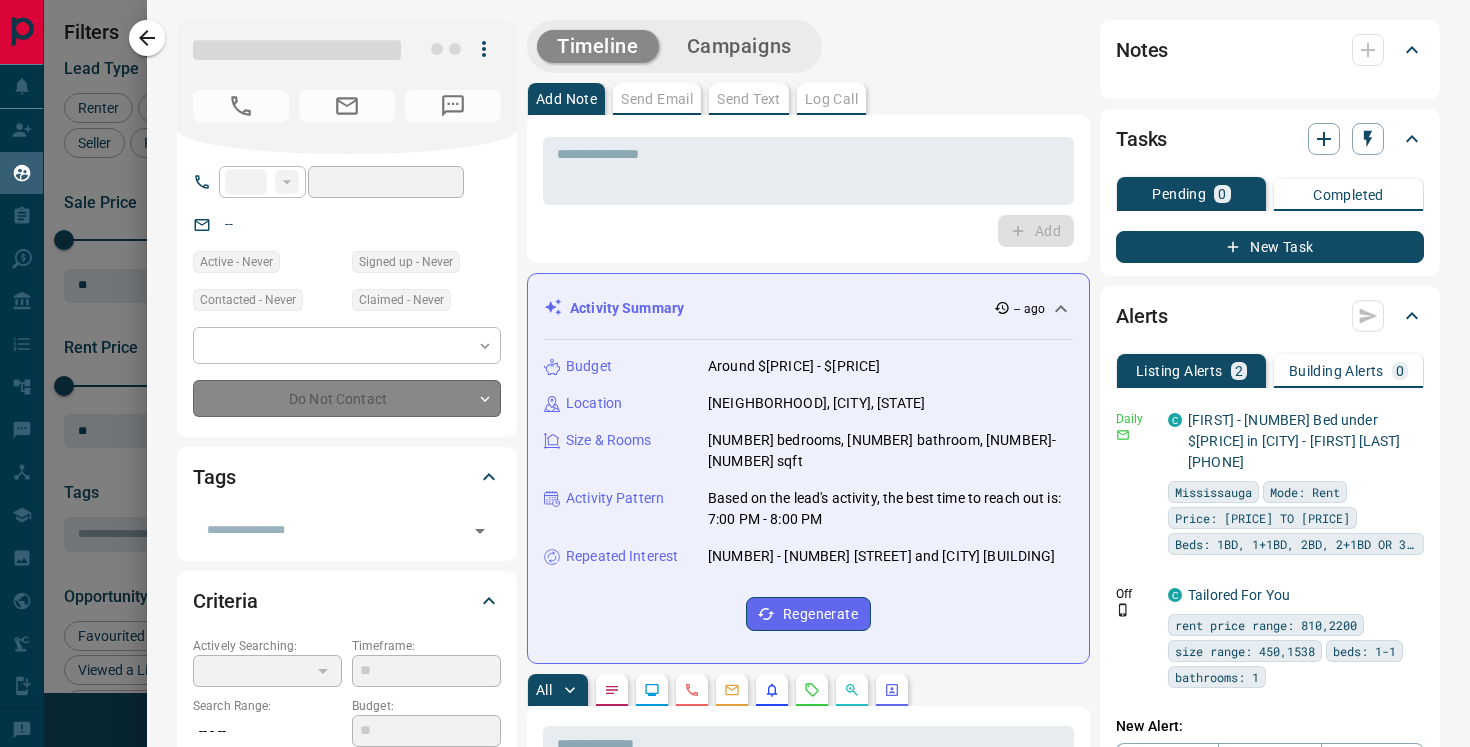 type on "**" 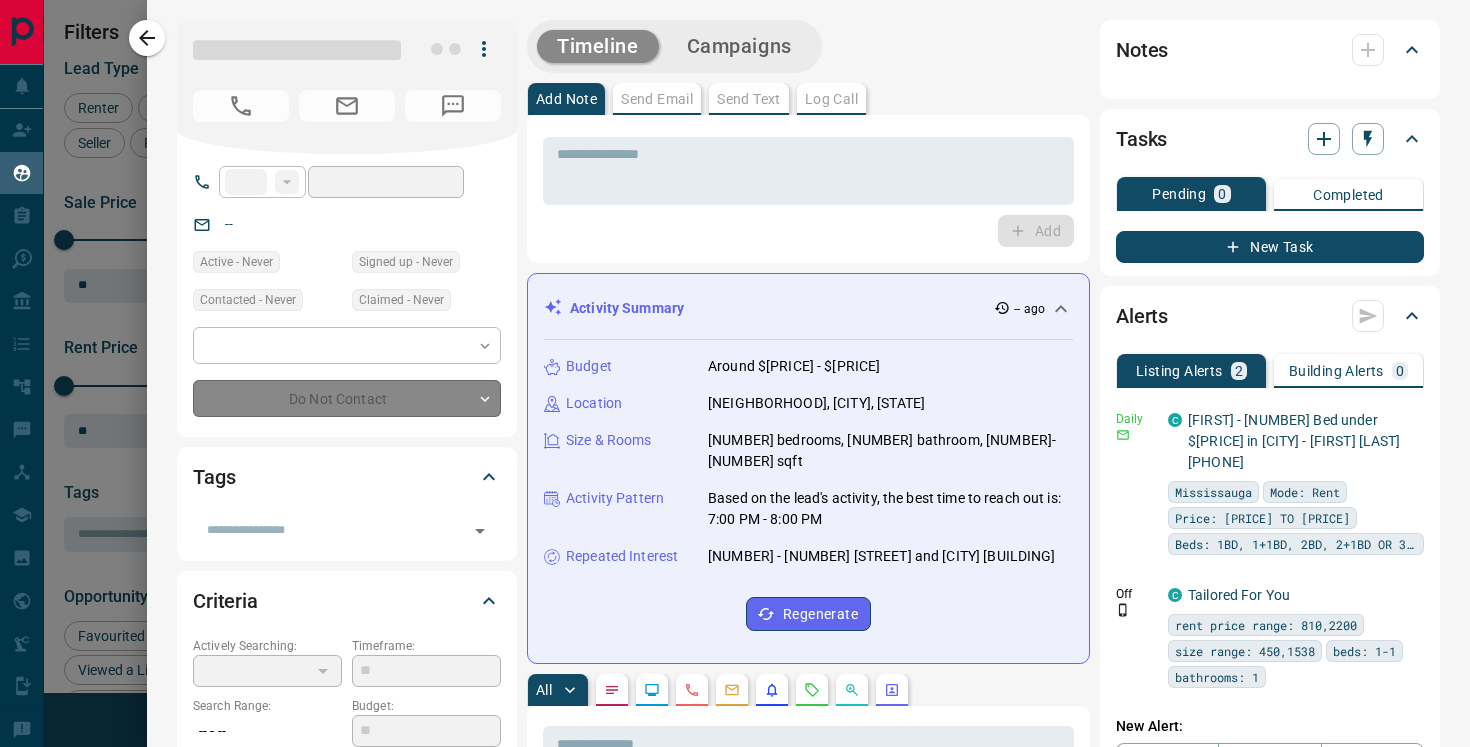 type on "**********" 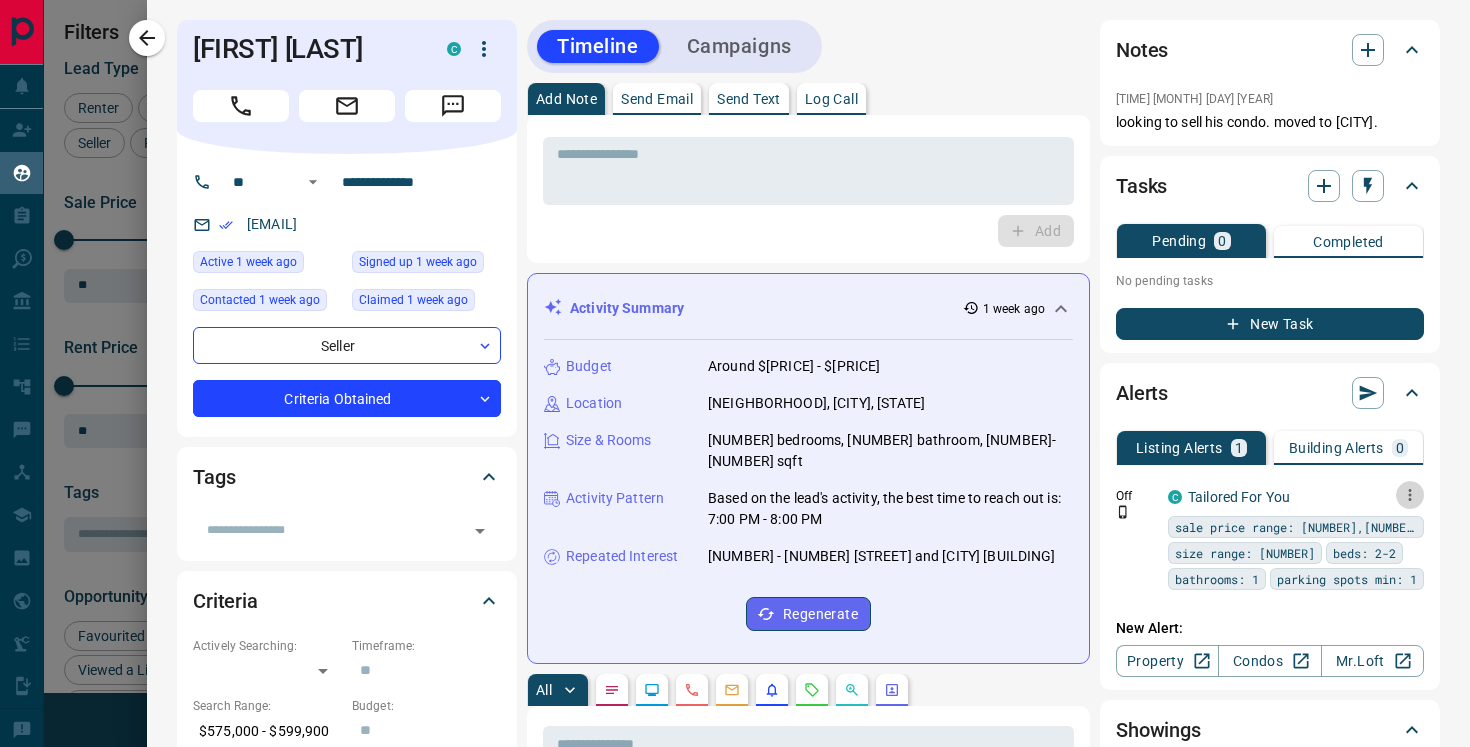 click 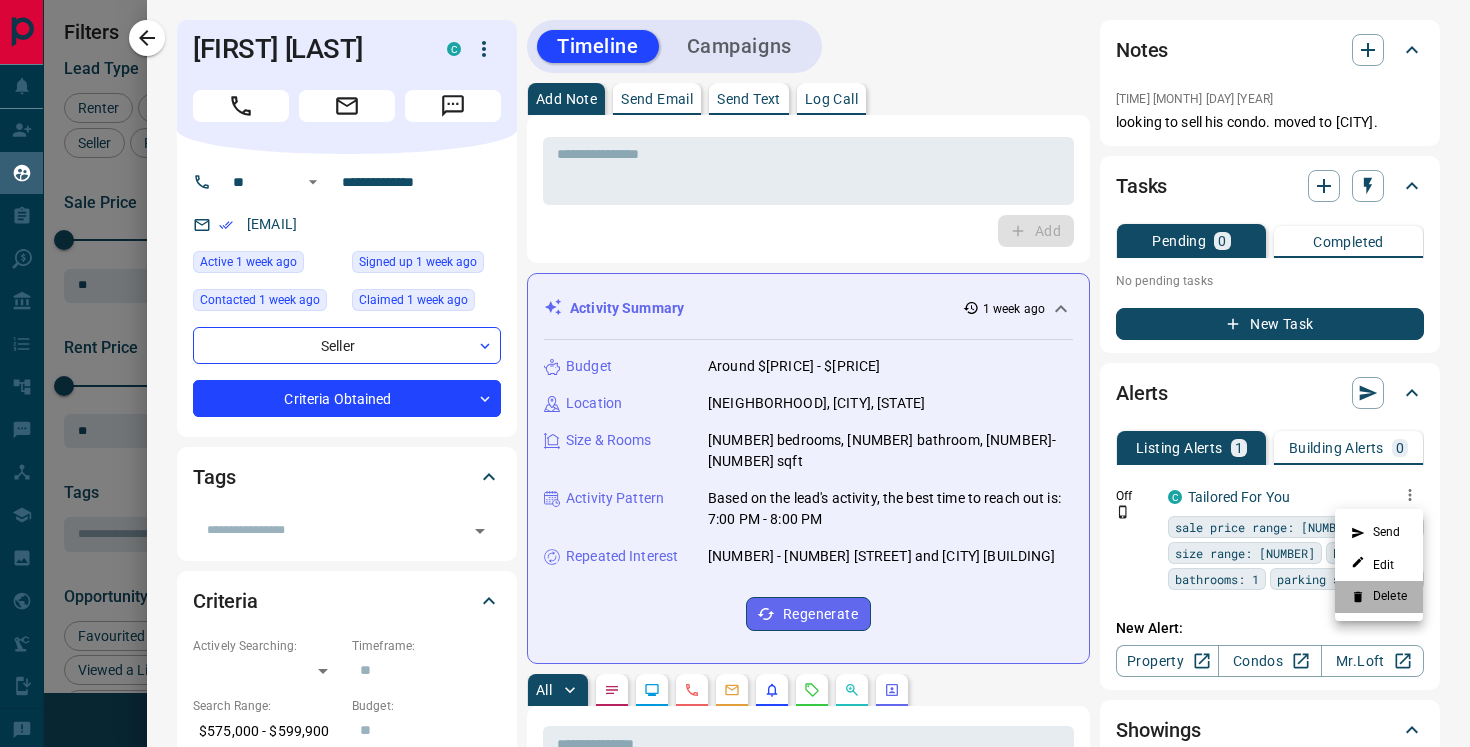 click on "Delete" at bounding box center [1379, 597] 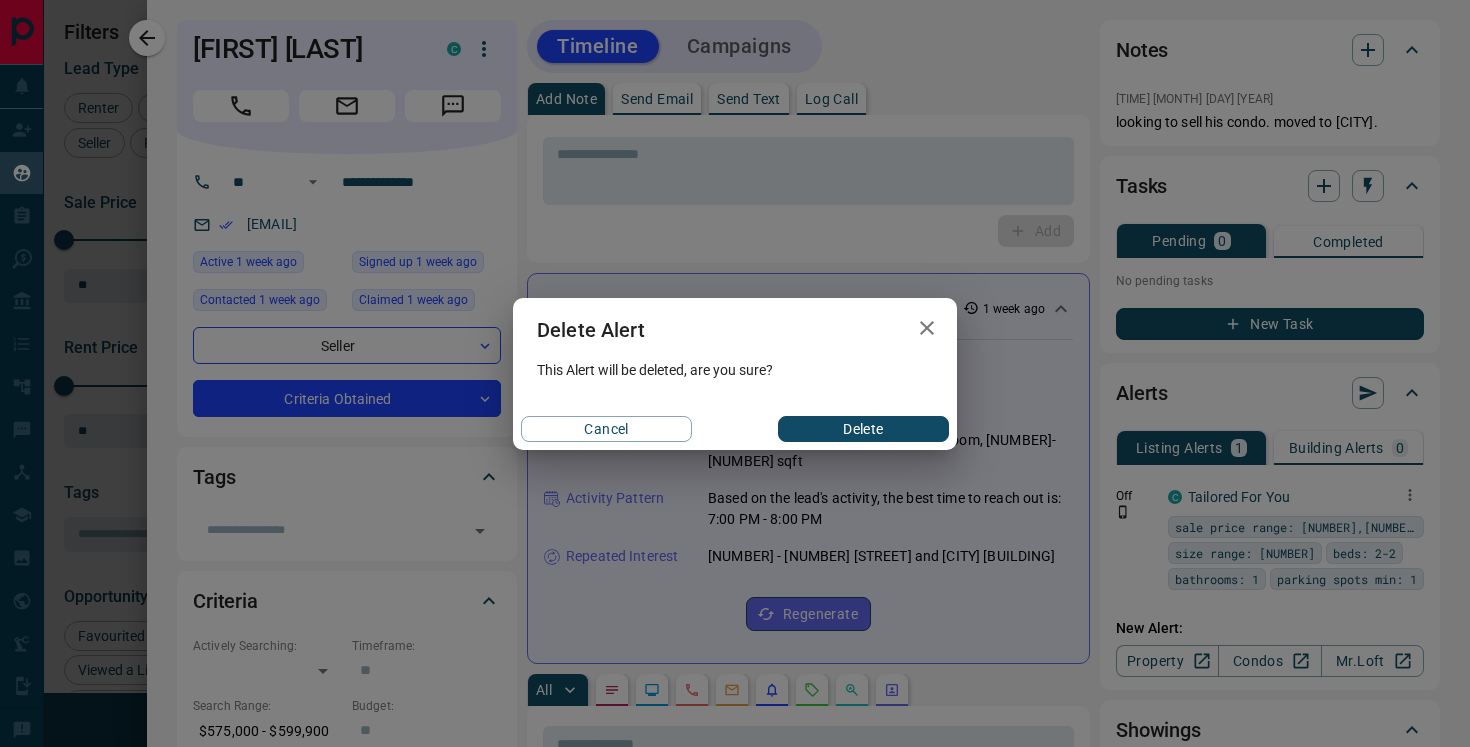 click on "Delete" at bounding box center [863, 429] 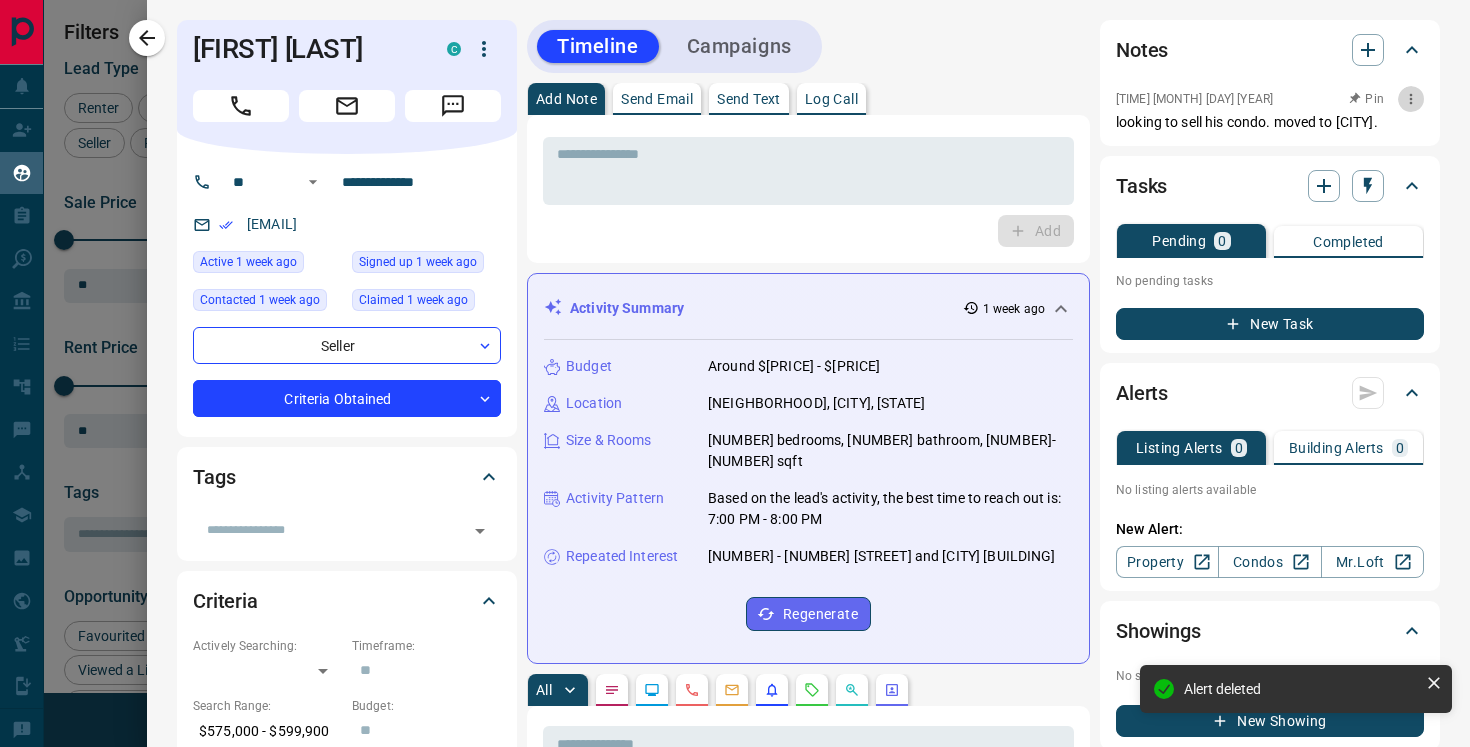click 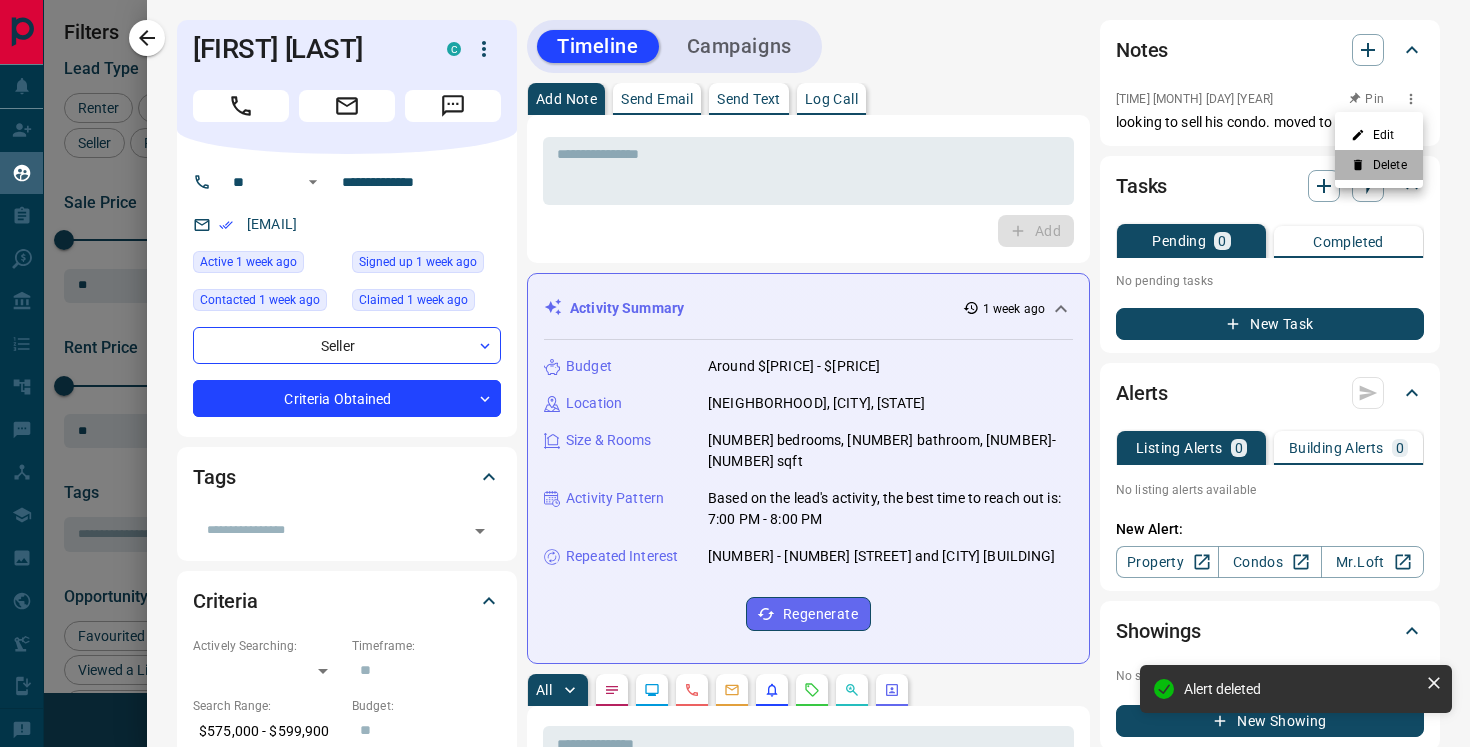 click on "Delete" at bounding box center (1379, 165) 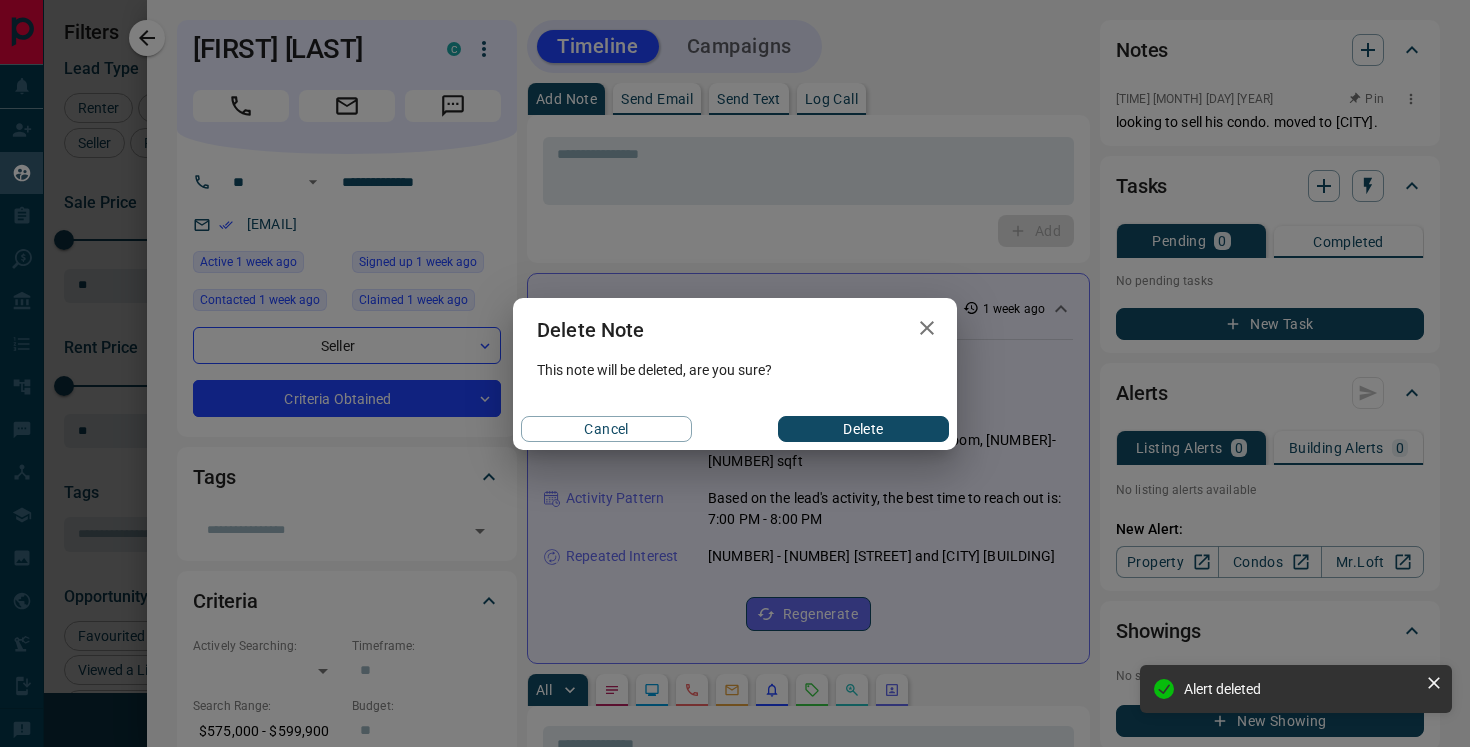 click on "Delete" at bounding box center [863, 429] 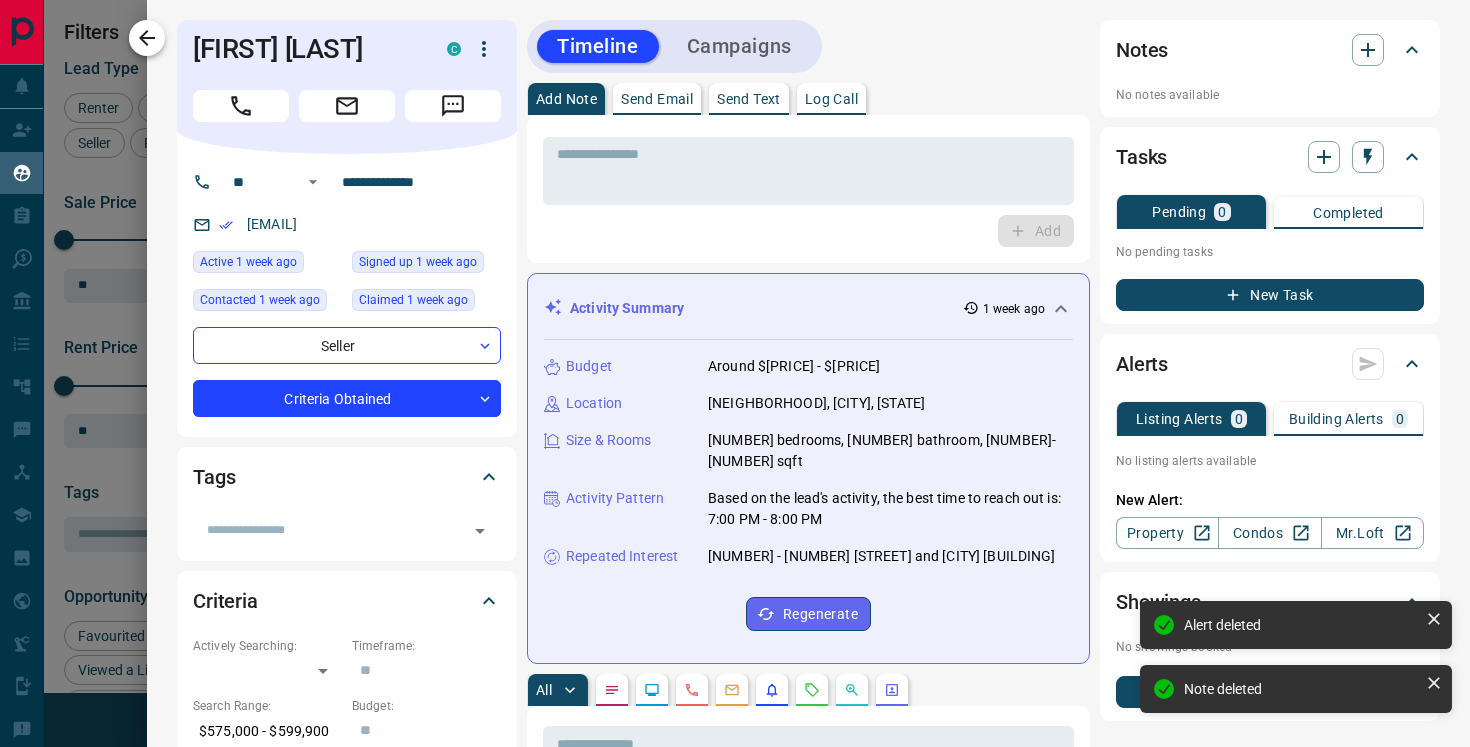 click 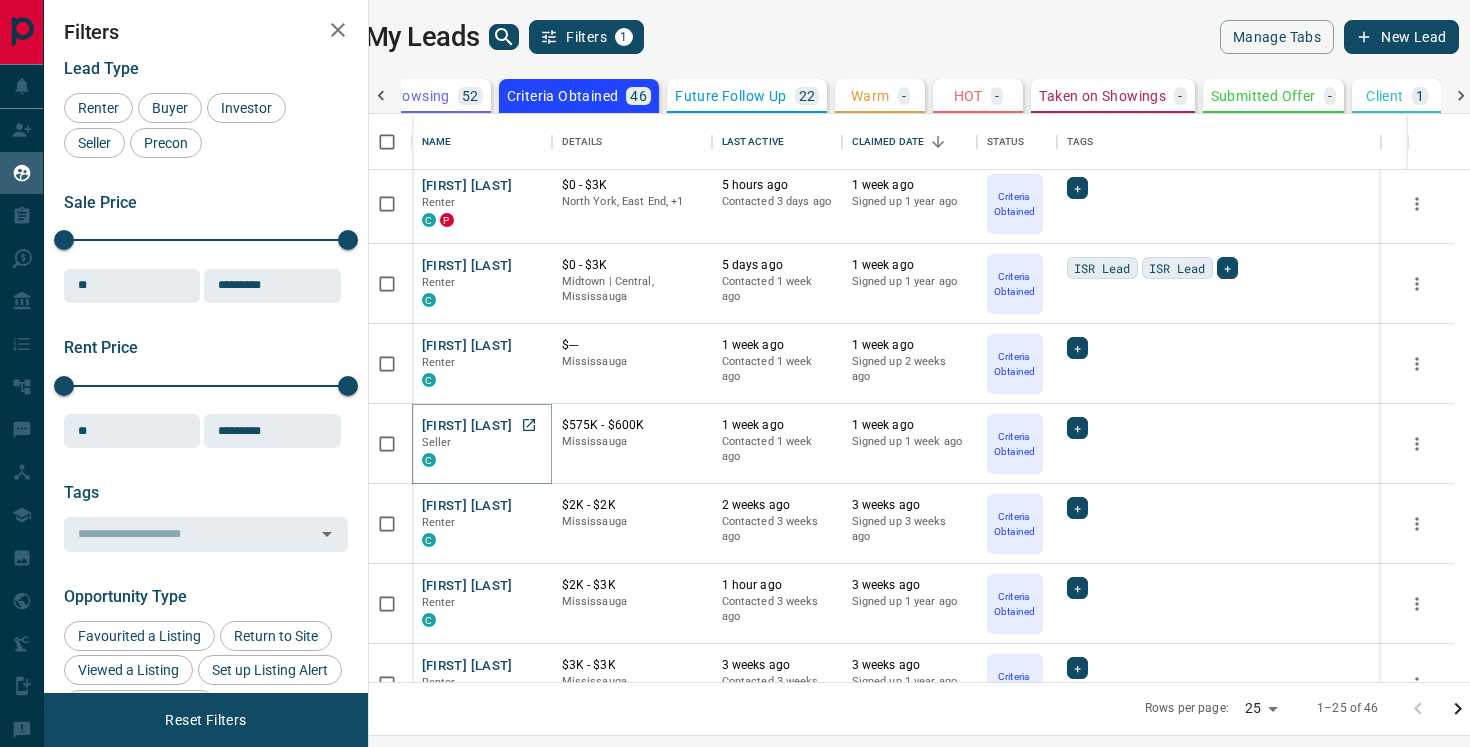 scroll, scrollTop: 82, scrollLeft: 0, axis: vertical 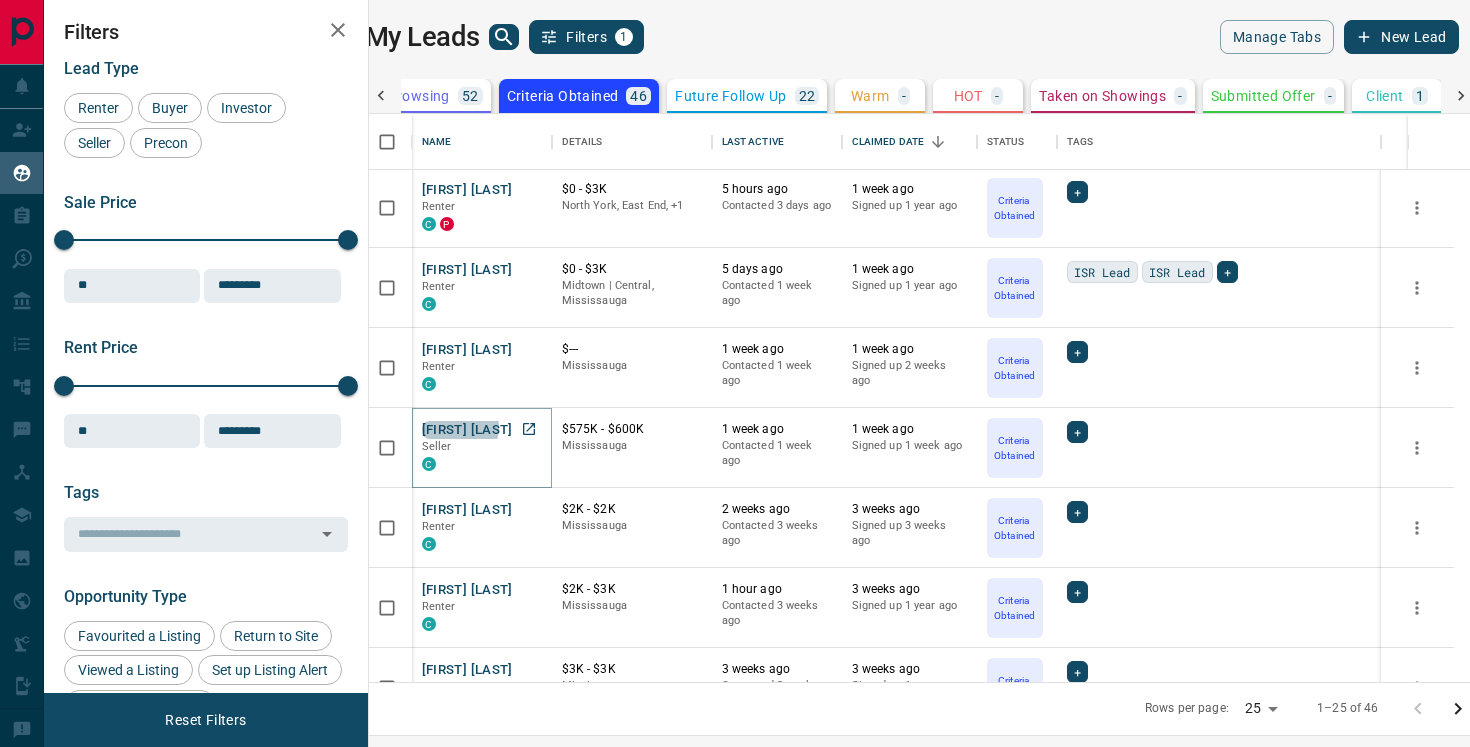 click on "[FIRST] [LAST]" at bounding box center [467, 430] 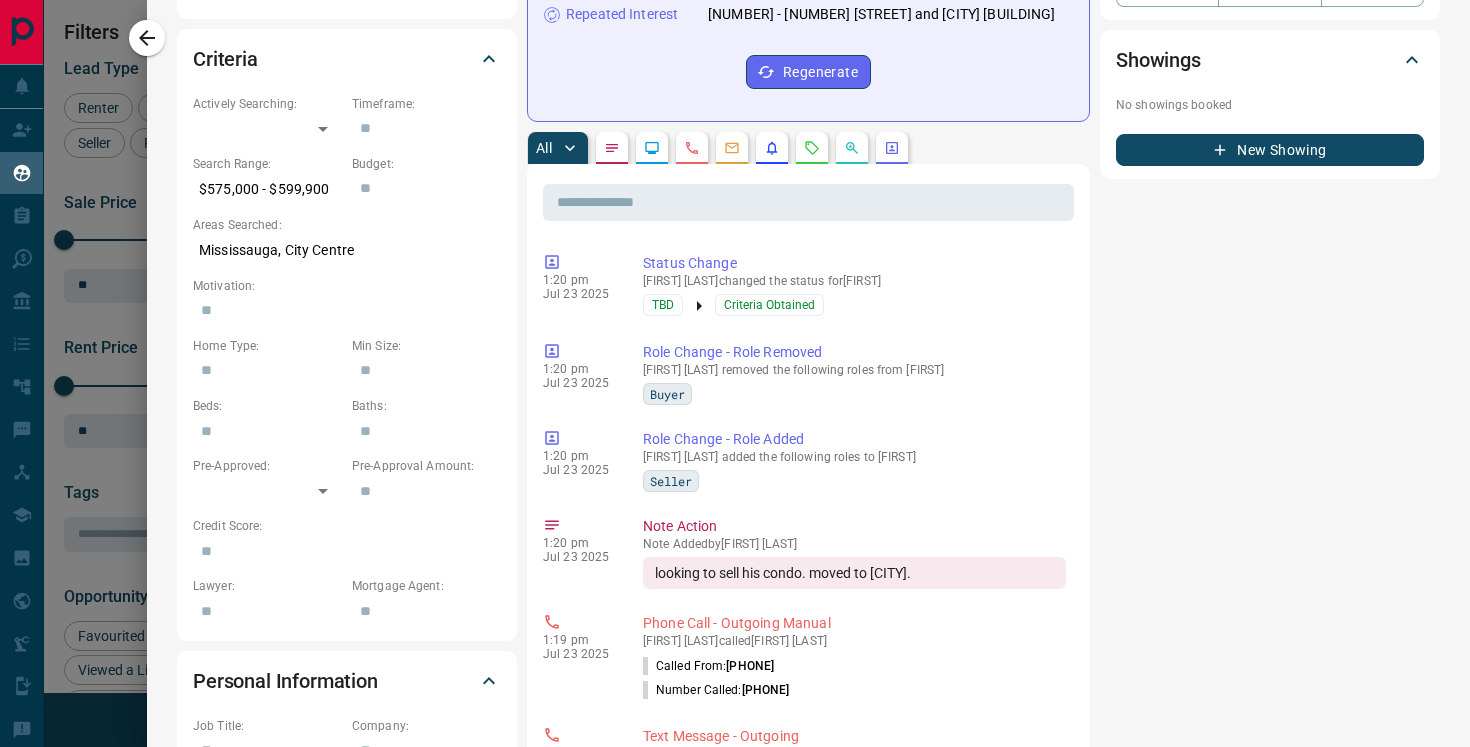 scroll, scrollTop: 619, scrollLeft: 0, axis: vertical 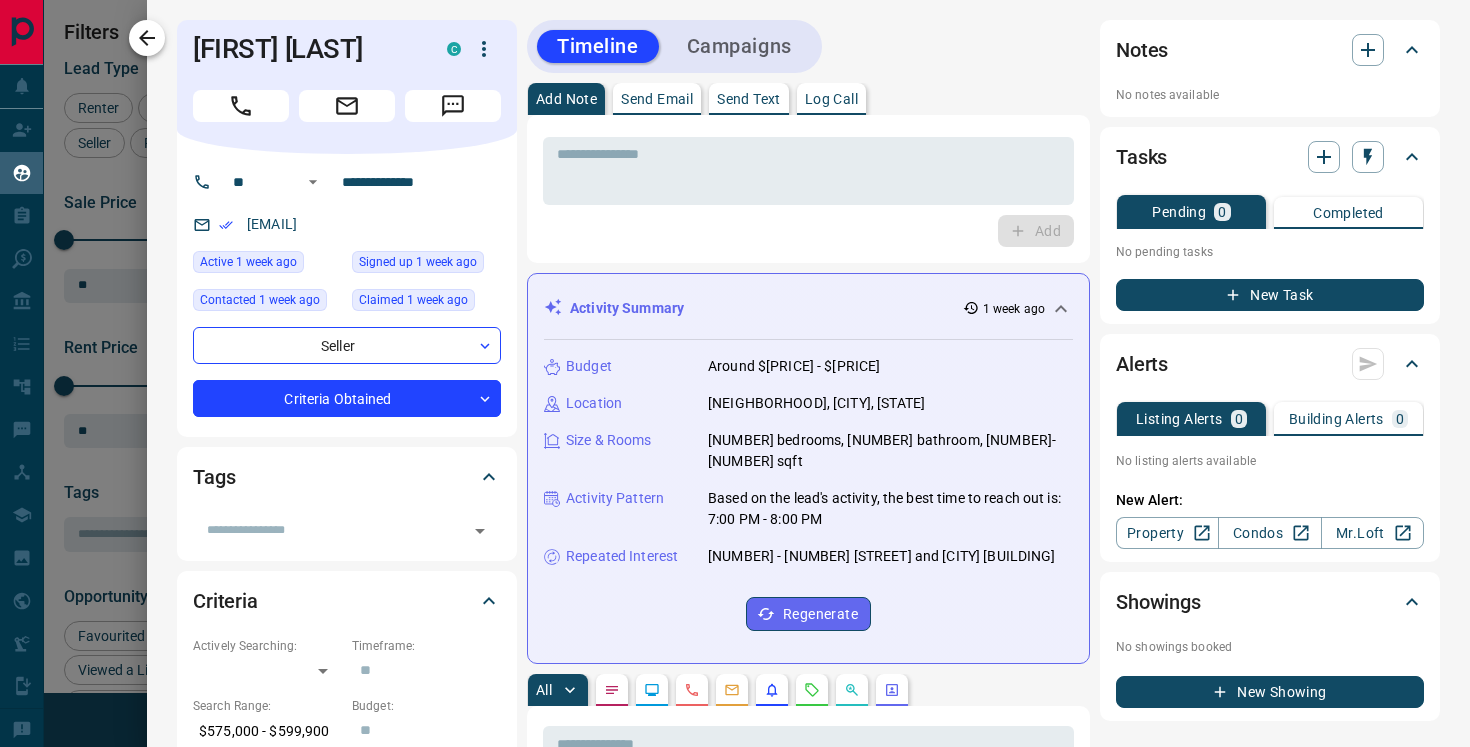 click 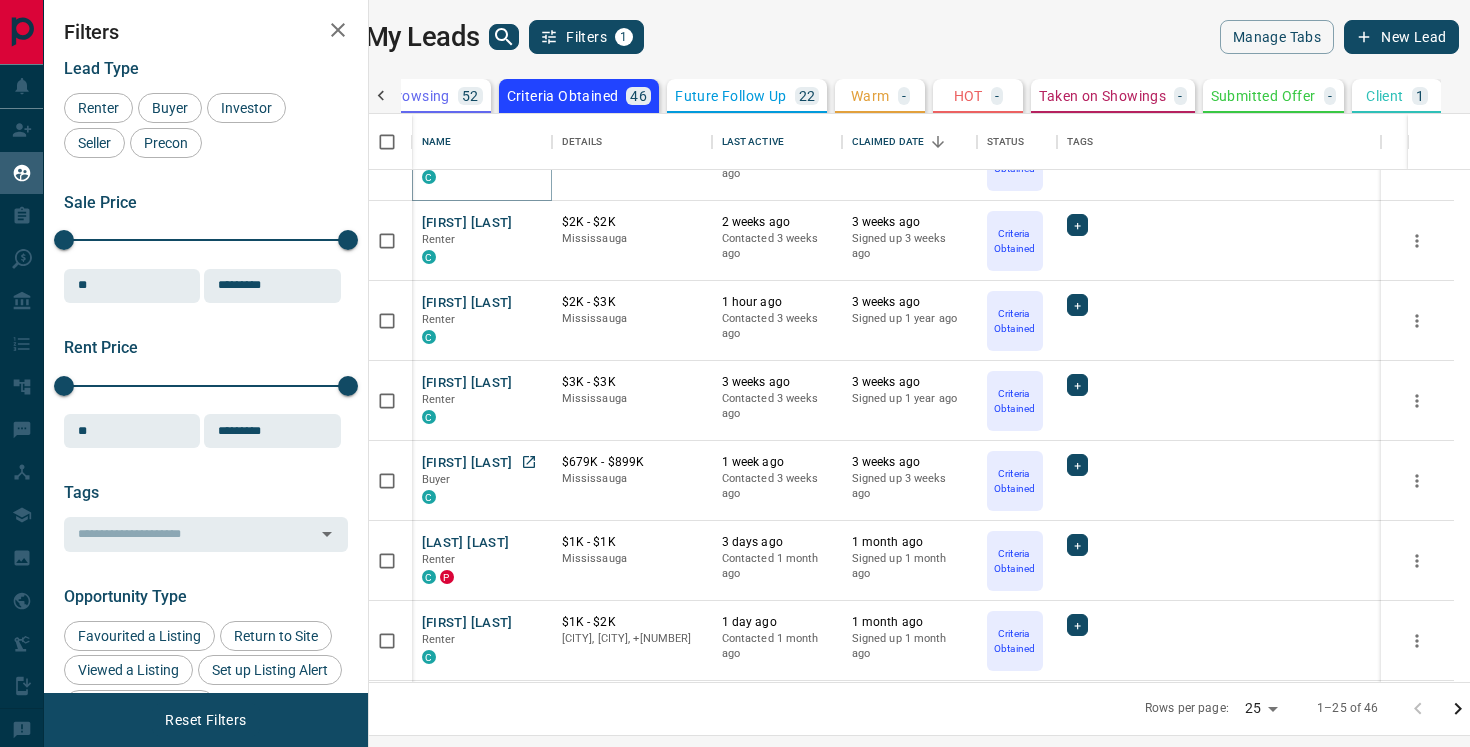 scroll, scrollTop: 416, scrollLeft: 0, axis: vertical 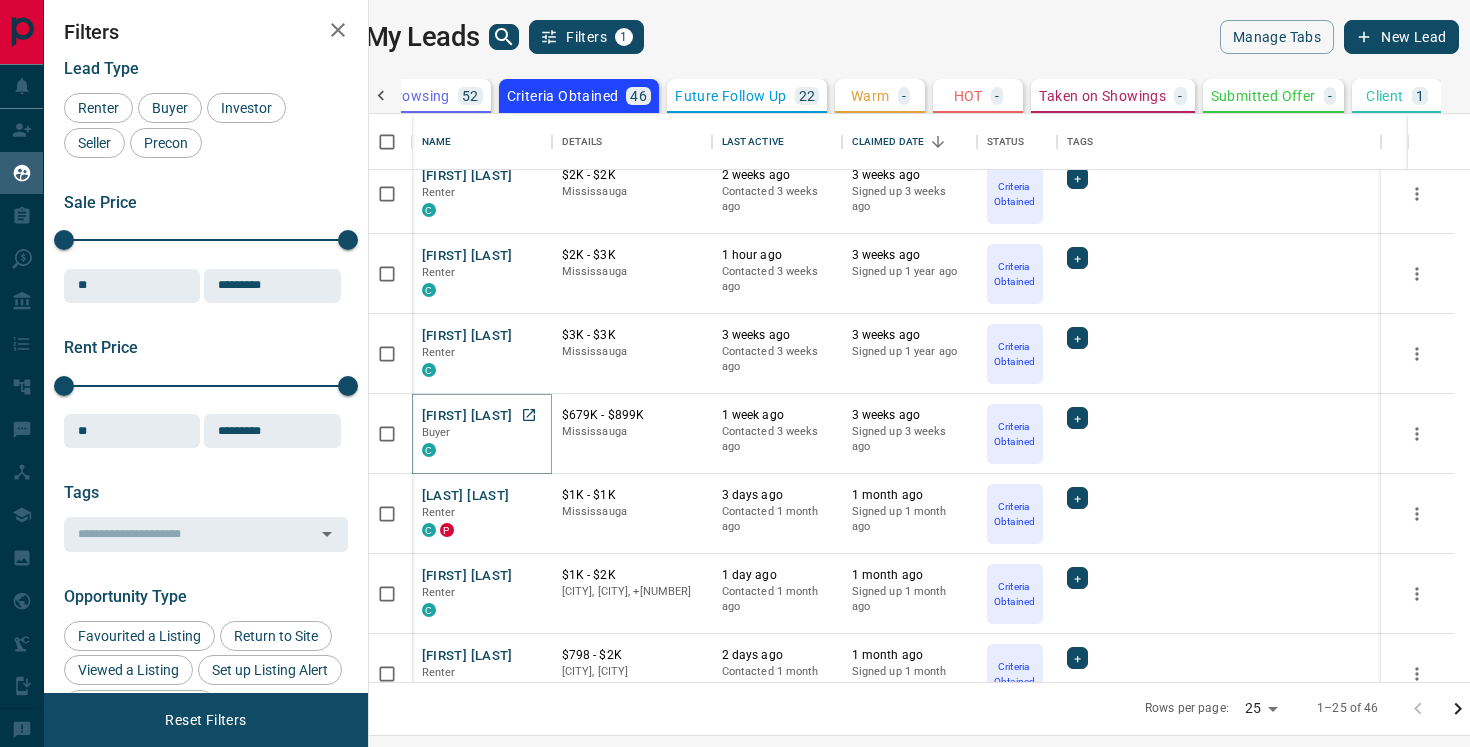 click on "[FIRST] [LAST]" at bounding box center [467, 416] 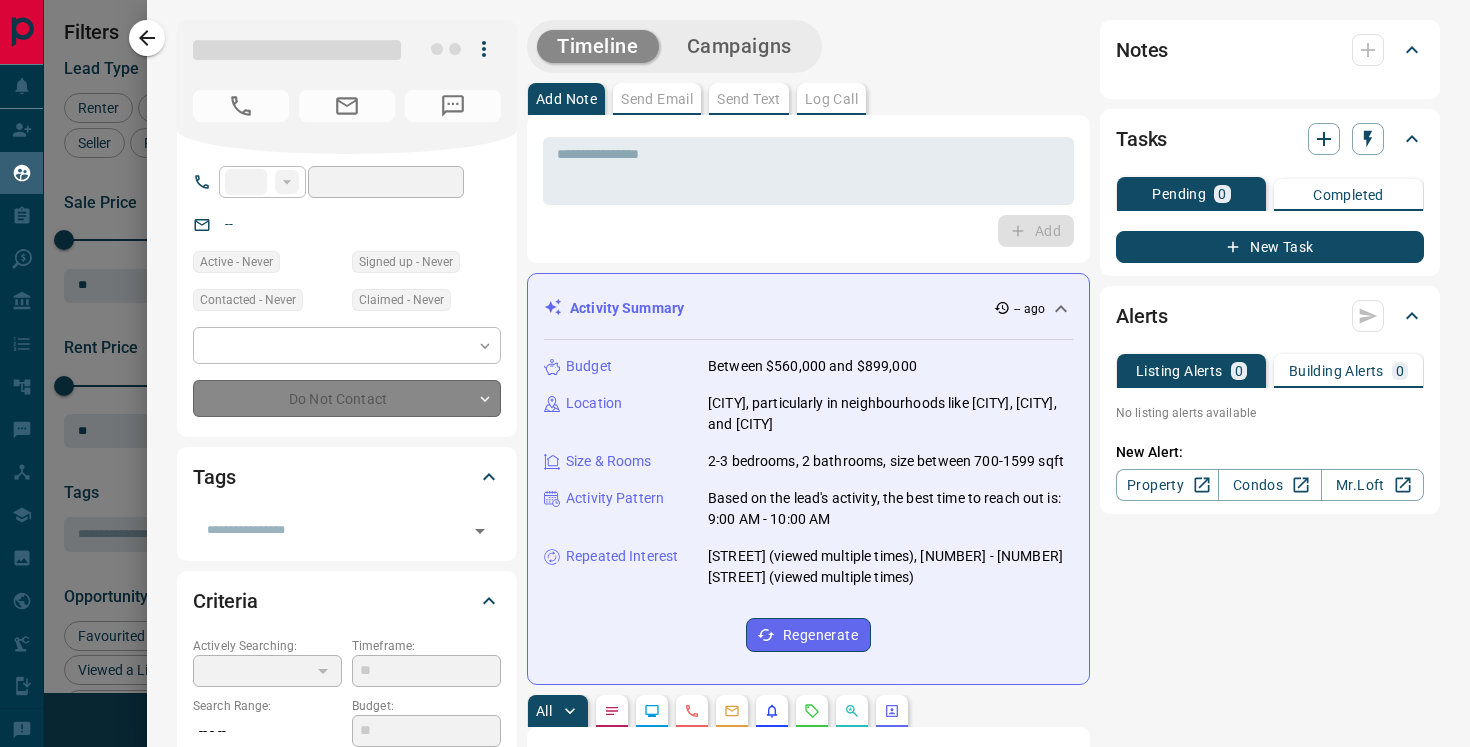 type on "**" 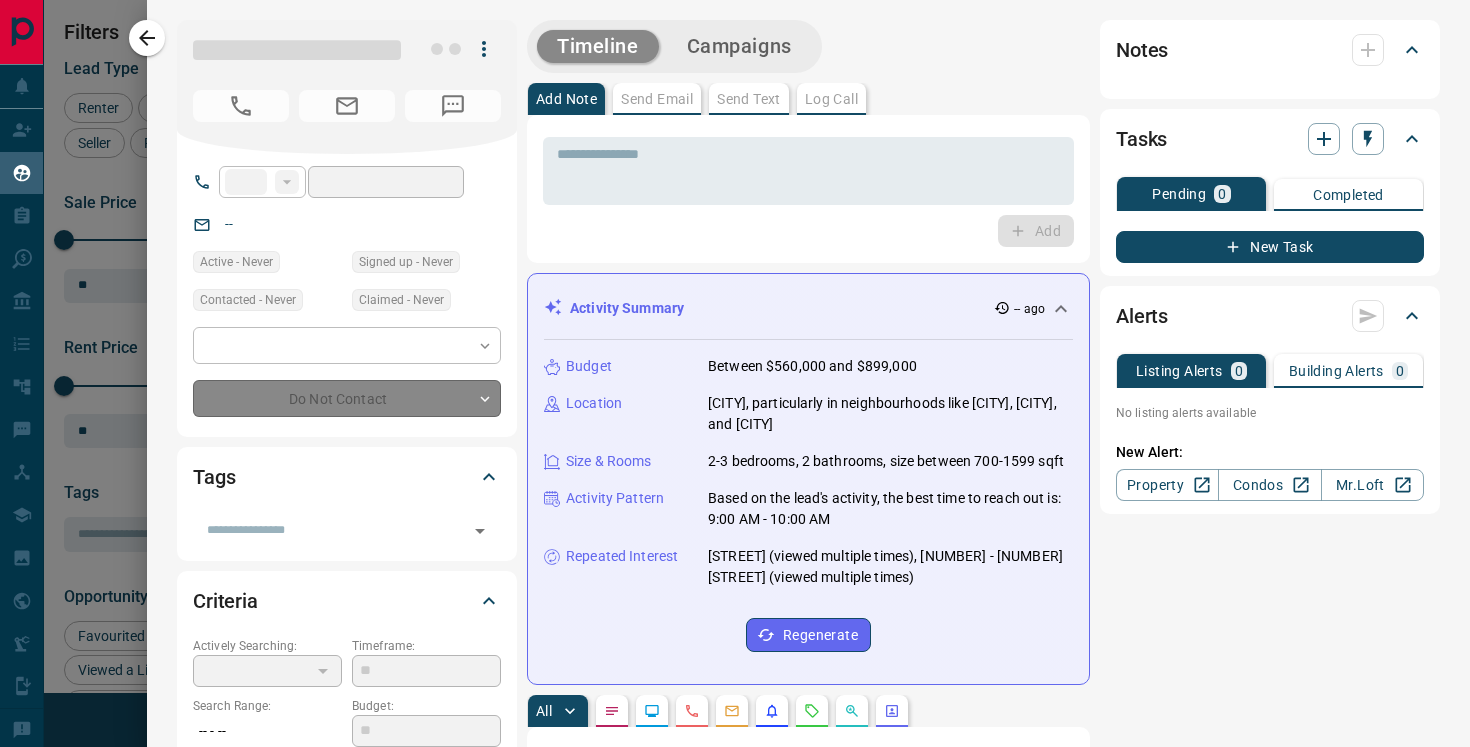 type on "**********" 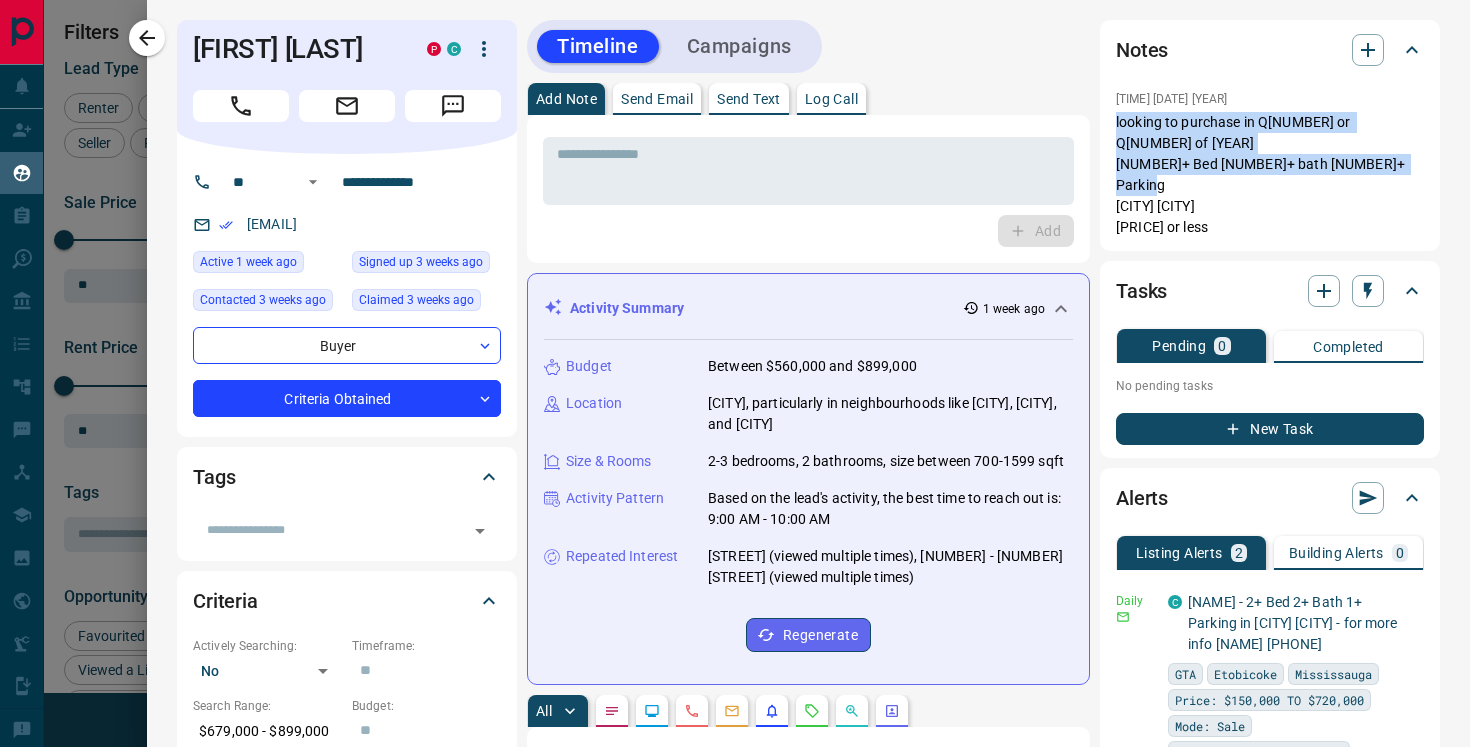 drag, startPoint x: 1208, startPoint y: 190, endPoint x: 1109, endPoint y: 125, distance: 118.43141 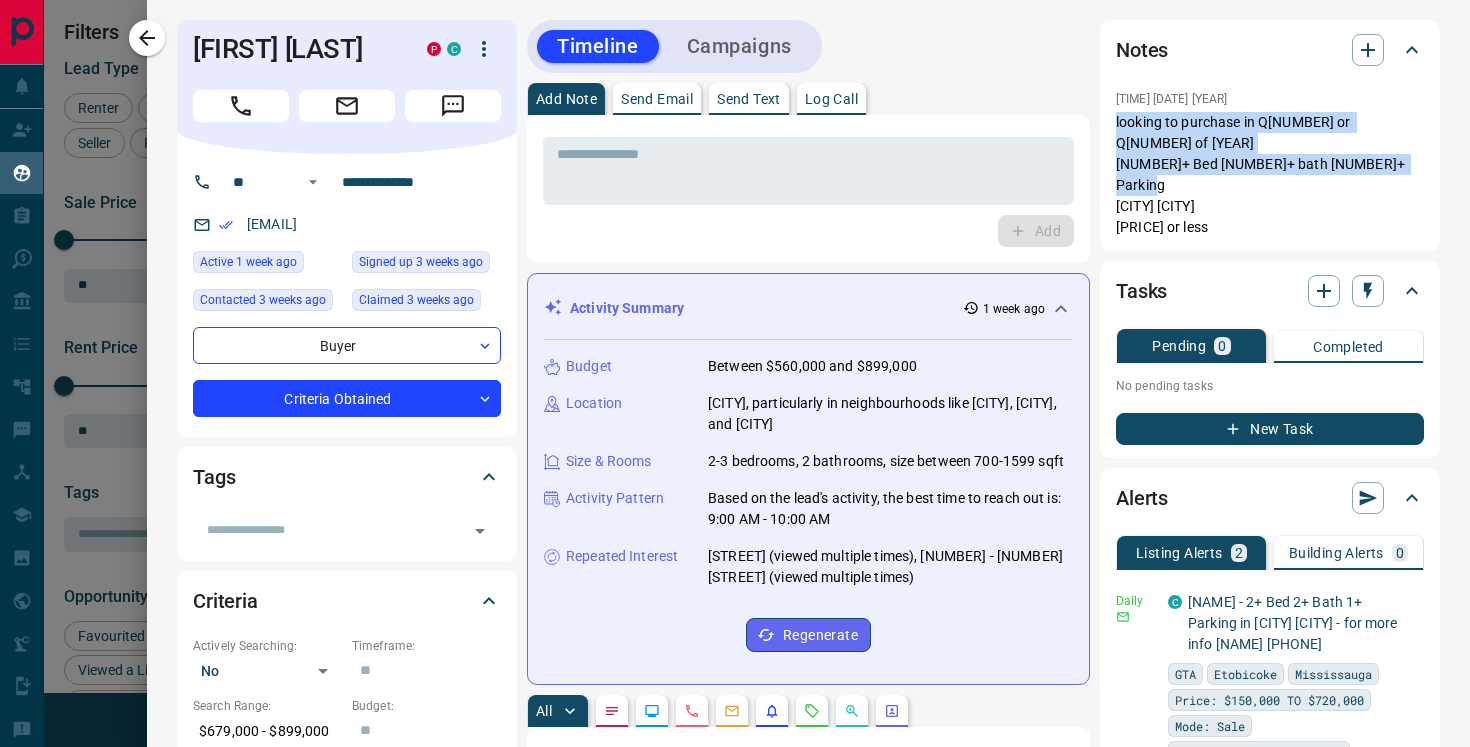 click on "Notes [TIME] [MONTH] [DAY] [YEAR] looking to purchase in [QUARTER] or [QUARTER] of [YEAR]
[NUMBER]+ Bed [NUMBER]+ bath [NUMBER]+ Parking
[CITY] [CITY]
[PRICE] or less" at bounding box center (1270, 135) 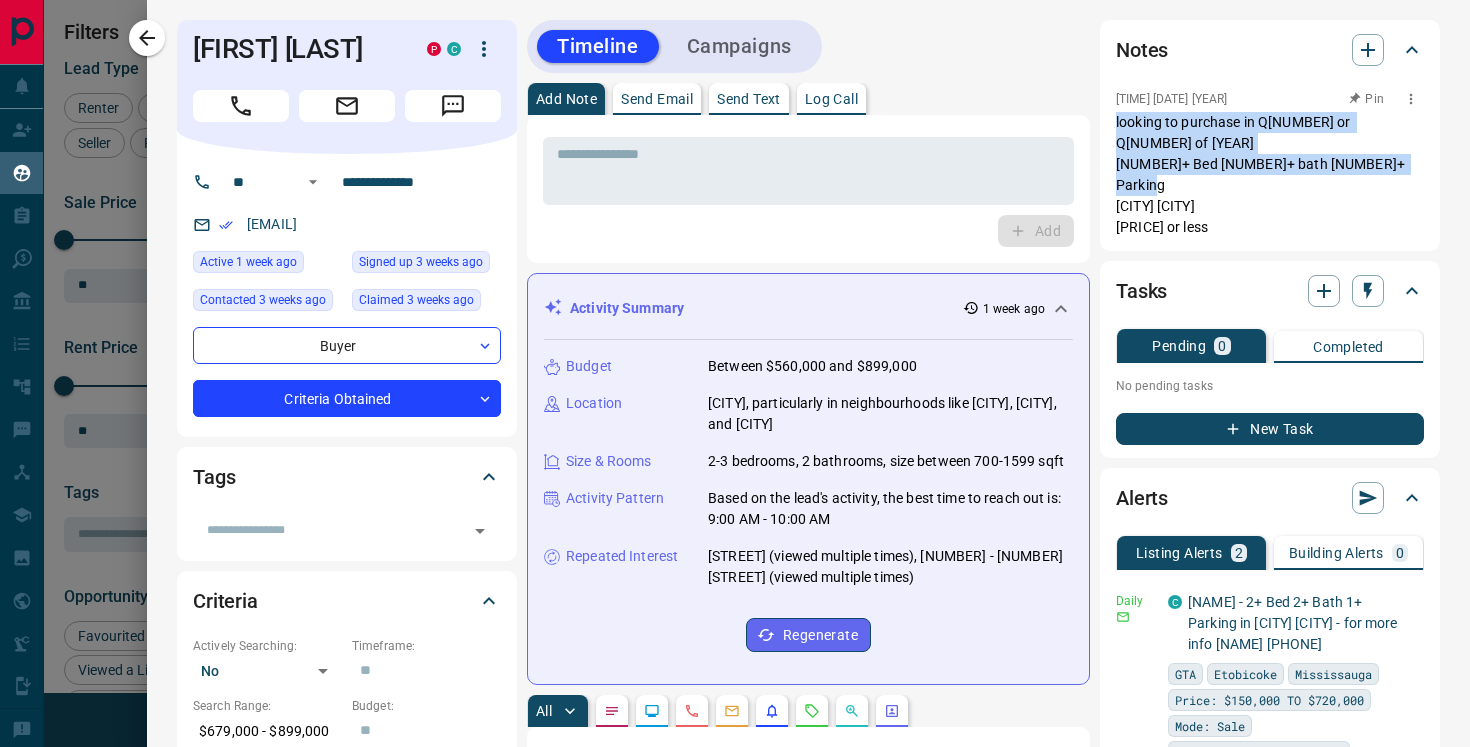 copy on "looking to purchase in Q[NUMBER] or Q[NUMBER] of [YEAR]
[NUMBER]+ Bed [NUMBER]+ bath [NUMBER]+ Parking
[CITY] [CITY]
[PRICE] or less" 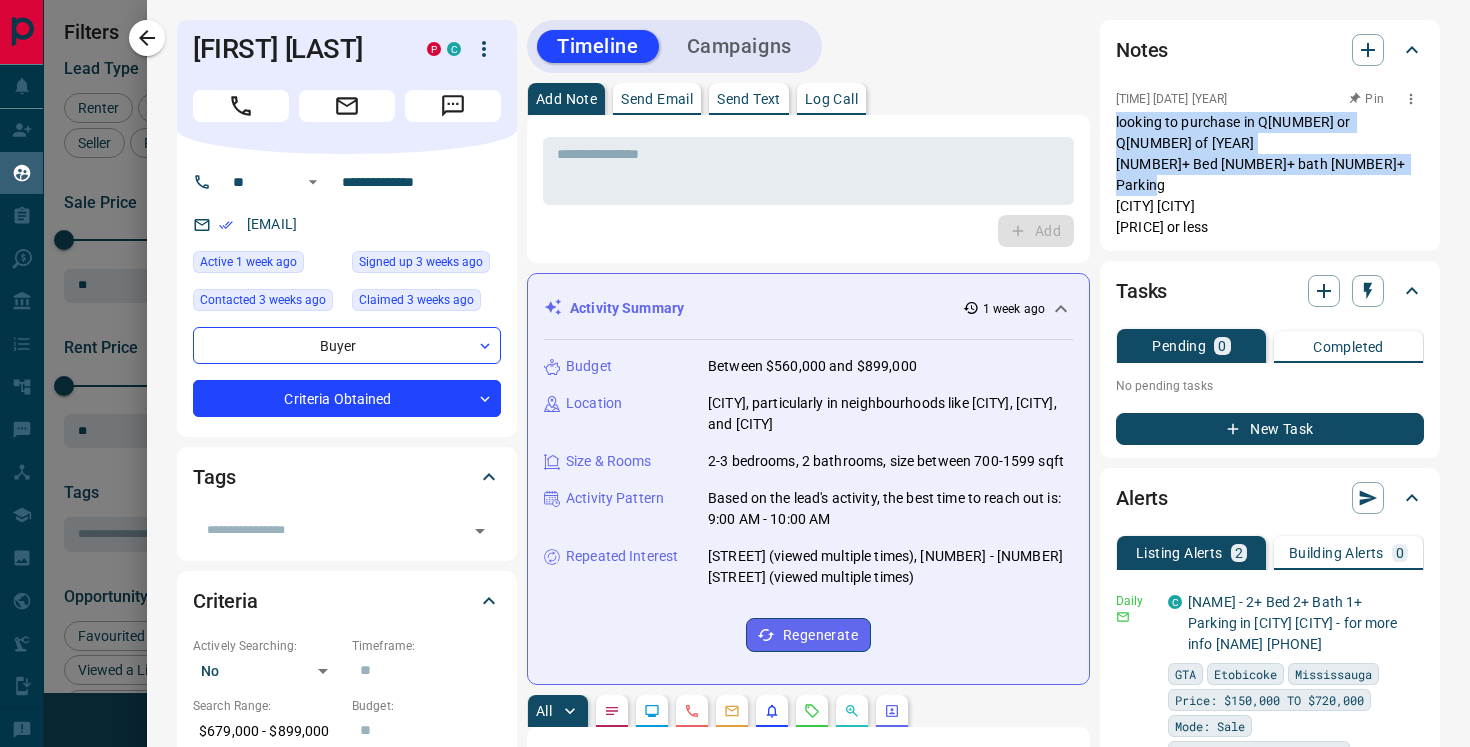 click 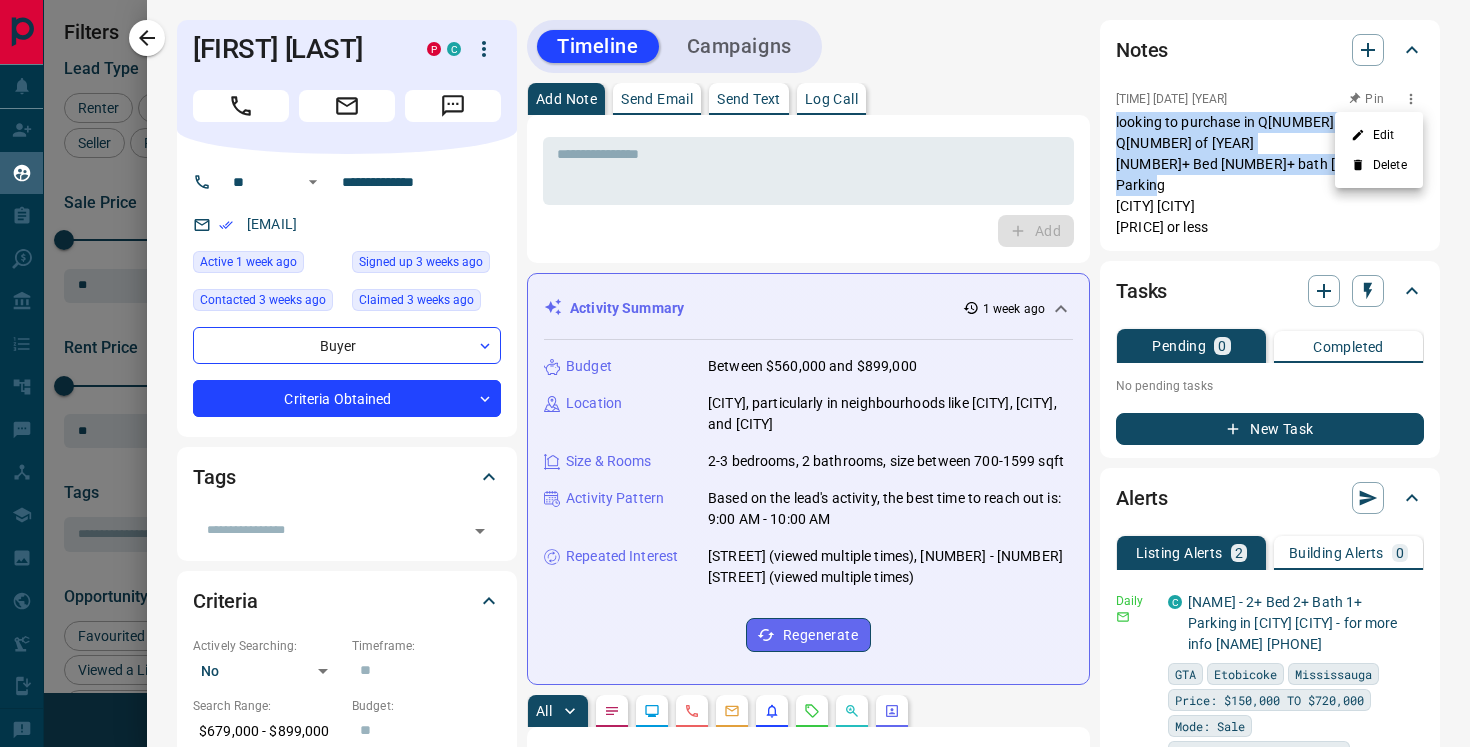 click on "Delete" at bounding box center (1379, 165) 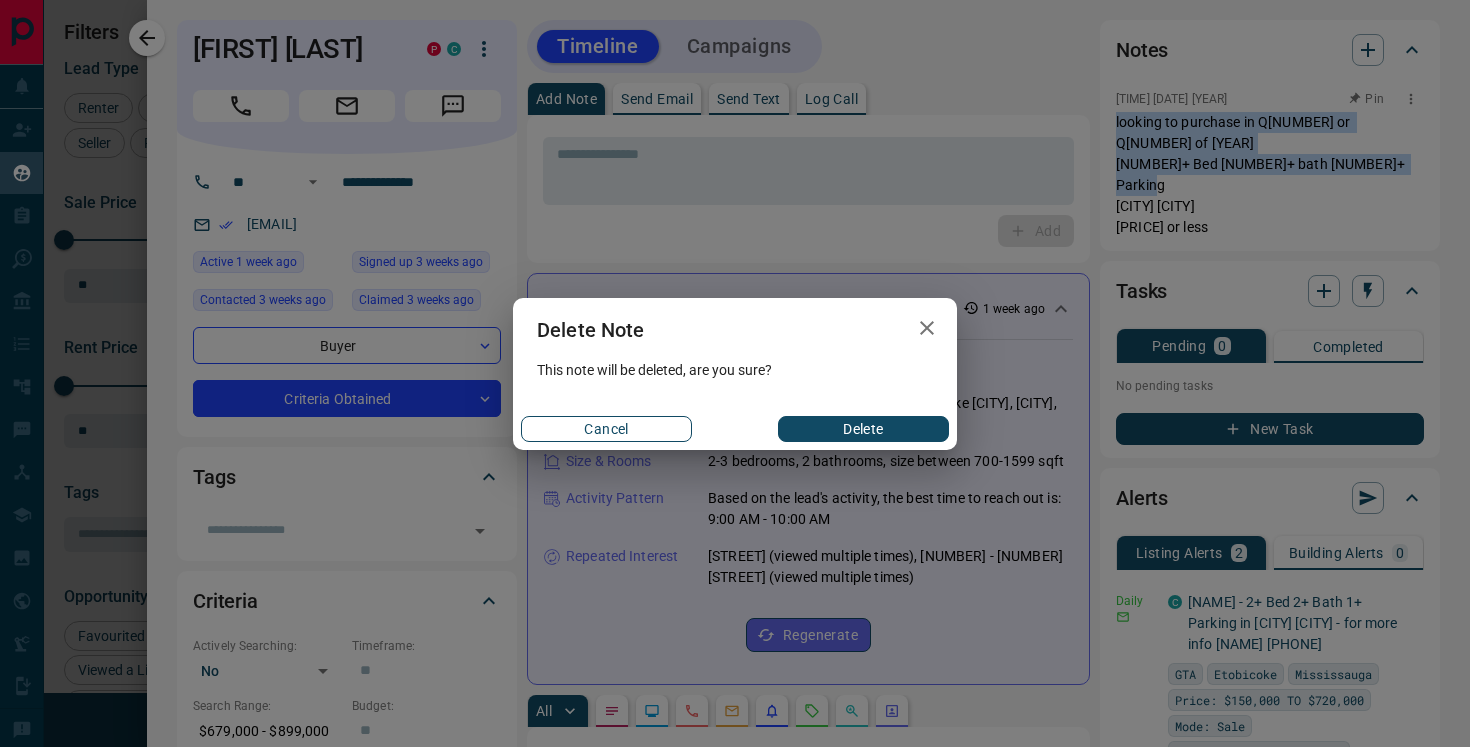 click on "Cancel" at bounding box center [606, 429] 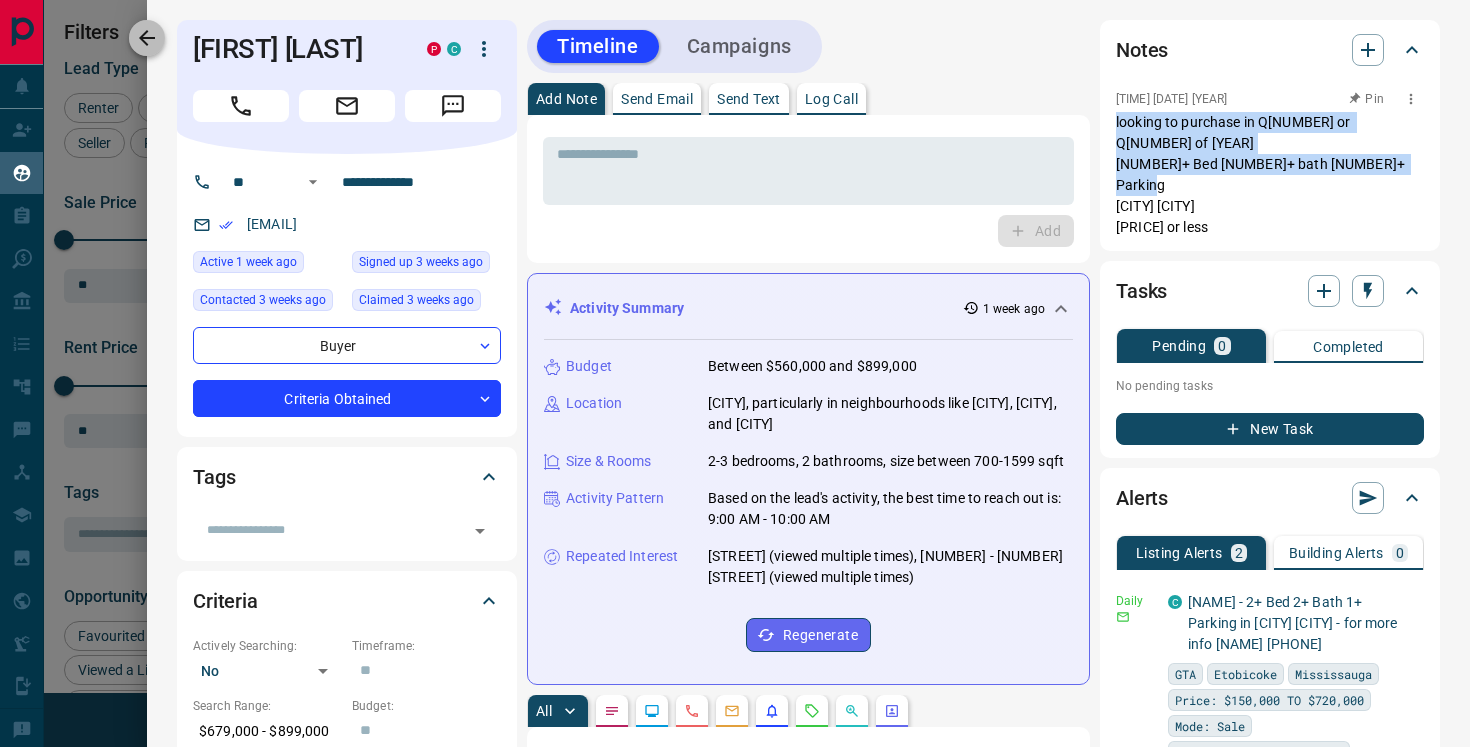 click 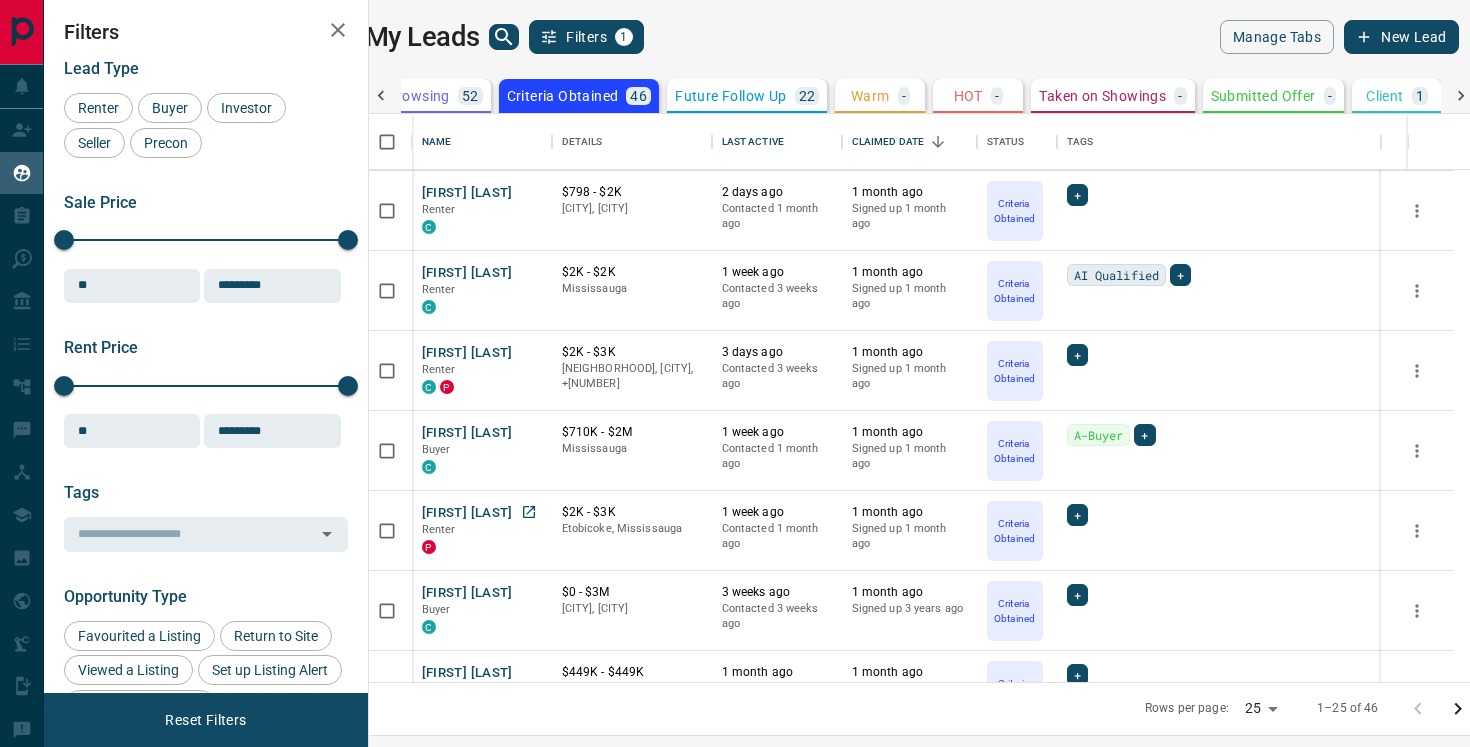 scroll, scrollTop: 884, scrollLeft: 0, axis: vertical 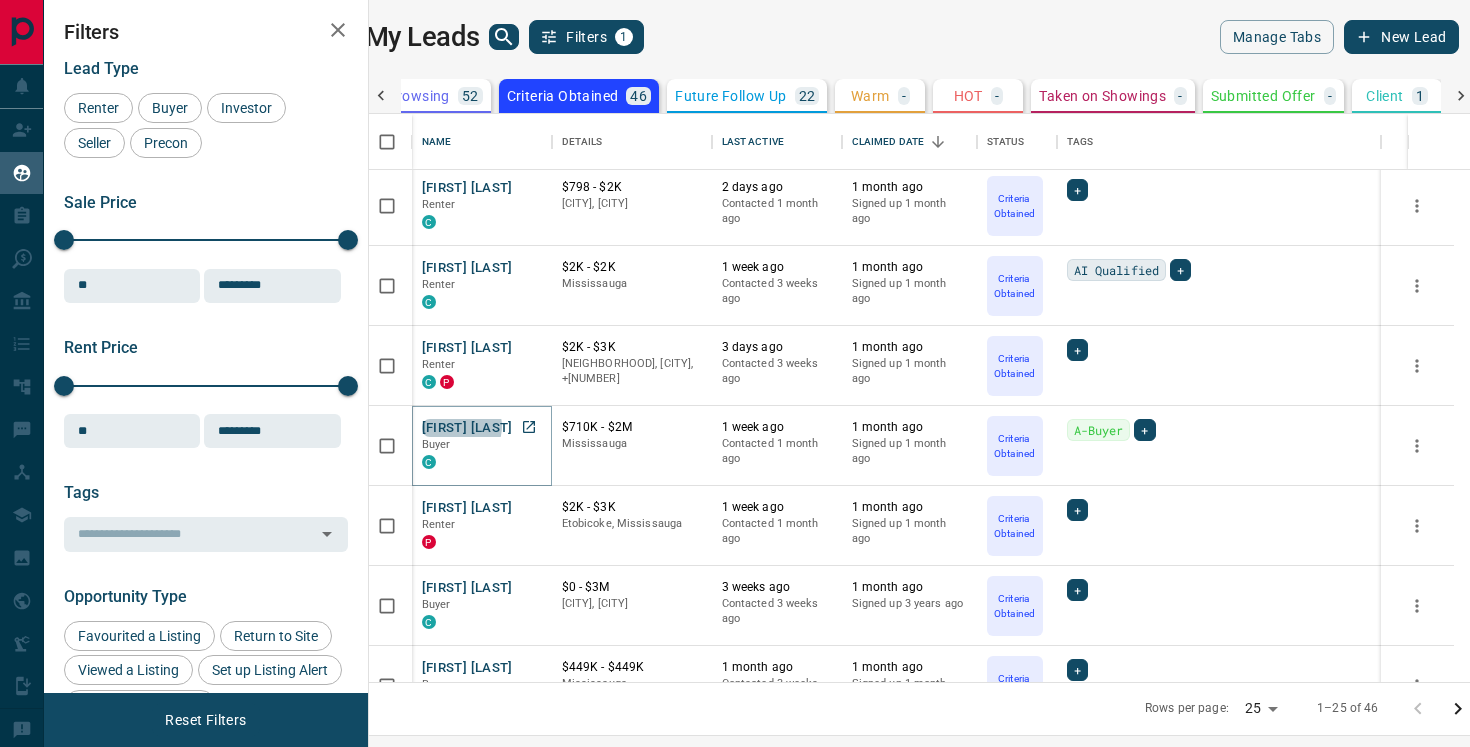 click on "[FIRST] [LAST]" at bounding box center [467, 428] 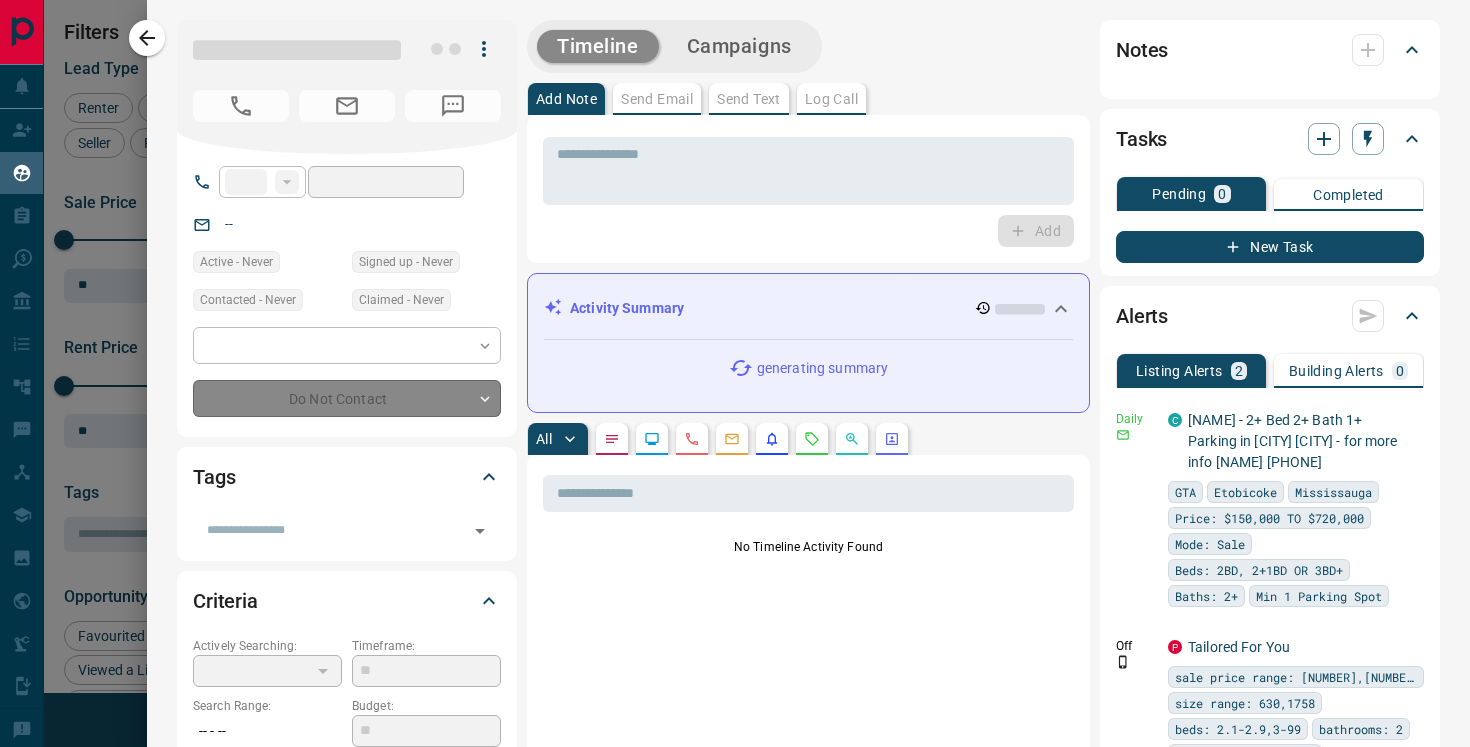 type on "**" 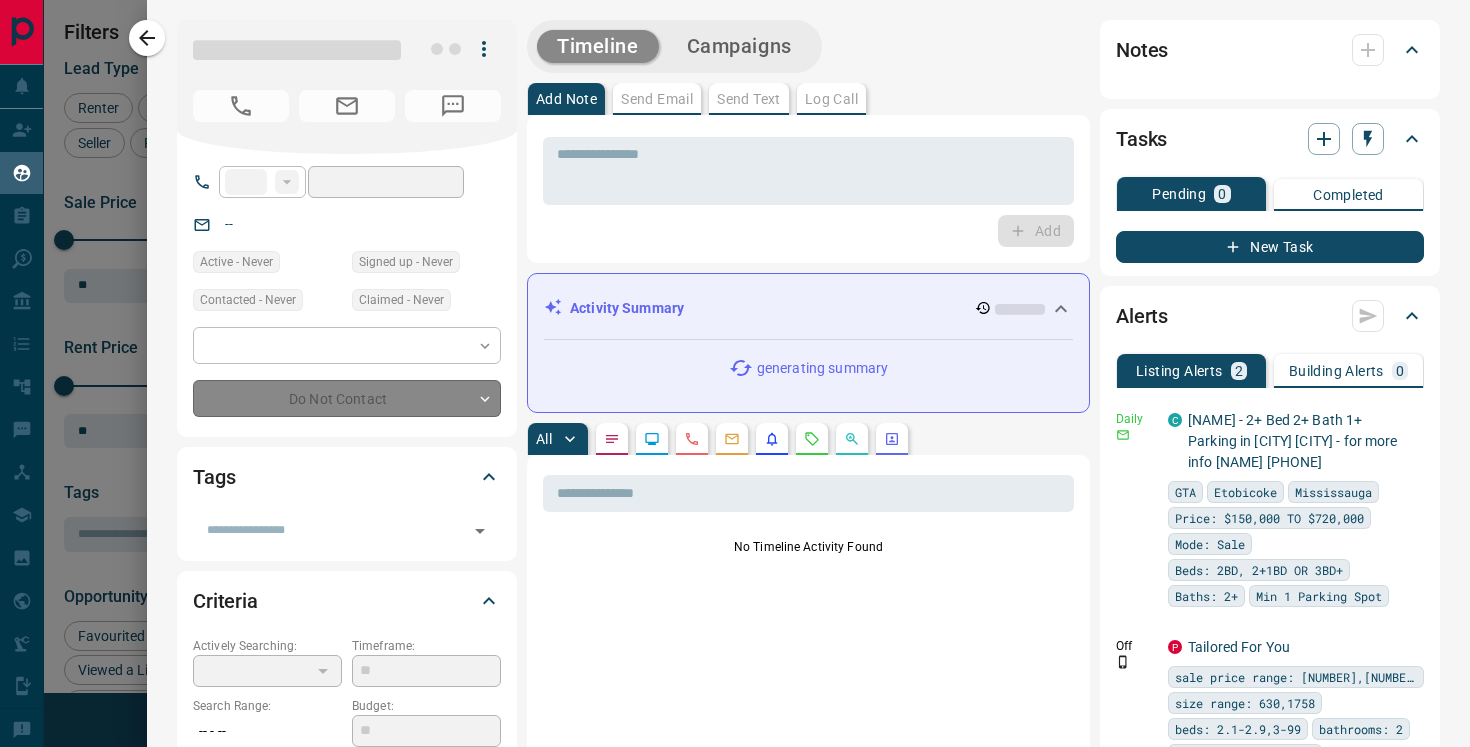 type on "**********" 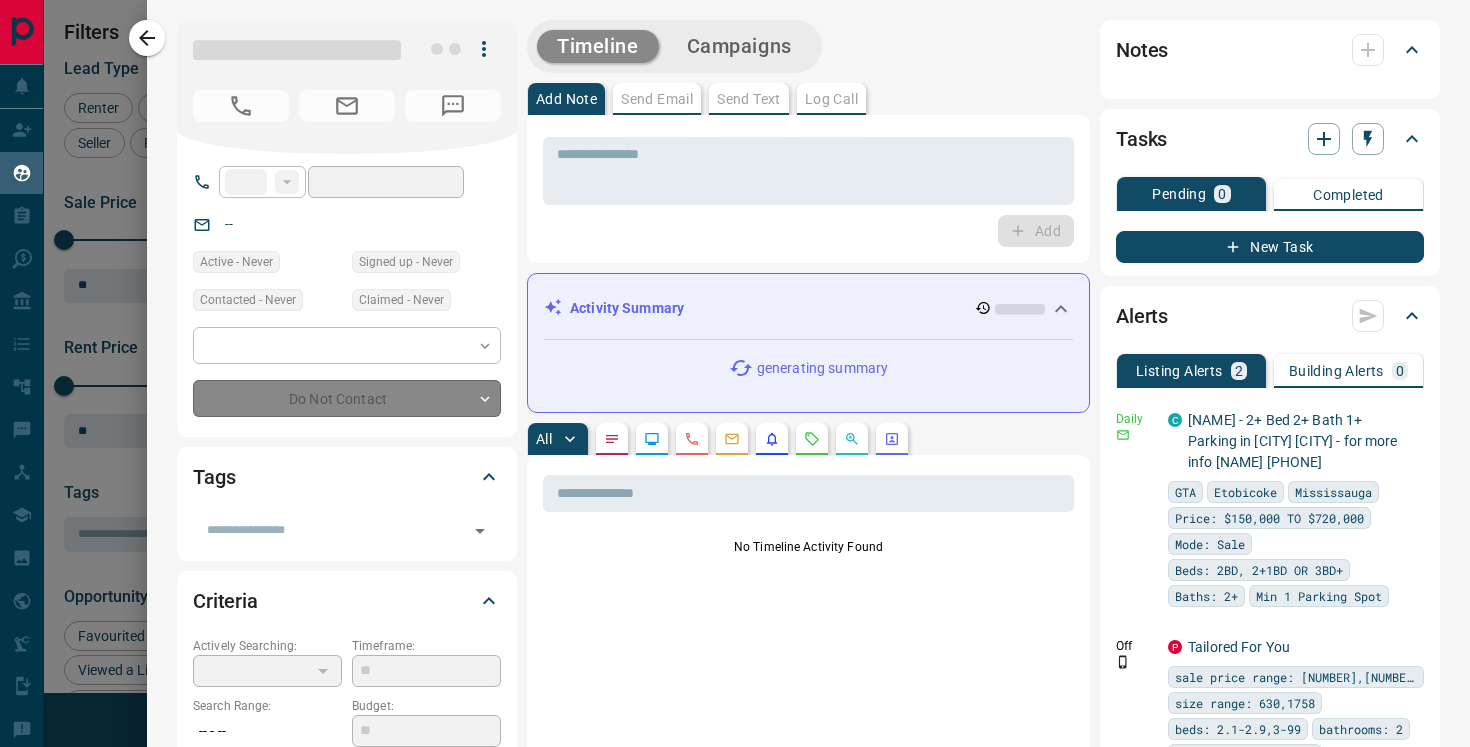 type on "*" 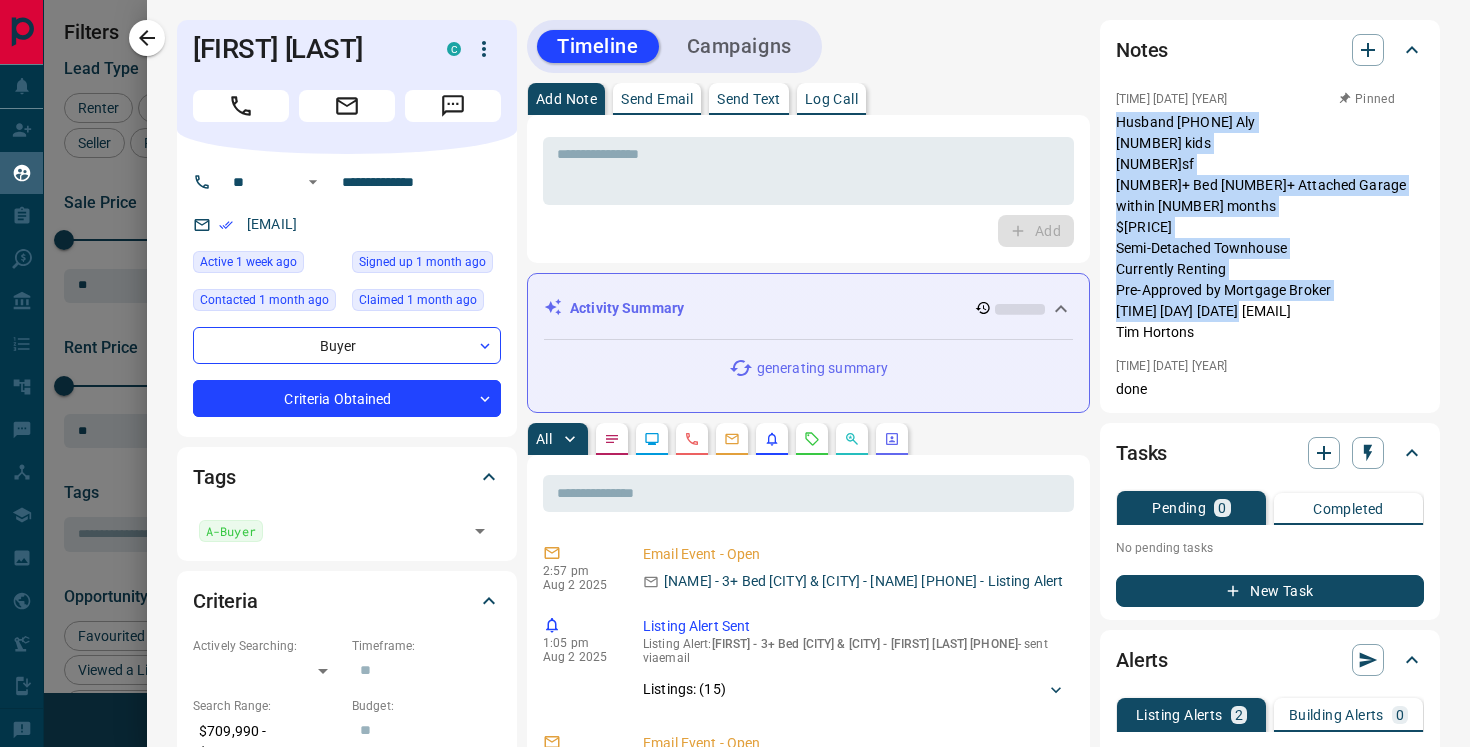 drag, startPoint x: 1209, startPoint y: 344, endPoint x: 1111, endPoint y: 123, distance: 241.75401 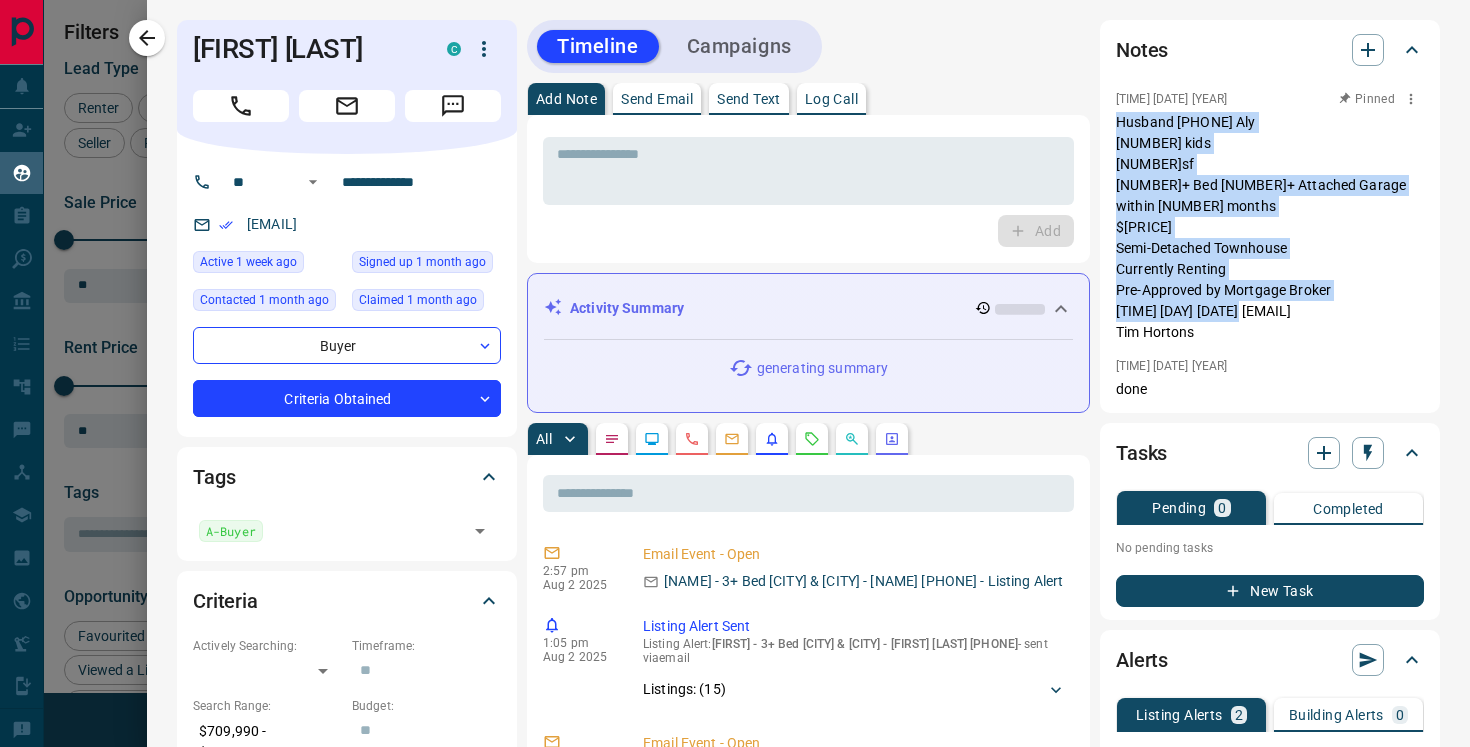 copy on "Husband [PHONE] Aly
[NUMBER] kids
[NUMBER]sf
[NUMBER]+ Bed [NUMBER]+ Attached Garage
within [NUMBER] months
$[PRICE]
Semi-Detached Townhouse
Currently Renting
Pre-Approved by Mortgage Broker
[TIME] [DAY] [DATE] [EMAIL]
Tim Hortons" 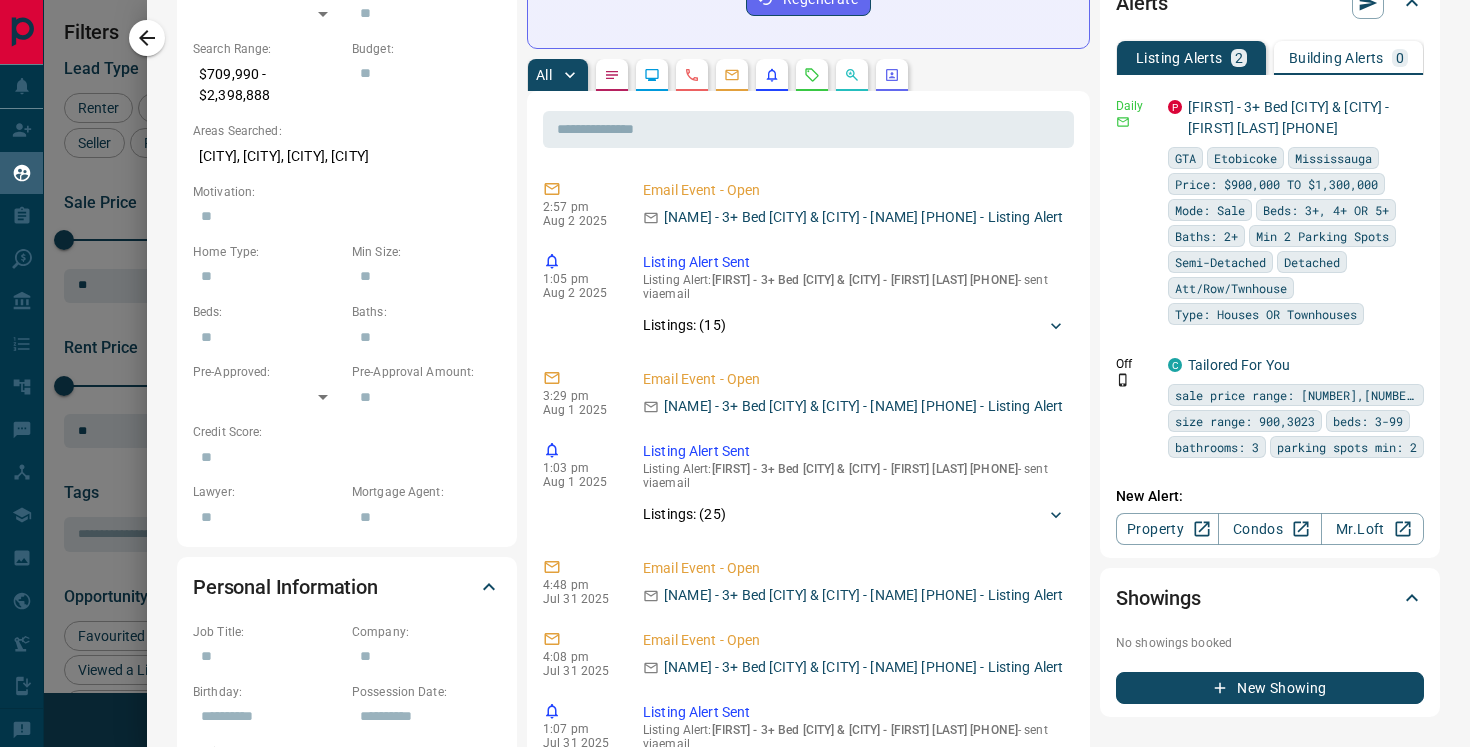 scroll, scrollTop: 693, scrollLeft: 0, axis: vertical 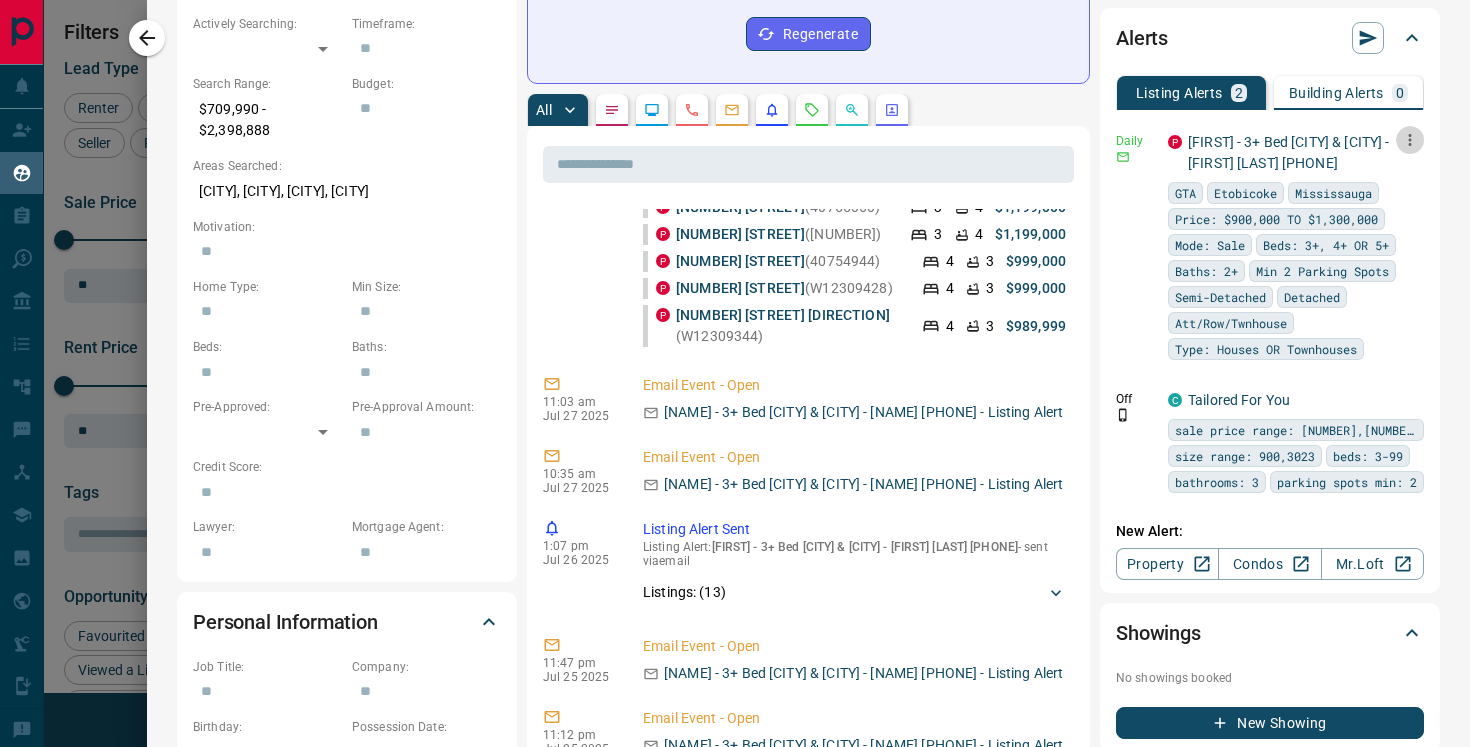 click 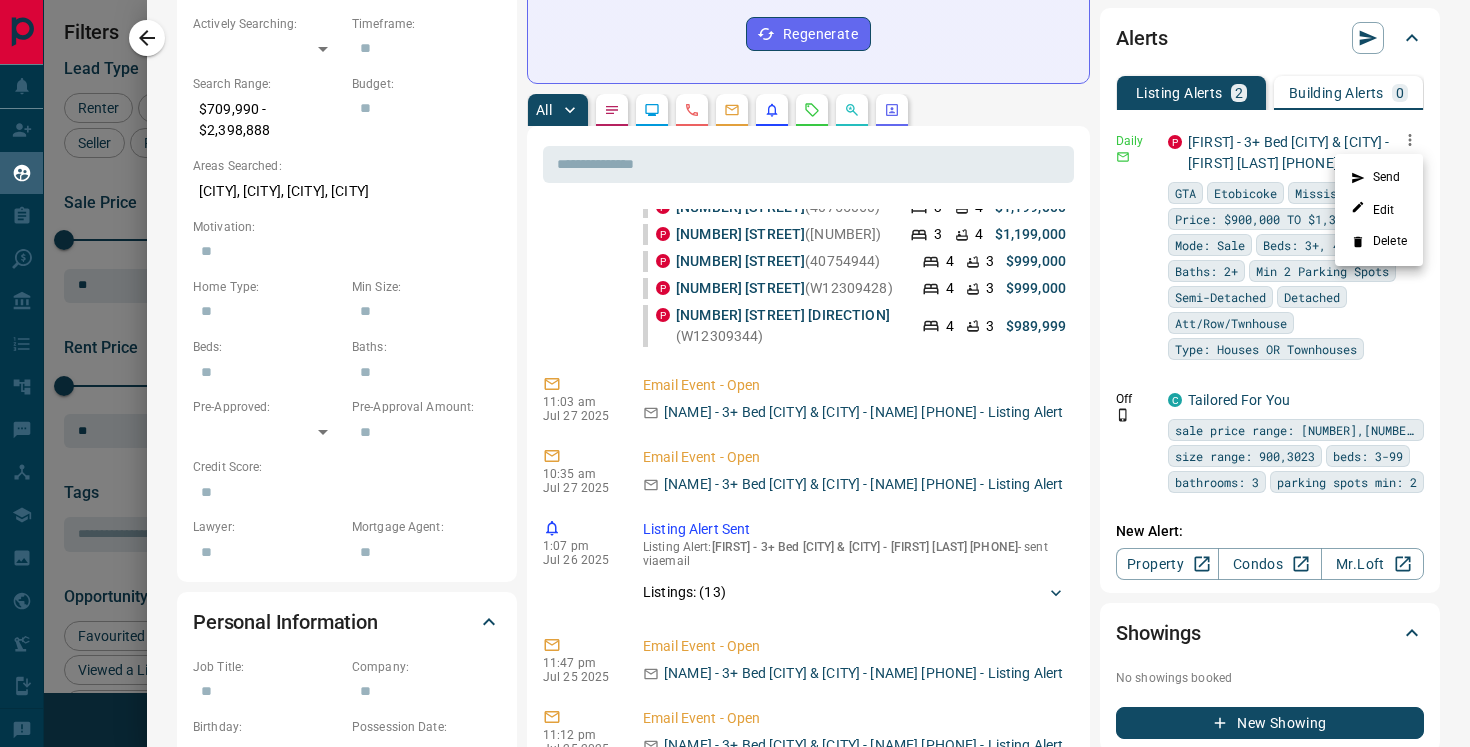 click on "Delete" at bounding box center (1379, 242) 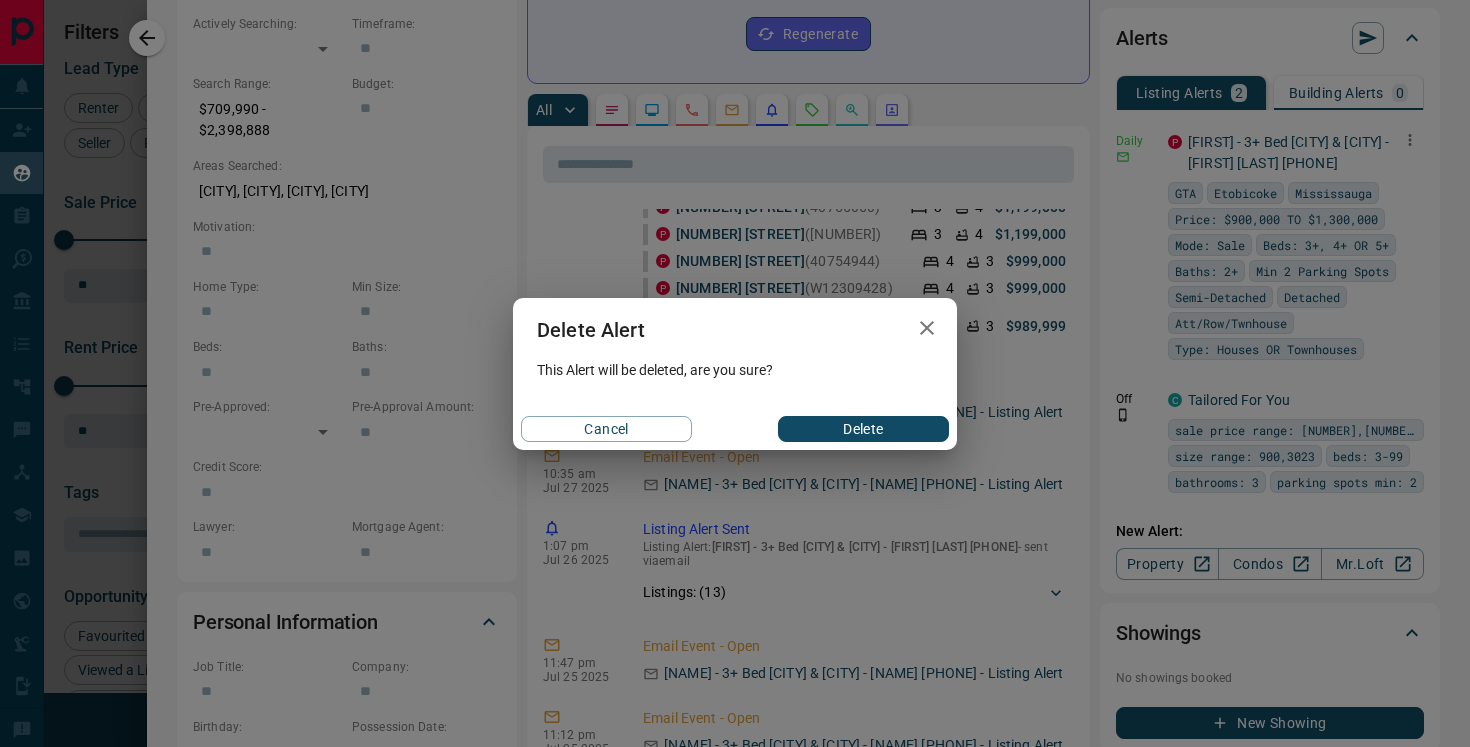 click on "Delete" at bounding box center (863, 429) 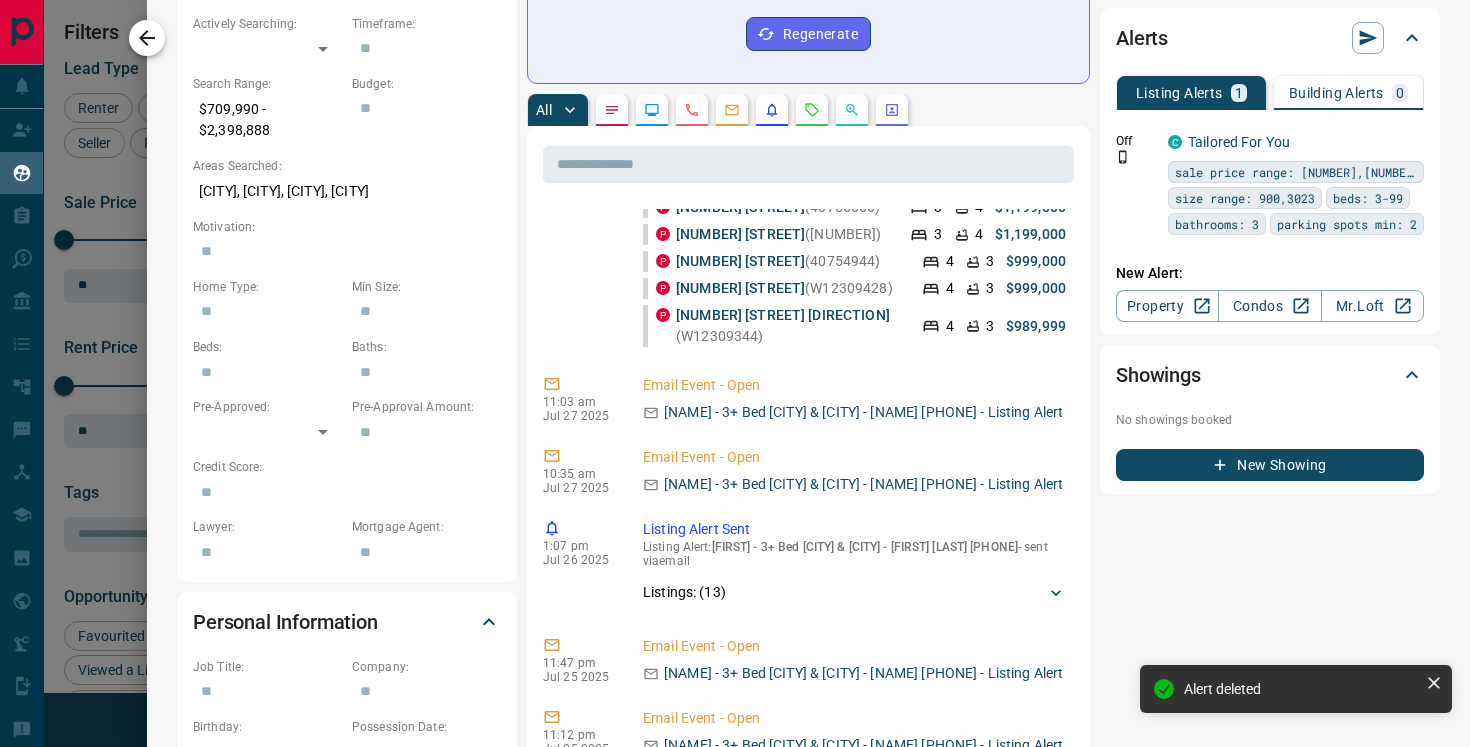 click 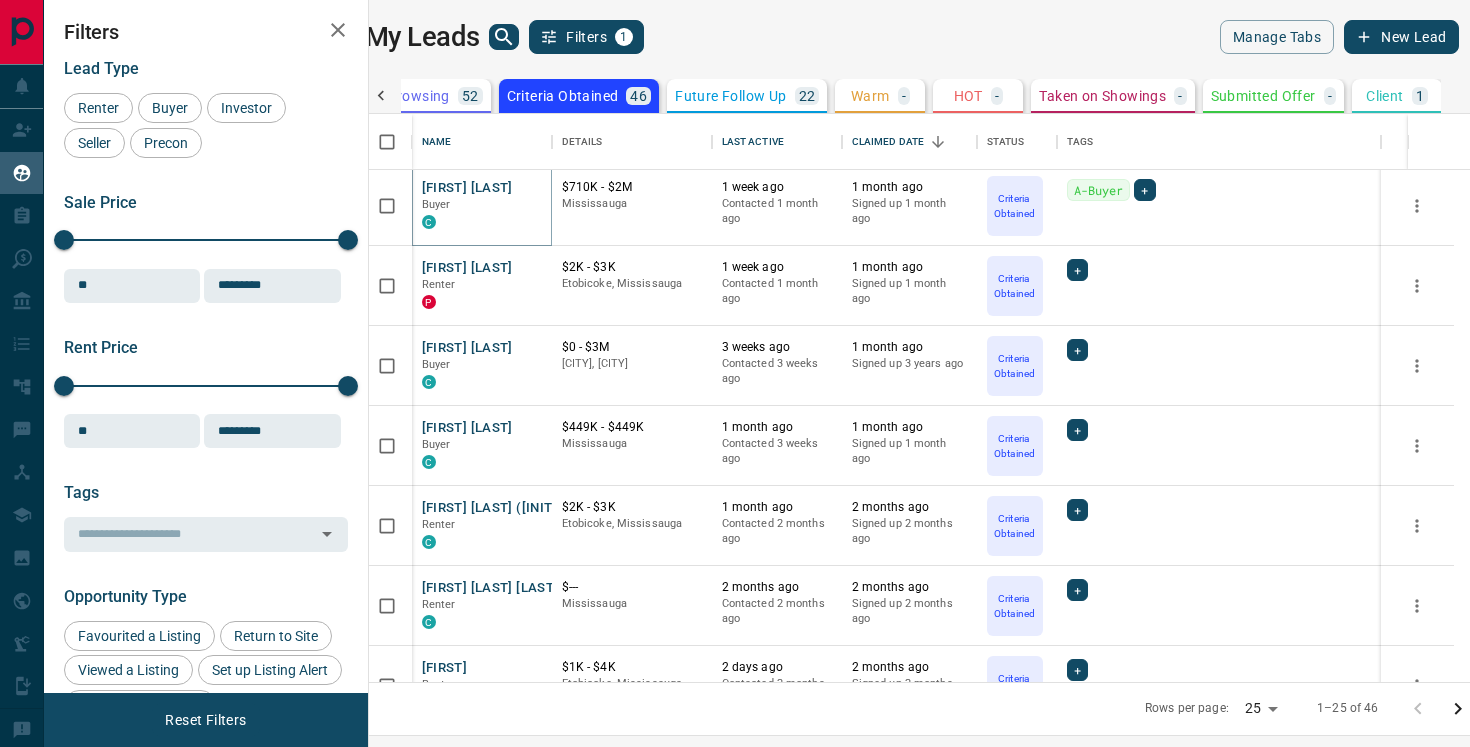 scroll, scrollTop: 1147, scrollLeft: 0, axis: vertical 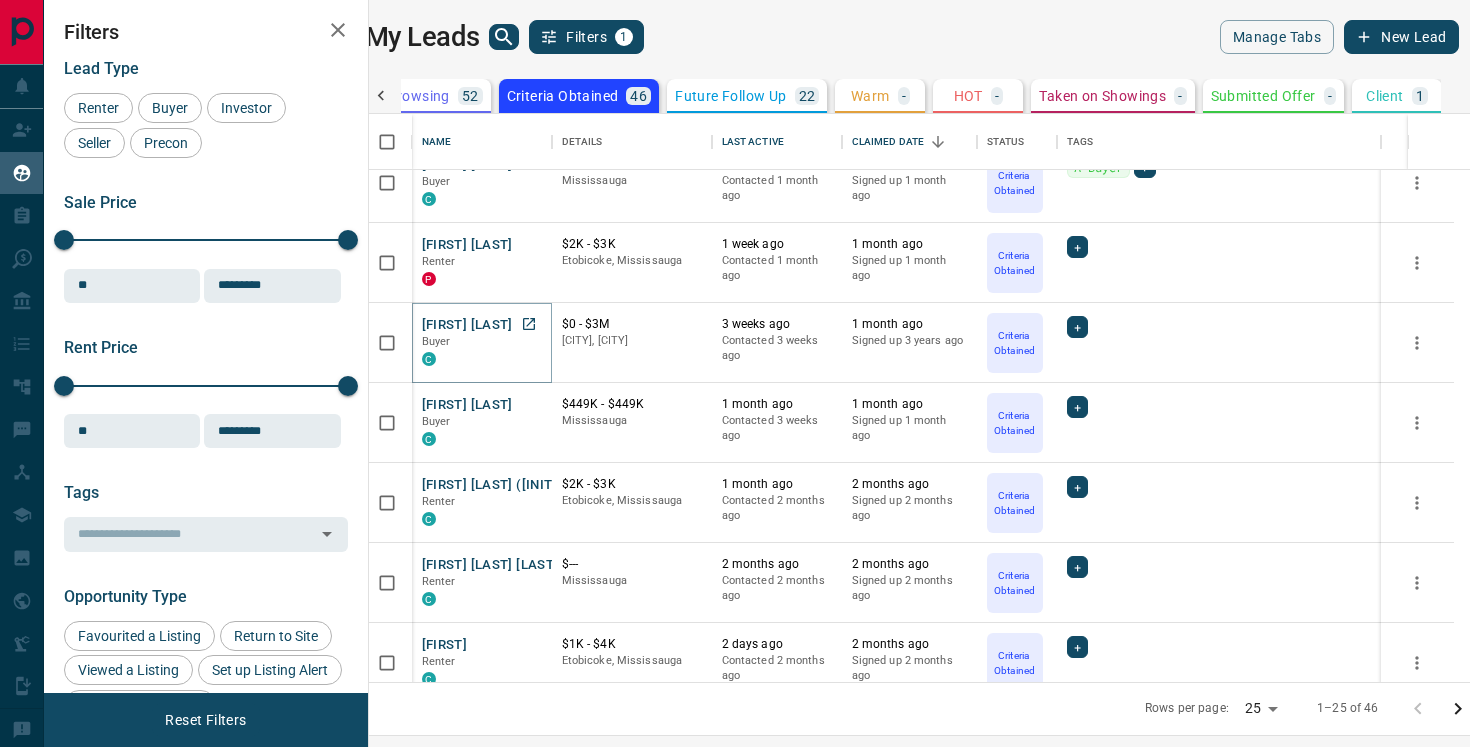 click on "[FIRST] [LAST]" at bounding box center [467, 325] 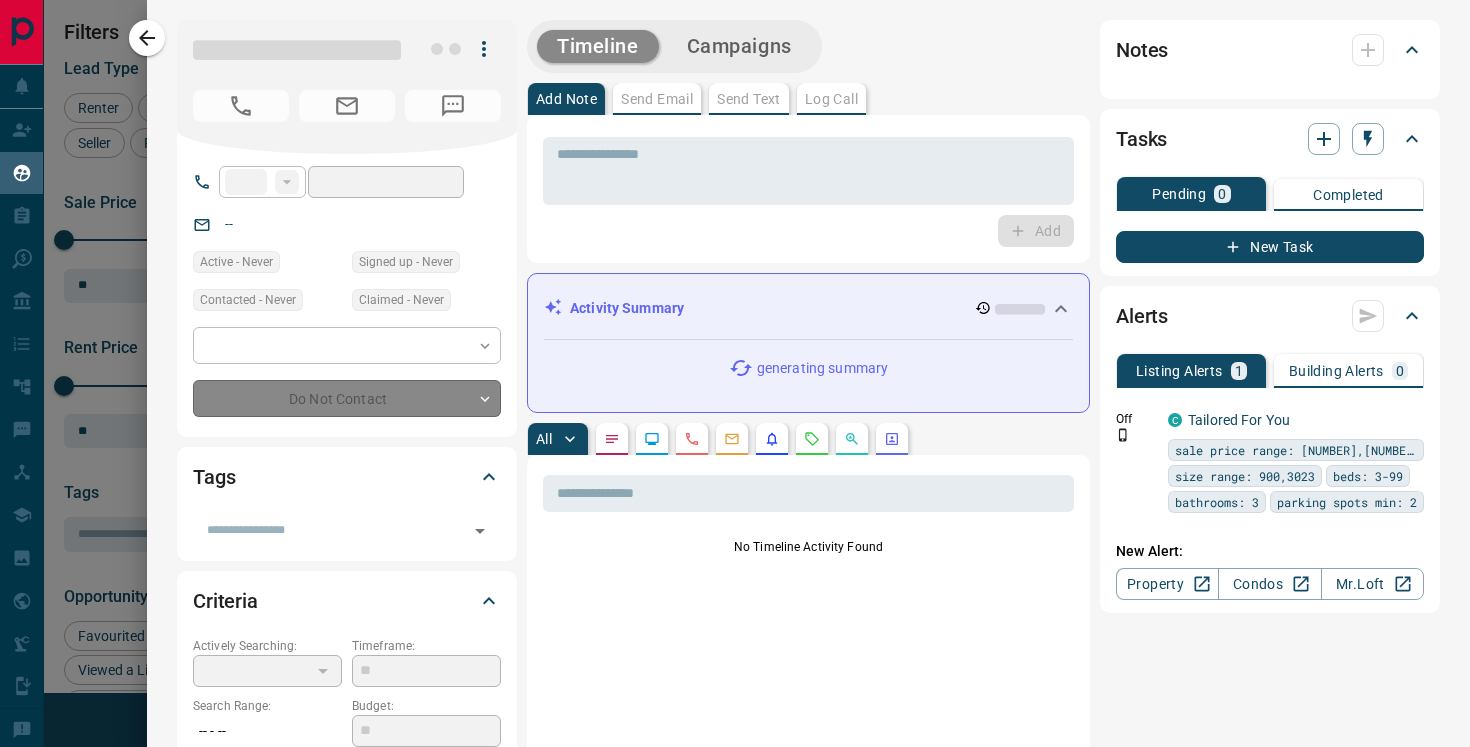 type on "**" 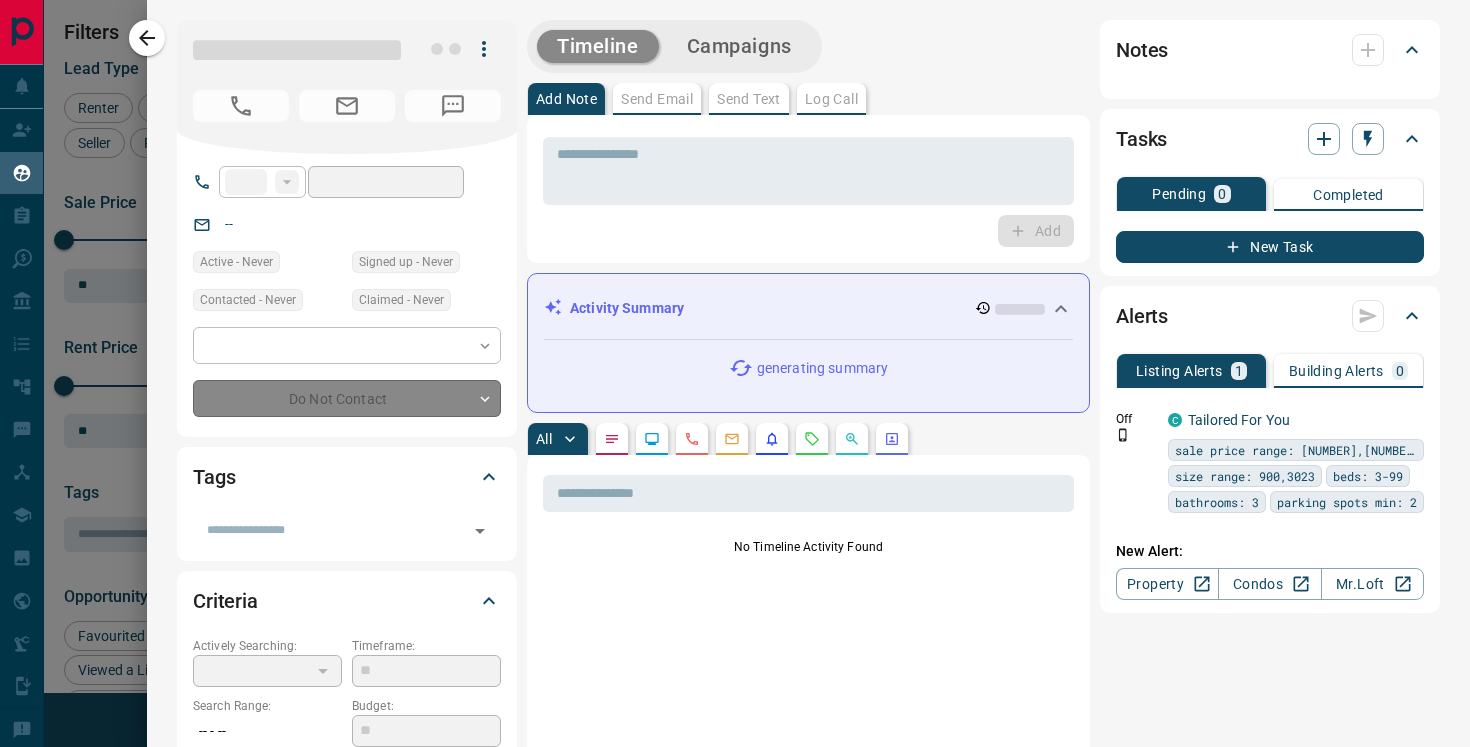 type on "**********" 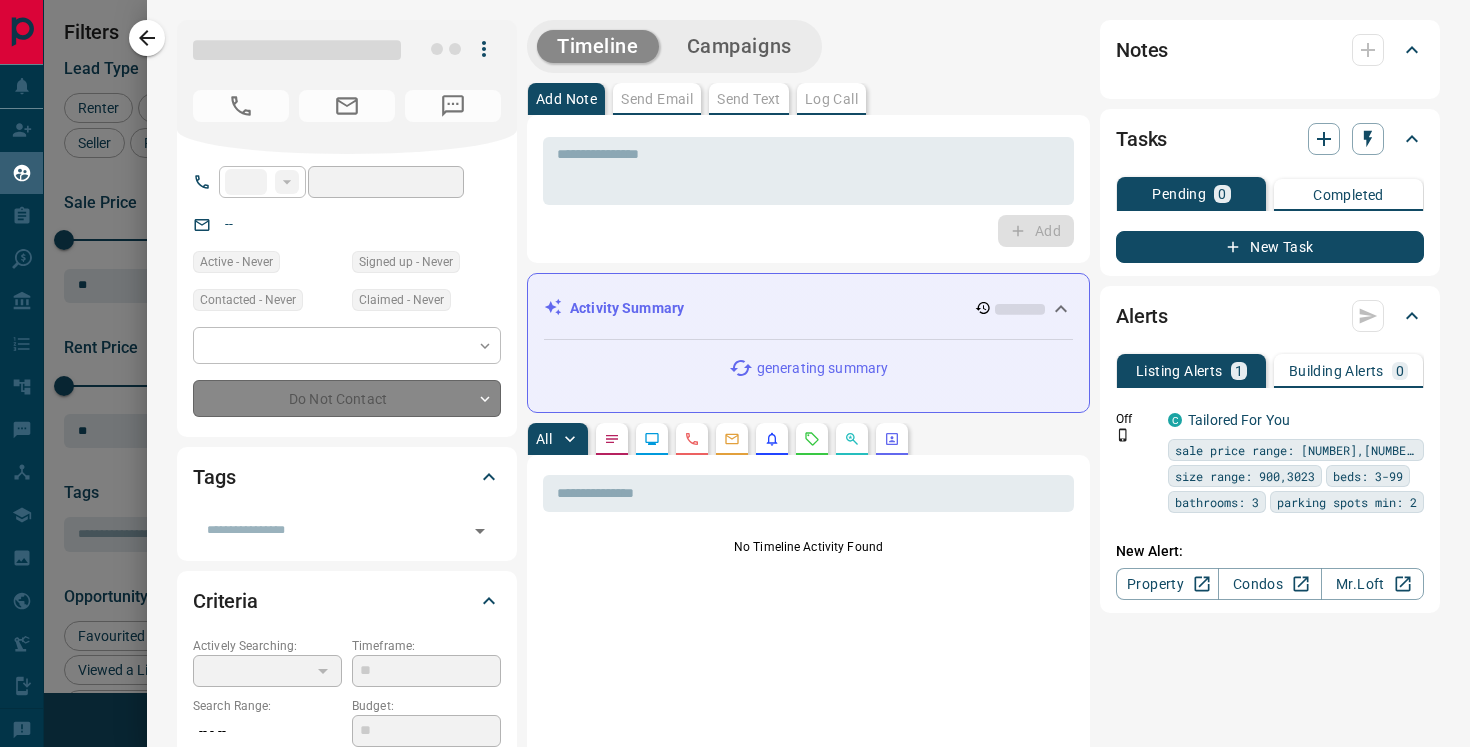 type on "*" 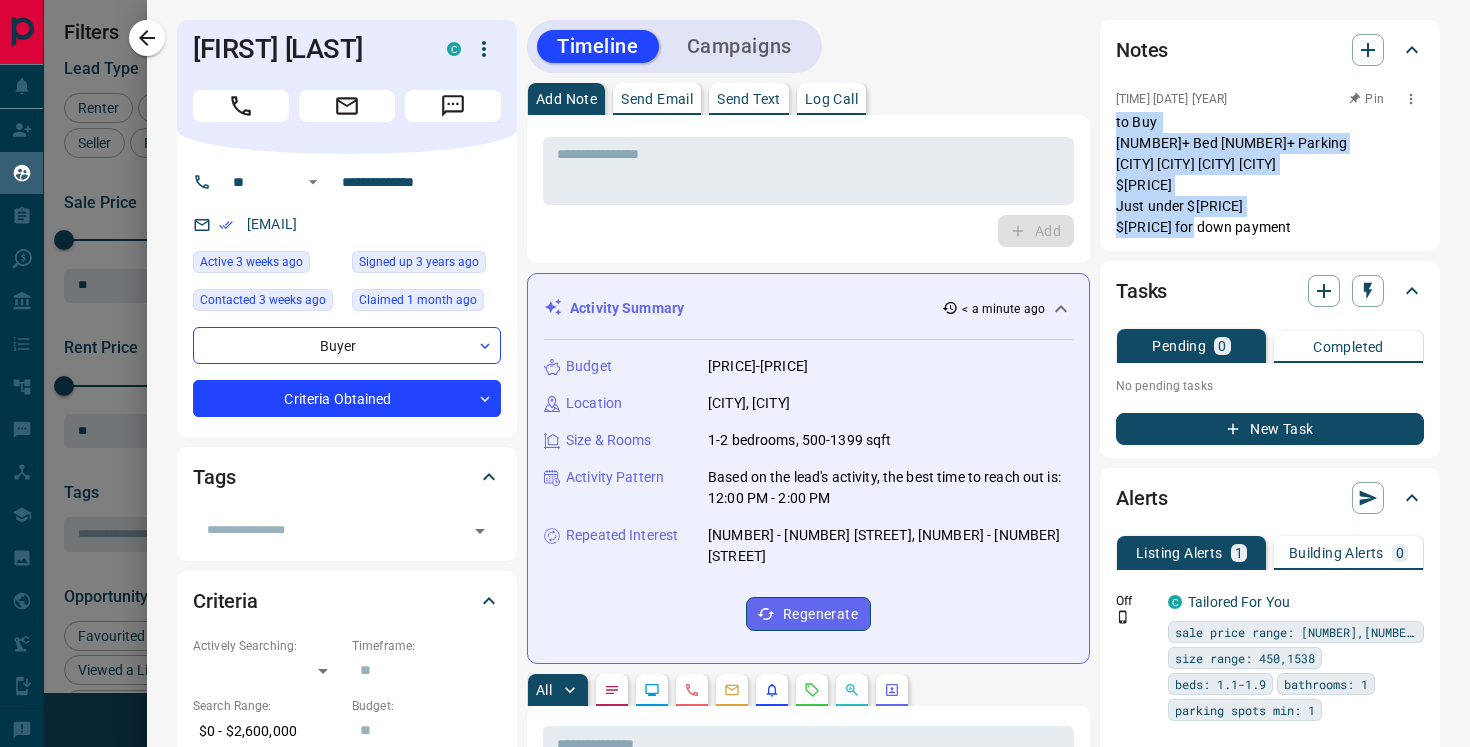 drag, startPoint x: 1114, startPoint y: 121, endPoint x: 1287, endPoint y: 232, distance: 205.54805 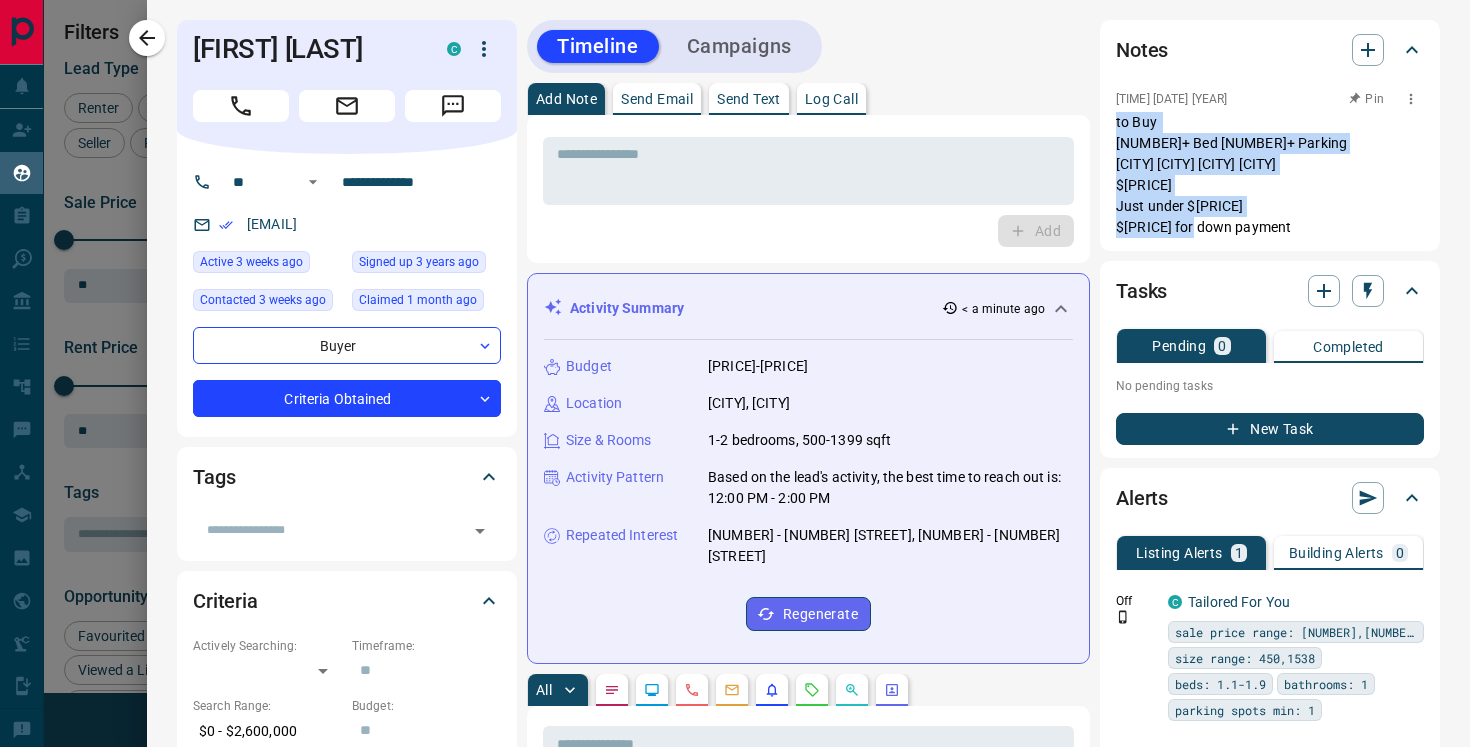 click on "Notes [TIME] [DATE] [YEAR] Pin to Buy
[NUMBER]+ Bed [NUMBER]+ Parking
[CITY] [CITY] [CITY] [CITY]
$[PRICE]
Just under $[PRICE]
$[PRICE] for down payment" at bounding box center [1270, 135] 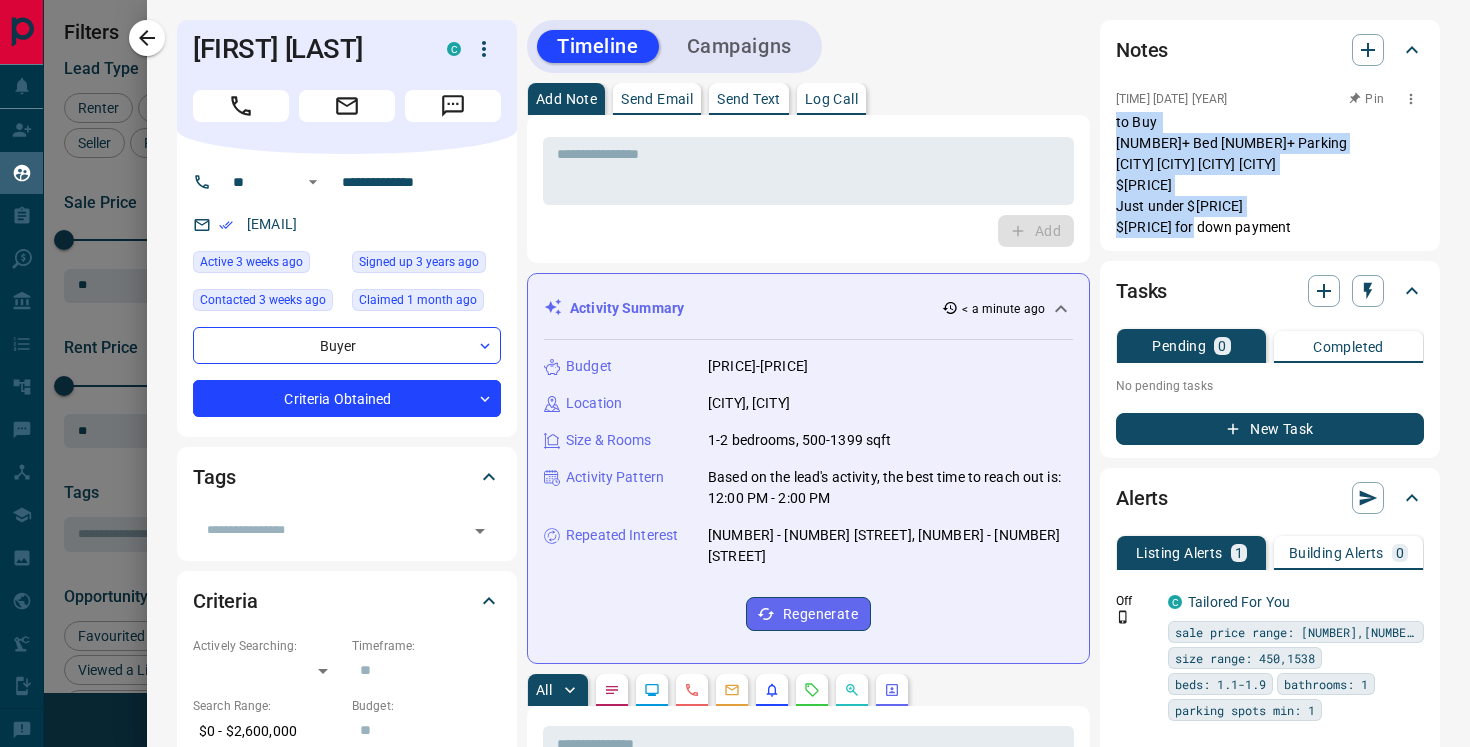 copy on "to Buy
[NUMBER]+ Bed [NUMBER]+ Parking
[CITY] [CITY] [CITY] [CITY]
$[PRICE]
Just under $[PRICE]
$[PRICE] for down payment" 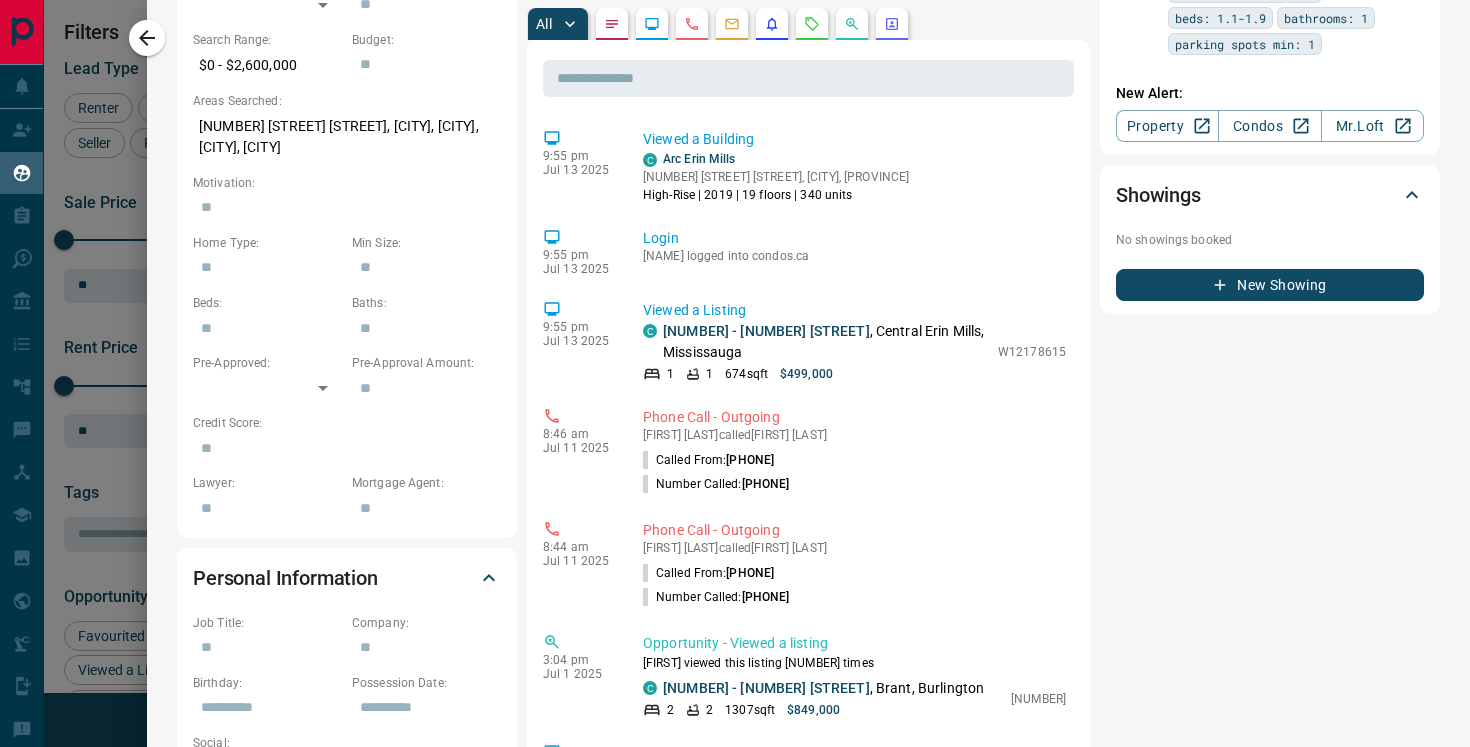 scroll, scrollTop: 670, scrollLeft: 0, axis: vertical 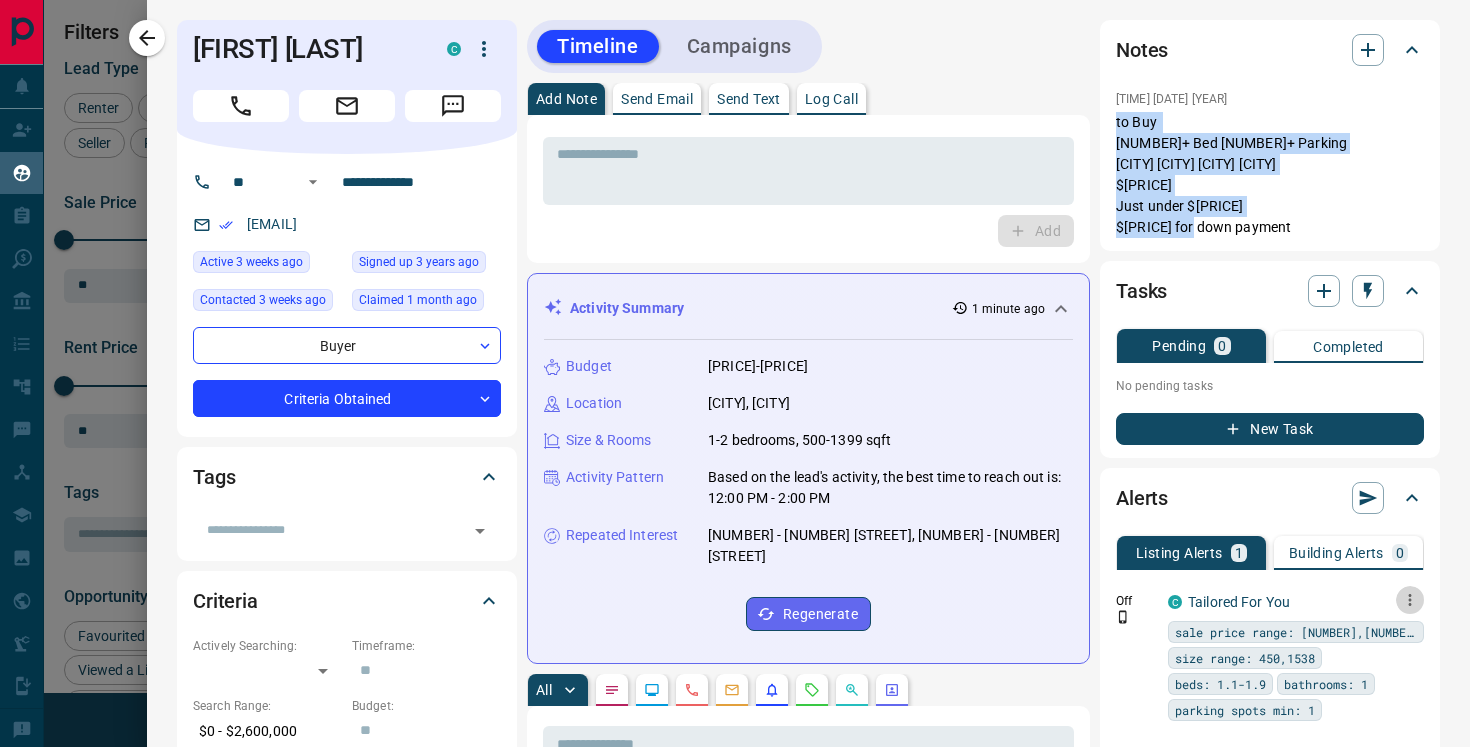 click 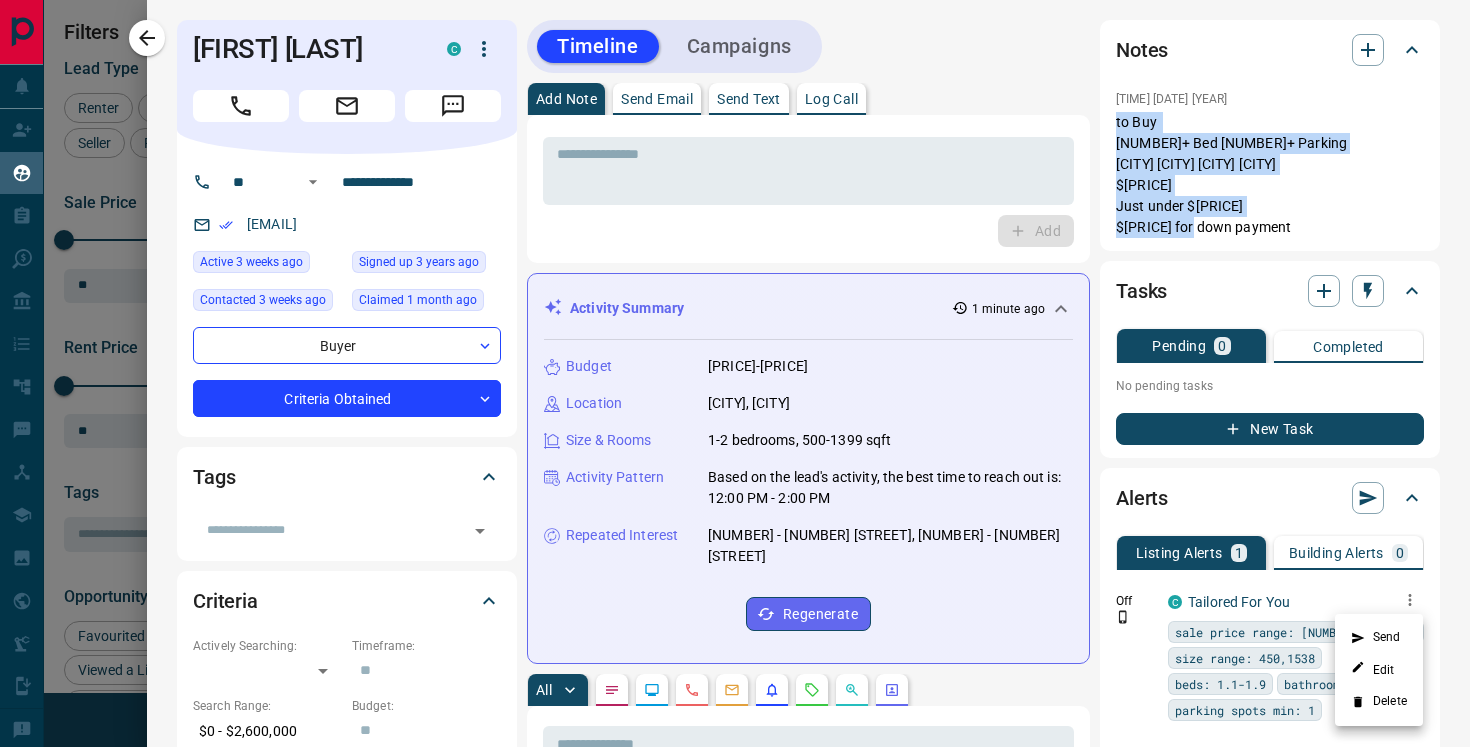 click on "Delete" at bounding box center [1379, 702] 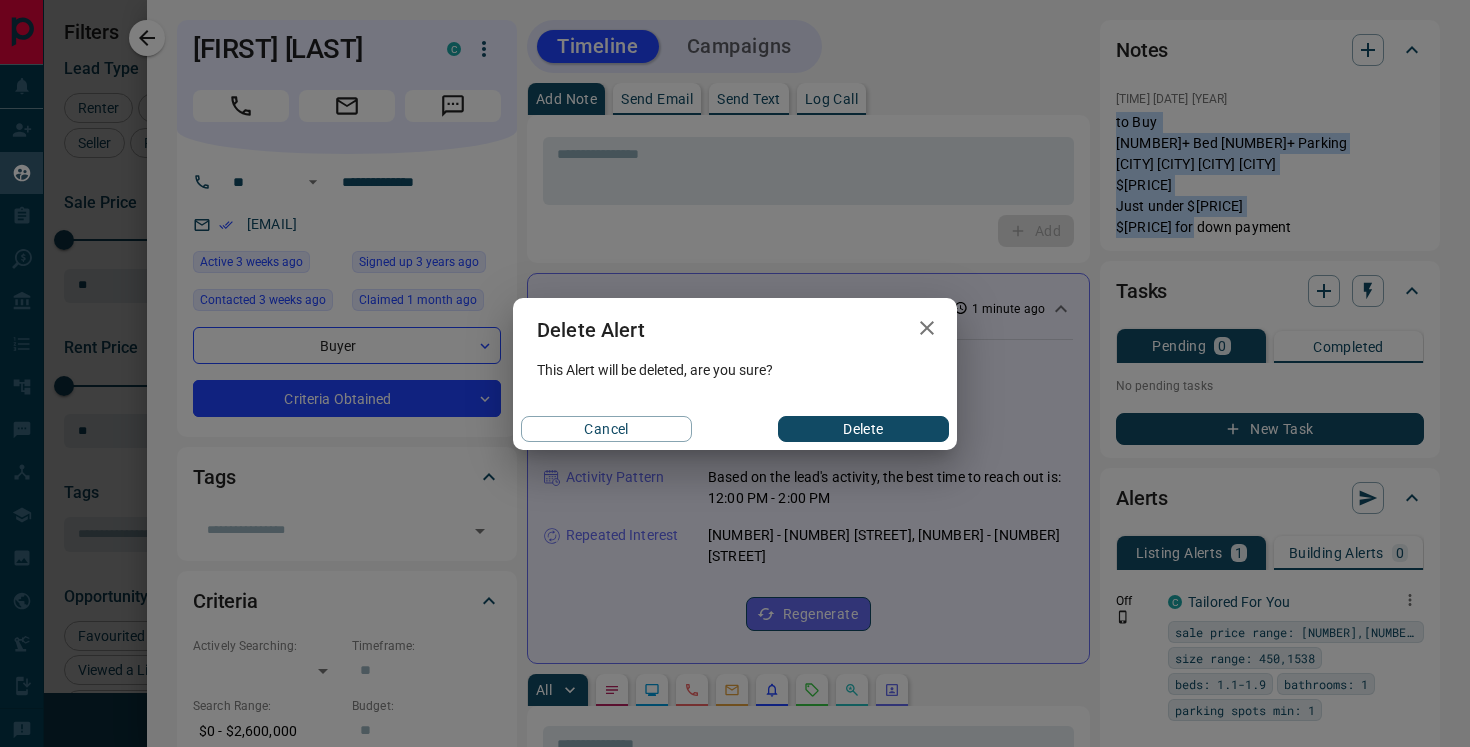 click on "Delete" at bounding box center (863, 429) 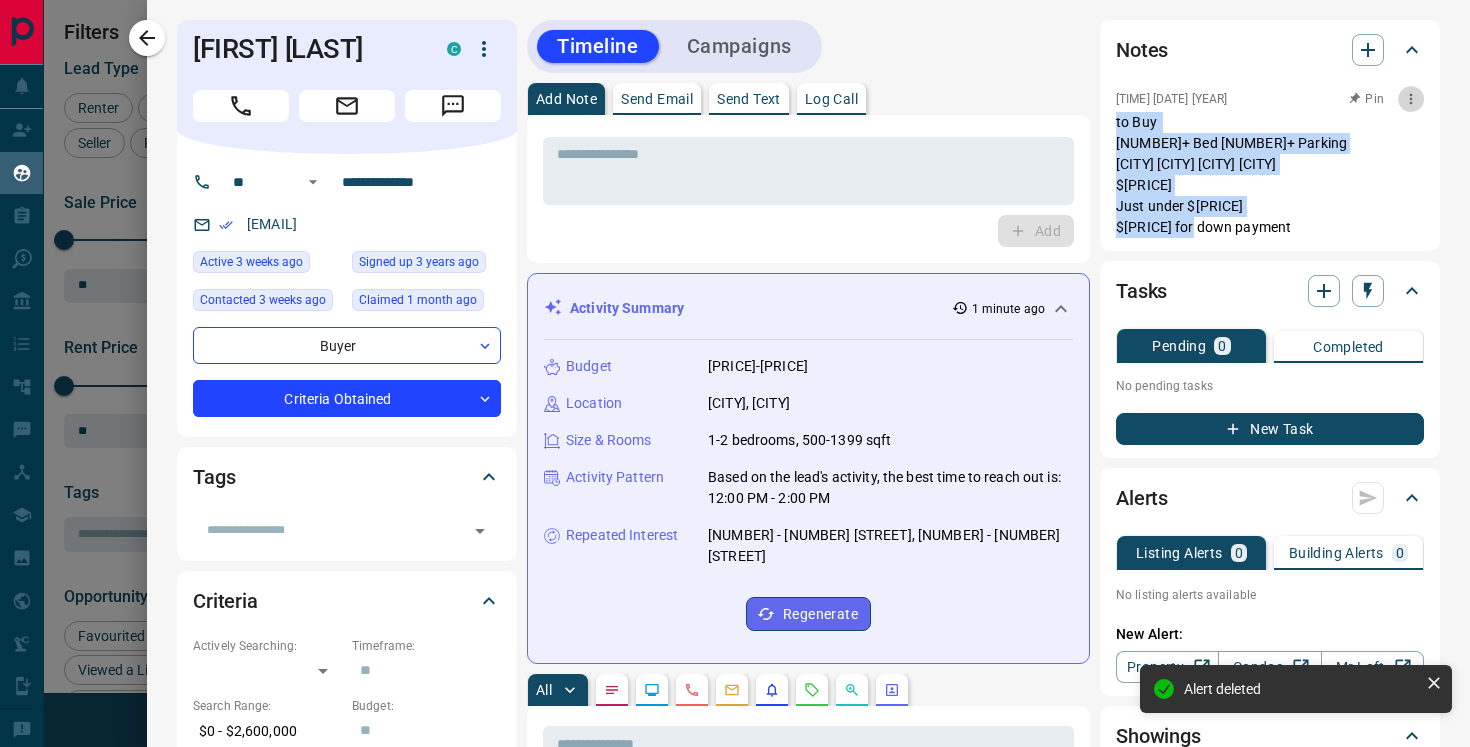 click 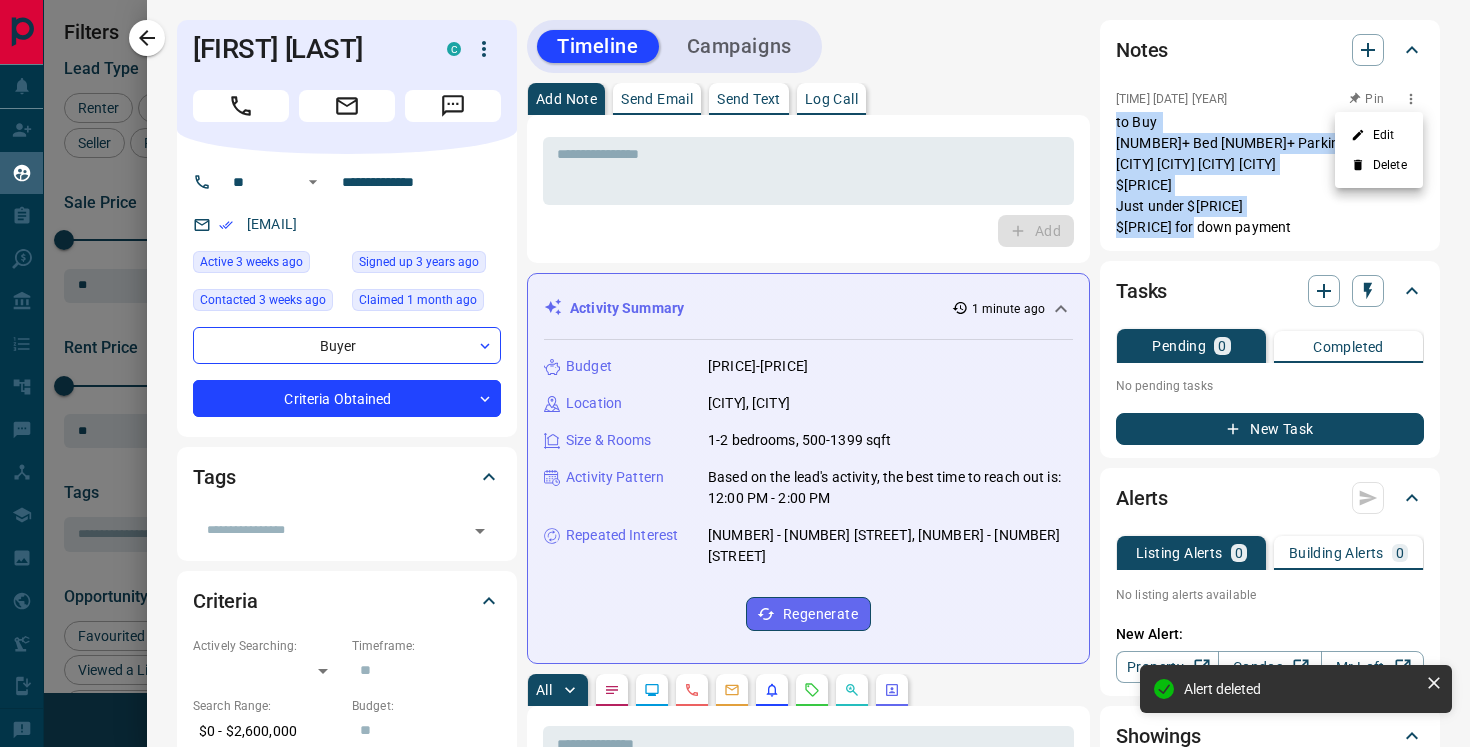 click on "Delete" at bounding box center [1379, 165] 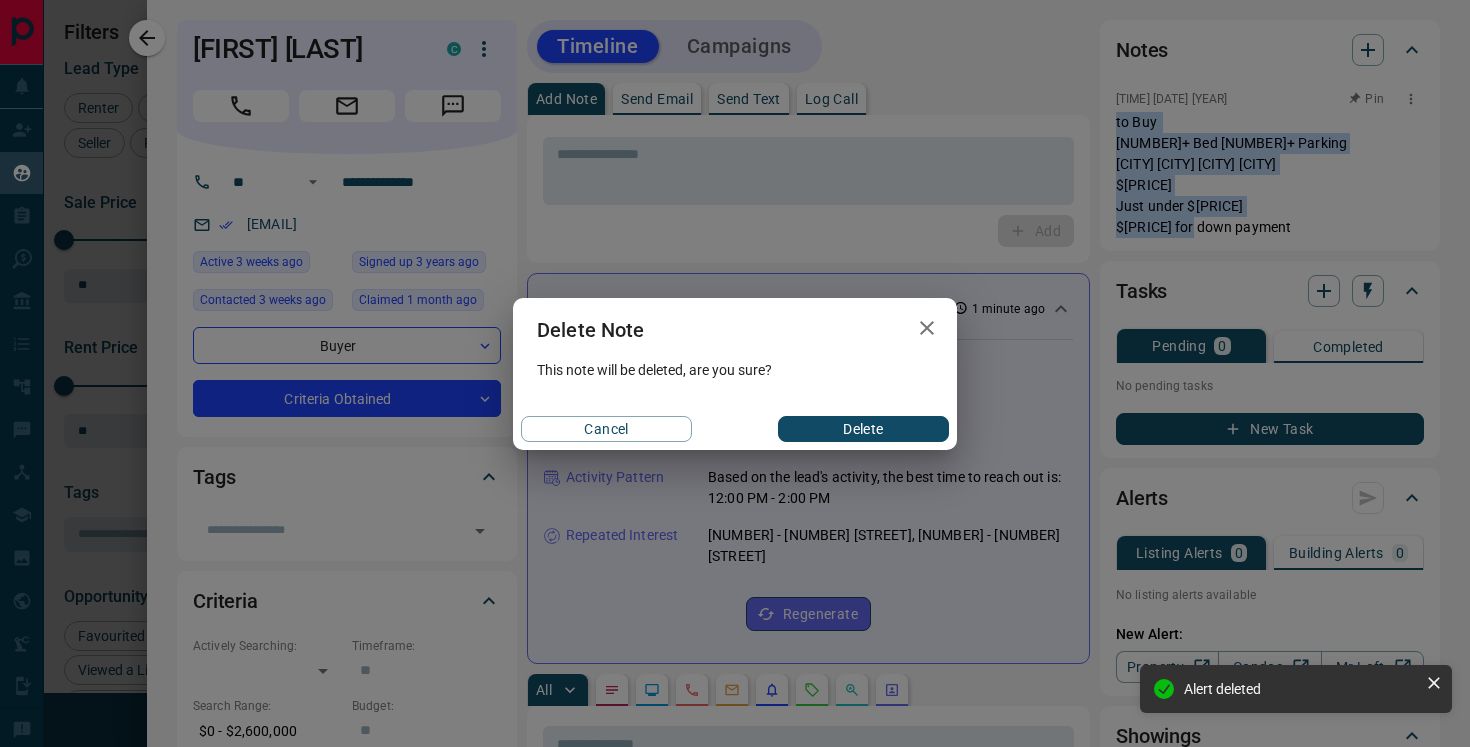 click on "Delete" at bounding box center [863, 429] 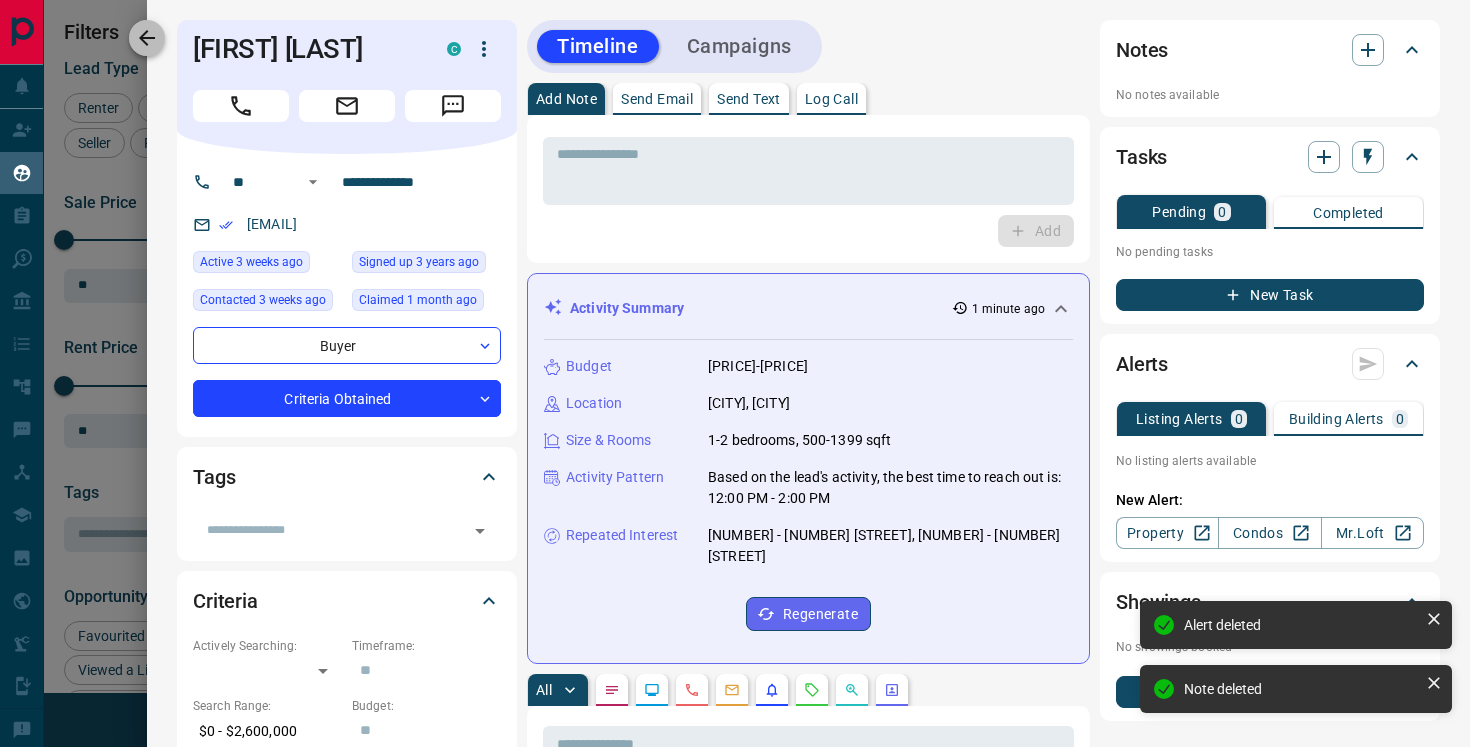 click 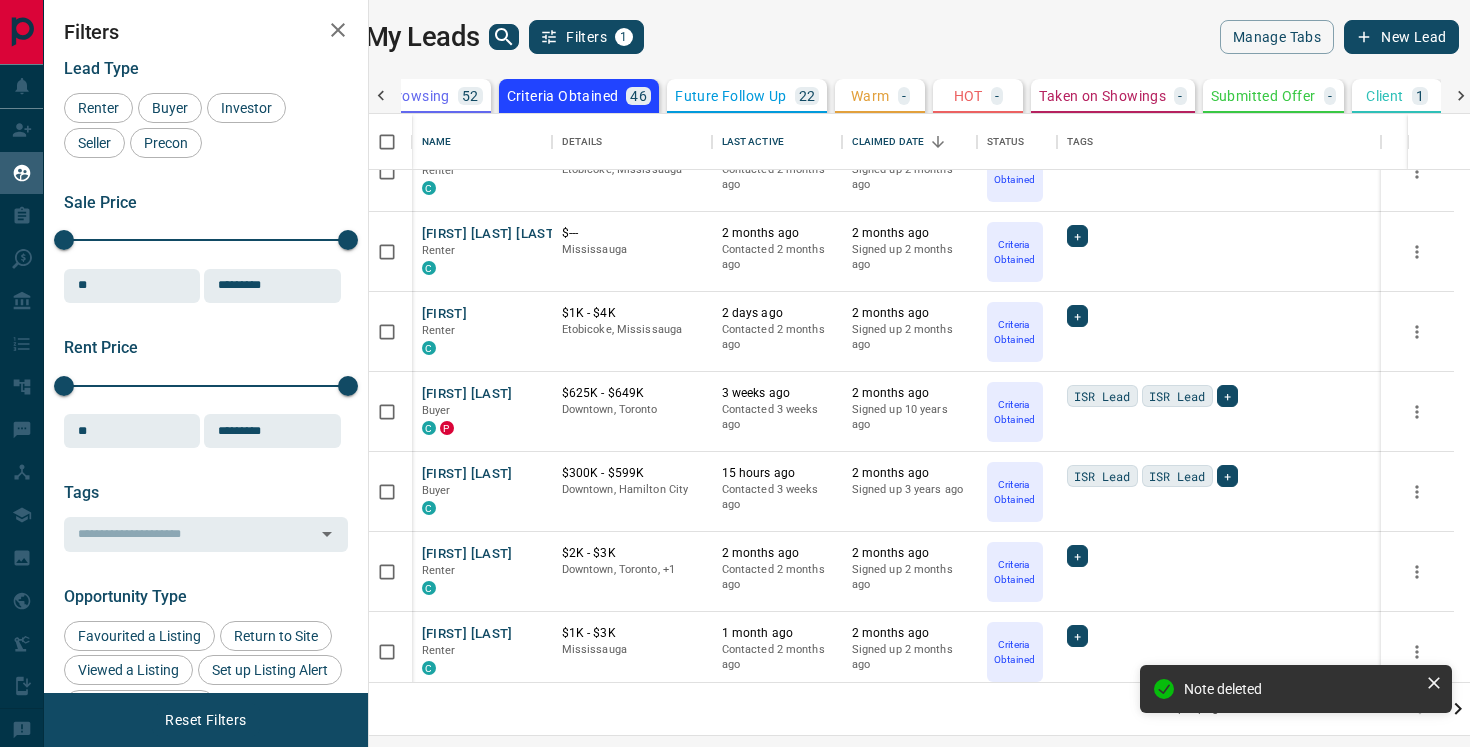 scroll, scrollTop: 1481, scrollLeft: 0, axis: vertical 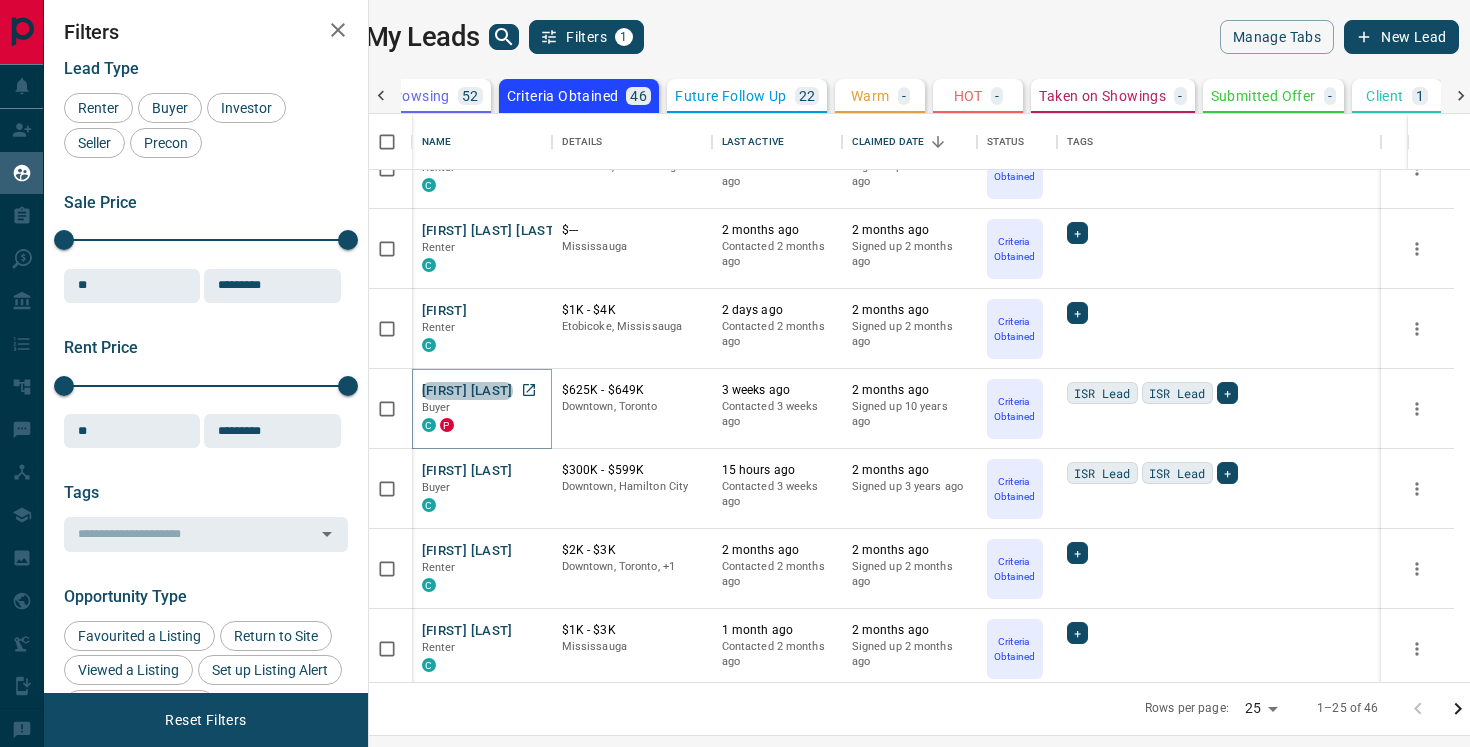 click on "[FIRST] [LAST]" at bounding box center [467, 391] 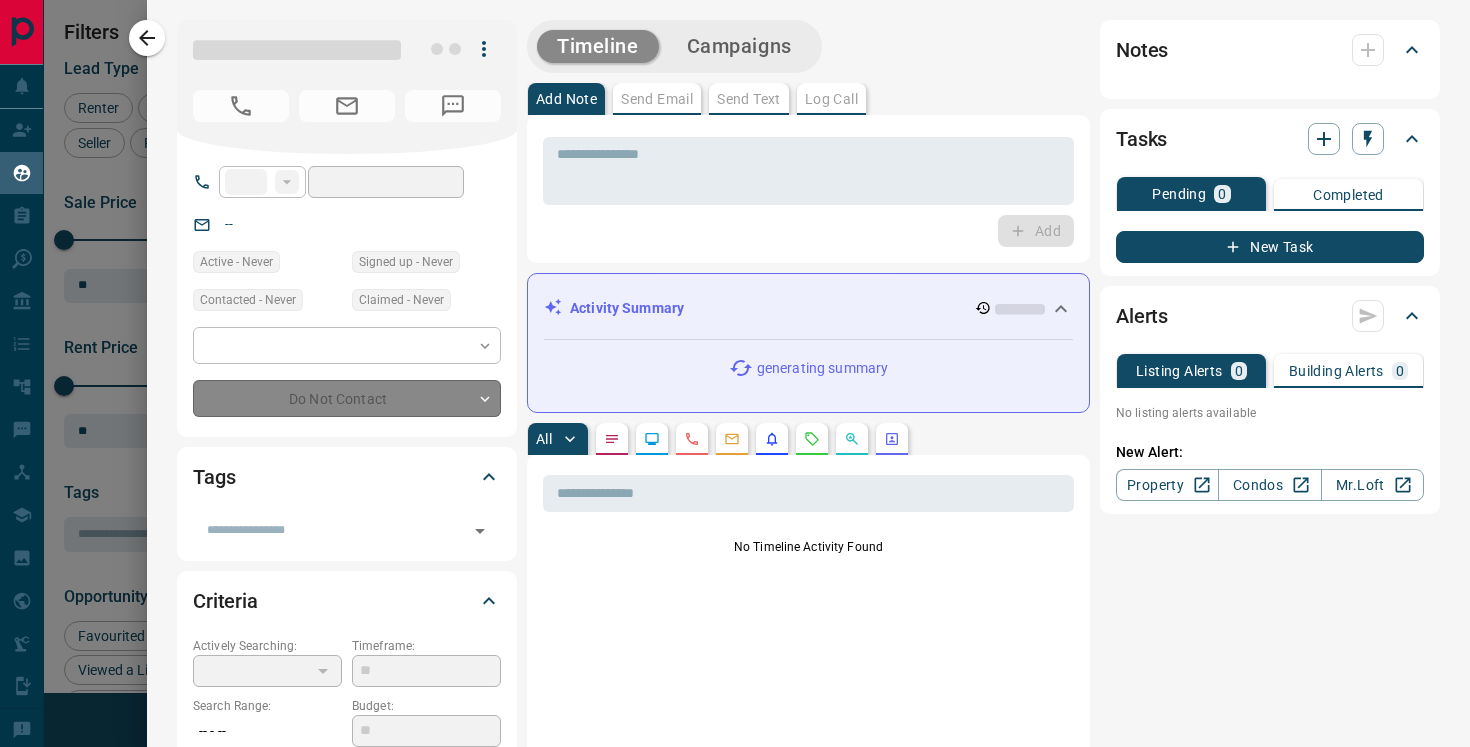 type on "**" 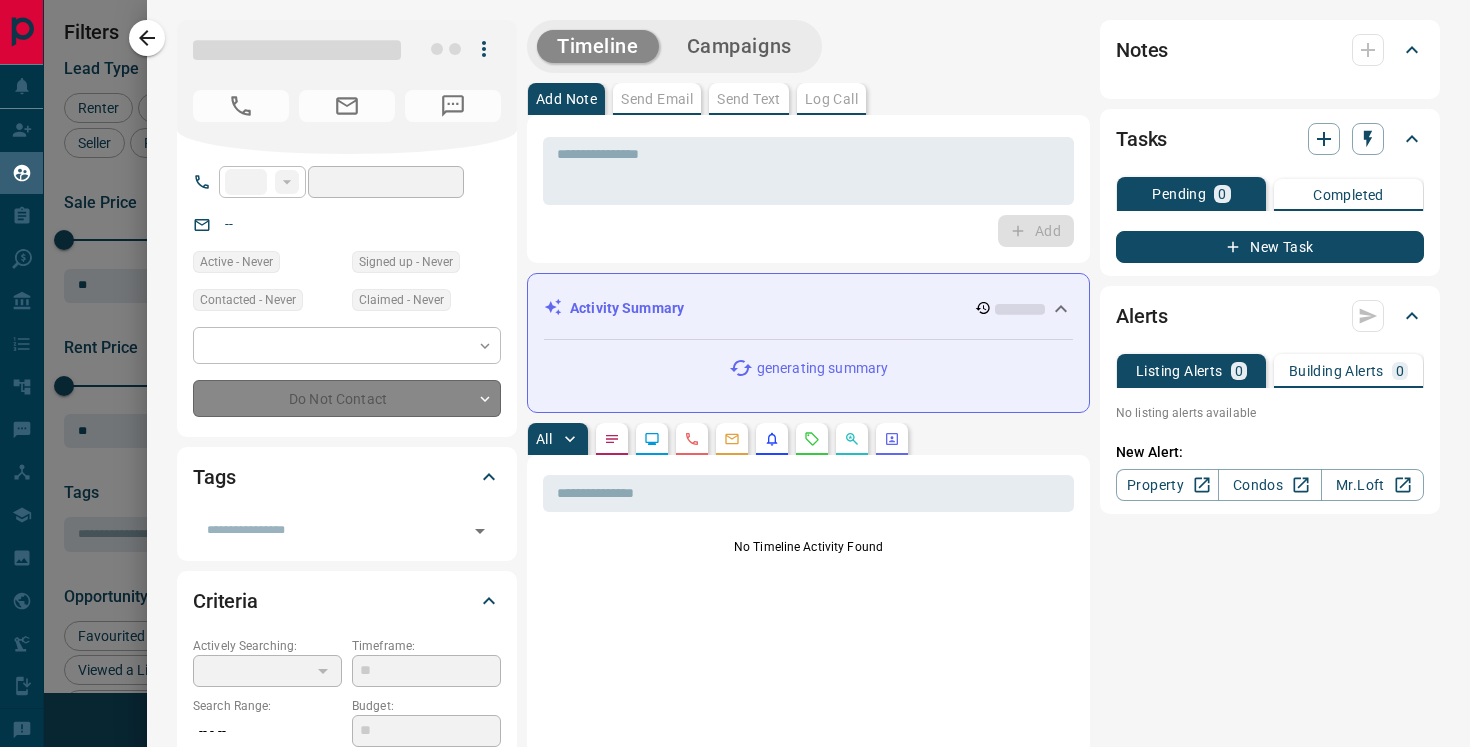 type on "**********" 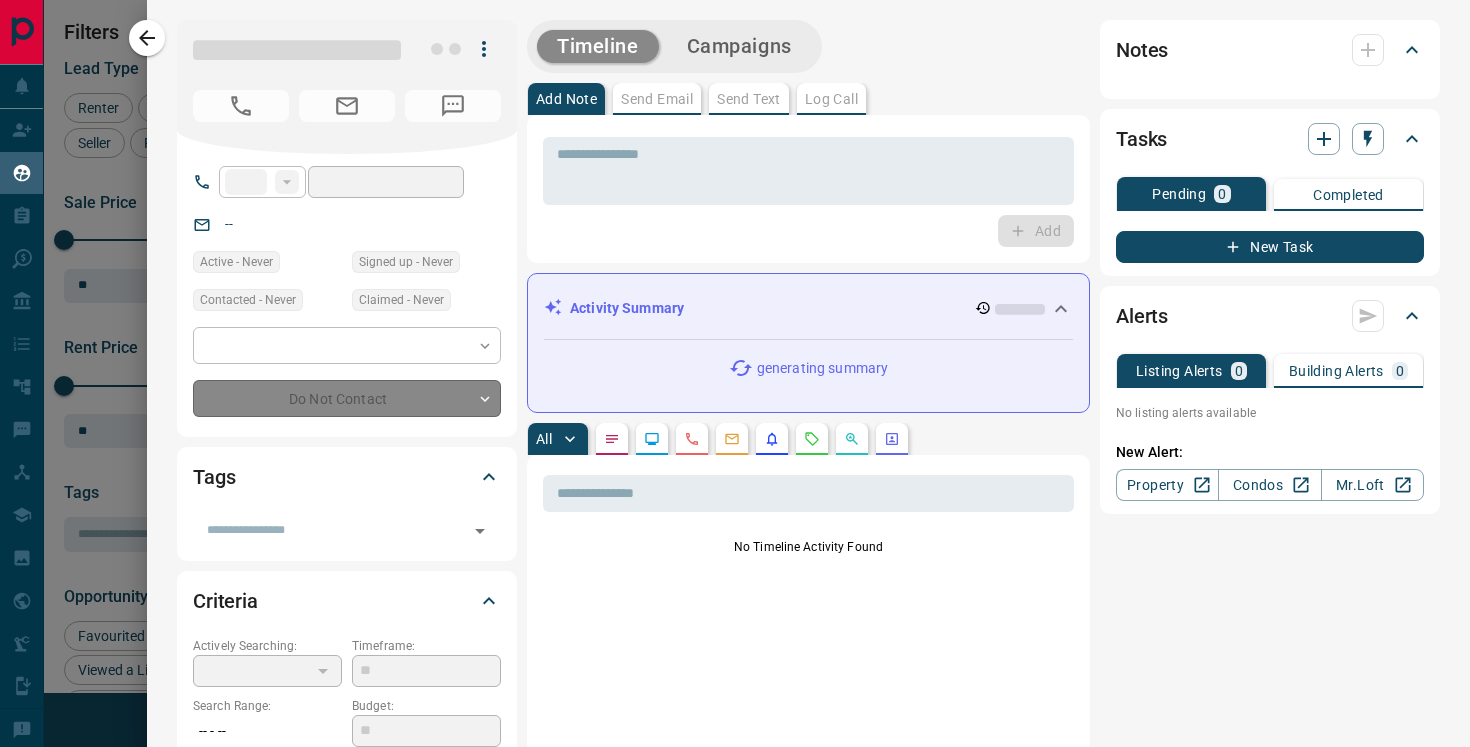type on "*" 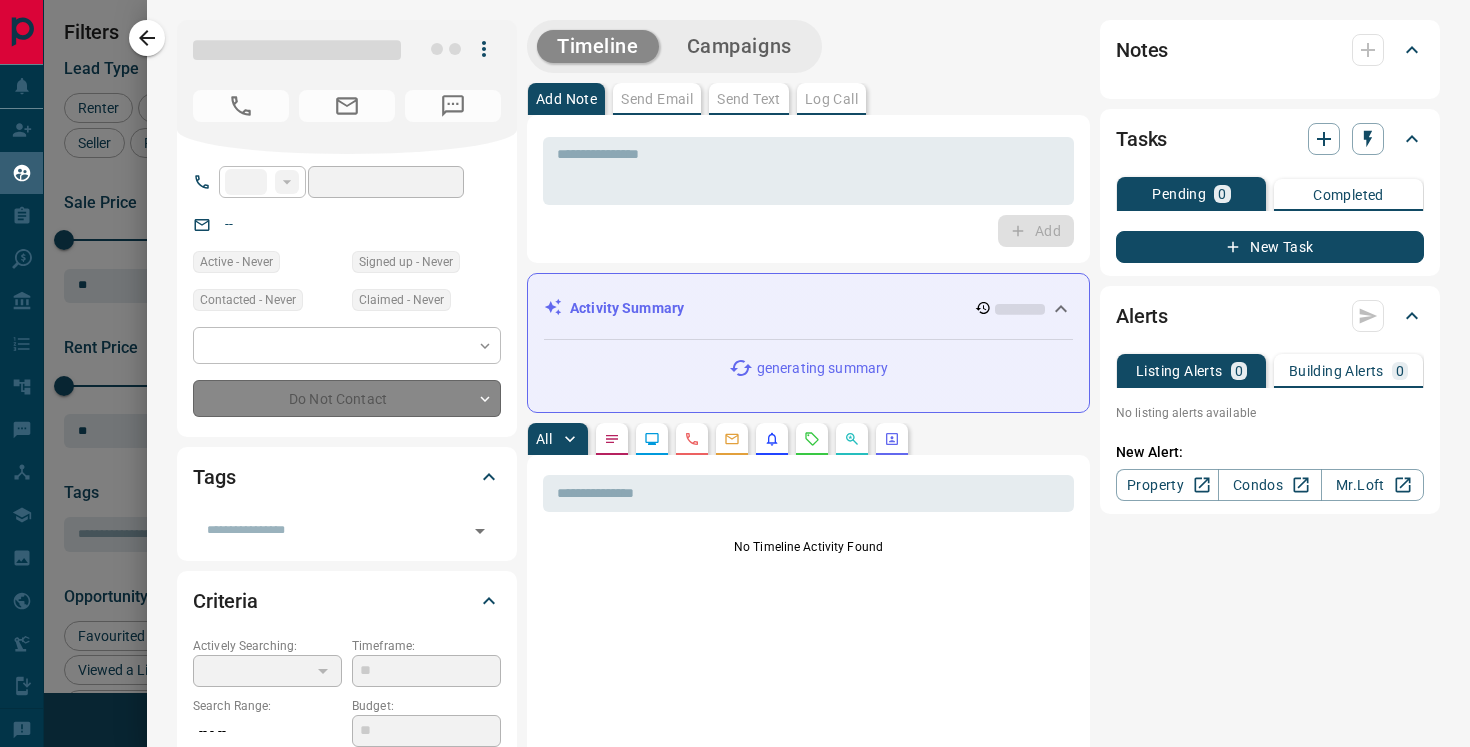type on "*********" 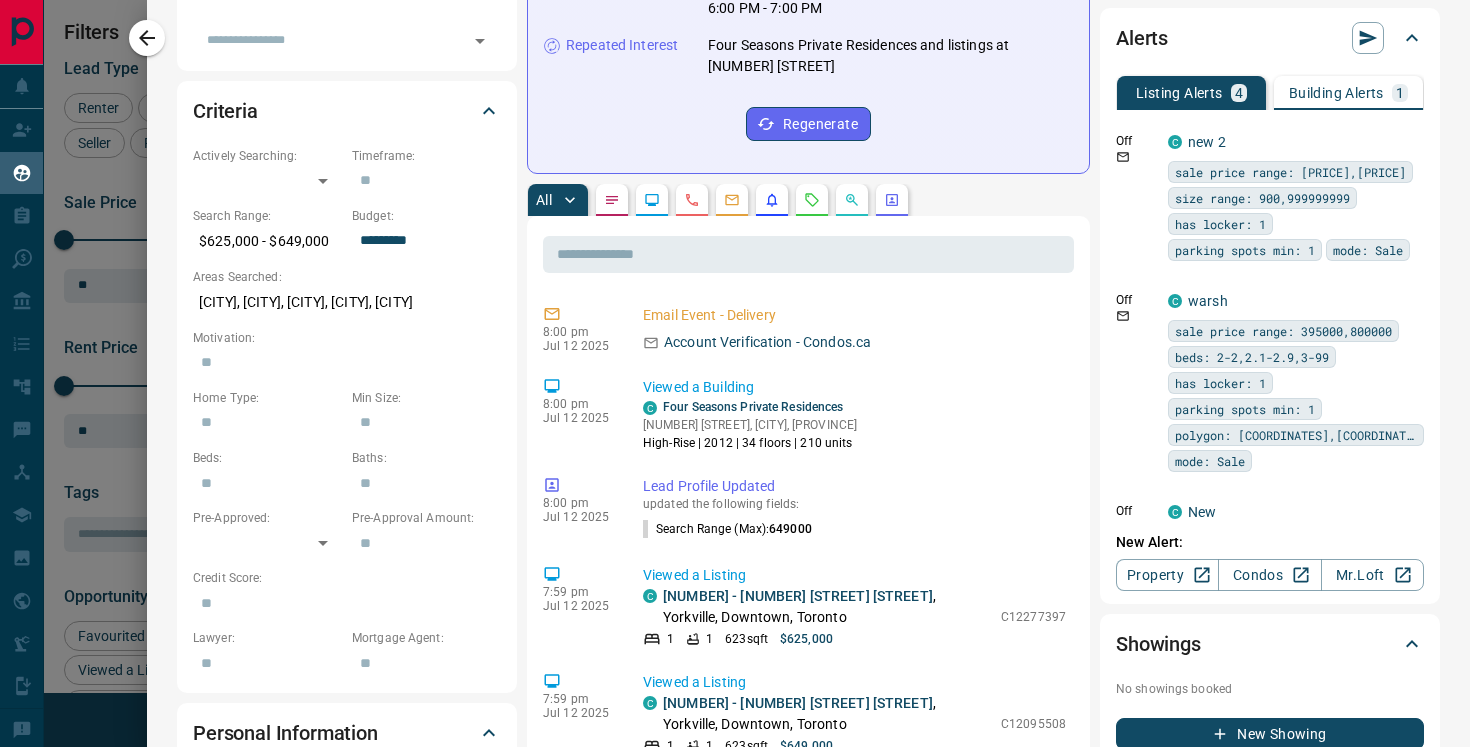 scroll, scrollTop: 495, scrollLeft: 0, axis: vertical 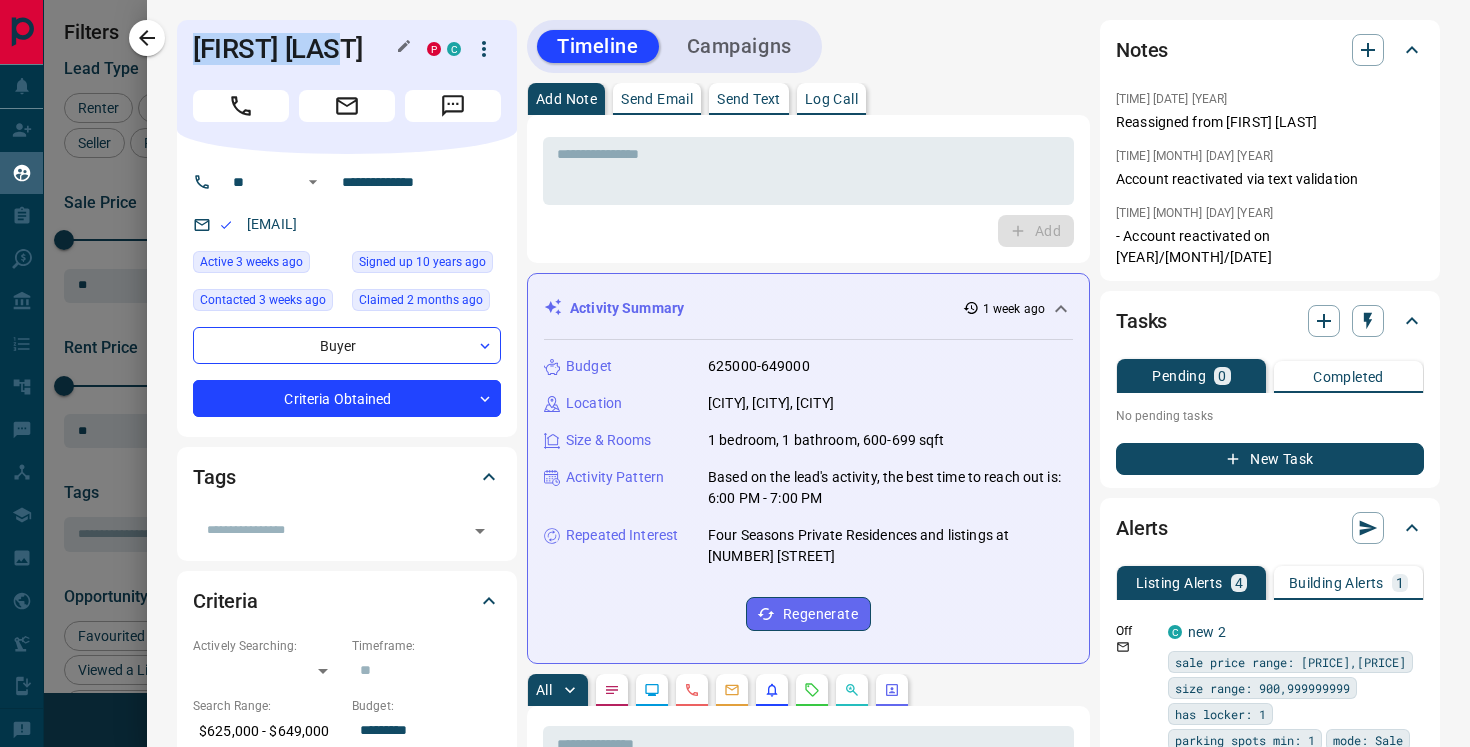 drag, startPoint x: 342, startPoint y: 52, endPoint x: 197, endPoint y: 53, distance: 145.00345 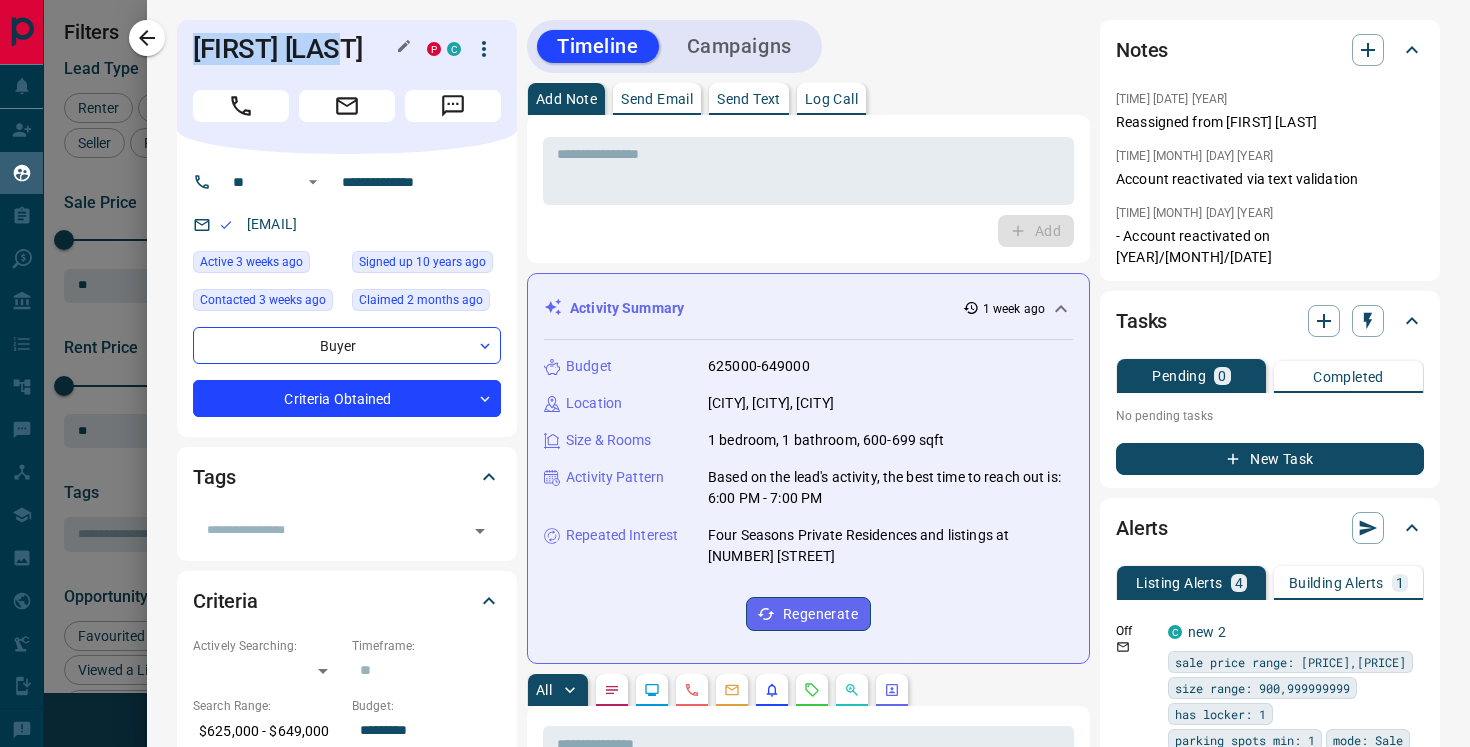 click on "[FIRST] [LAST]" at bounding box center [295, 49] 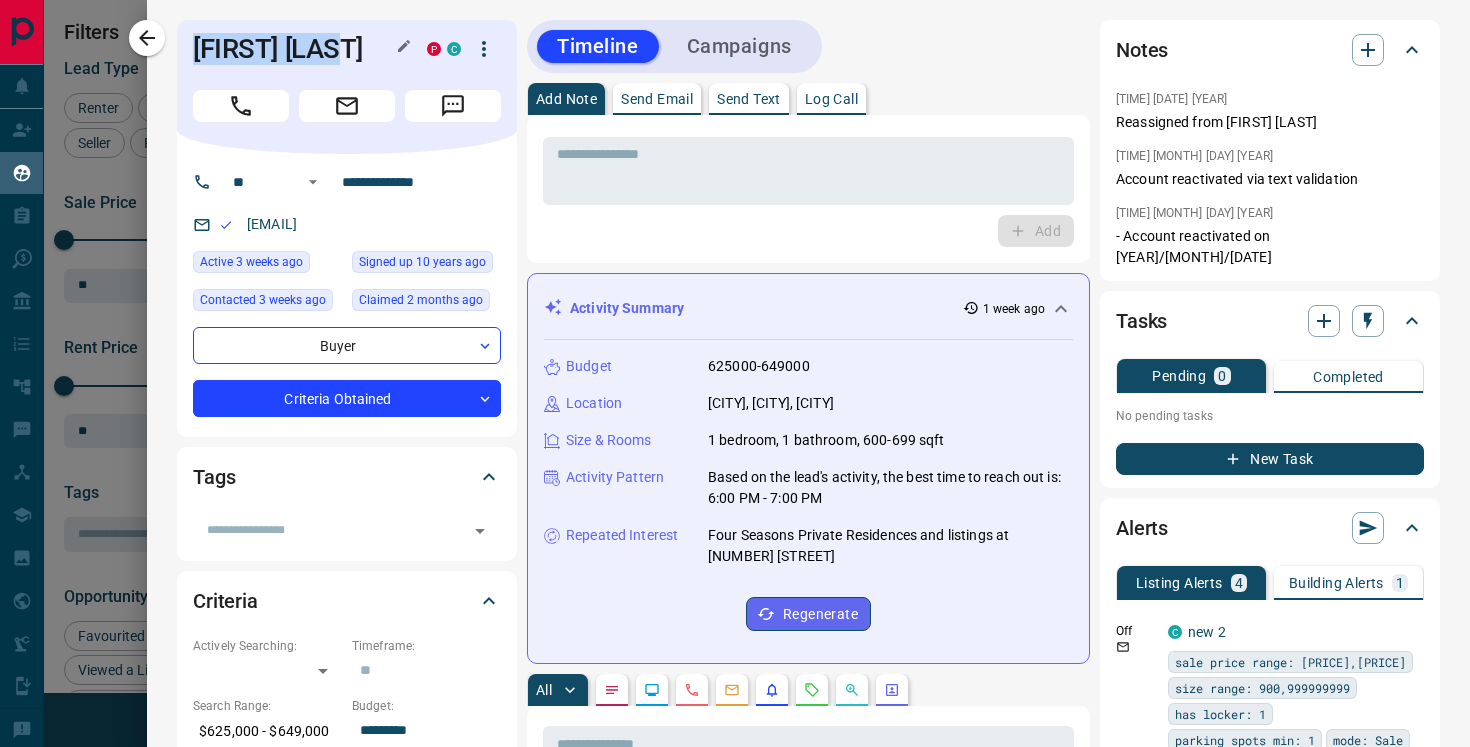 copy on "[FIRST] [LAST]" 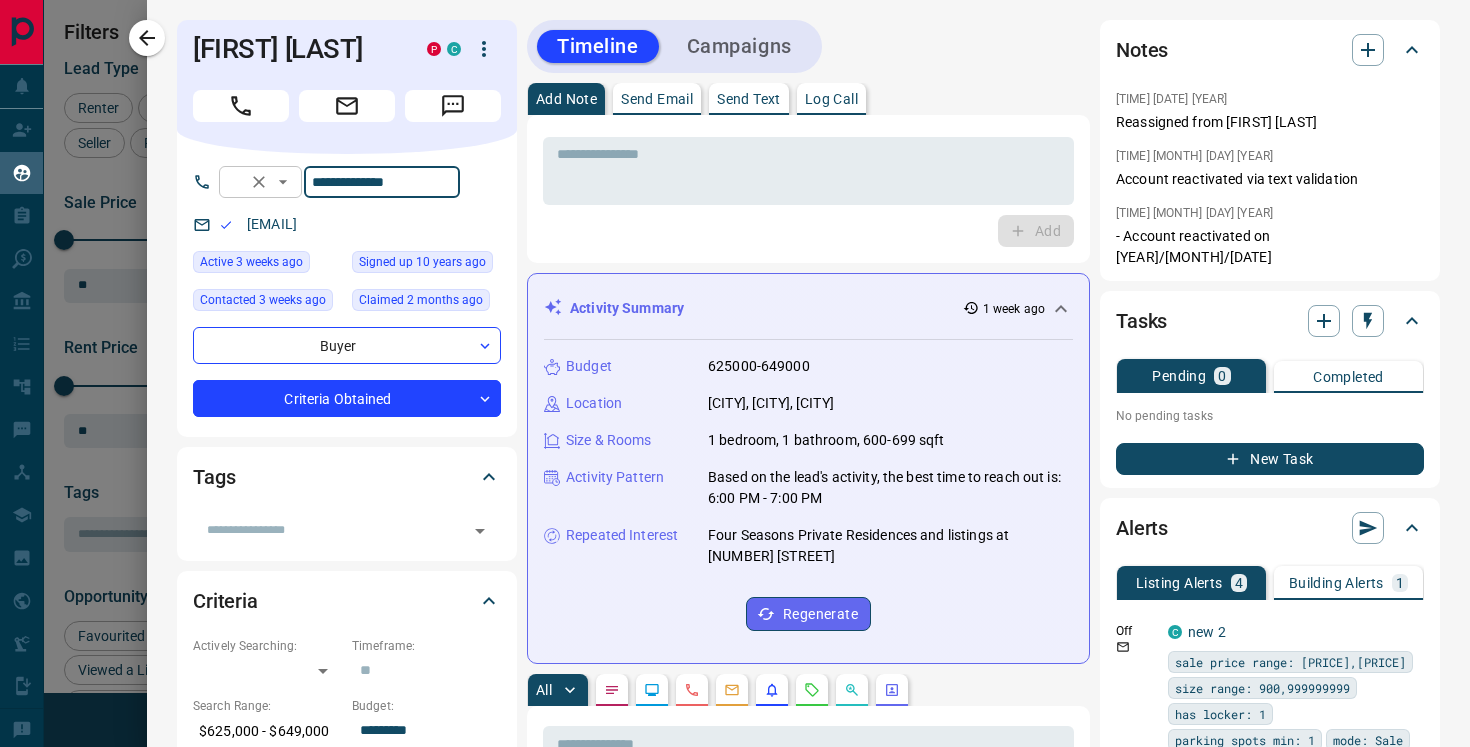 drag, startPoint x: 455, startPoint y: 180, endPoint x: 329, endPoint y: 179, distance: 126.00397 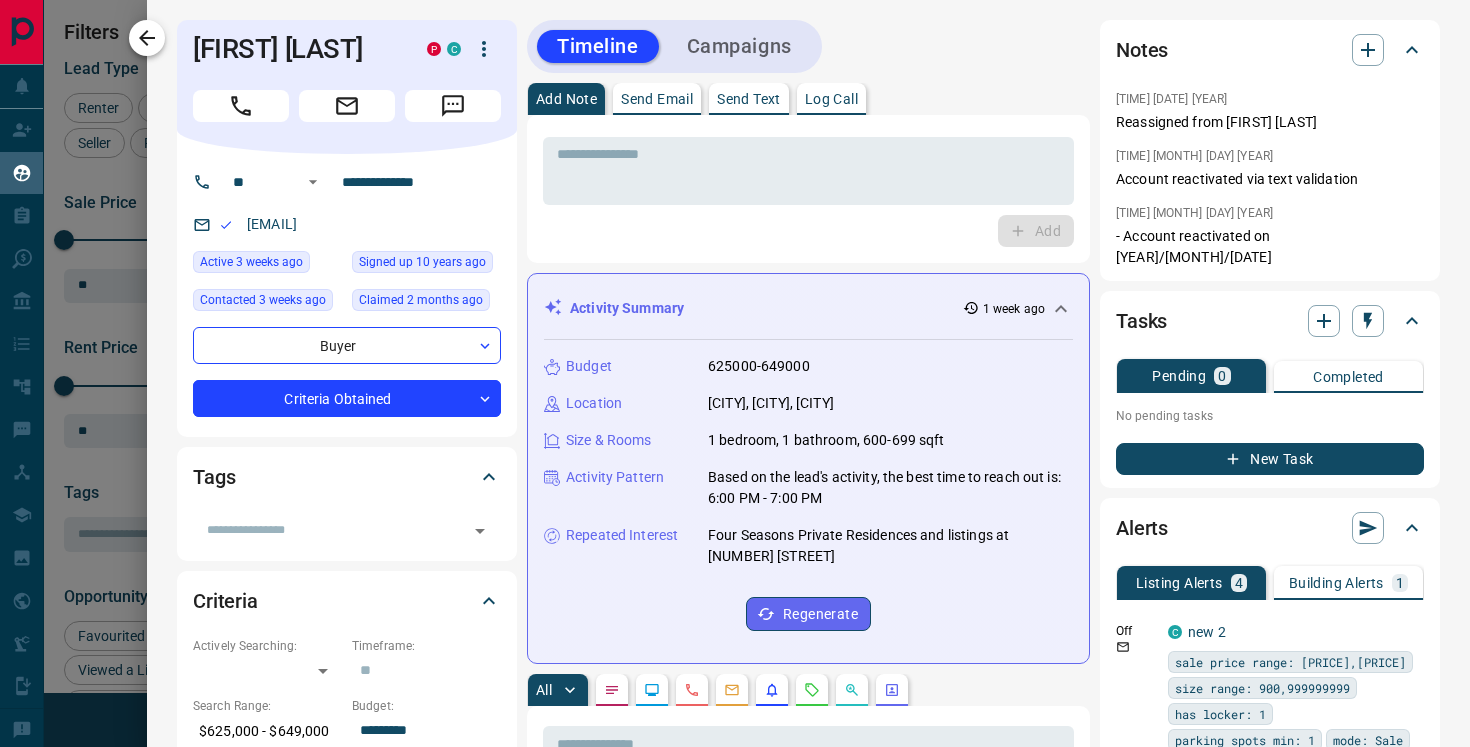 click 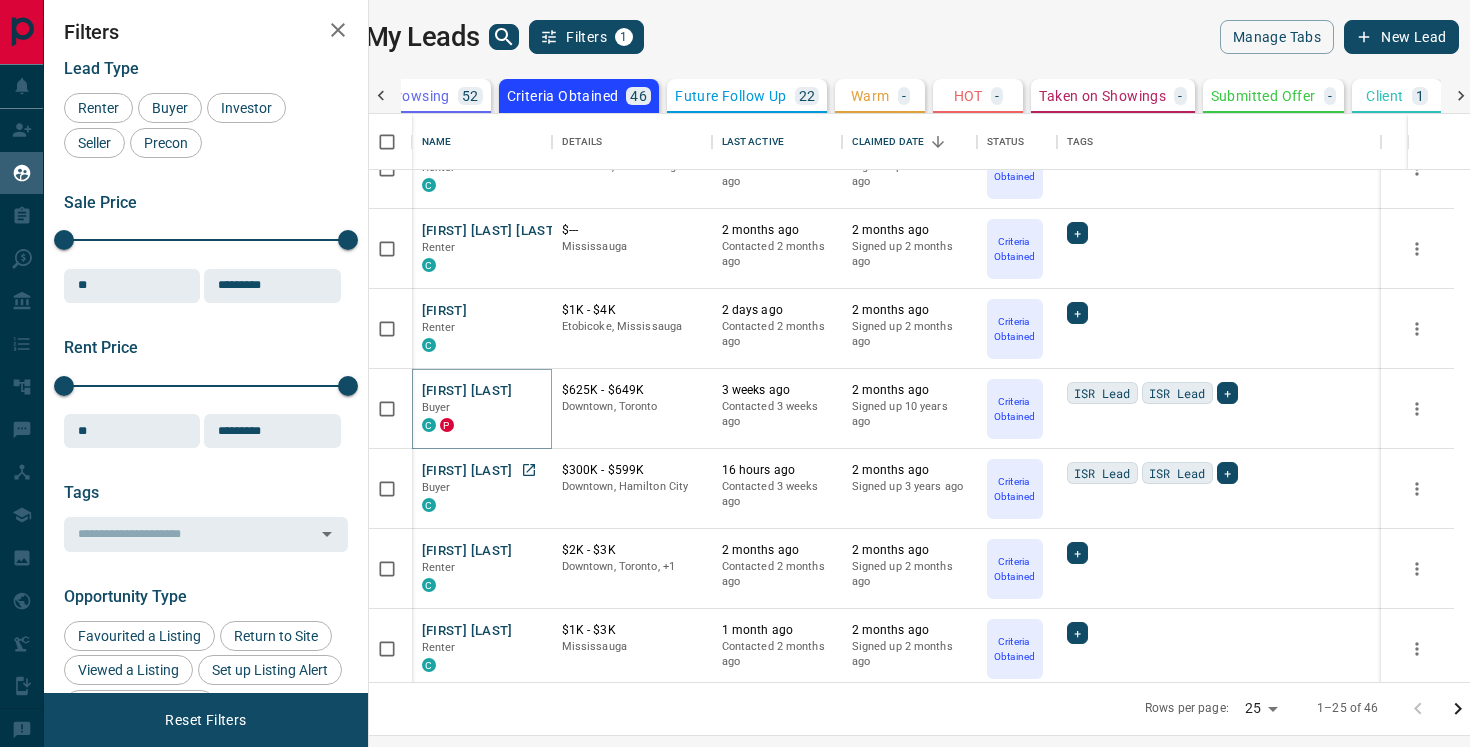 scroll, scrollTop: 1488, scrollLeft: 0, axis: vertical 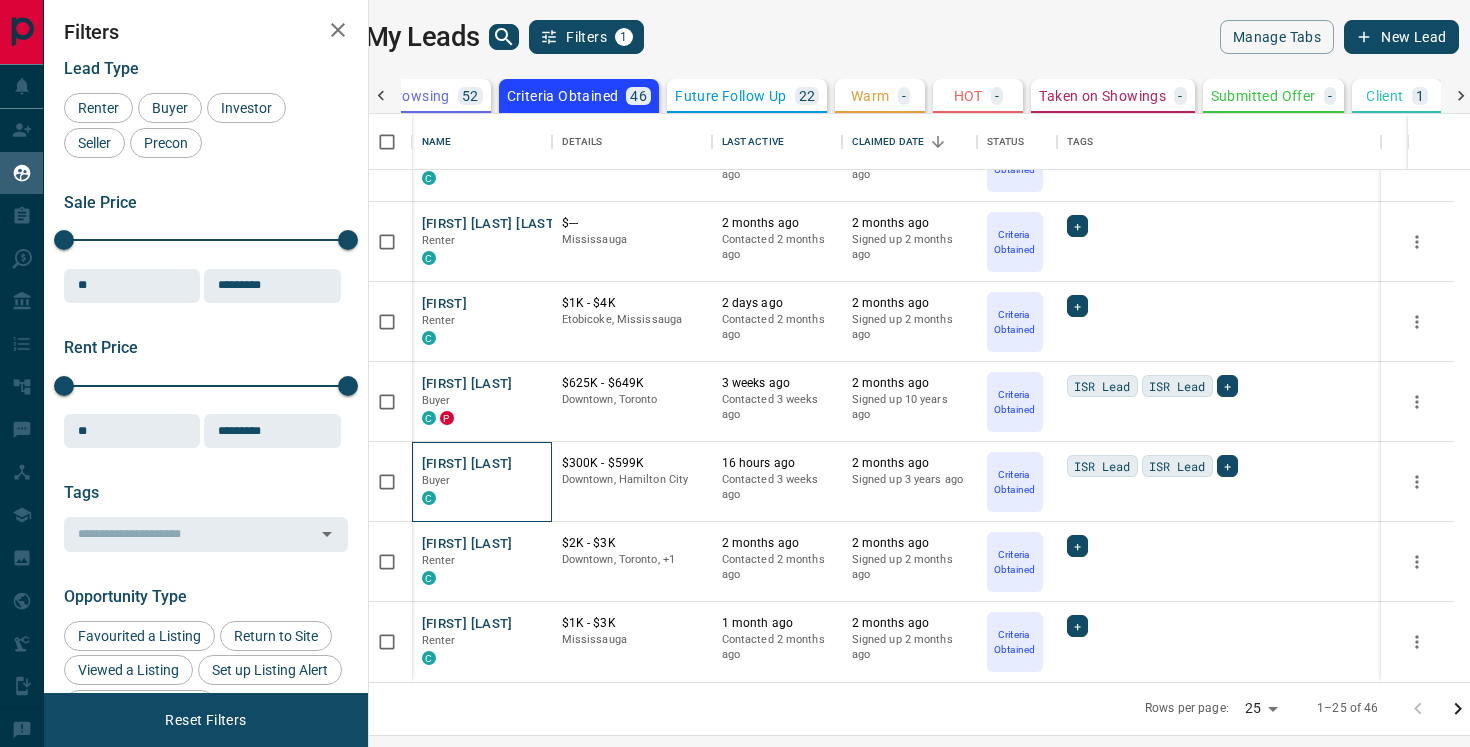 click on "[LAST] [LAST] [ROLE]" at bounding box center [482, 482] 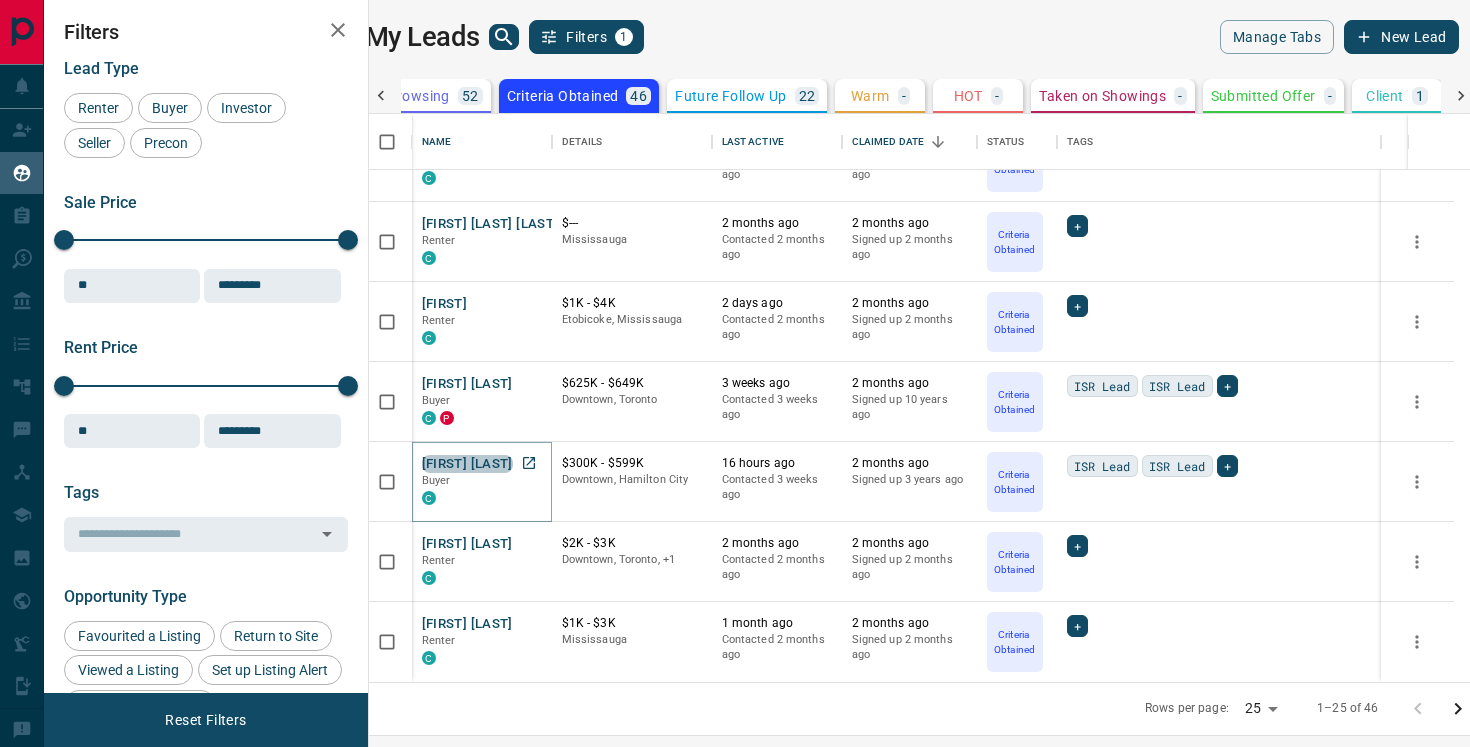 click on "[FIRST] [LAST]" at bounding box center [467, 464] 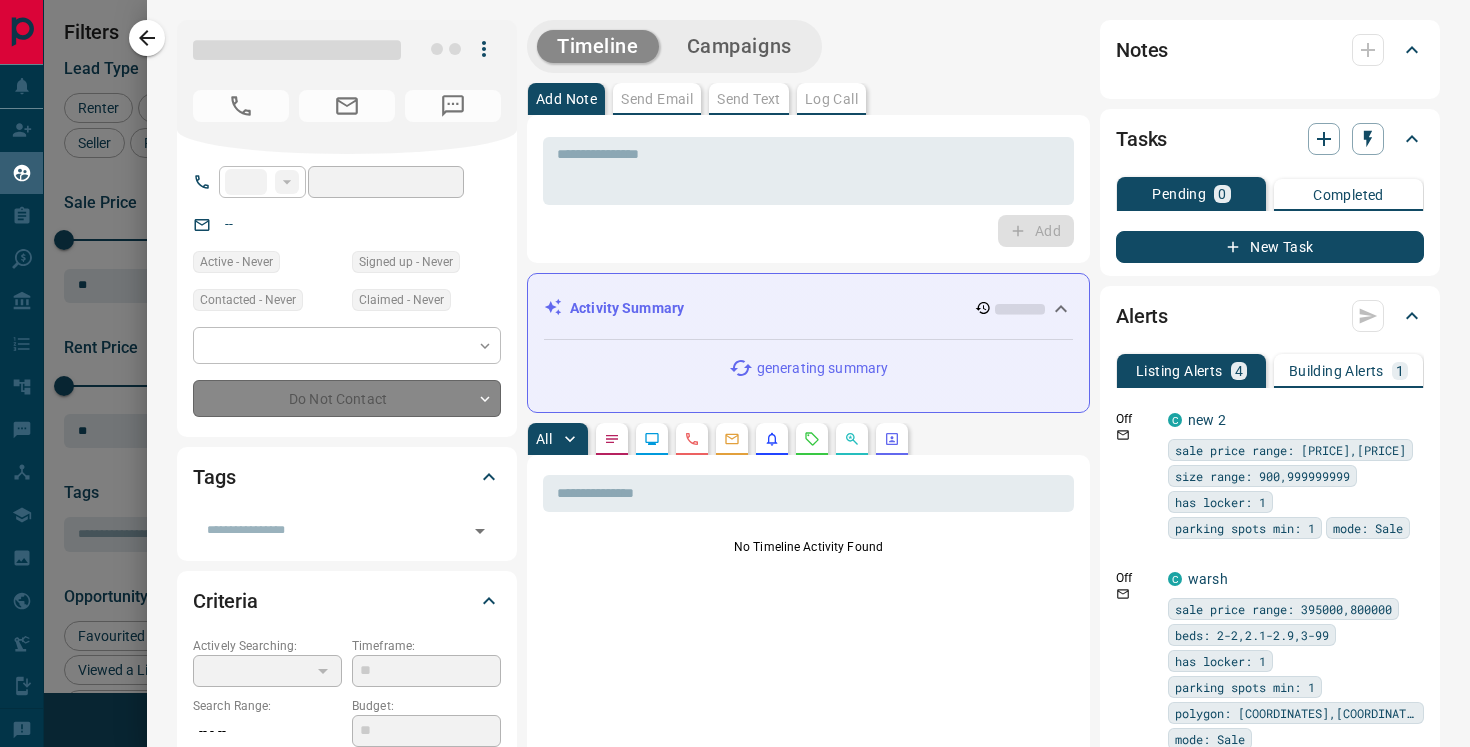 type on "**" 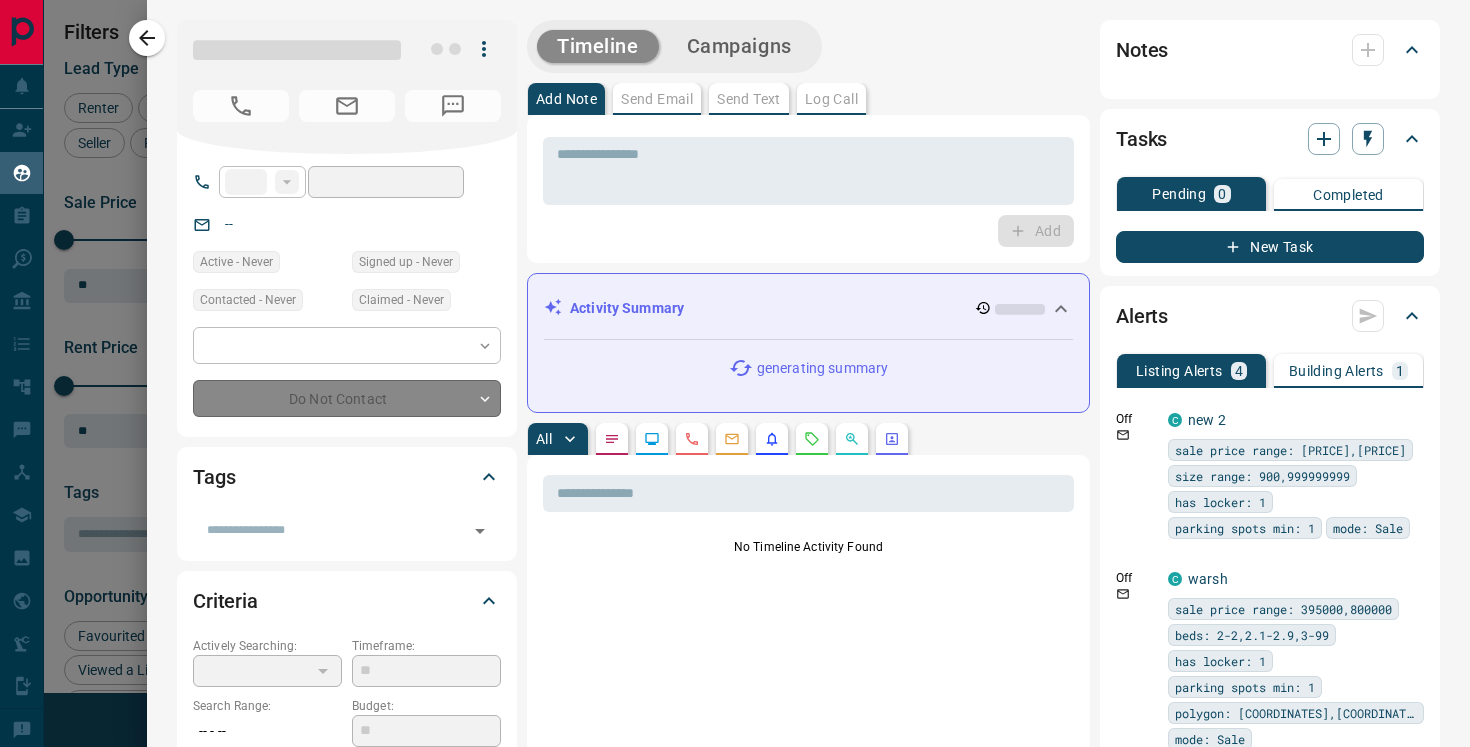 type on "**********" 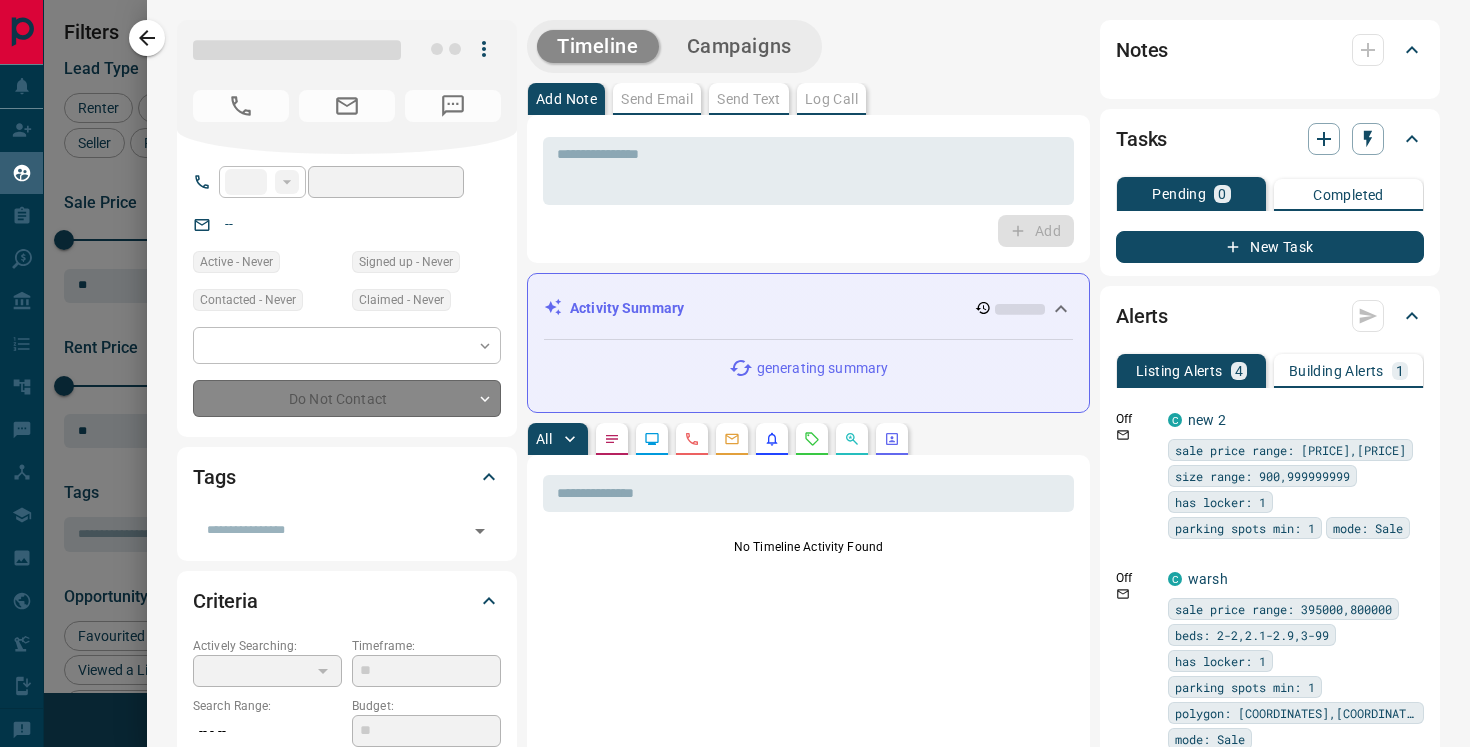 type on "**********" 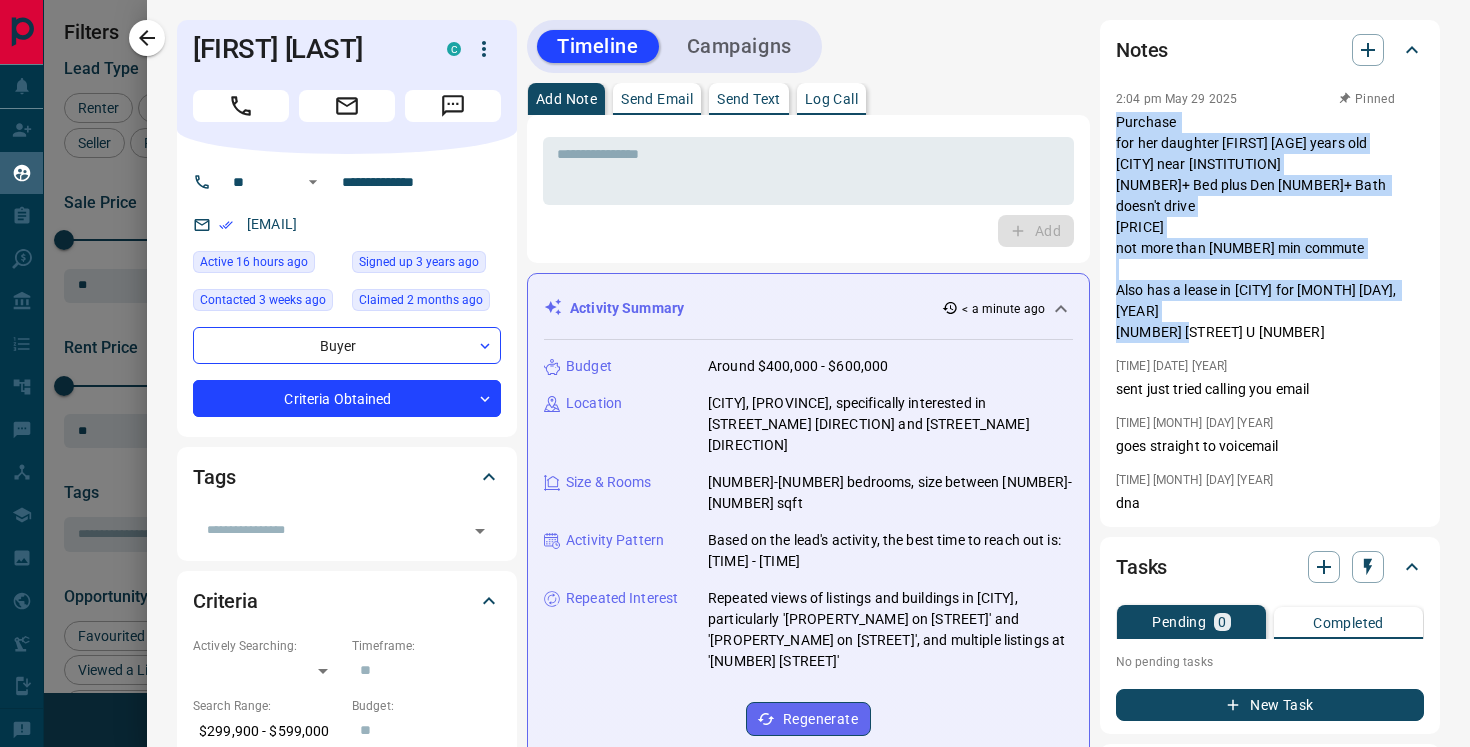 drag, startPoint x: 1270, startPoint y: 315, endPoint x: 1107, endPoint y: 119, distance: 254.92155 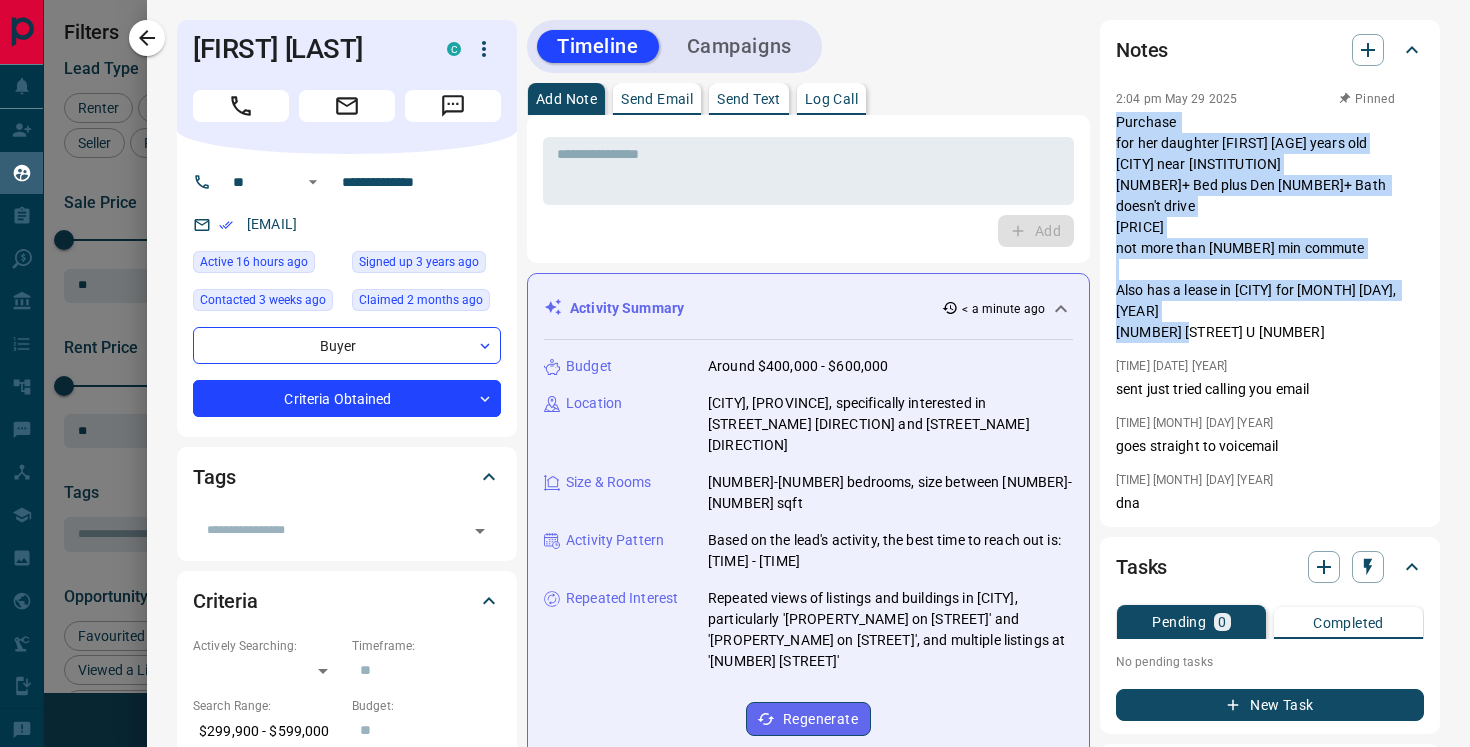 click on "Notes 2:04 pm  May 29 2025 Pinned Purchase
for her daughter [NAME] 17 years old
[CITY] near mcmaster university
1+ Bed plus Den 1+ Bath  doesn't drive
$400k
not more than 30 min commute
Also has a lease in [CITY] for September 1st, 2025
[NUMBER] [STREET] U 610 5:39 pm  Jan 31 2022 sent just tried calling you email 11:47 am  Jan 30 2022 goes straight to voicemail 11:47 am  Jan 30 2022 dna" at bounding box center (1270, 273) 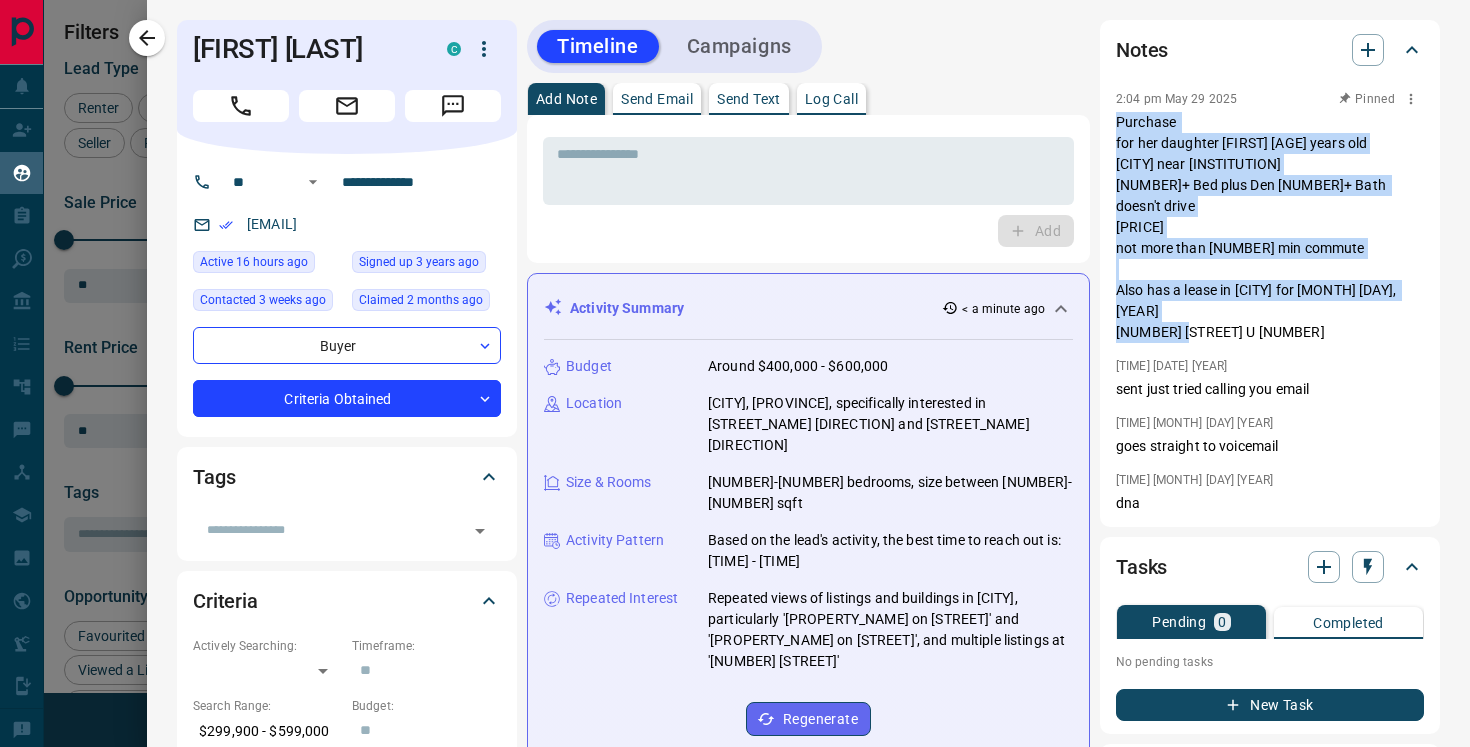copy on "Purchase
for her daughter [FIRST] [AGE] years old
[CITY] near [CITY] university
1+ Bed plus Den 1+ Bath  doesn't drive
$[PRICE]
not more than 30 min commute
Also has a lease in [CITY] for [MONTH] [DAY], [YEAR]
[NUMBER] [STREET] U [NUMBER]" 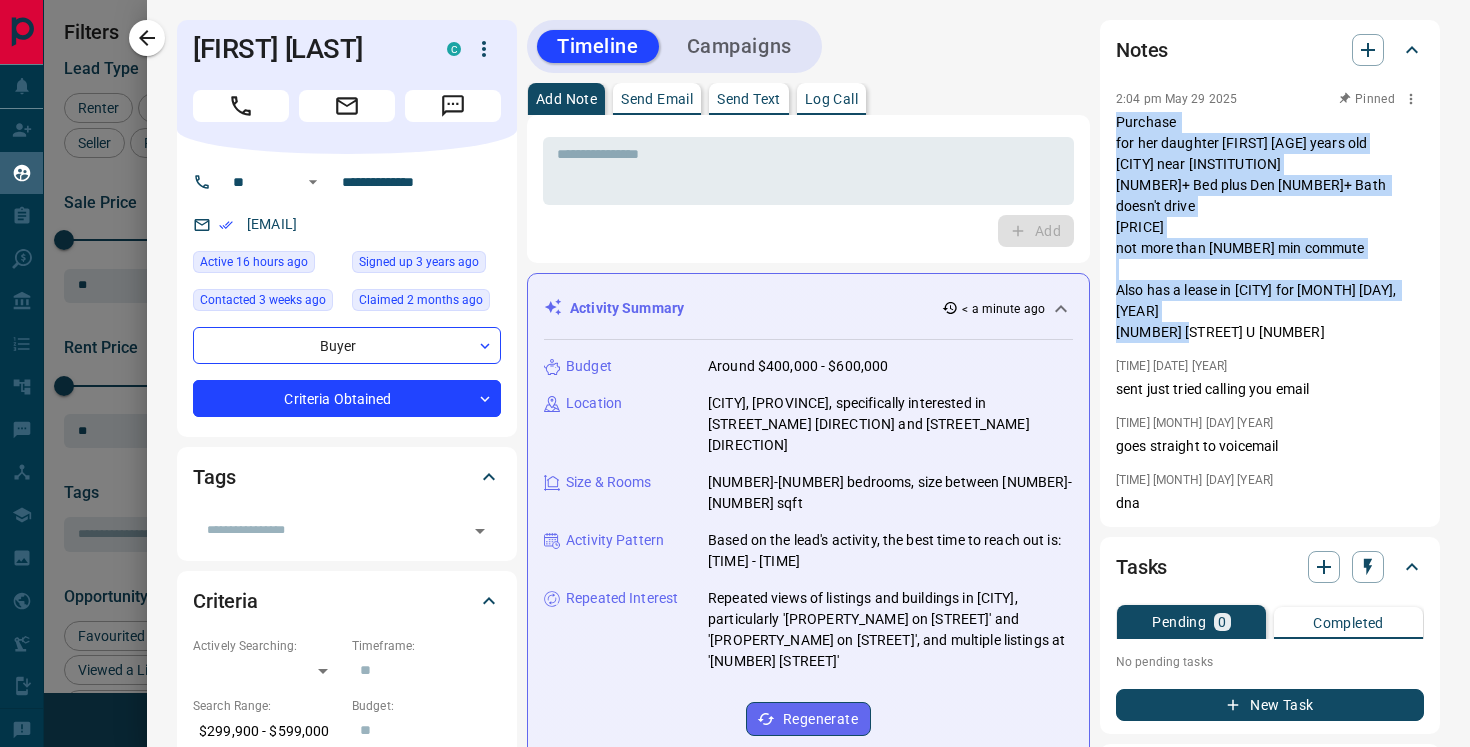 click 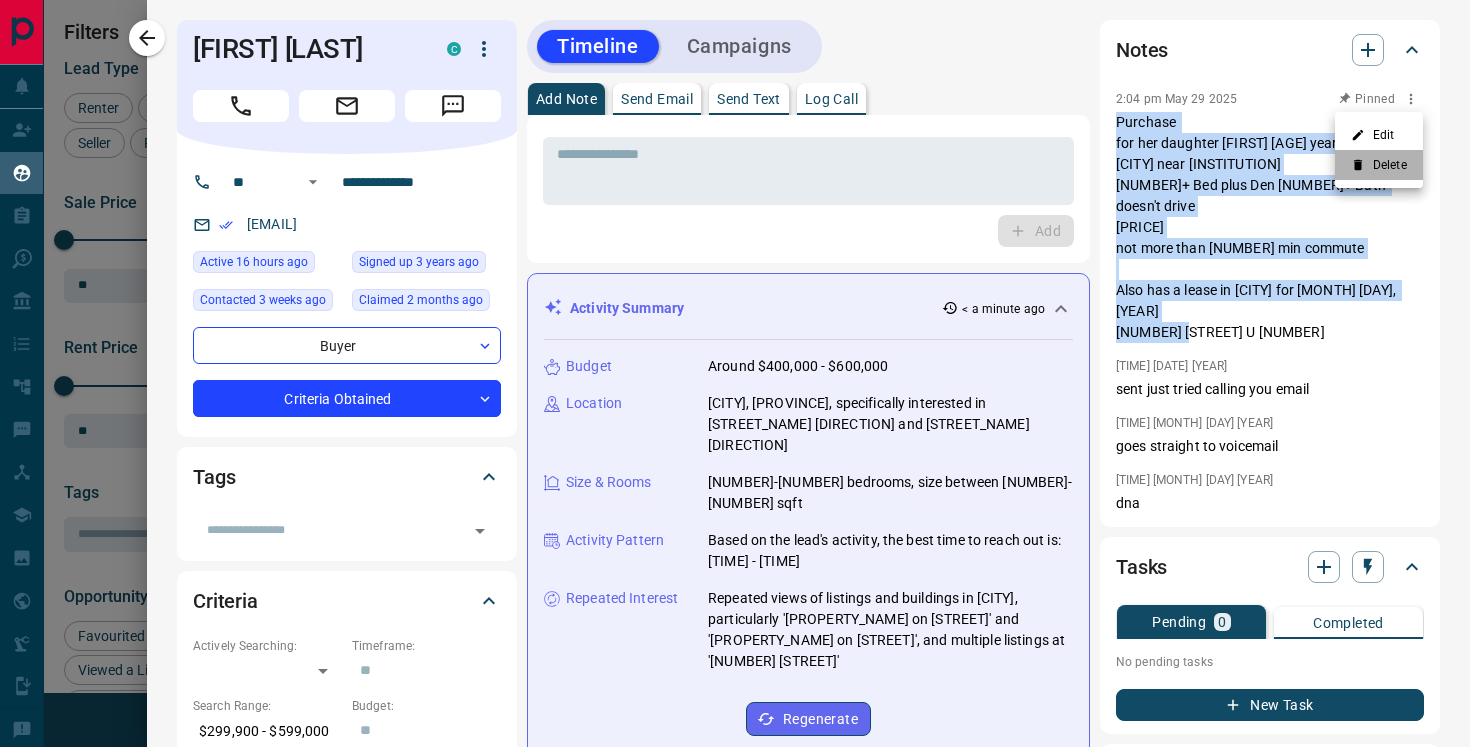 click on "Delete" at bounding box center (1379, 165) 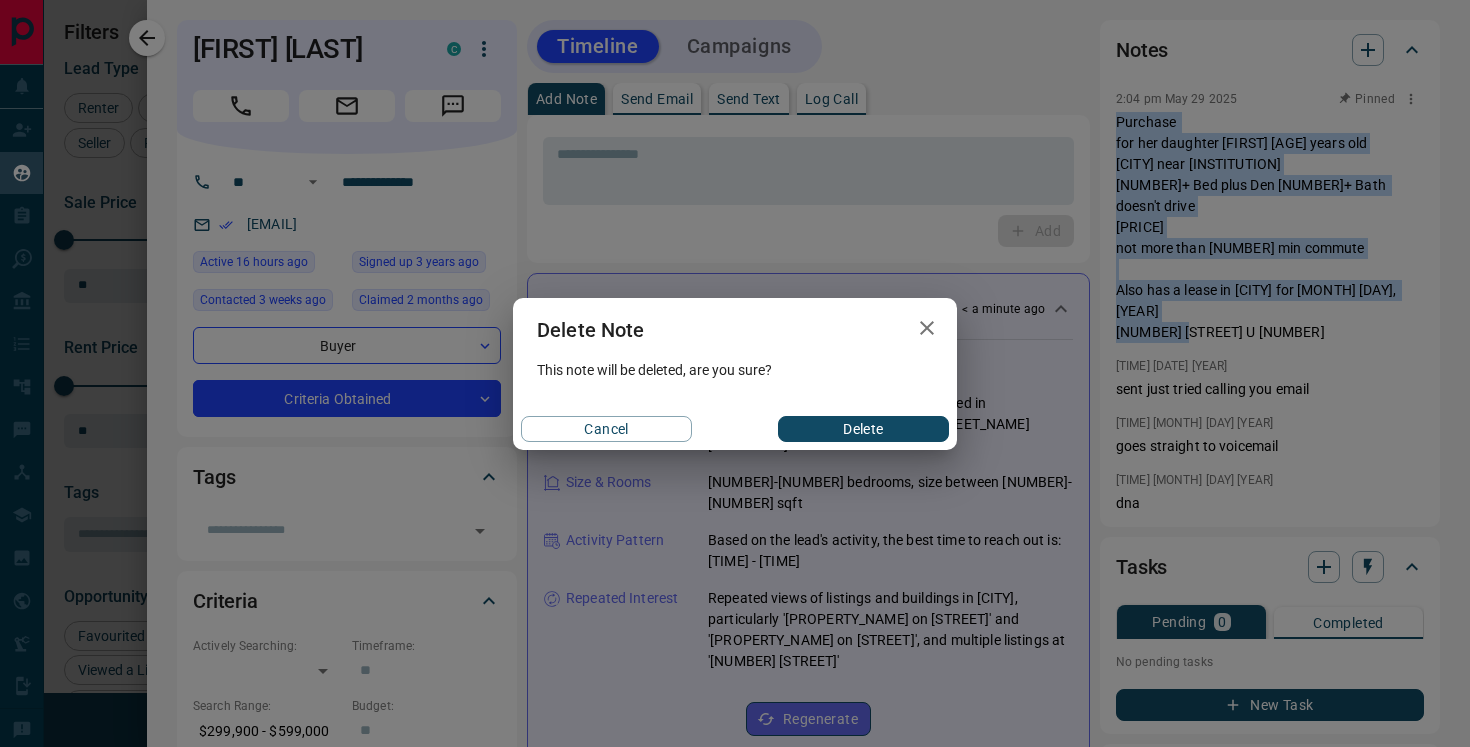 click on "Delete" at bounding box center (863, 429) 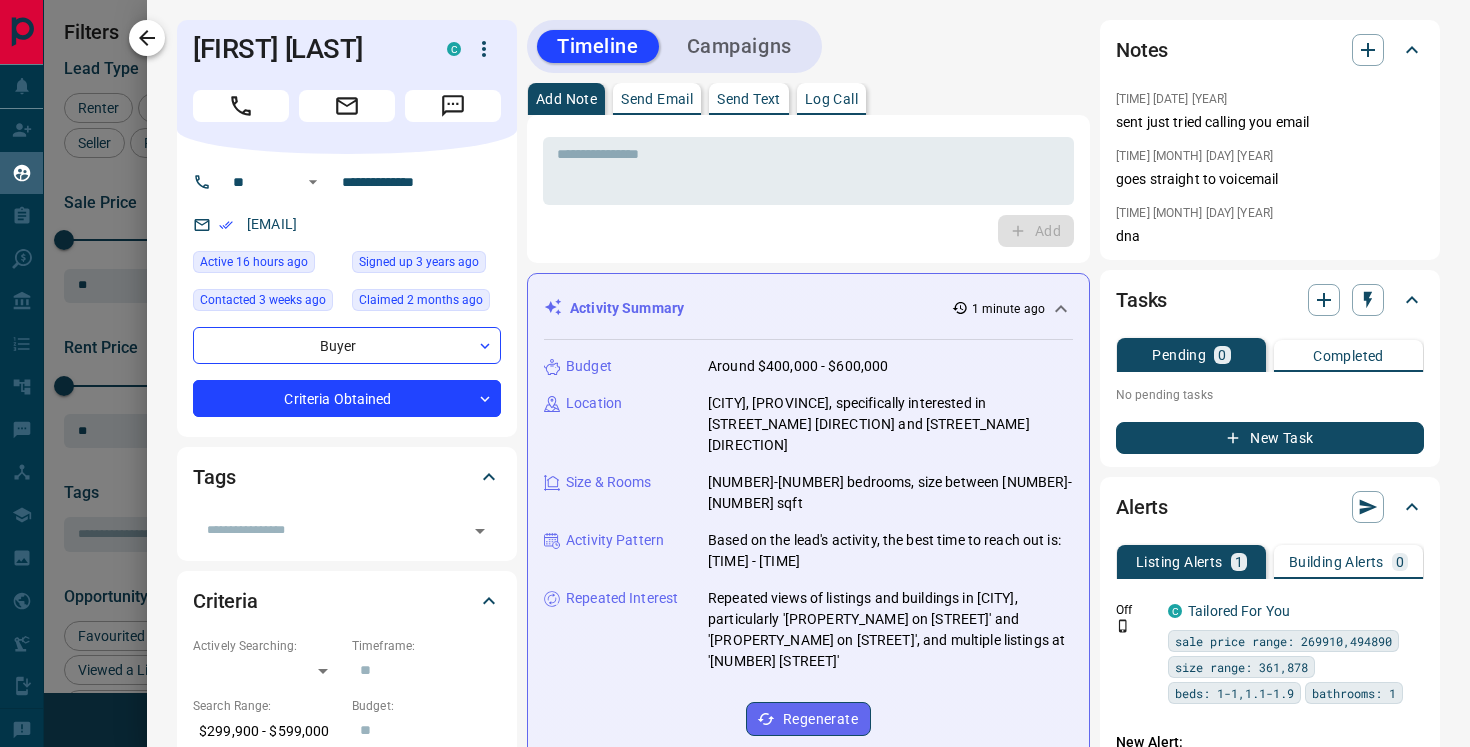 click 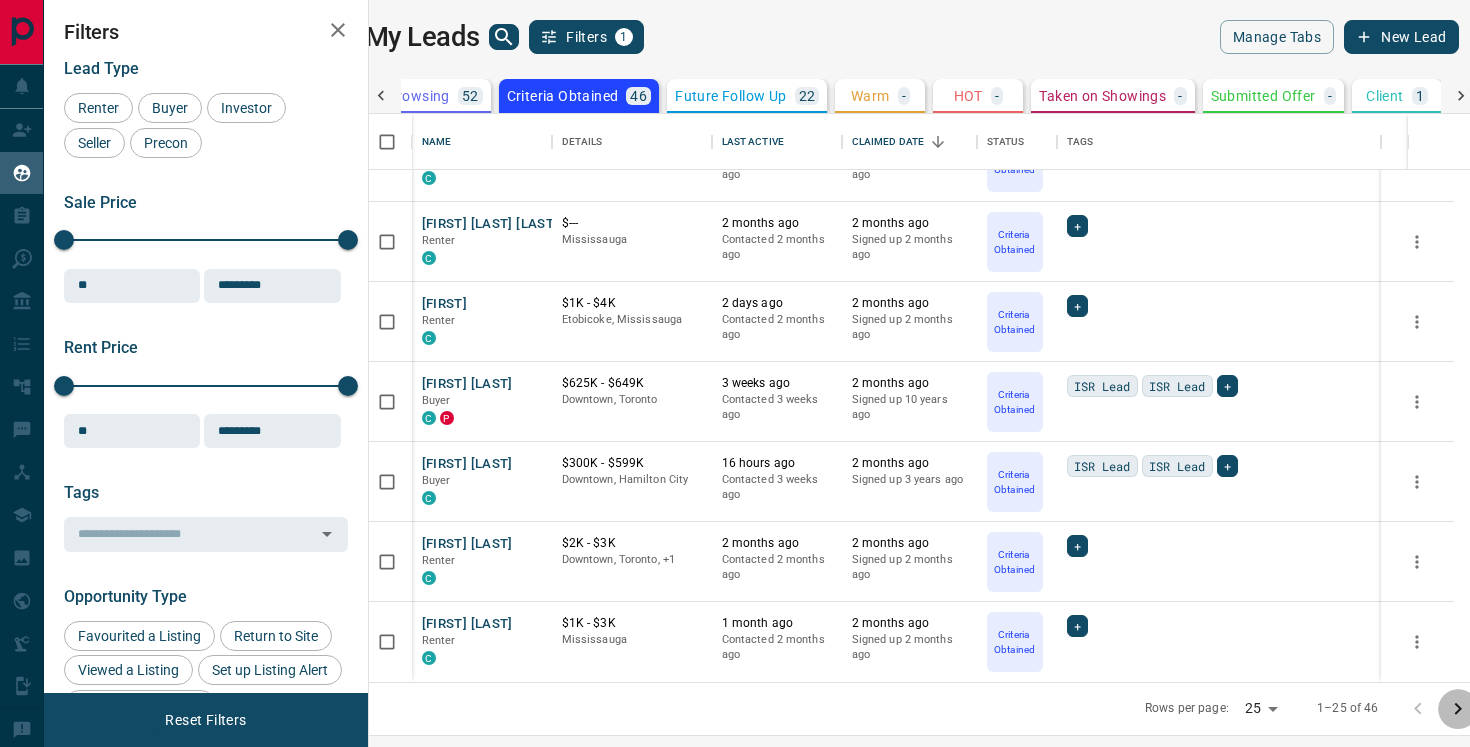 click 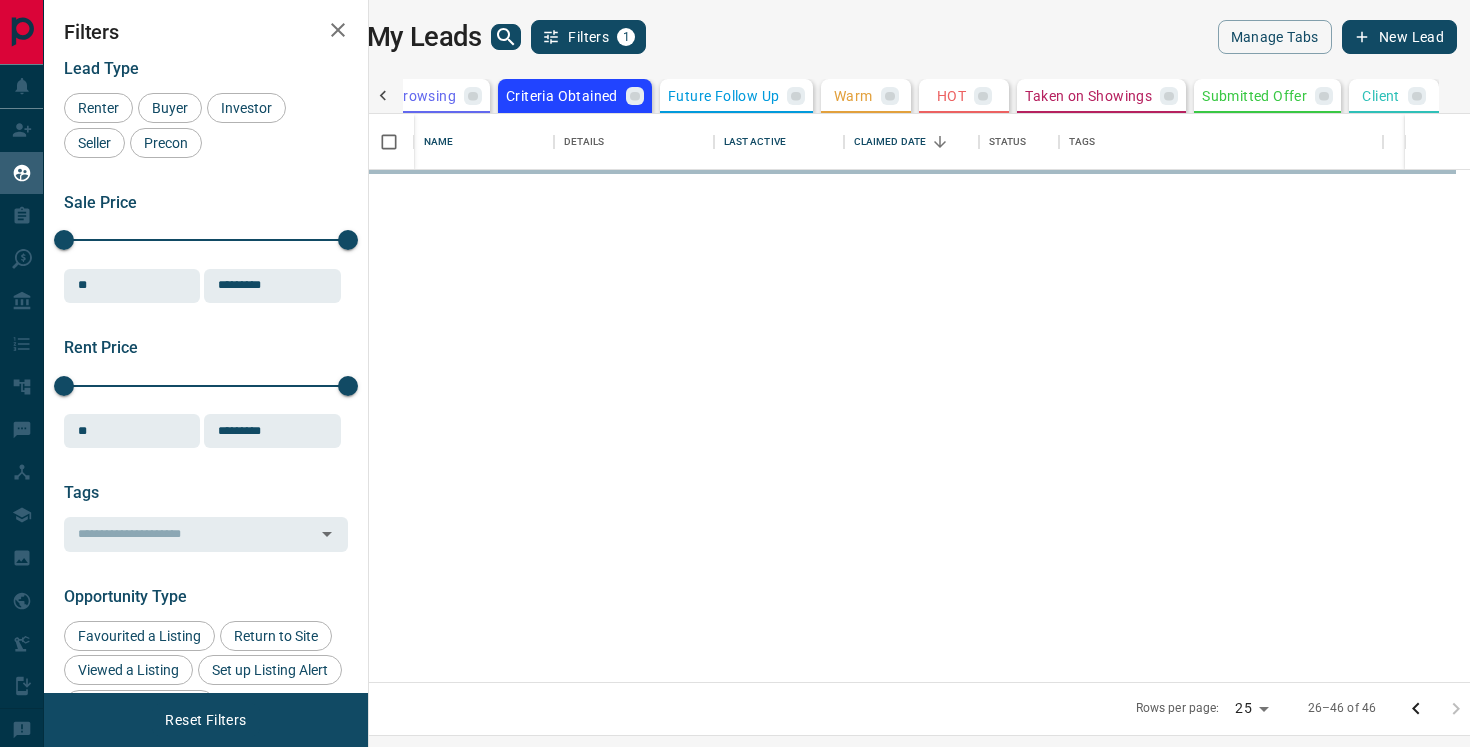 scroll, scrollTop: 0, scrollLeft: 0, axis: both 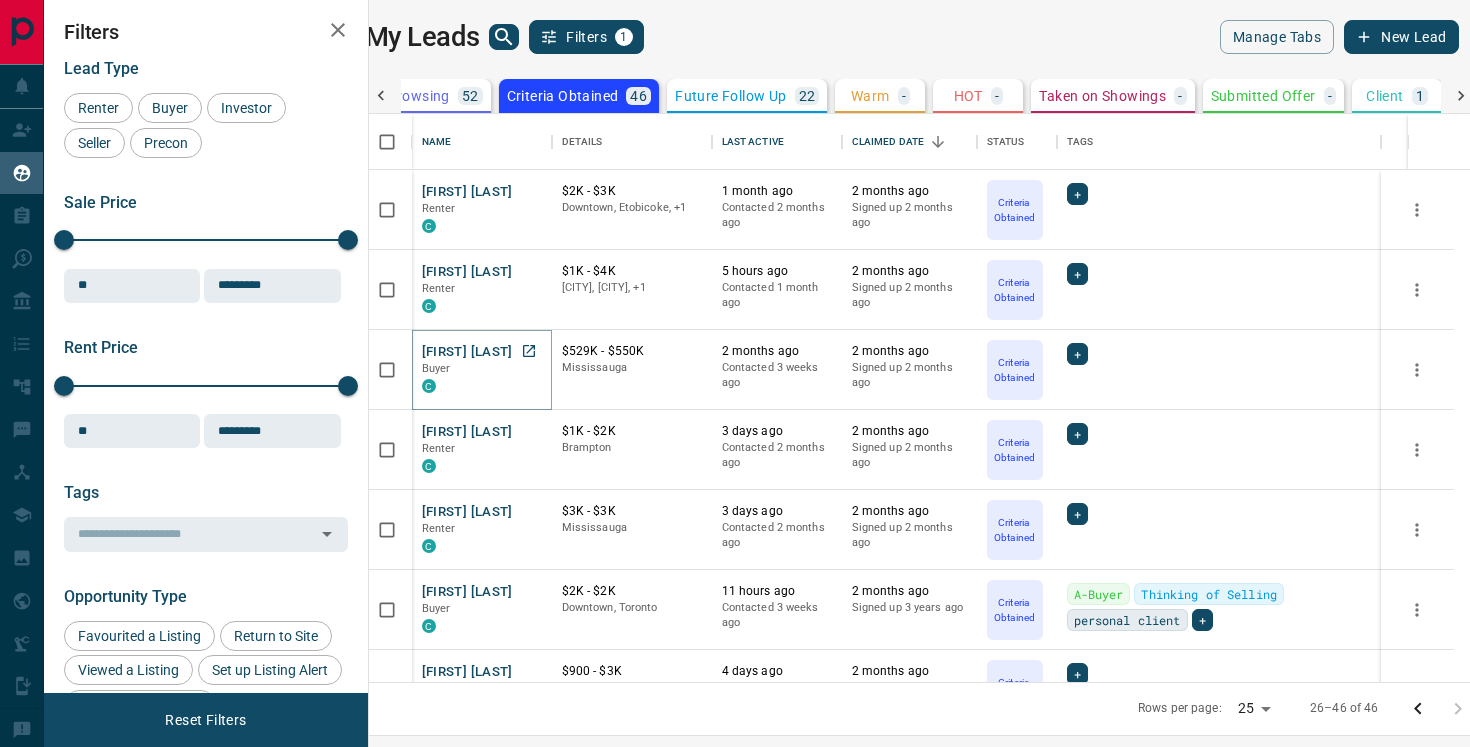 click on "[FIRST] [LAST]" at bounding box center (467, 352) 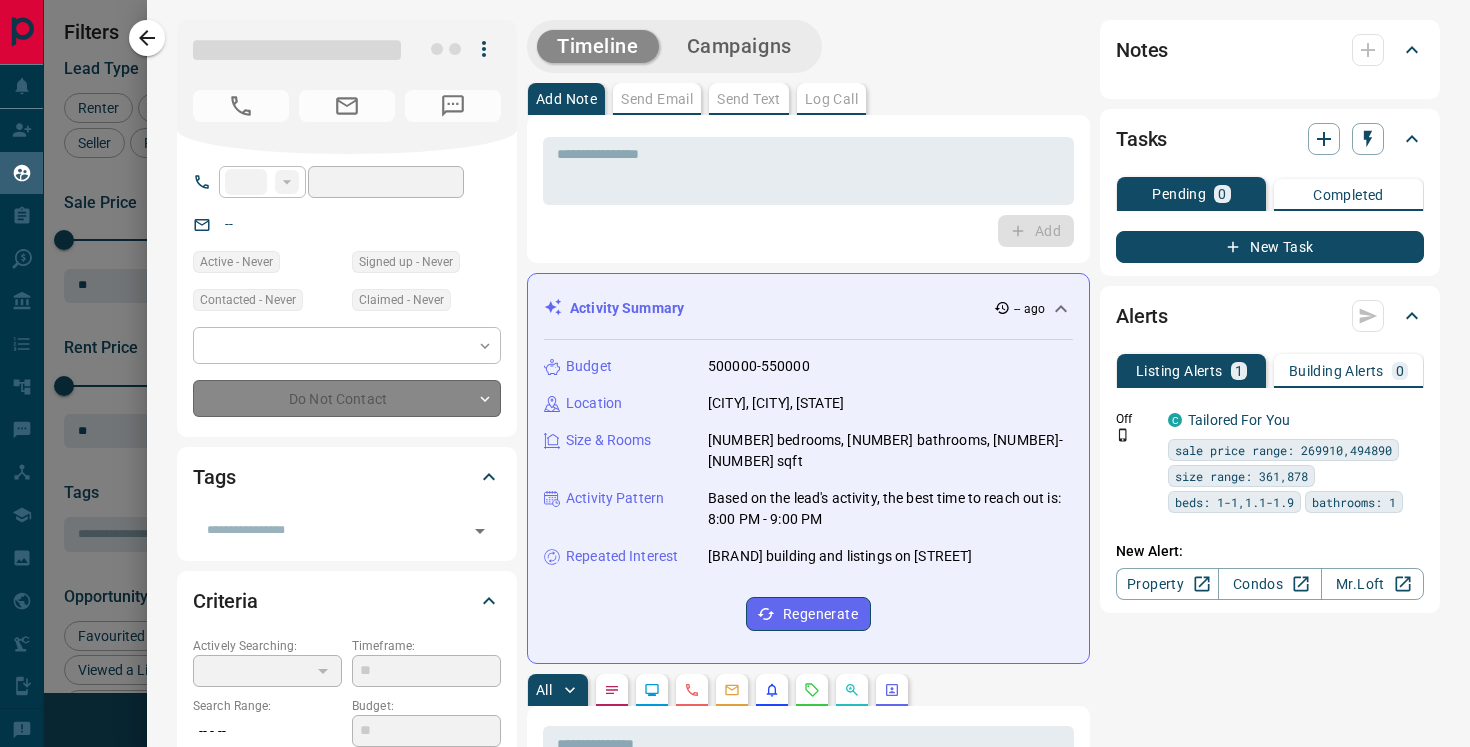 type on "**" 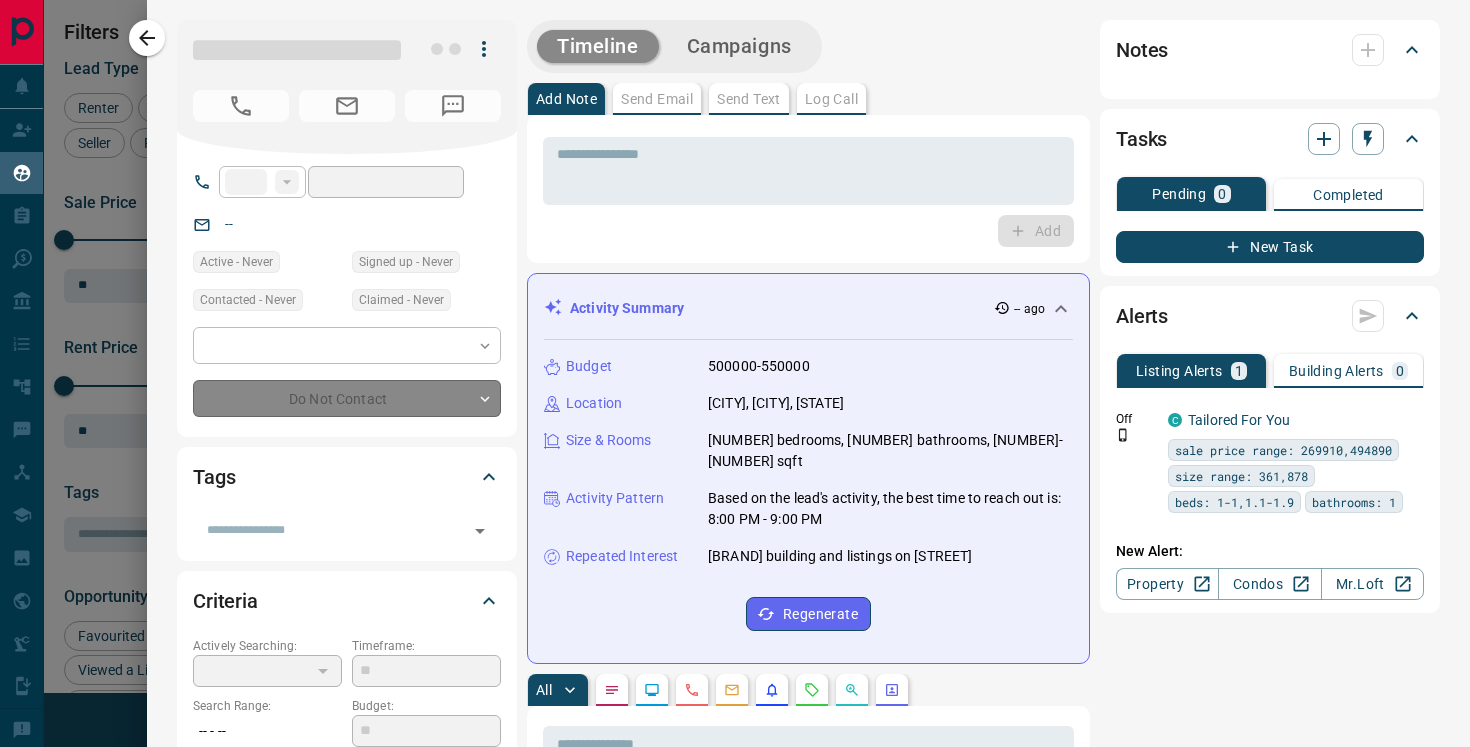 type on "**********" 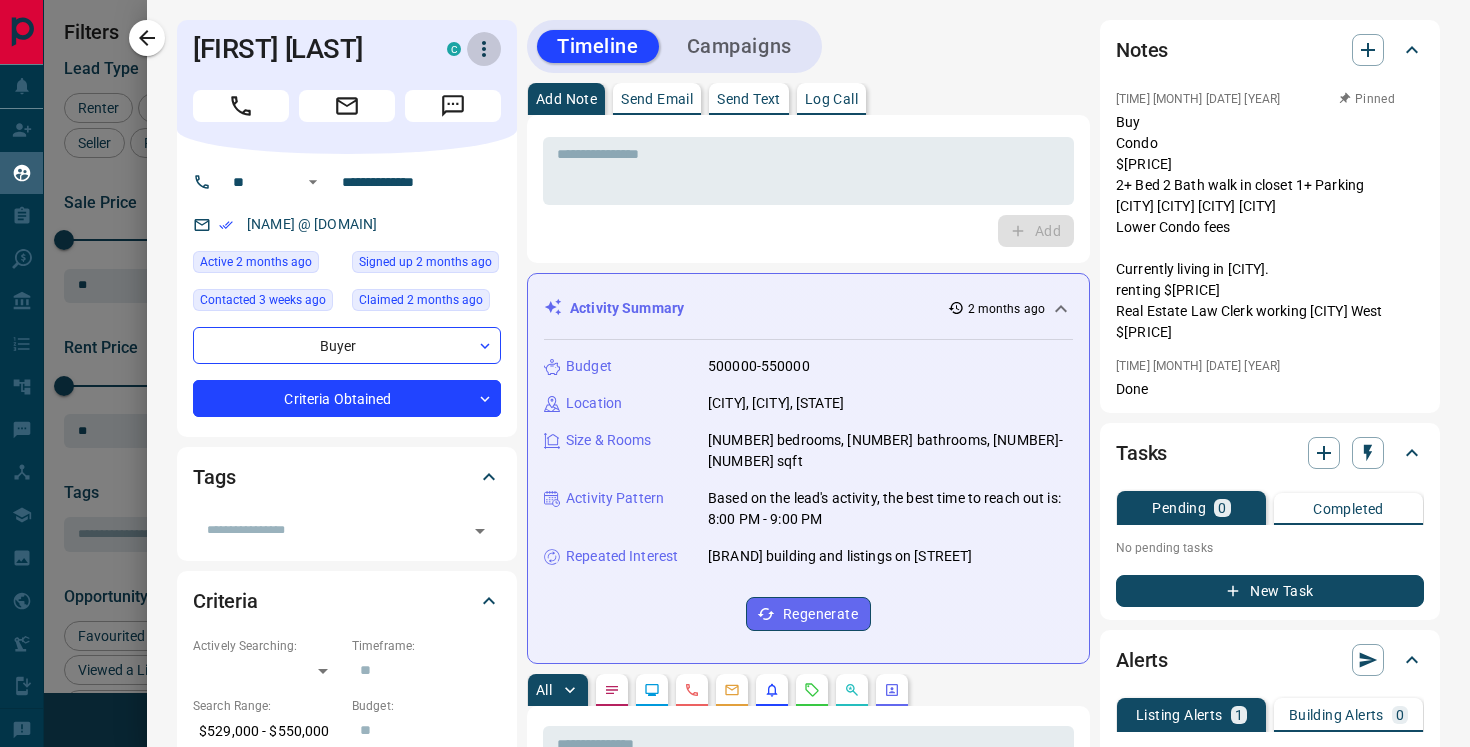 click 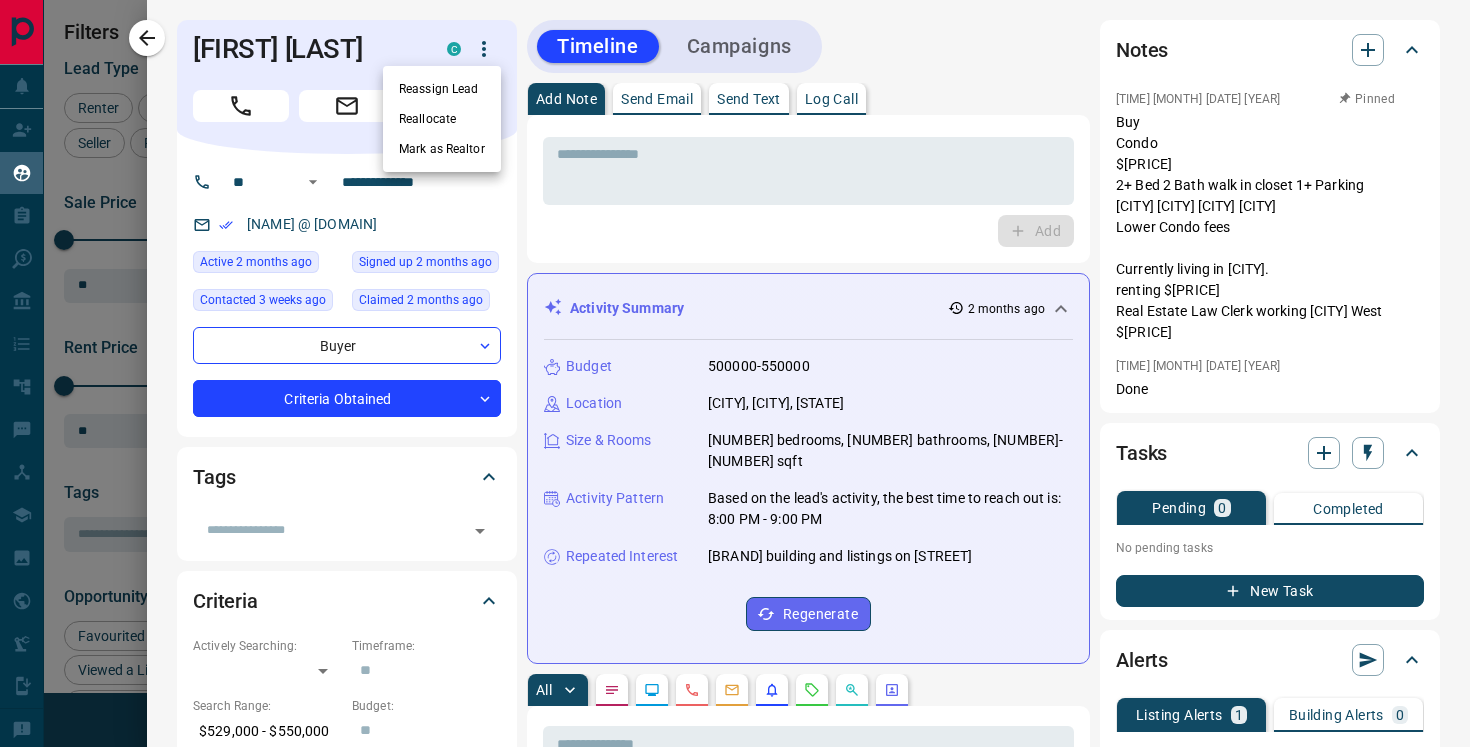 click at bounding box center [735, 373] 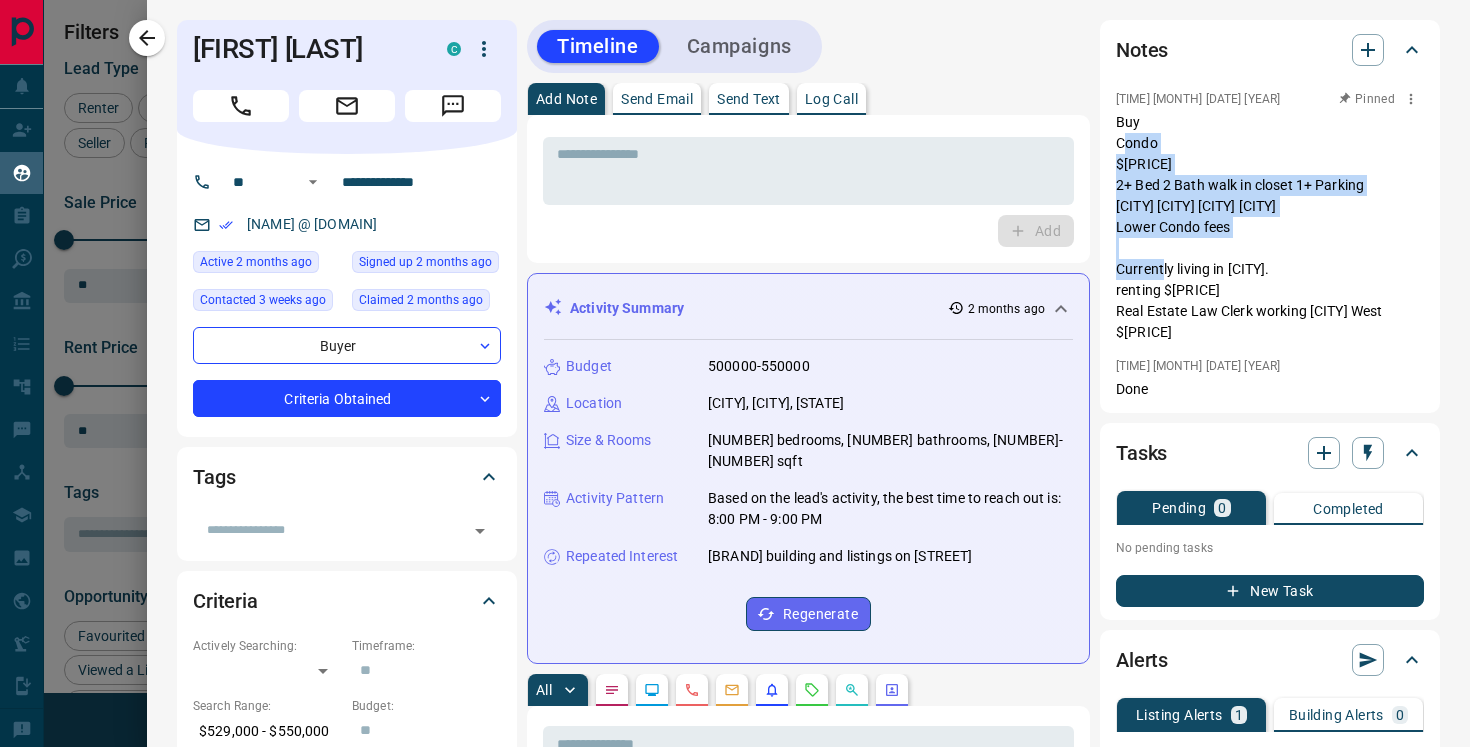drag, startPoint x: 1257, startPoint y: 228, endPoint x: 1124, endPoint y: 145, distance: 156.77373 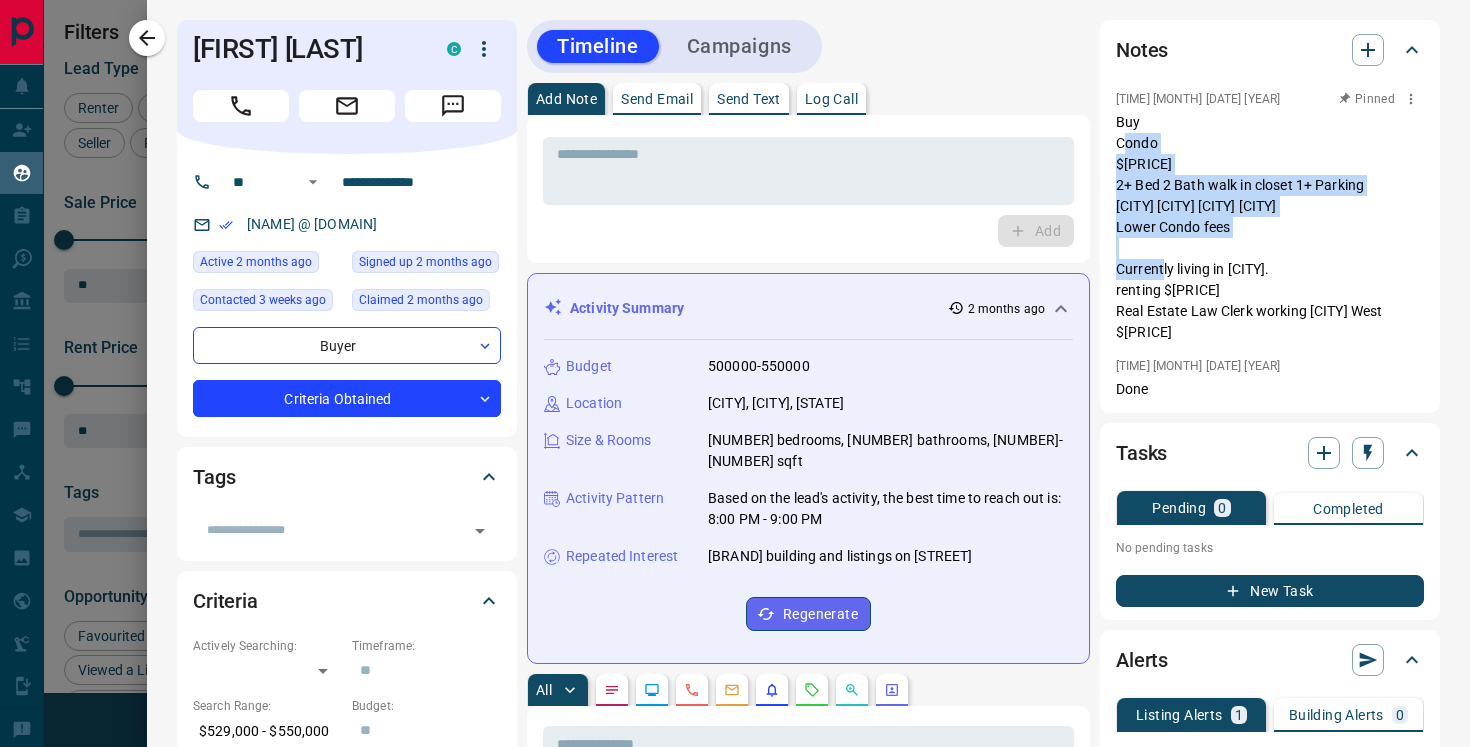 click on "Buy
Condo
$[PRICE]
2+ Bed 2 Bath walk in closet 1+ Parking
[CITY] [CITY] [CITY] [CITY]
Lower Condo fees
Currently living in [CITY].
renting $[PRICE]
Real Estate Law Clerk working [CITY] West
$[PRICE]" at bounding box center [1270, 227] 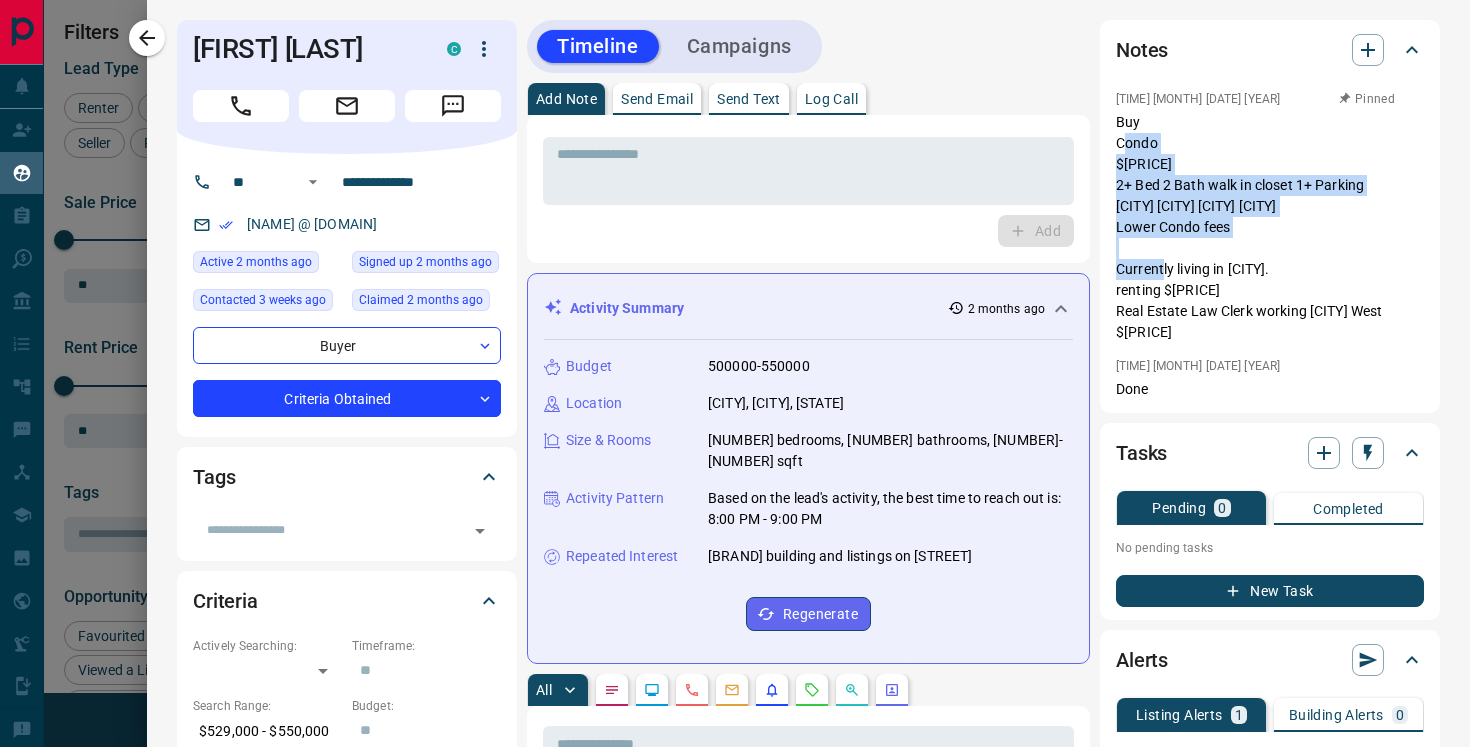 drag, startPoint x: 1176, startPoint y: 340, endPoint x: 1109, endPoint y: 126, distance: 224.24316 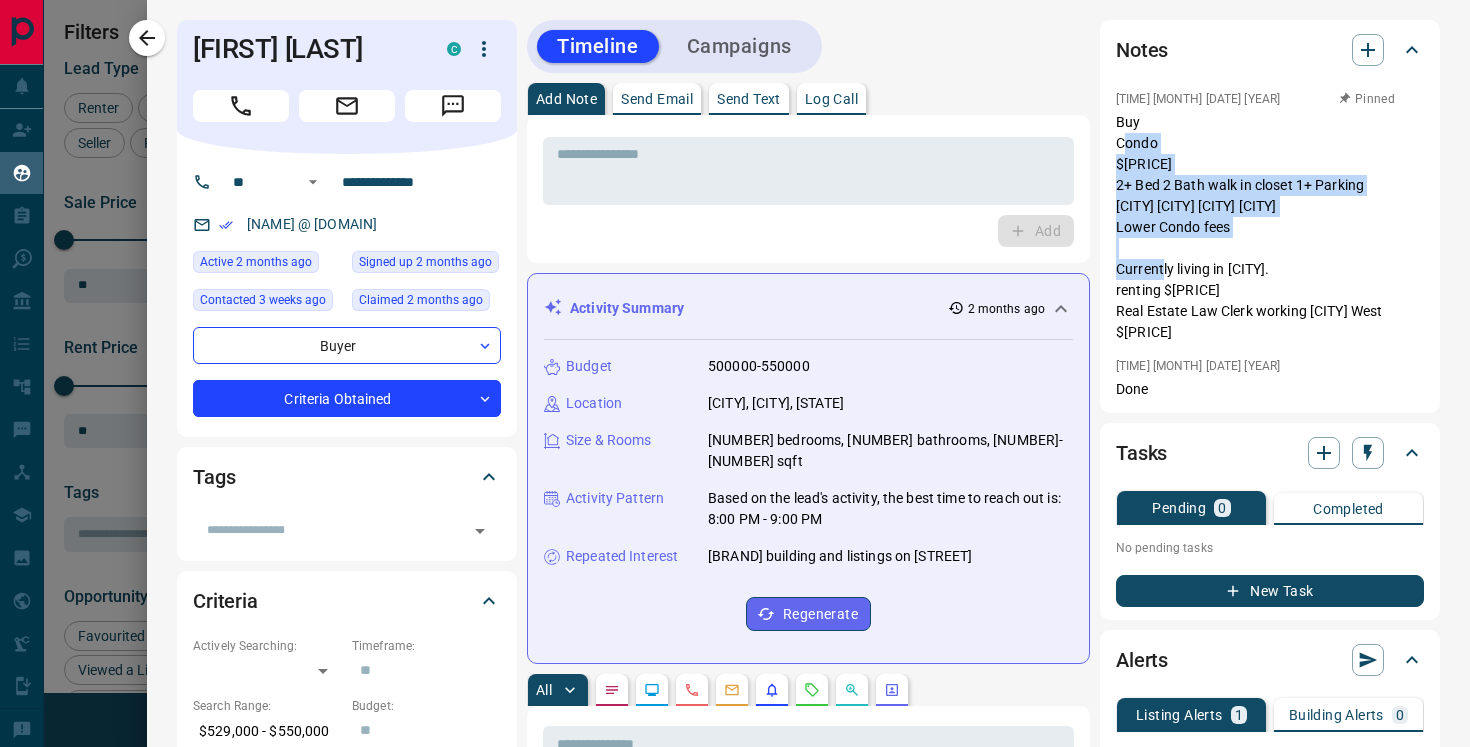 click on "Notes 9:17 am  May 22 2025 Pinned Buy
Condo
$500k
2+ Bed 2+ Bath walk in closet 1+ Parking
[CITY] [CITY] [CITY] [CITY]
Lower Condo fees
Currently living in [CITY].
renting $1400
Real Estate Law Clerk working [CITY]
$67,000 9:17 am  May 22 2025 Done" at bounding box center [1270, 216] 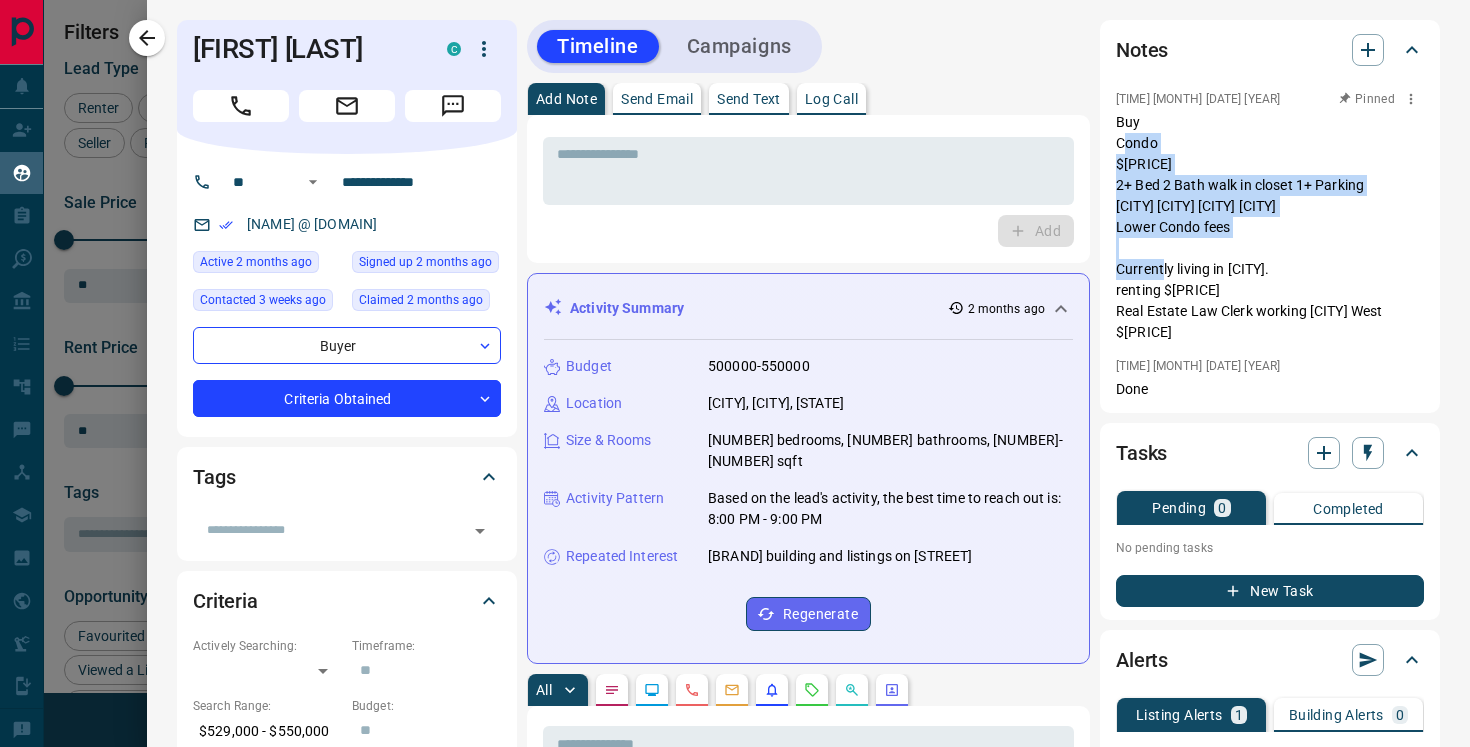 copy on "Buy
Condo
[PRICE]
[NUMBER]+ Bed [NUMBER]+ Bath walk in closet [NUMBER]+ Parking
[CITY] [CITY] [CITY]
Lower Condo fees
Currently living in [CITY].
renting [PRICE]
Real Estate Law Clerk working [STREET]
[PRICE]" 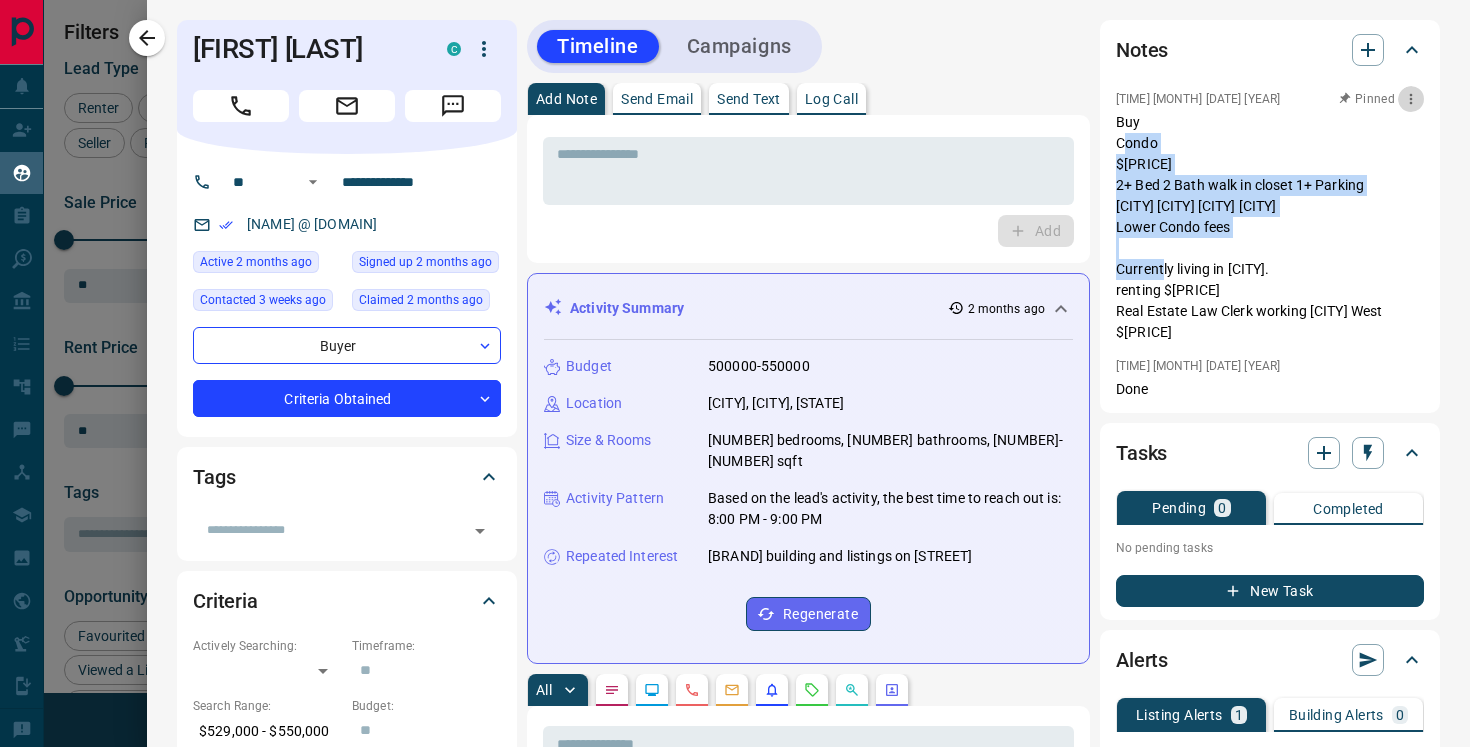 click 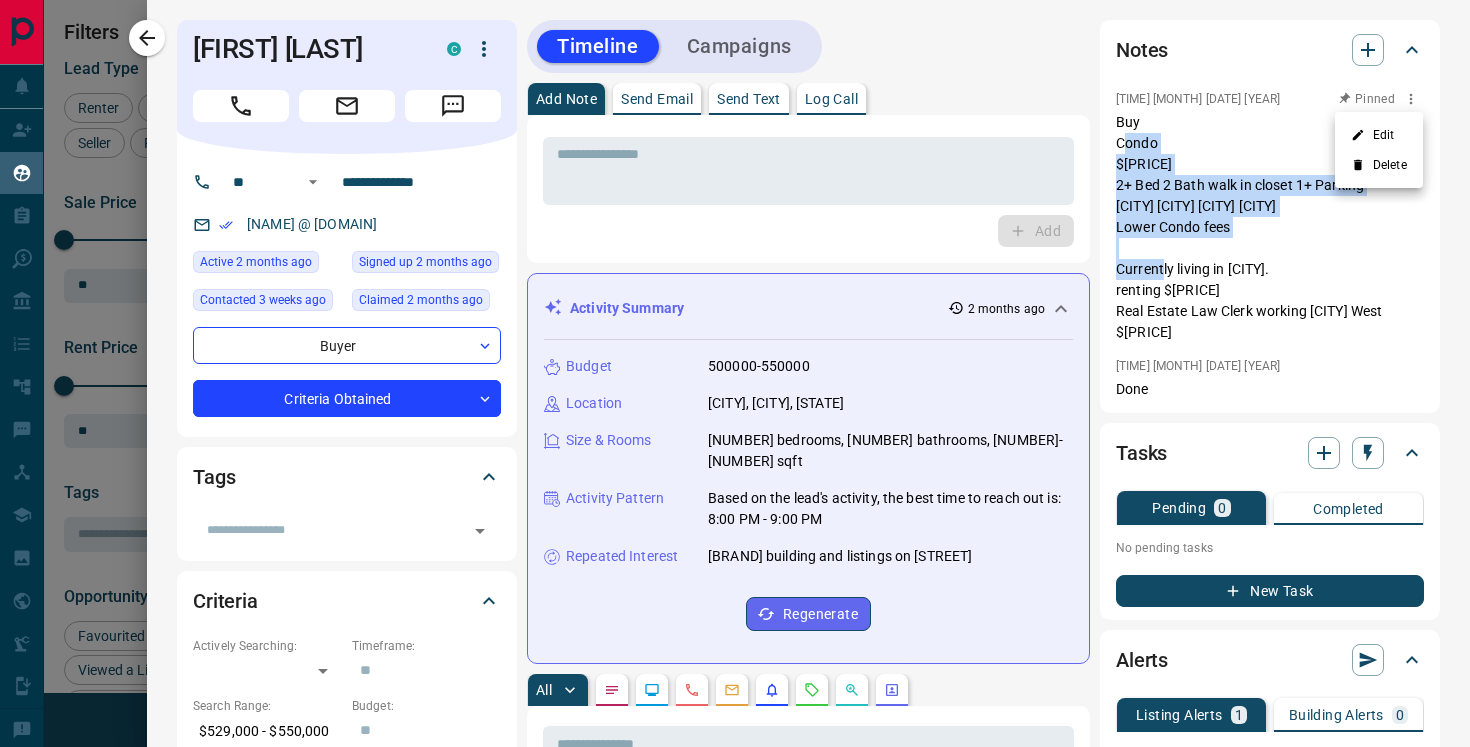 click on "Delete" at bounding box center (1379, 165) 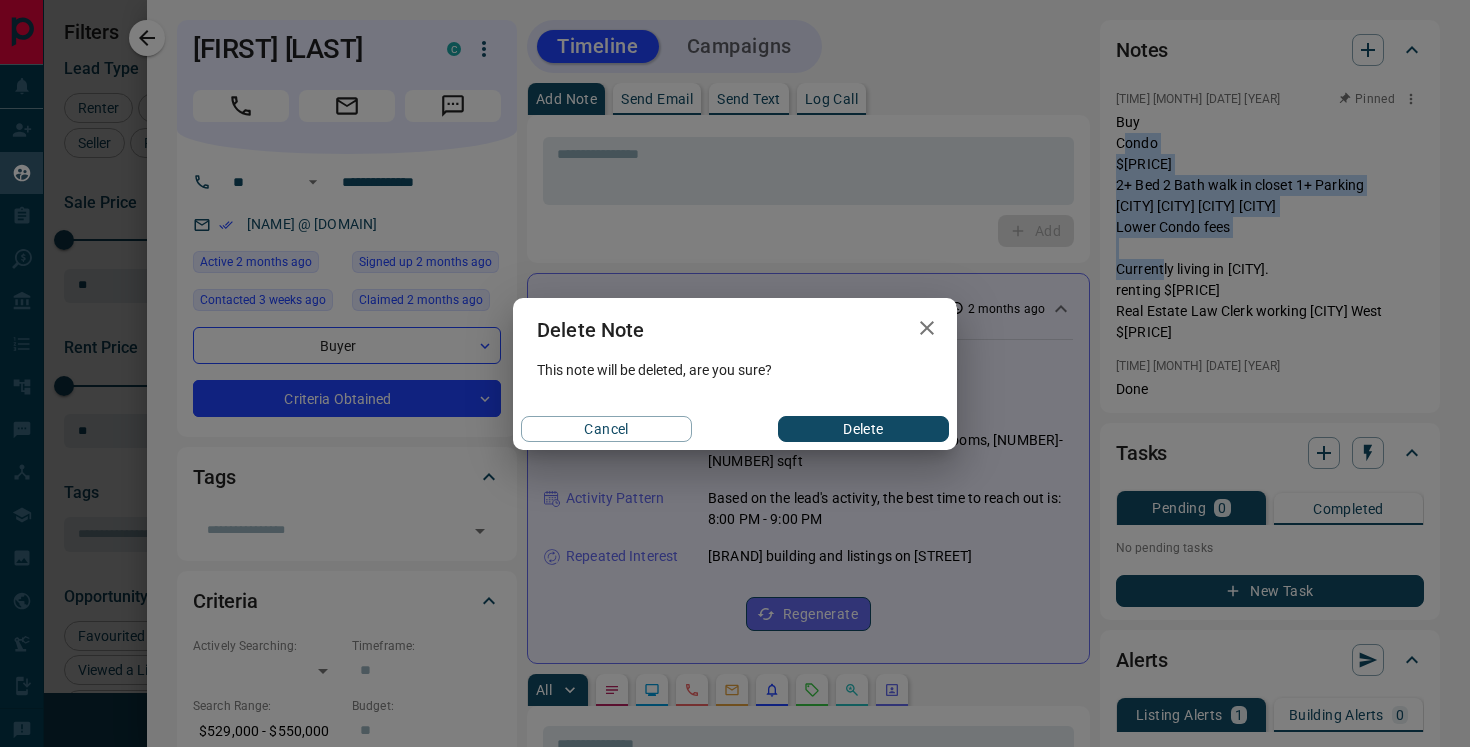 click on "Delete" at bounding box center (863, 429) 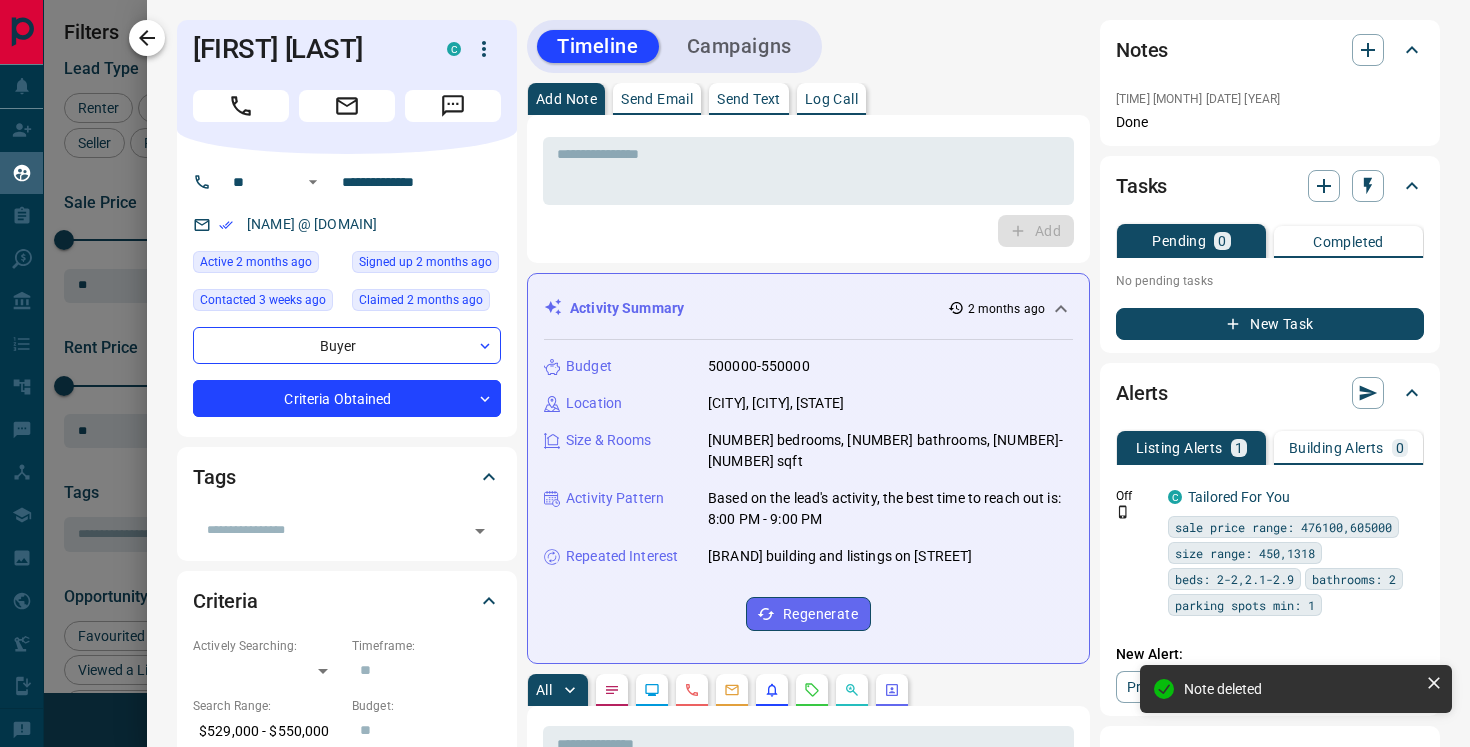 click at bounding box center [147, 38] 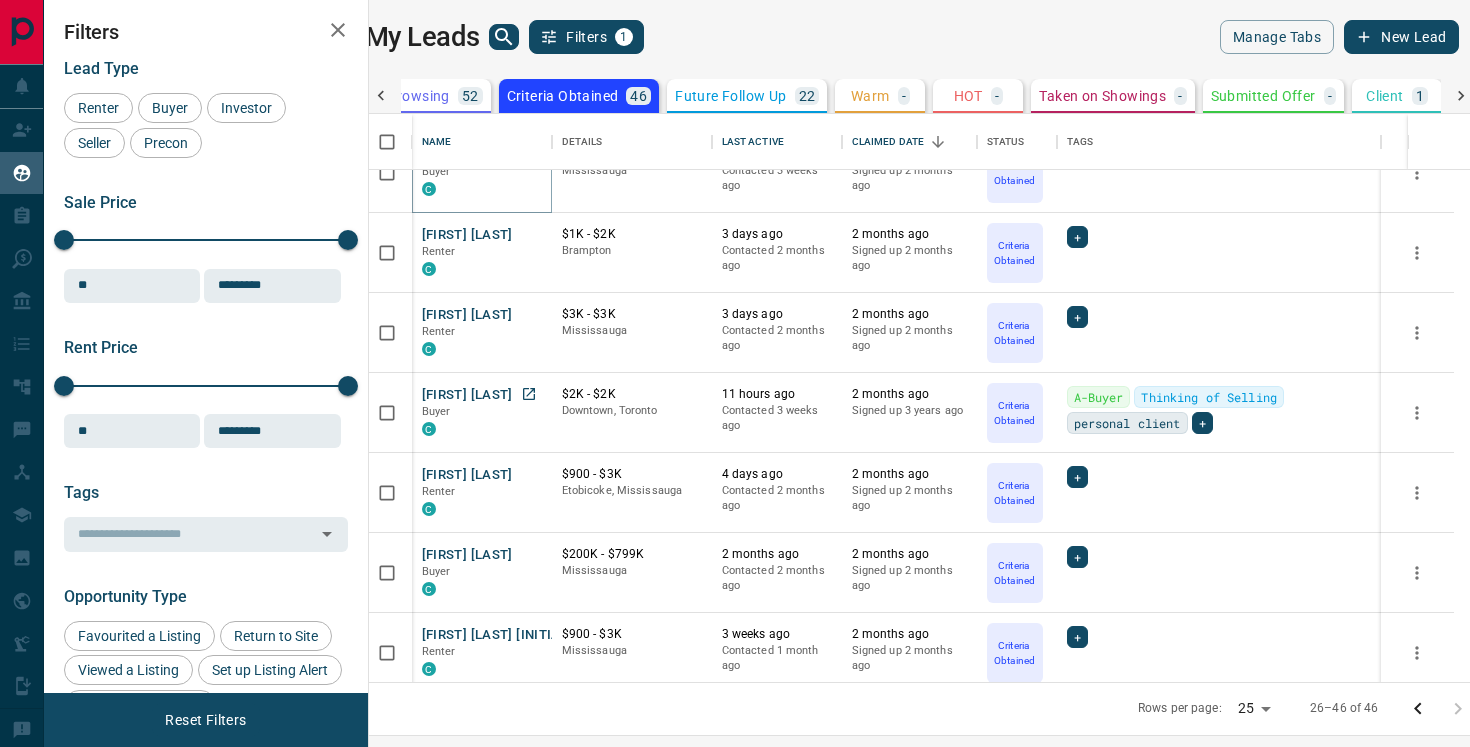 scroll, scrollTop: 231, scrollLeft: 0, axis: vertical 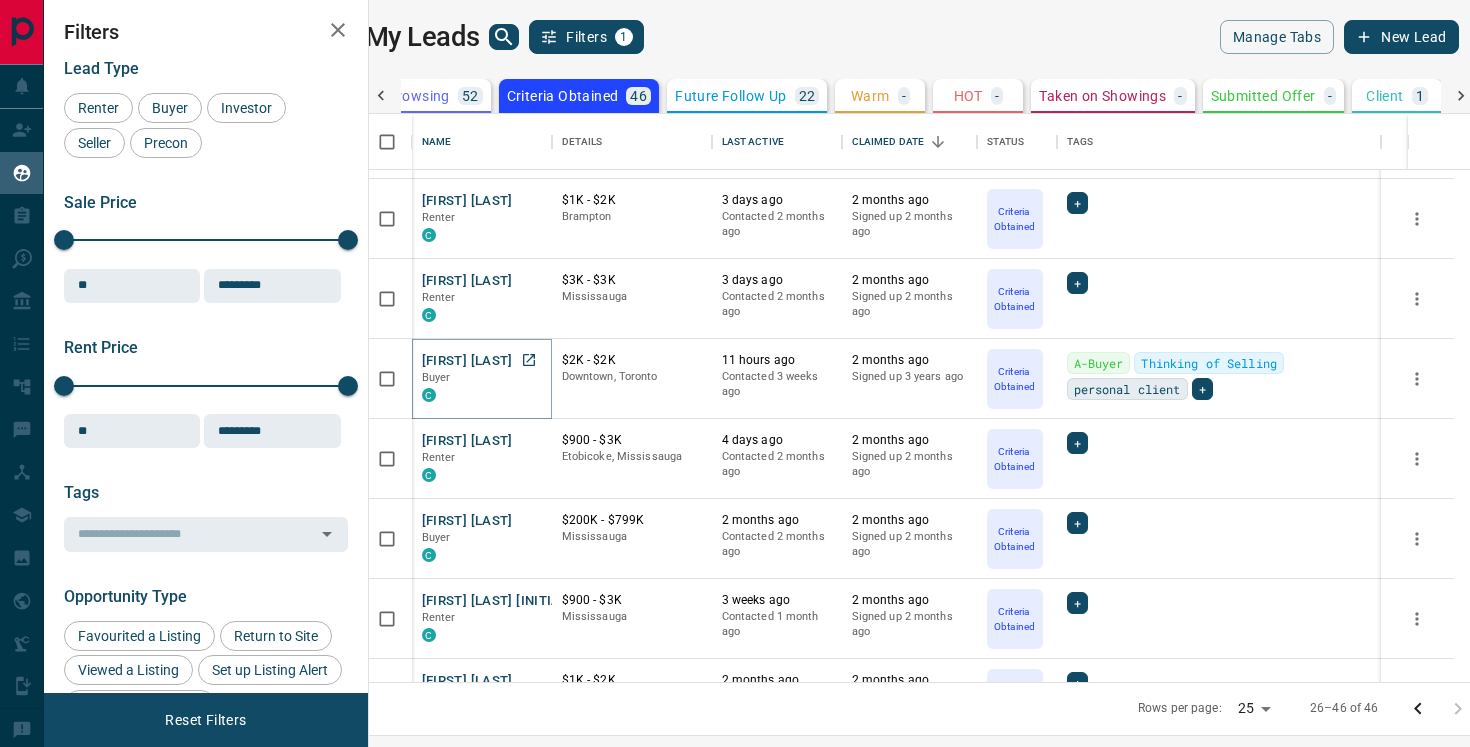 click on "[FIRST] [LAST]" at bounding box center [467, 361] 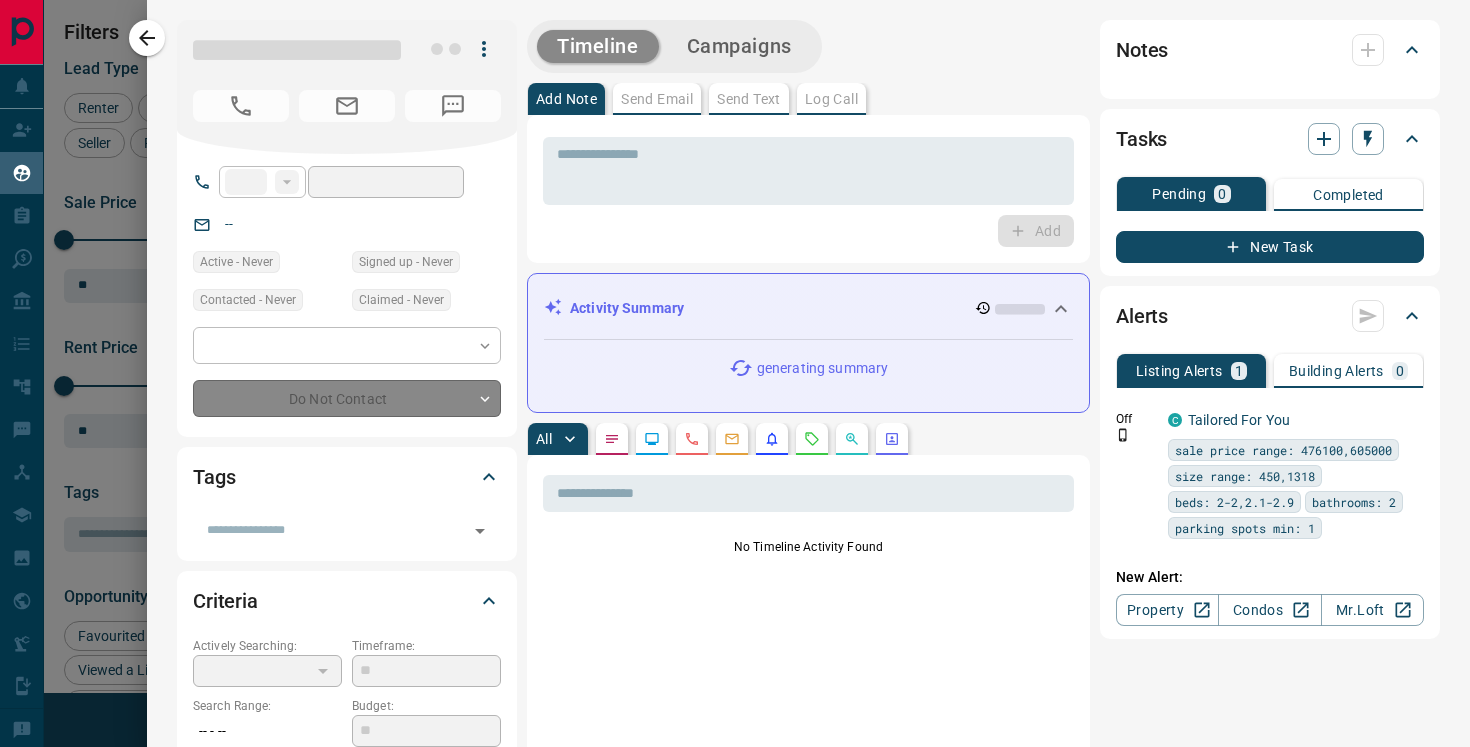 type on "**" 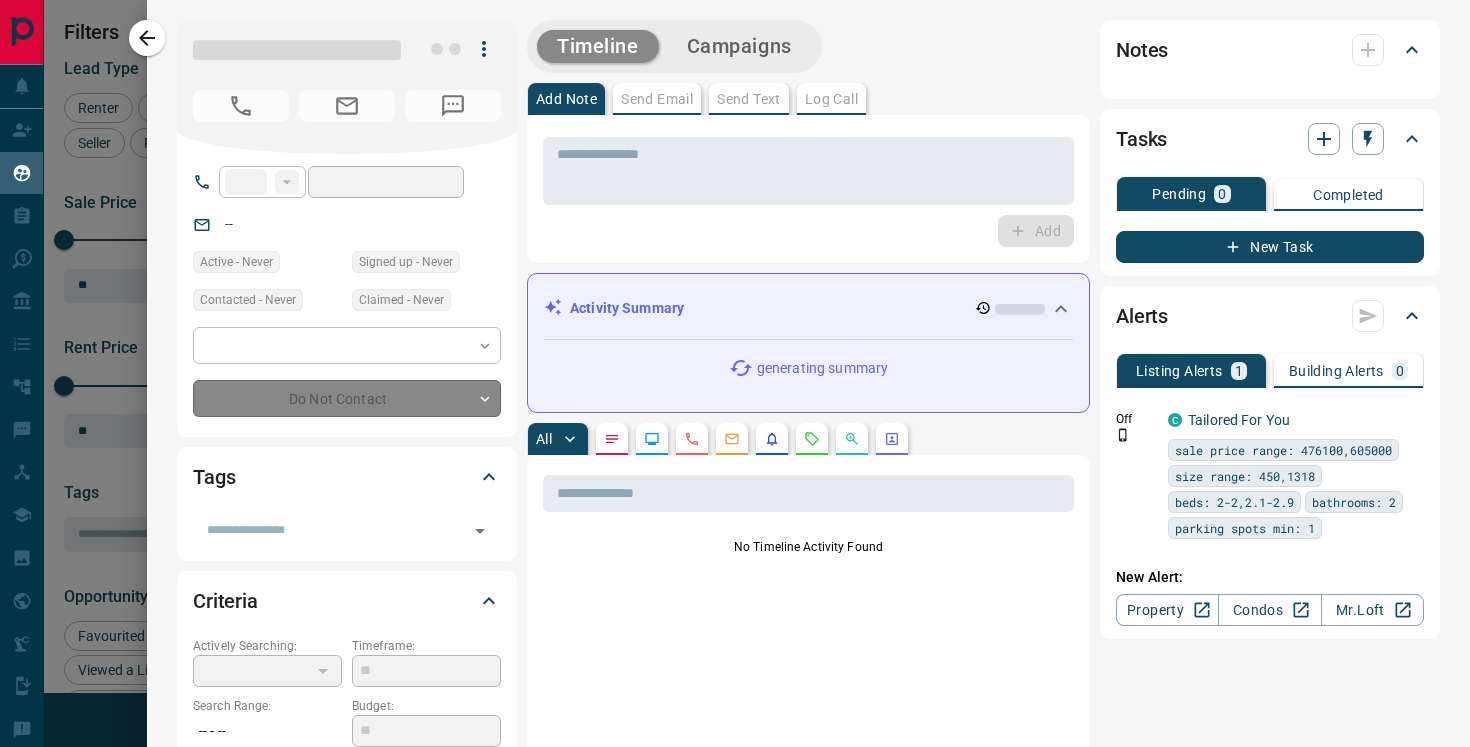 type on "**********" 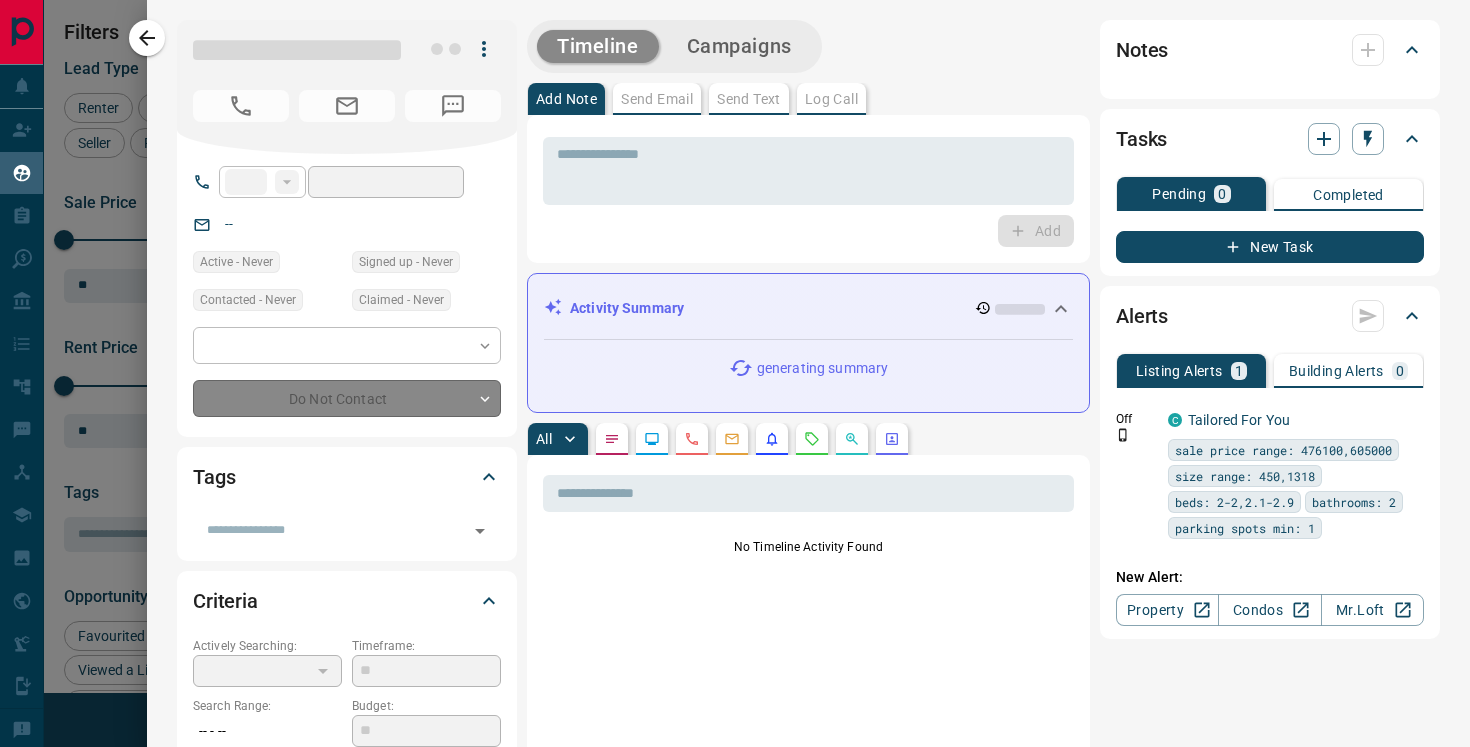 type on "*" 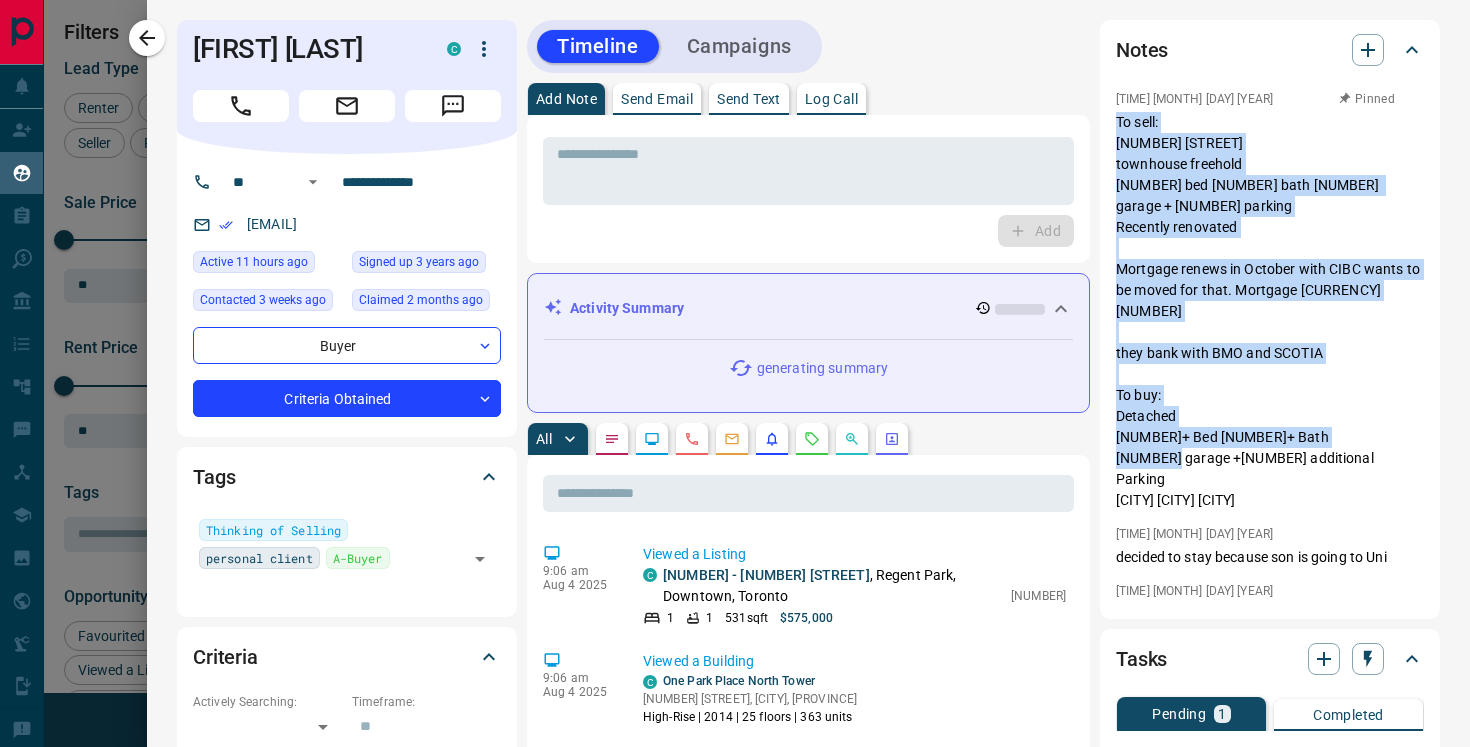 drag, startPoint x: 1339, startPoint y: 437, endPoint x: 1104, endPoint y: 125, distance: 390.60083 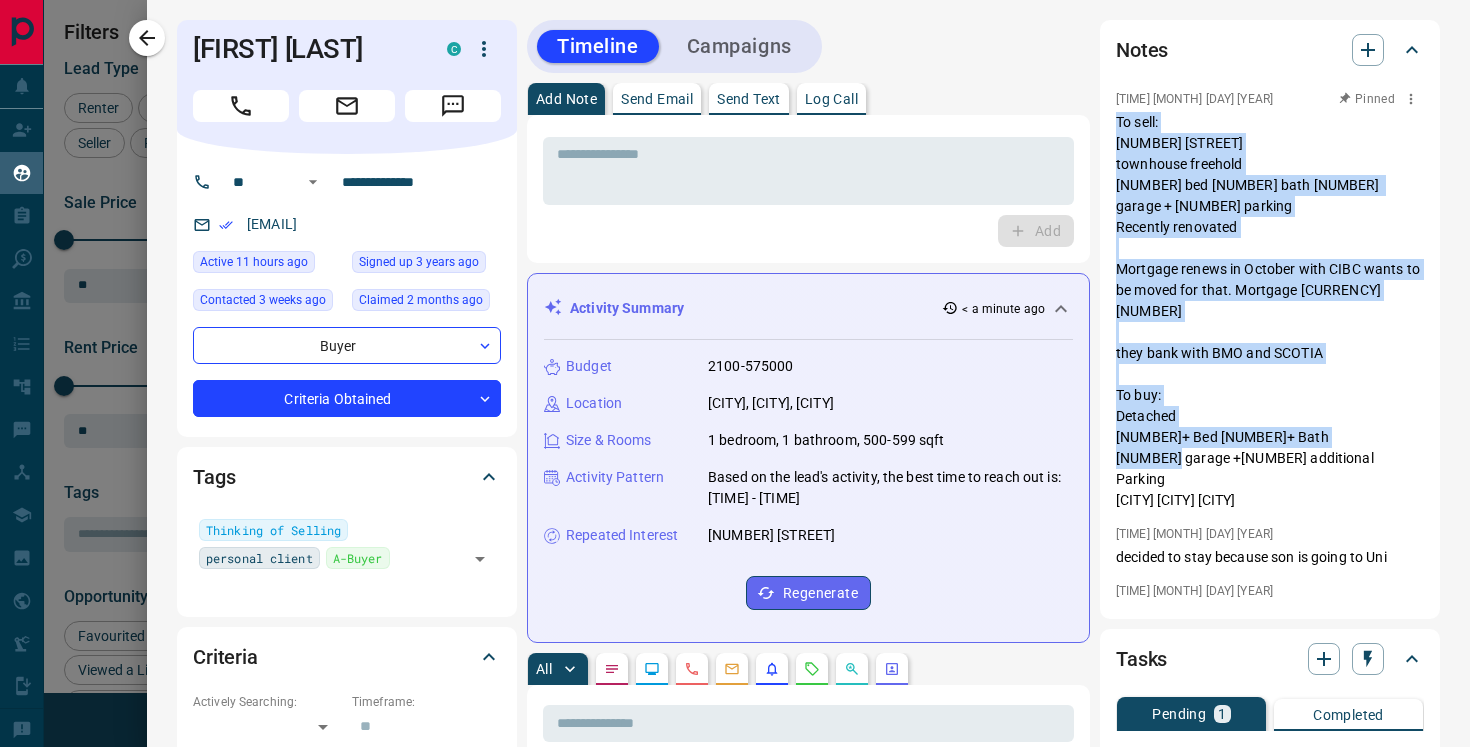copy on "To sell:
[NUMBER] [STREET]
townhouse freehold
[NUMBER] bed [NUMBER] bath [NUMBER] garage + [NUMBER] parking
Recently renovated
Mortgage renews in [MONTH] with [BANK_NAME] wants to be moved for that. Mortgage [PRICE]
they bank with [BANK_NAME] and [BANK_NAME]
To buy:
Detached
[NUMBER]+ Bed [NUMBER]+ Bath
[NUMBER] garage +[NUMBER] additional Parking
[CITY] [CITY] [CITY]" 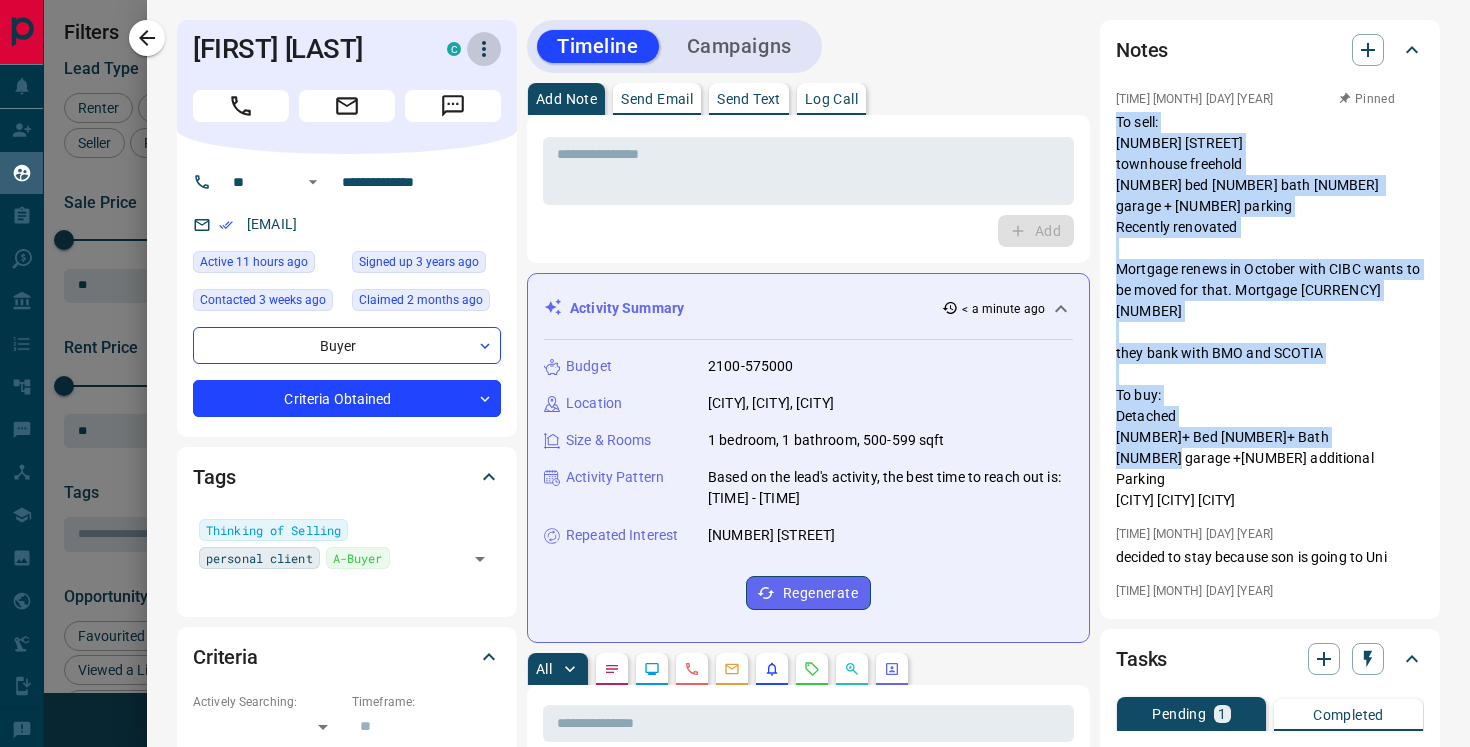 click 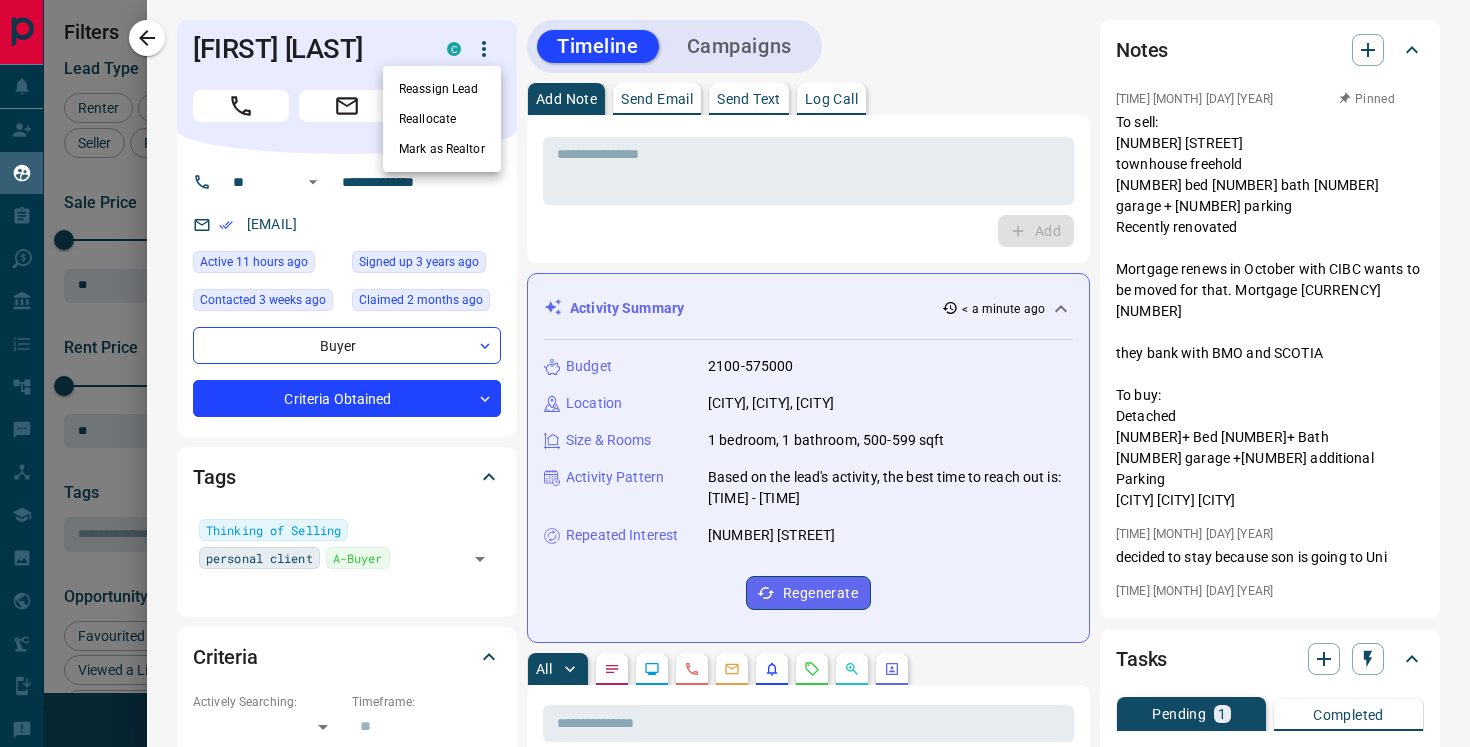 click at bounding box center [735, 373] 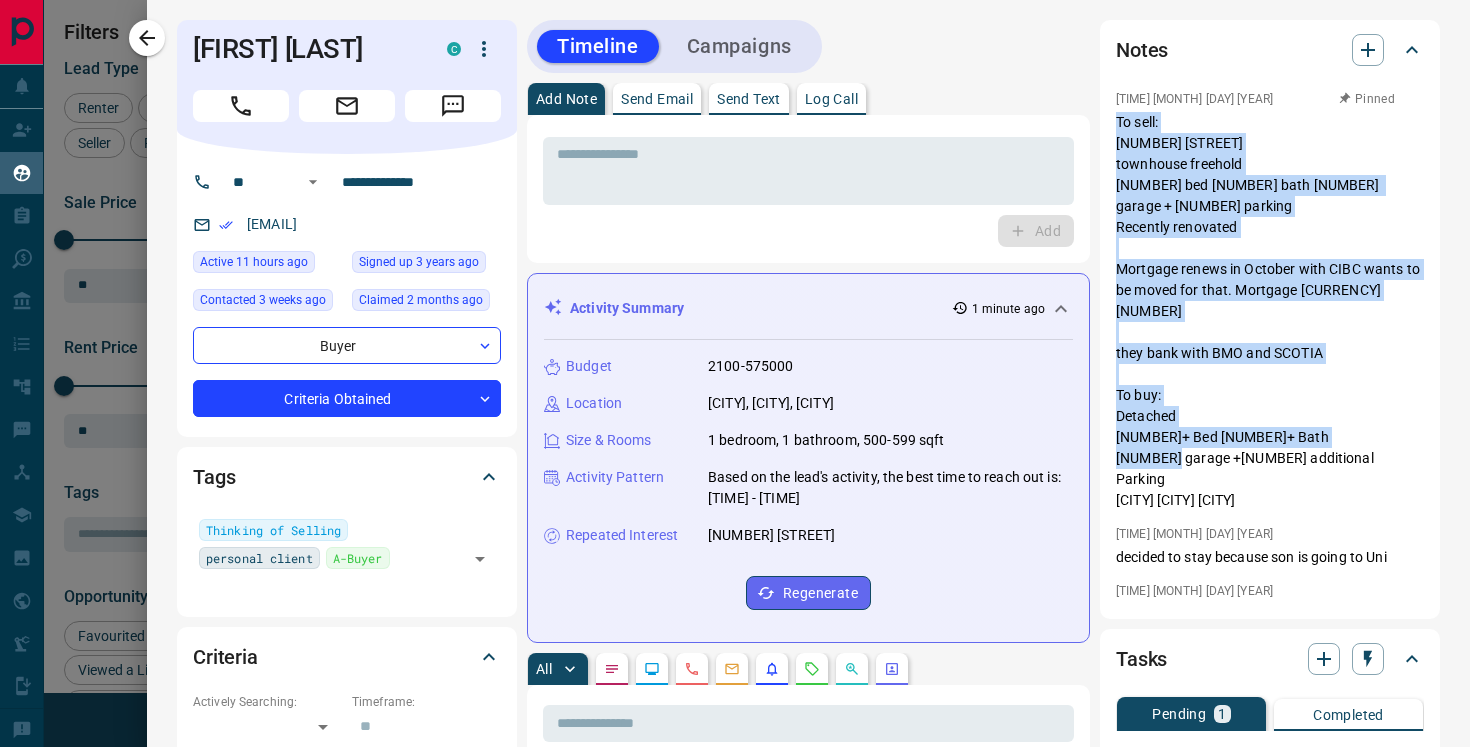 drag, startPoint x: 1333, startPoint y: 442, endPoint x: 1113, endPoint y: 118, distance: 391.63248 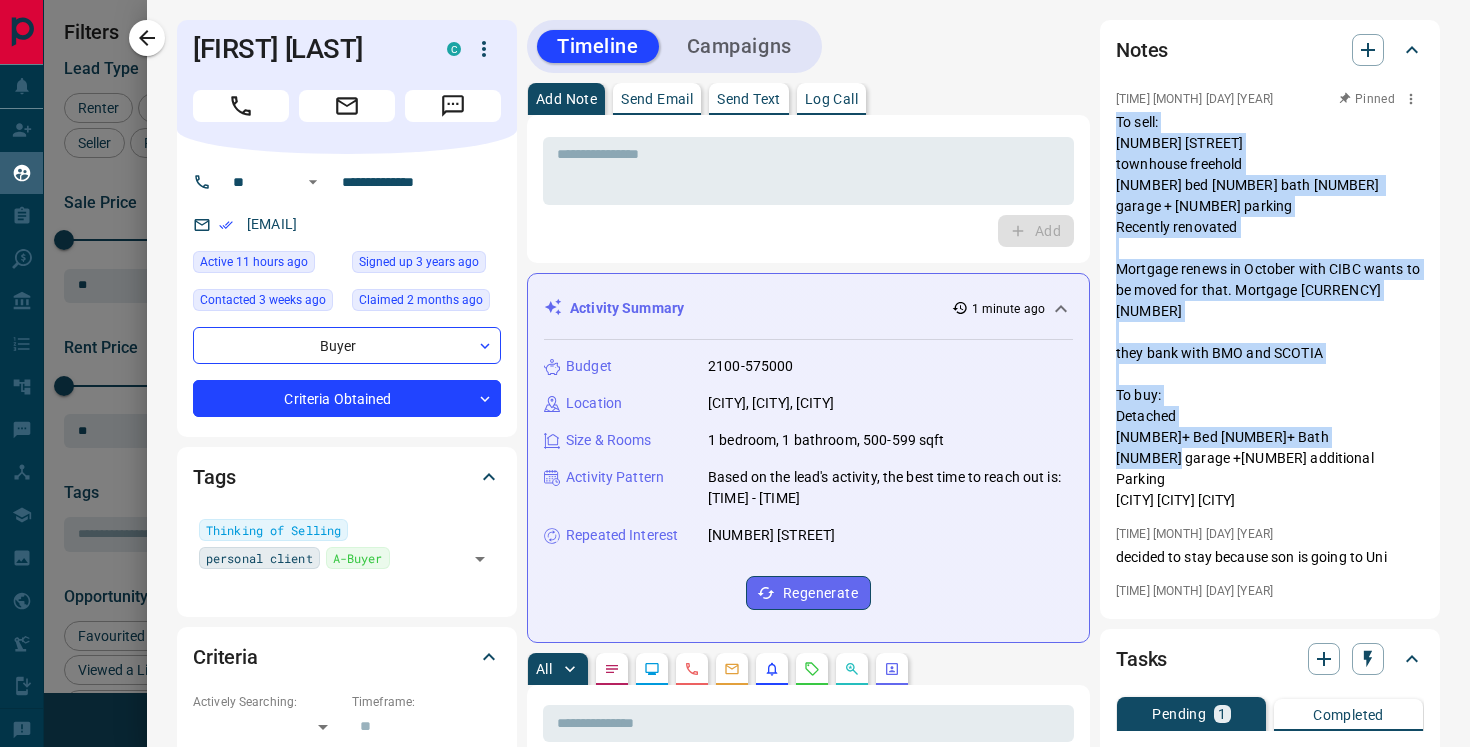 copy on "To sell:
[NUMBER] [STREET]
townhouse freehold
[NUMBER] bed [NUMBER] bath [NUMBER] garage + [NUMBER] parking
Recently renovated
Mortgage renews in [MONTH] with [BANK_NAME] wants to be moved for that. Mortgage [PRICE]
they bank with [BANK_NAME] and [BANK_NAME]
To buy:
Detached
[NUMBER]+ Bed [NUMBER]+ Bath
[NUMBER] garage +[NUMBER] additional Parking
[CITY] [CITY] [CITY]" 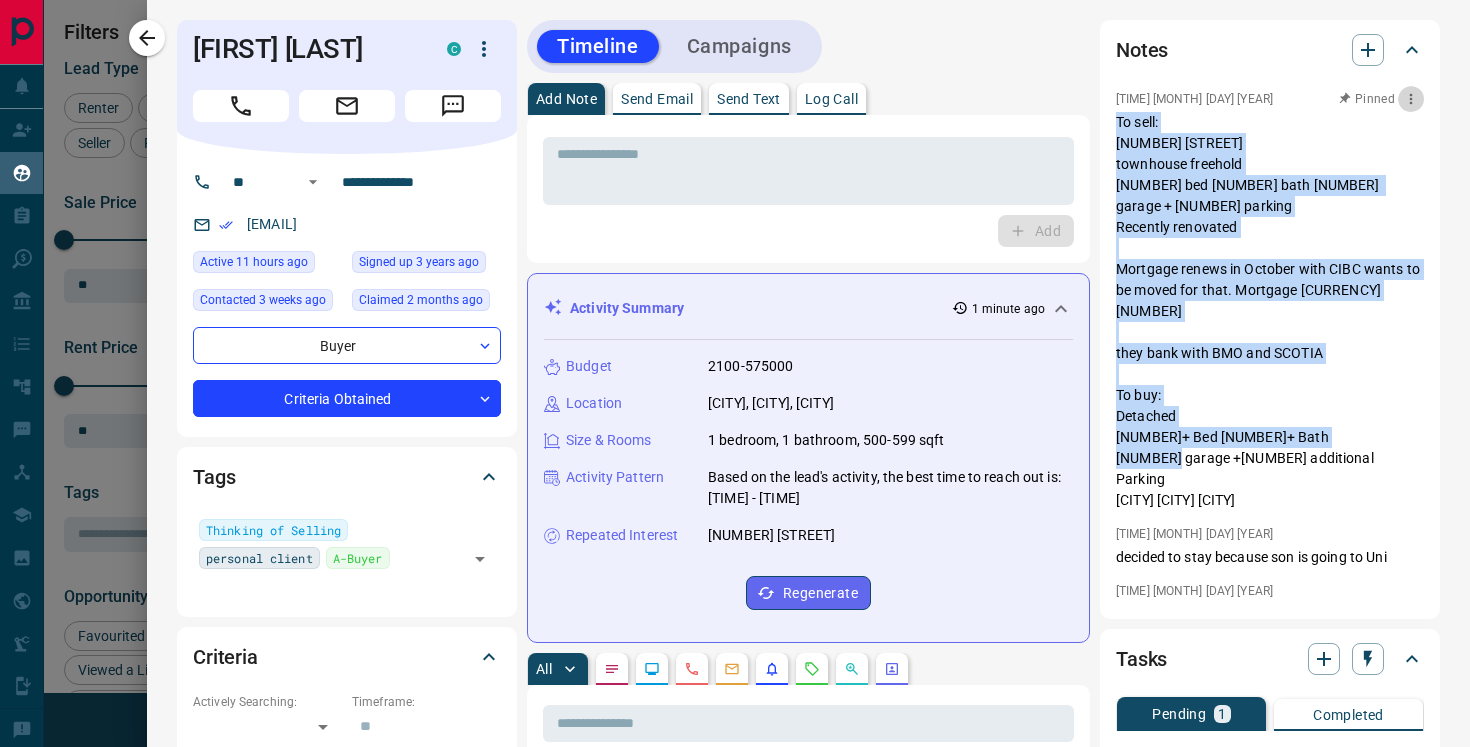 click 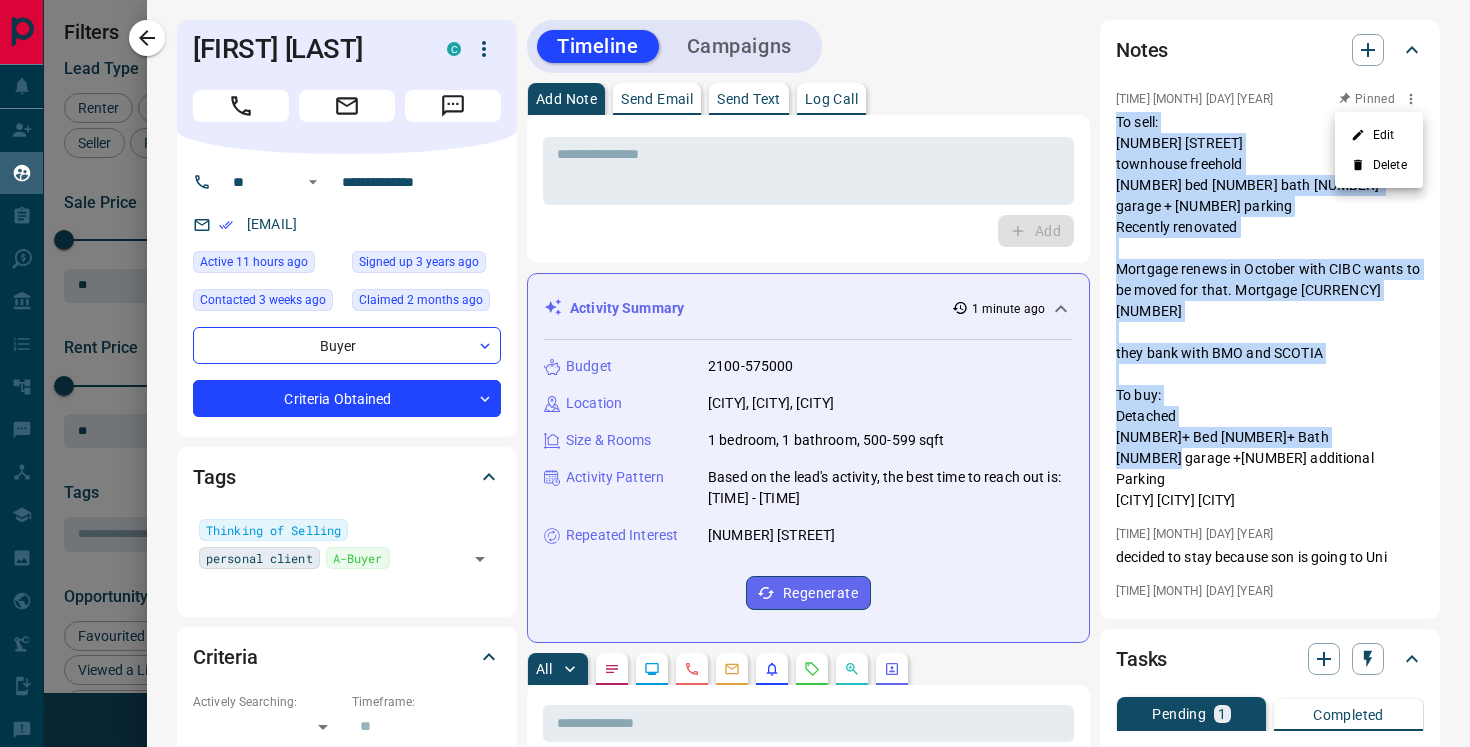 click on "Delete" at bounding box center [1379, 165] 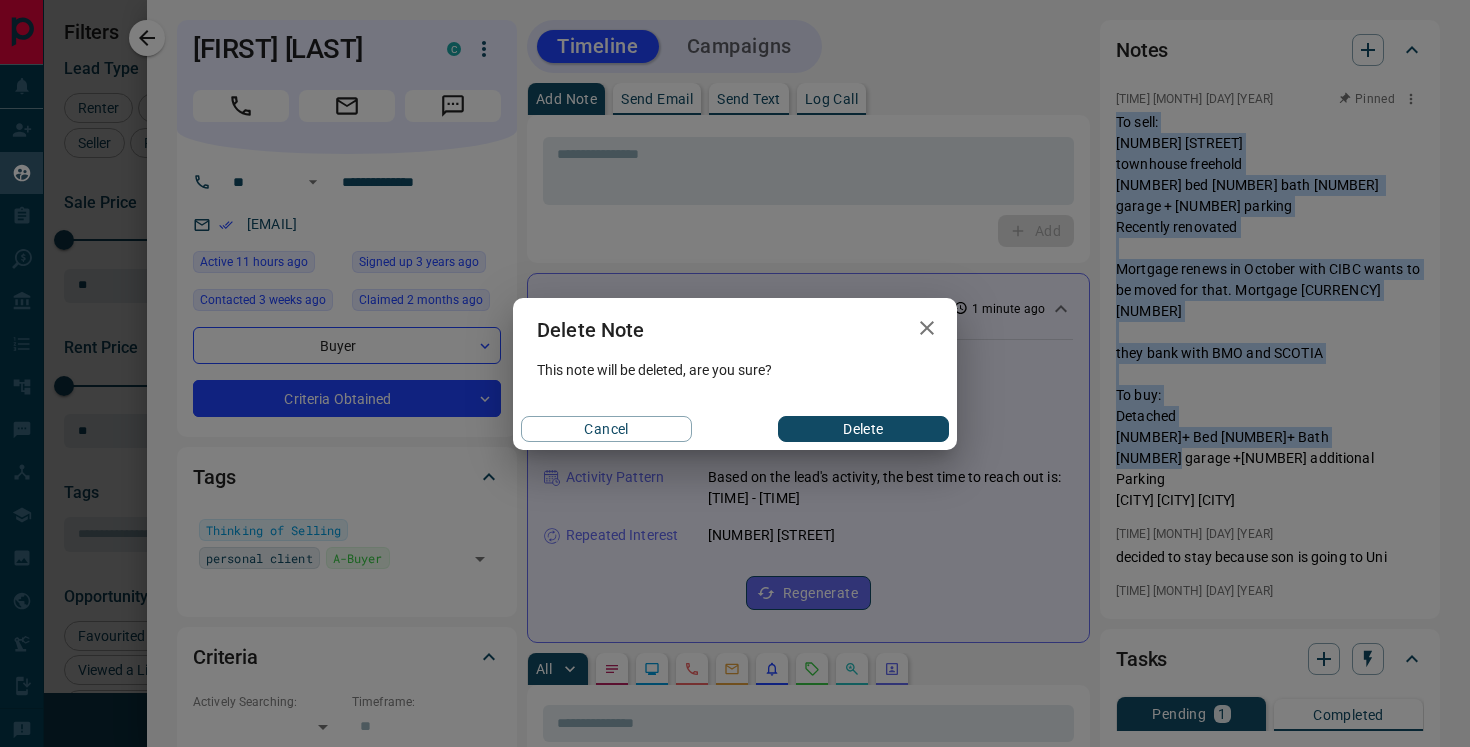 click on "Delete" at bounding box center [863, 429] 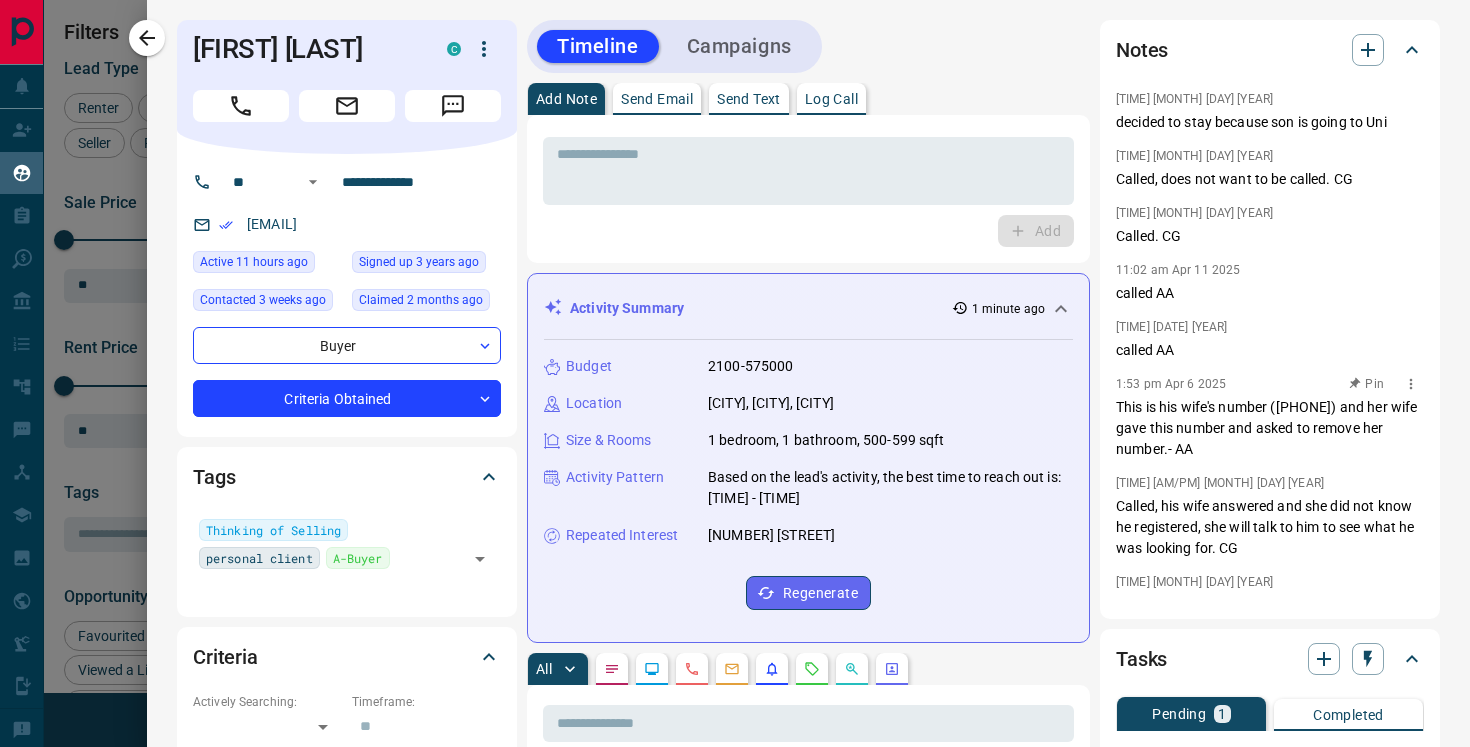 scroll, scrollTop: 10, scrollLeft: 0, axis: vertical 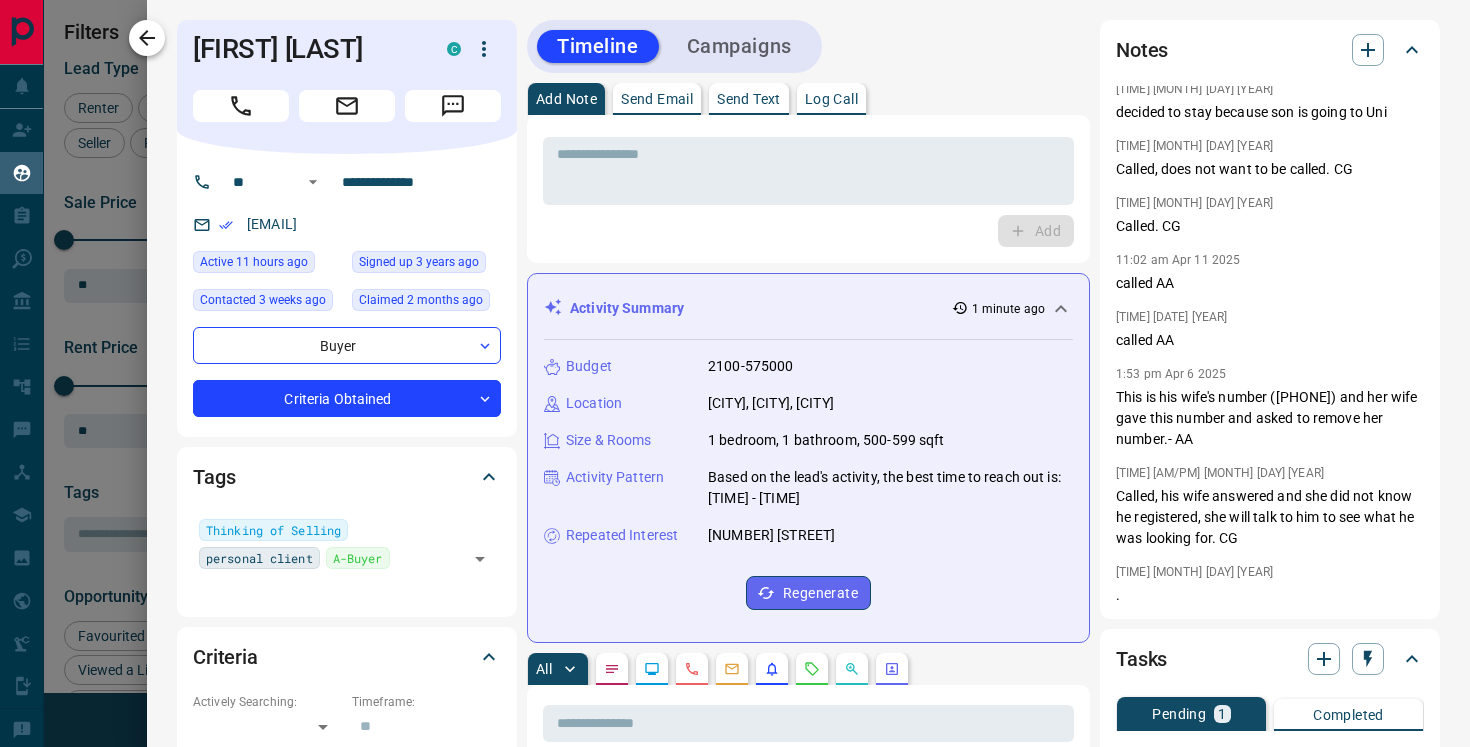 click 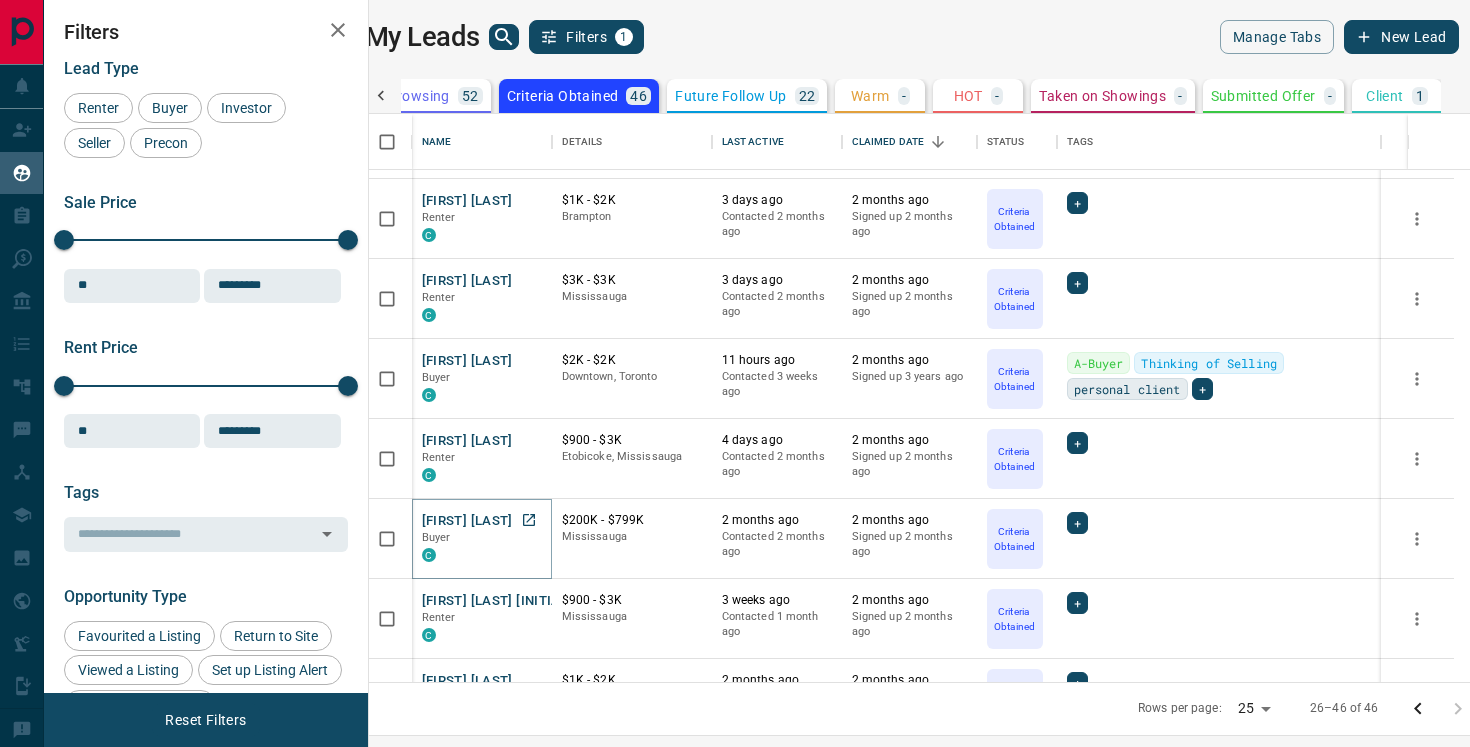 click on "[FIRST] [LAST]" at bounding box center [467, 521] 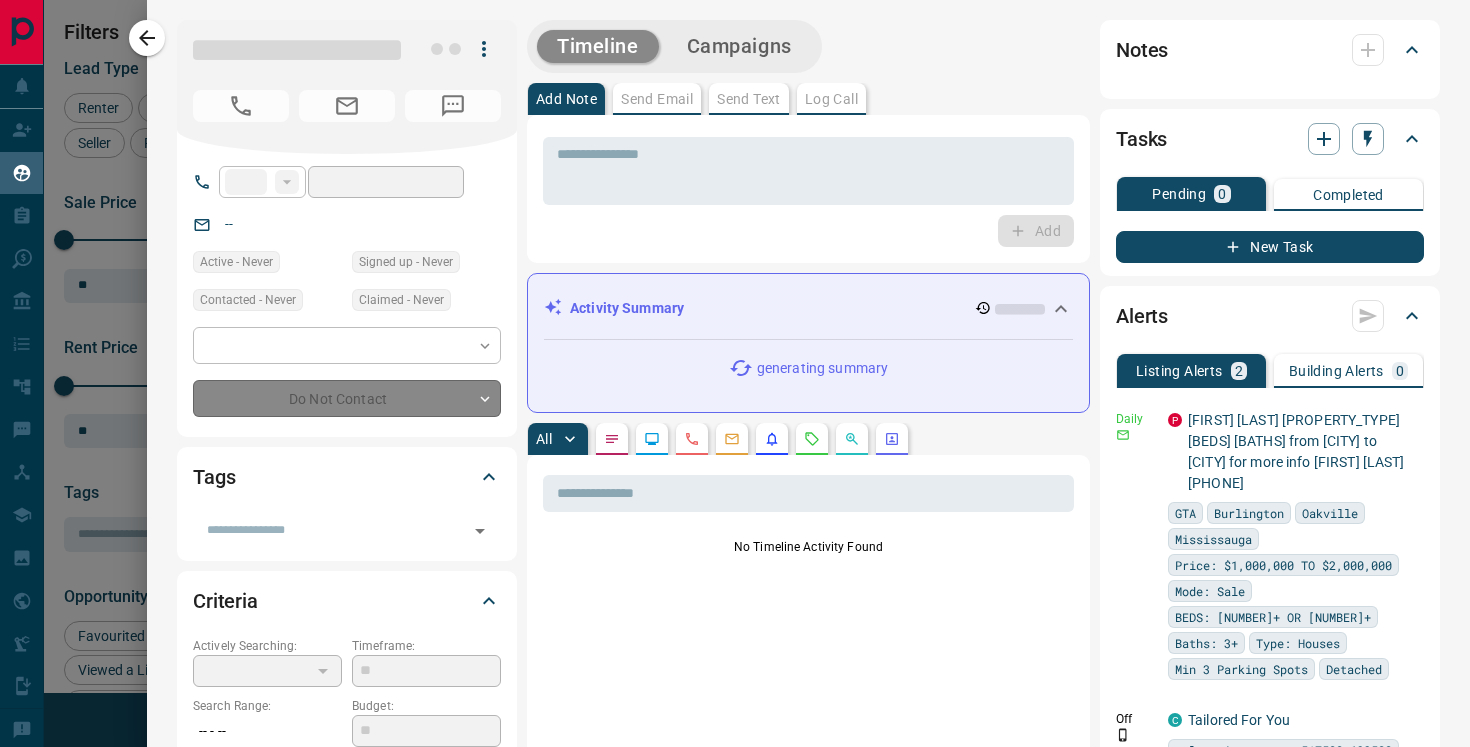 type on "**" 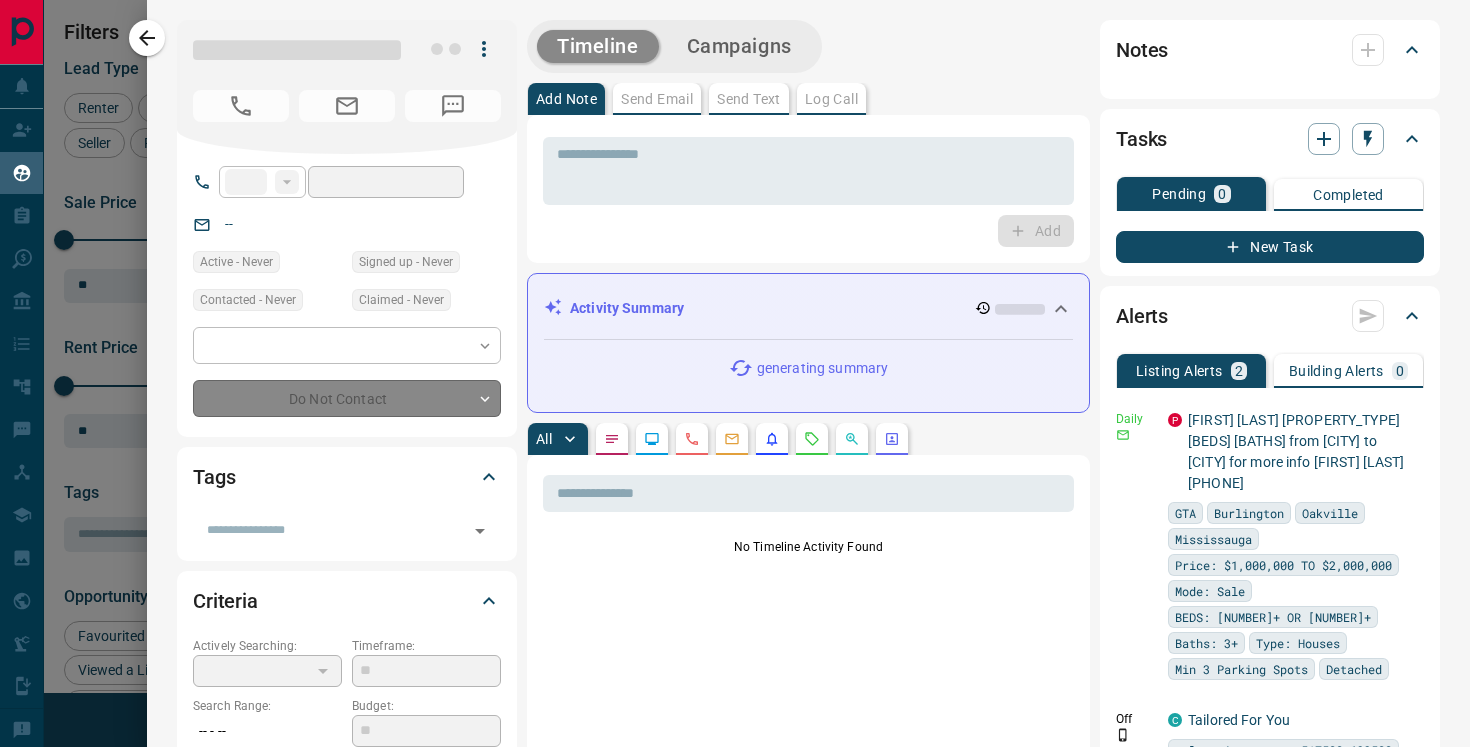 type on "**********" 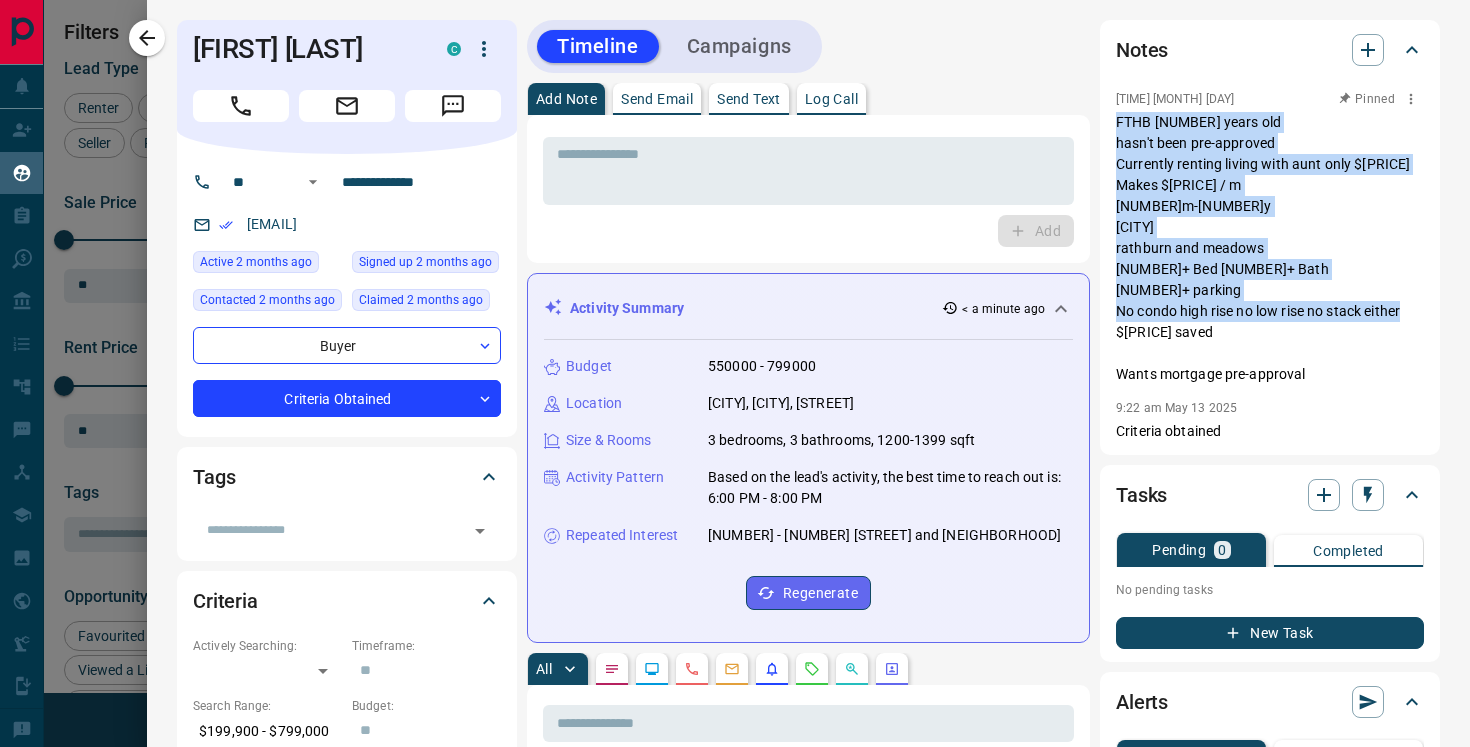 drag, startPoint x: 1117, startPoint y: 119, endPoint x: 1324, endPoint y: 378, distance: 331.55695 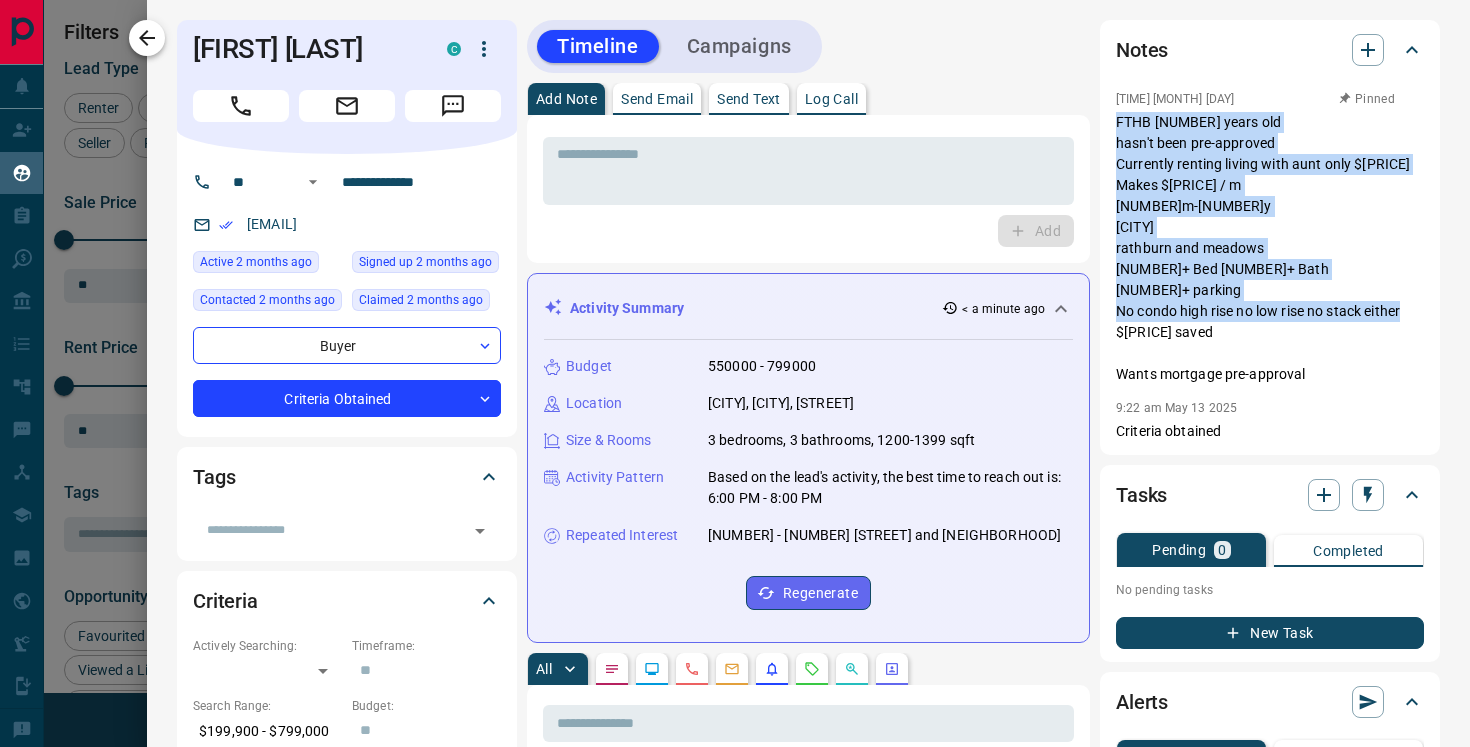 click 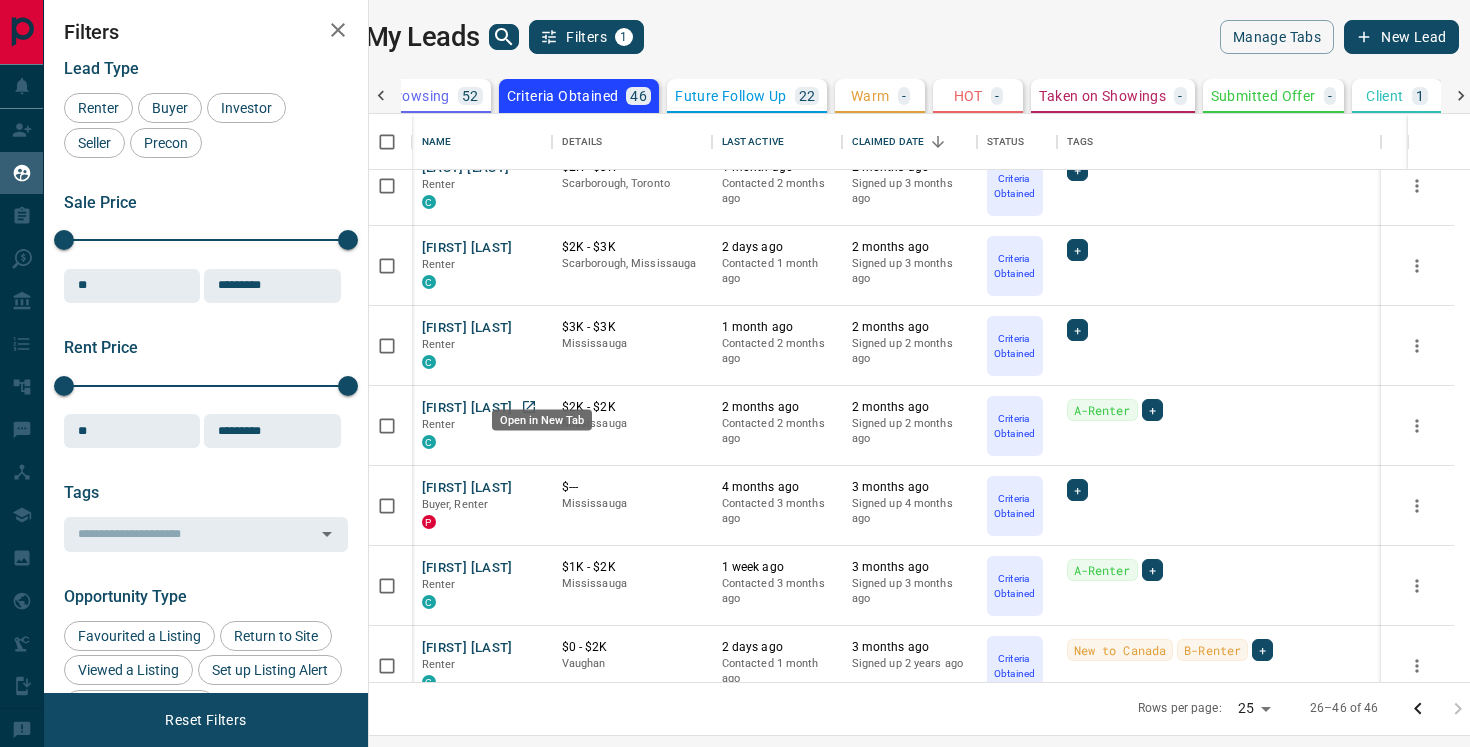 scroll, scrollTop: 1168, scrollLeft: 0, axis: vertical 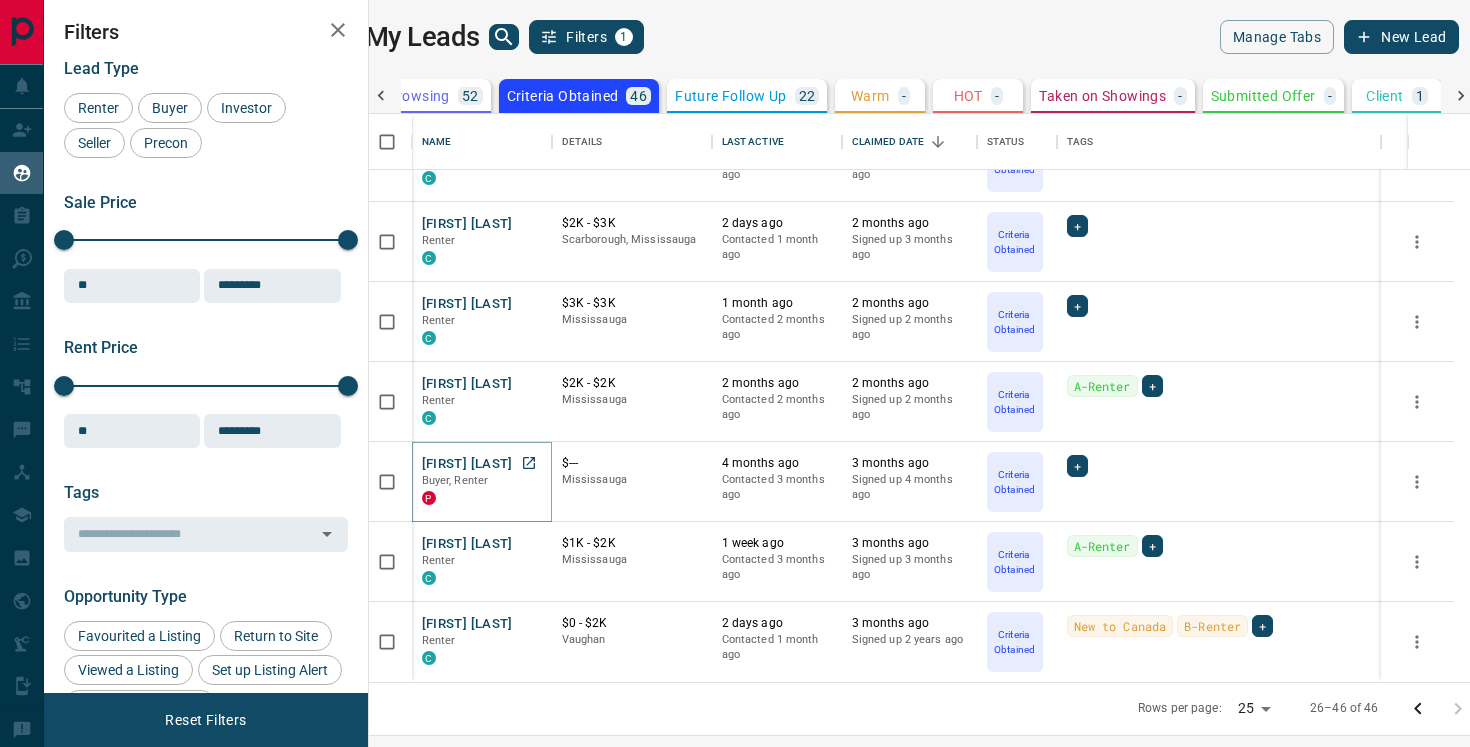 click on "[FIRST] [LAST]" at bounding box center (467, 464) 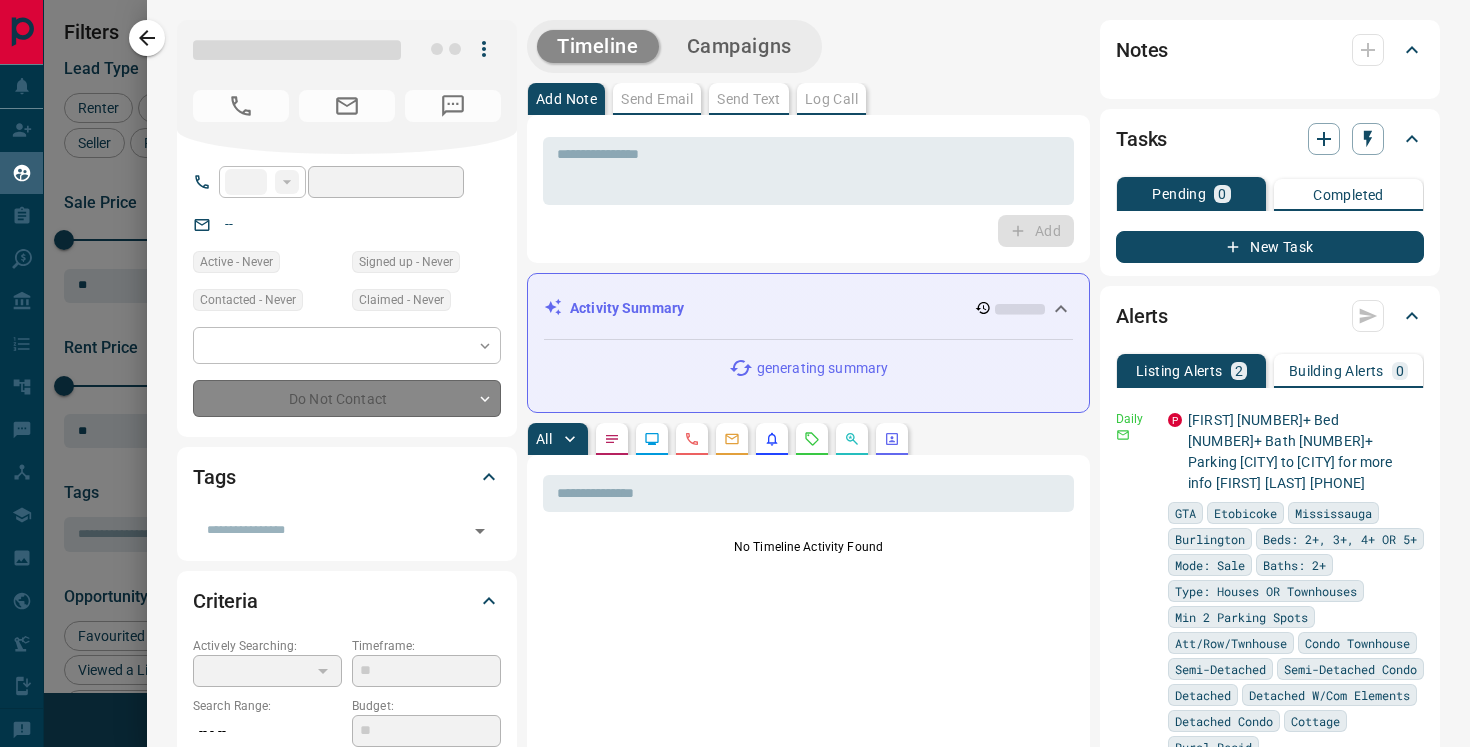 type on "**" 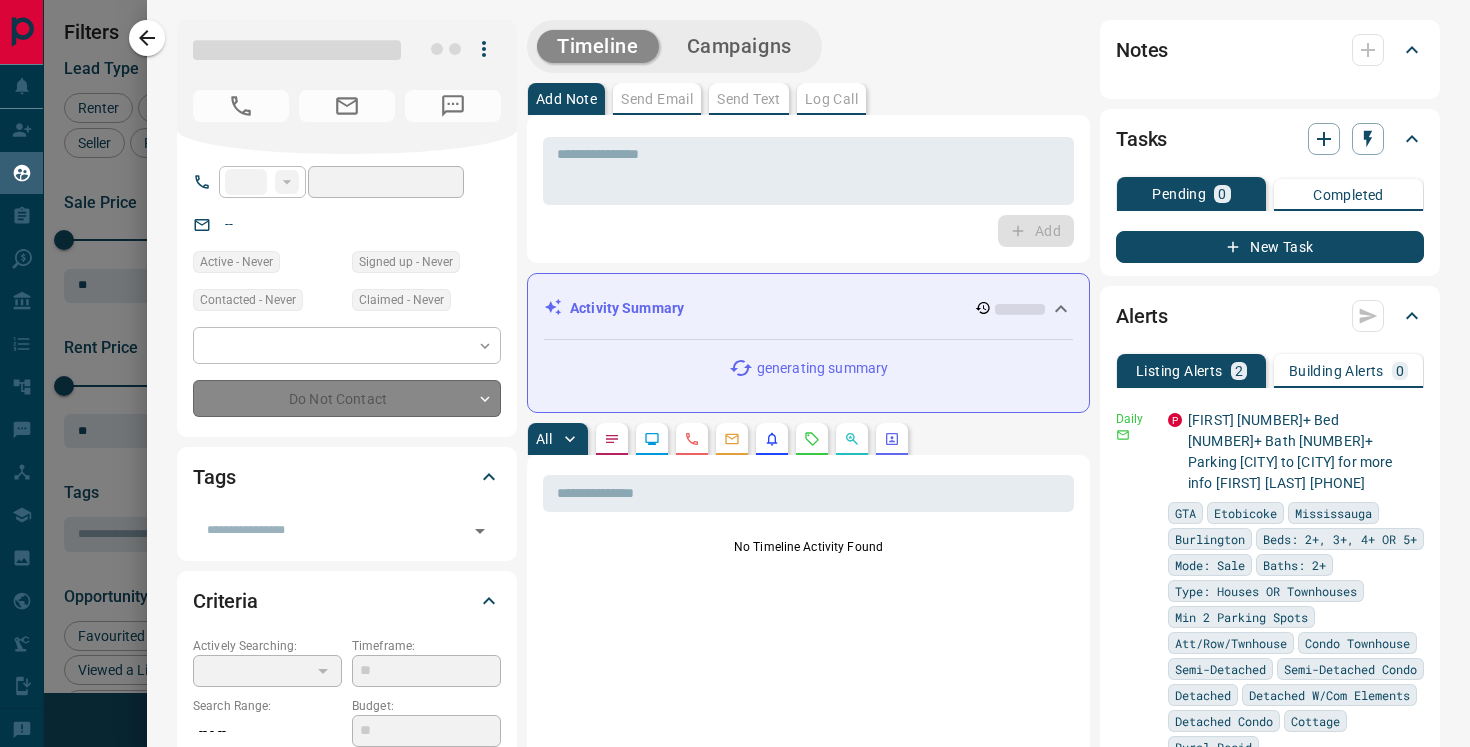 type on "**********" 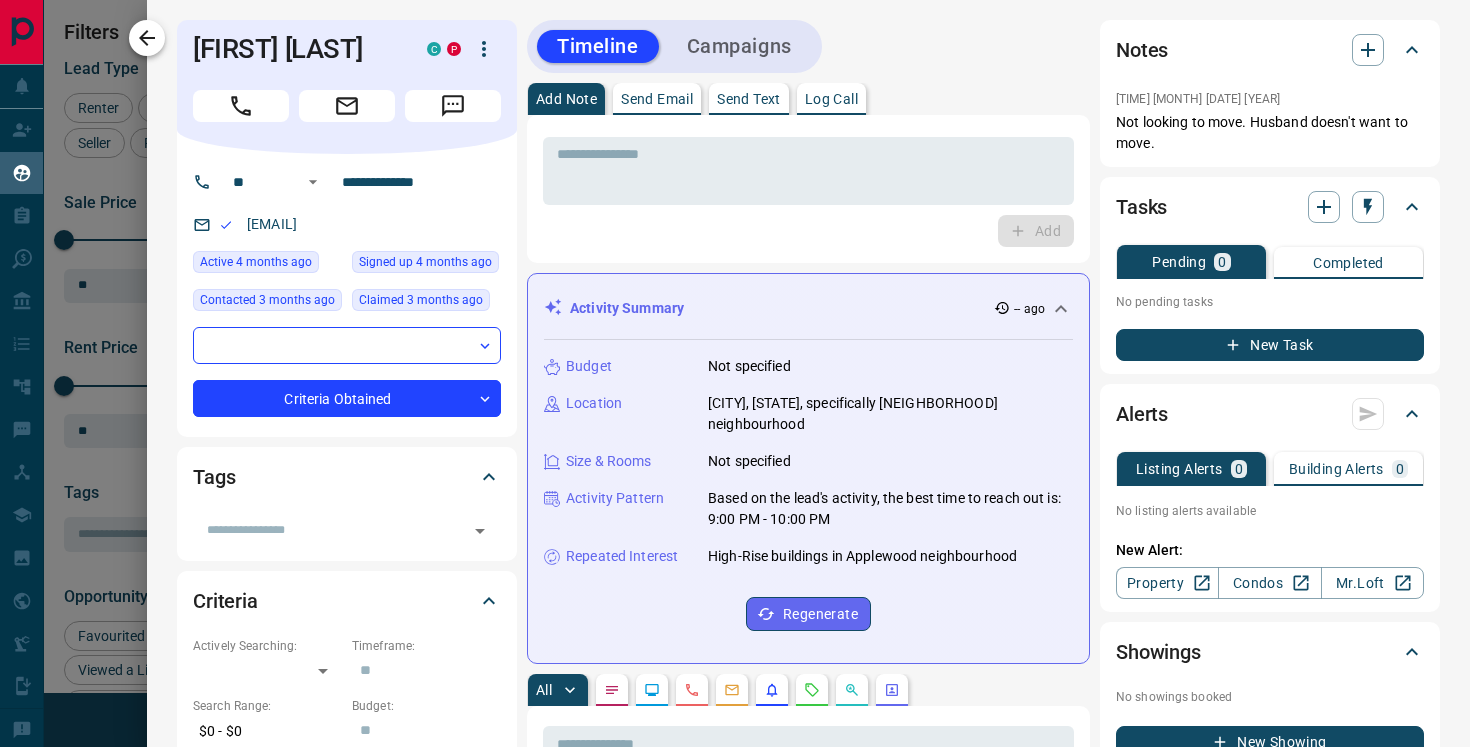 click 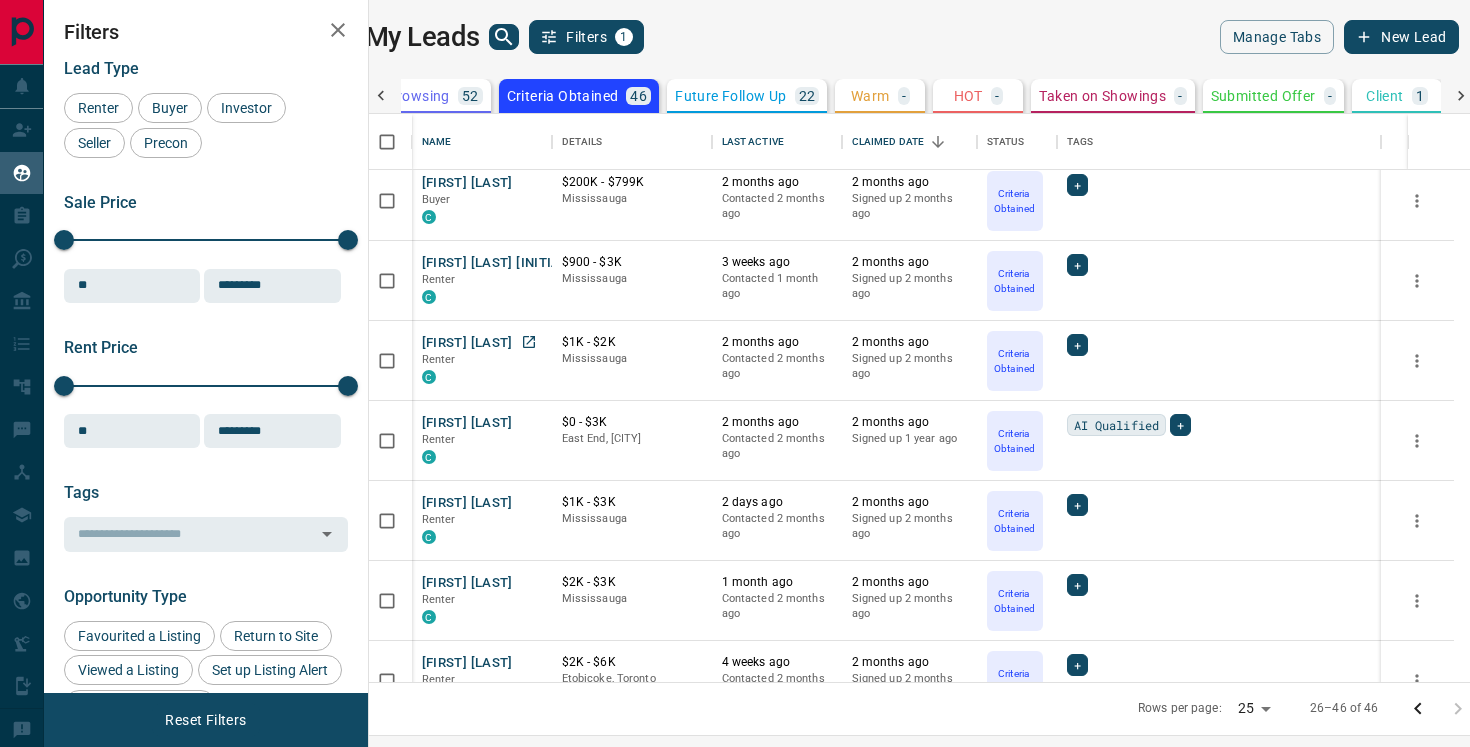 scroll, scrollTop: 0, scrollLeft: 0, axis: both 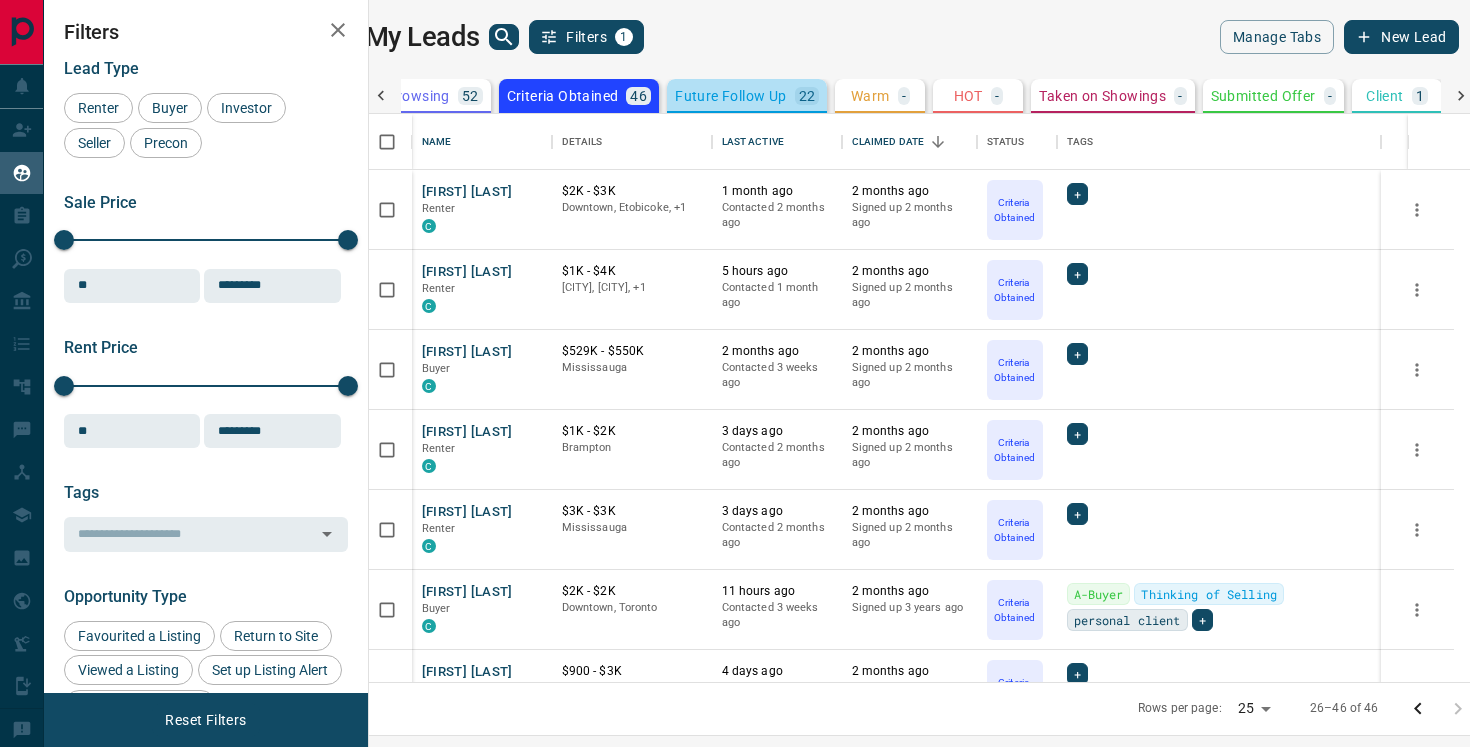 click on "Future Follow Up" at bounding box center (730, 96) 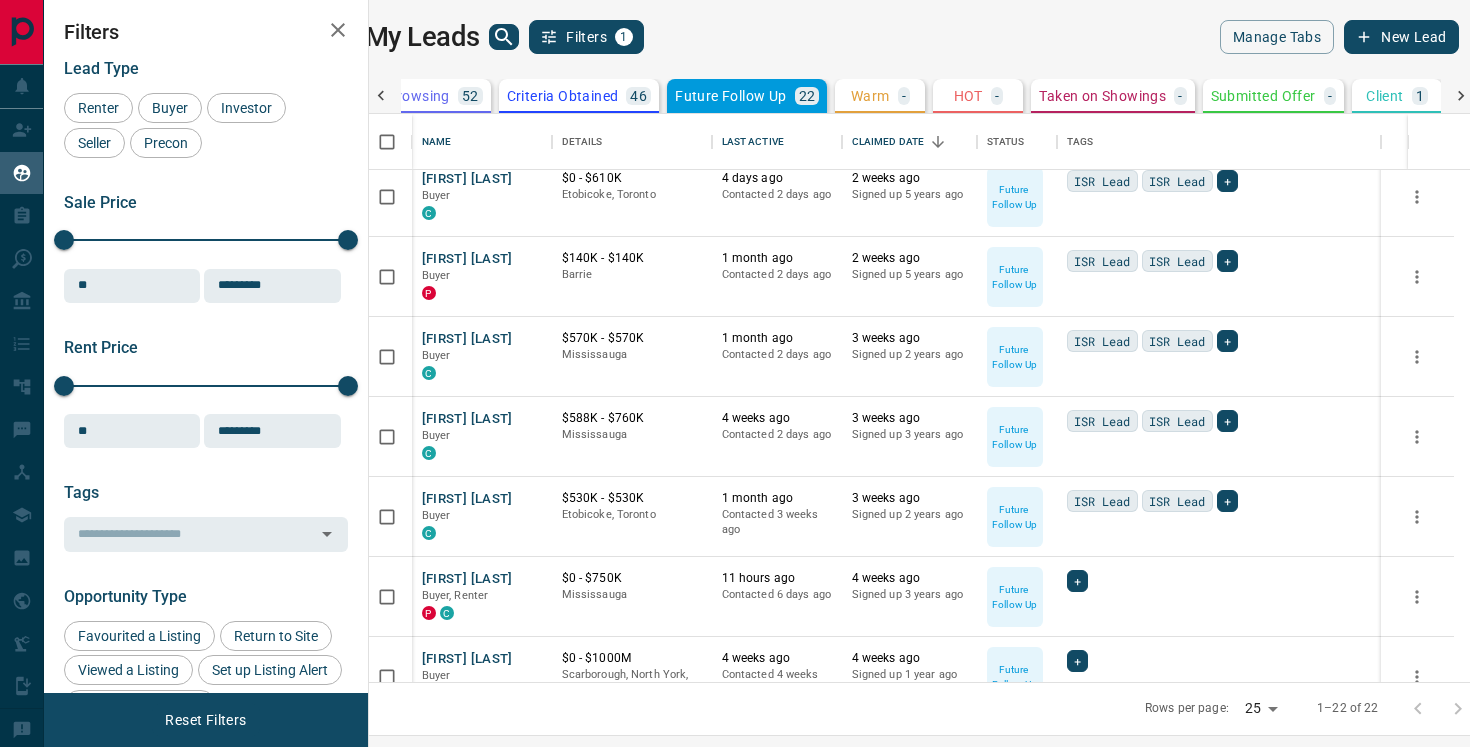 scroll, scrollTop: 0, scrollLeft: 0, axis: both 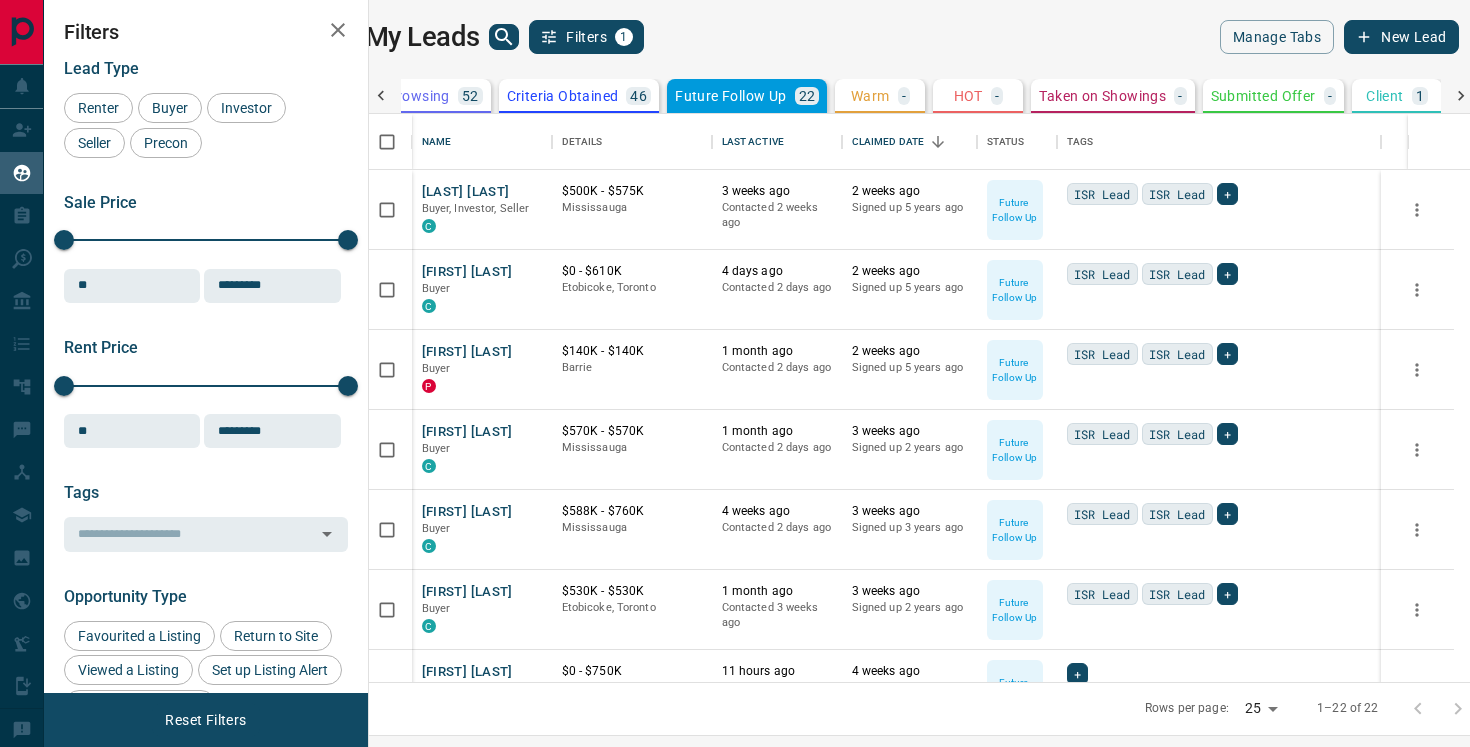 click on "Client" at bounding box center (1384, 96) 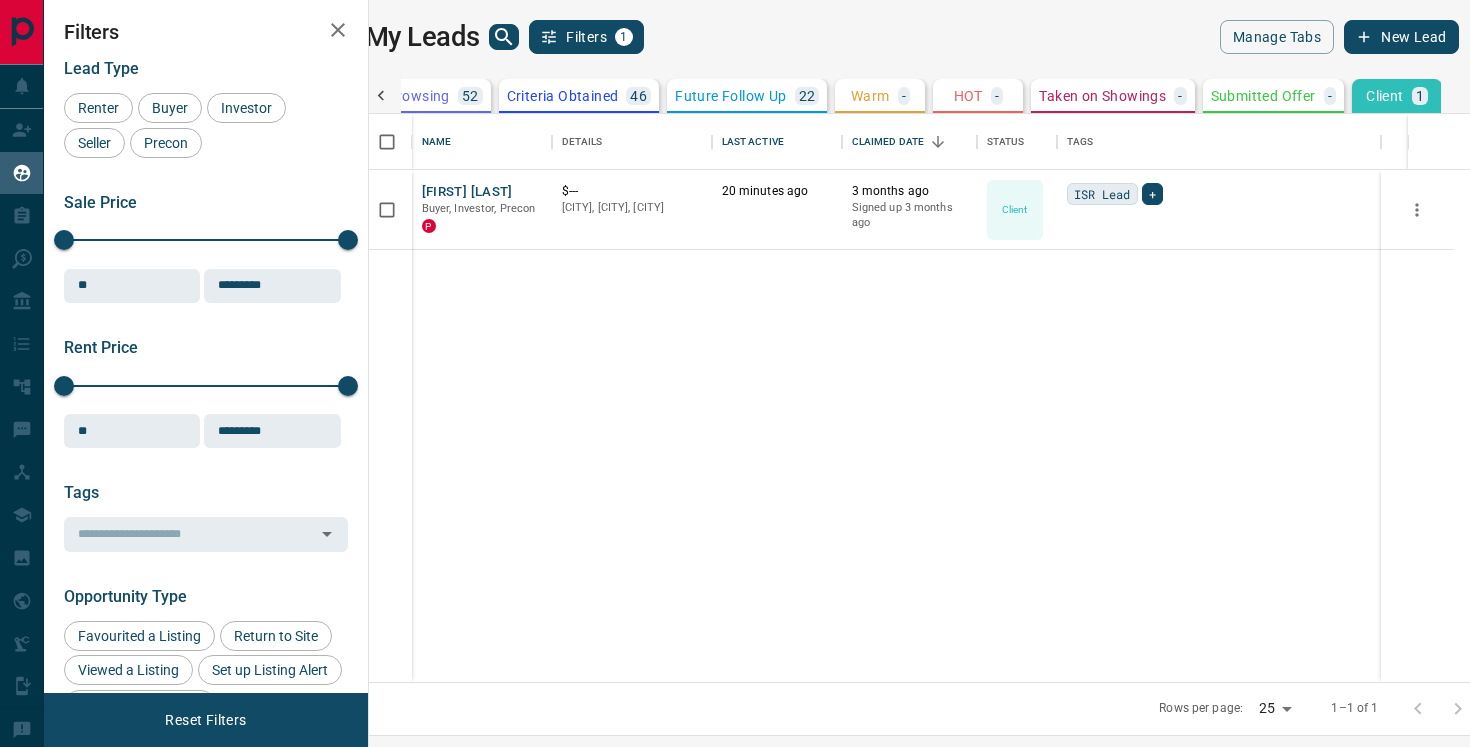 scroll, scrollTop: 0, scrollLeft: 278, axis: horizontal 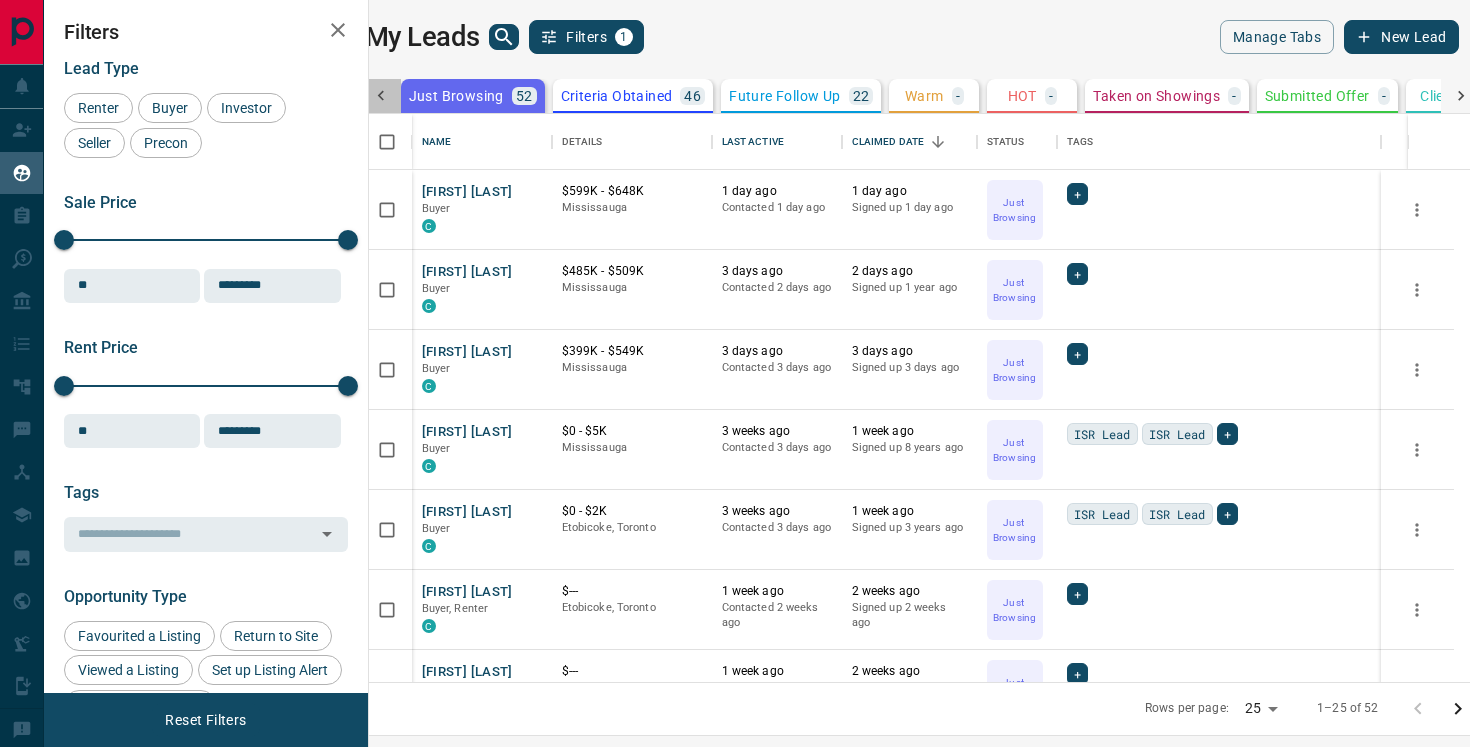 click 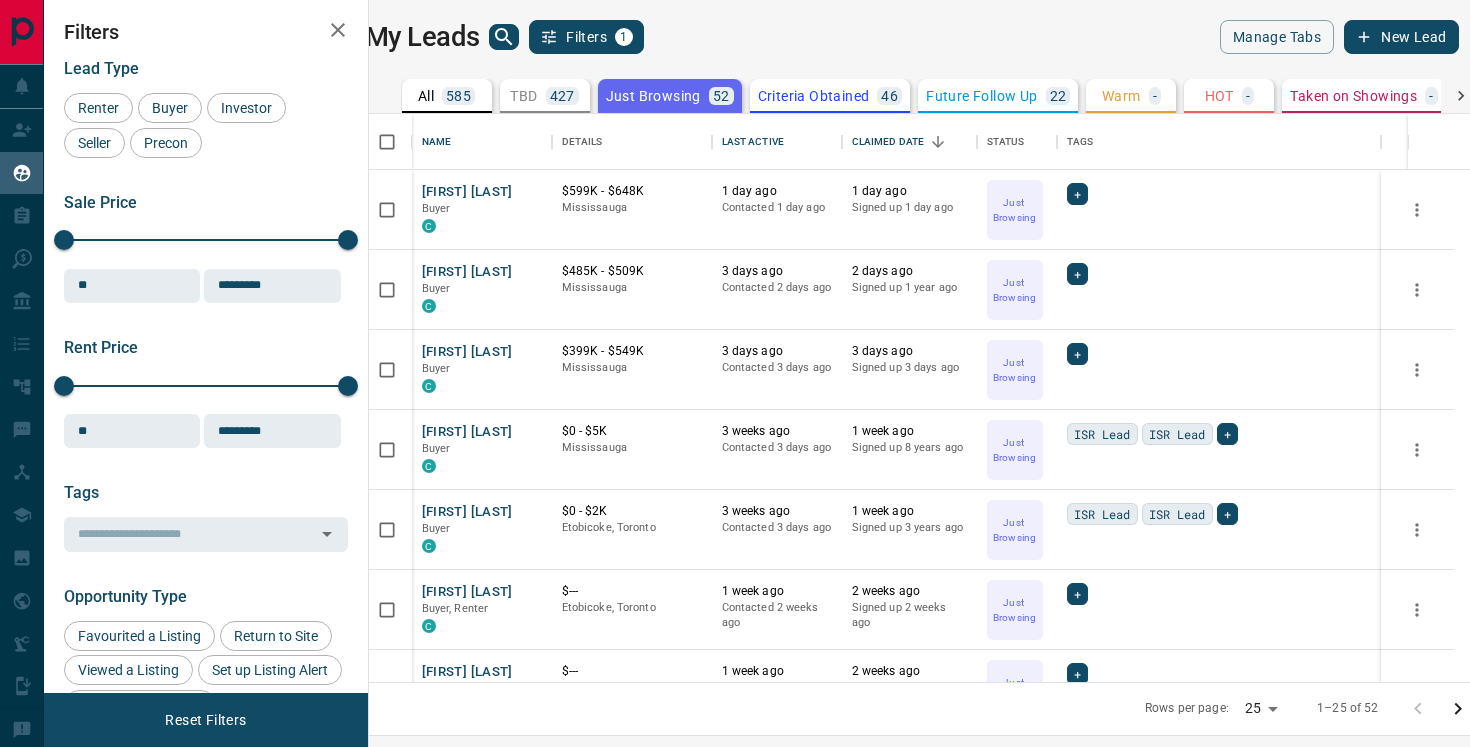 click on "427" at bounding box center (562, 96) 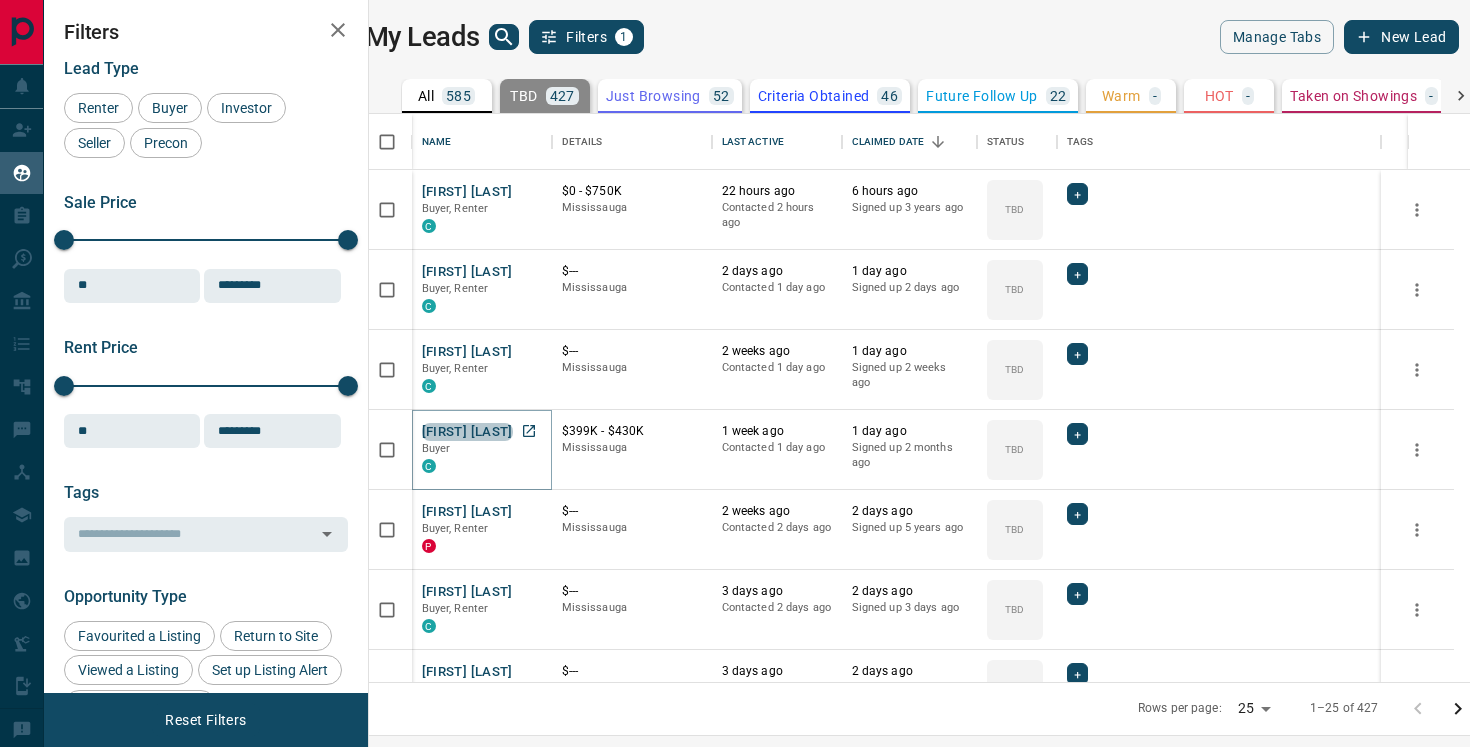 click on "[FIRST] [LAST]" at bounding box center [467, 432] 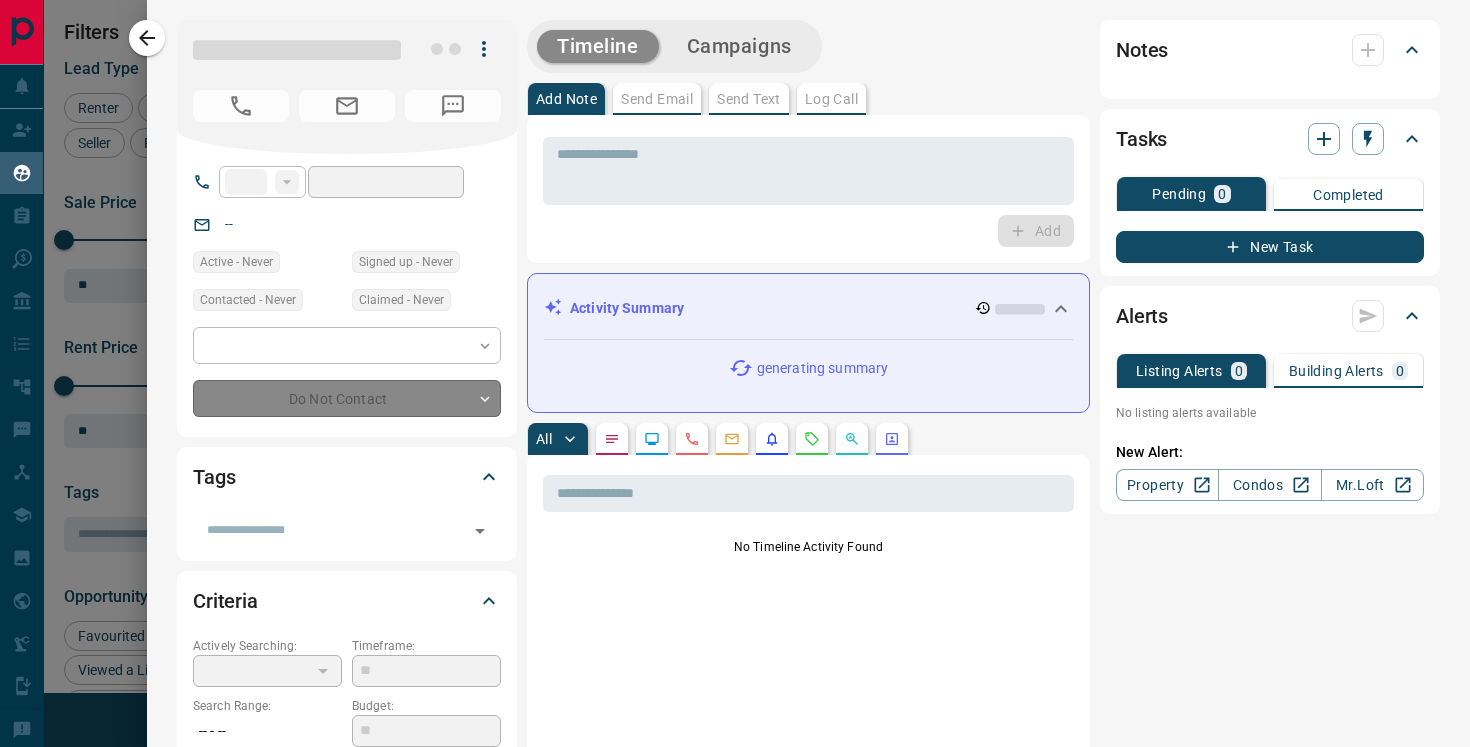 type on "**" 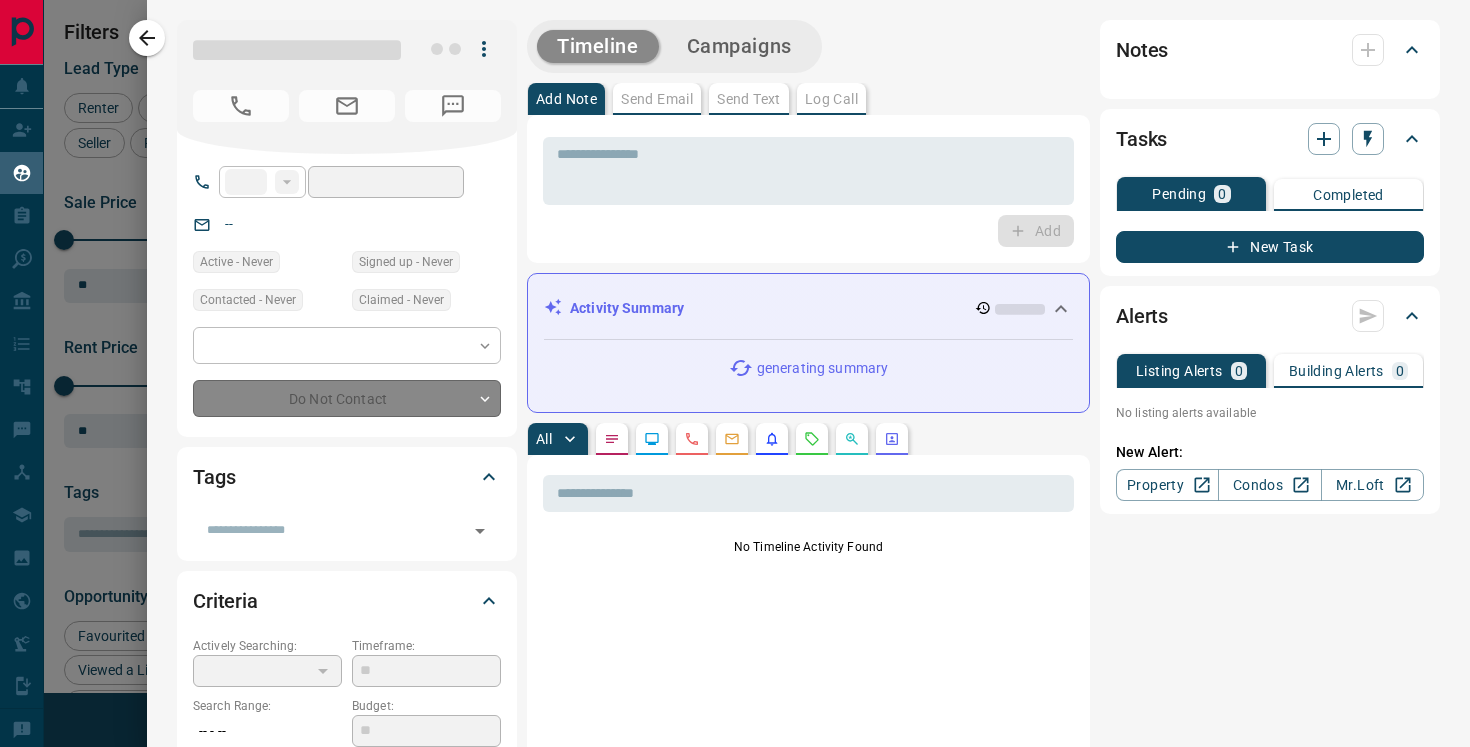 type on "**********" 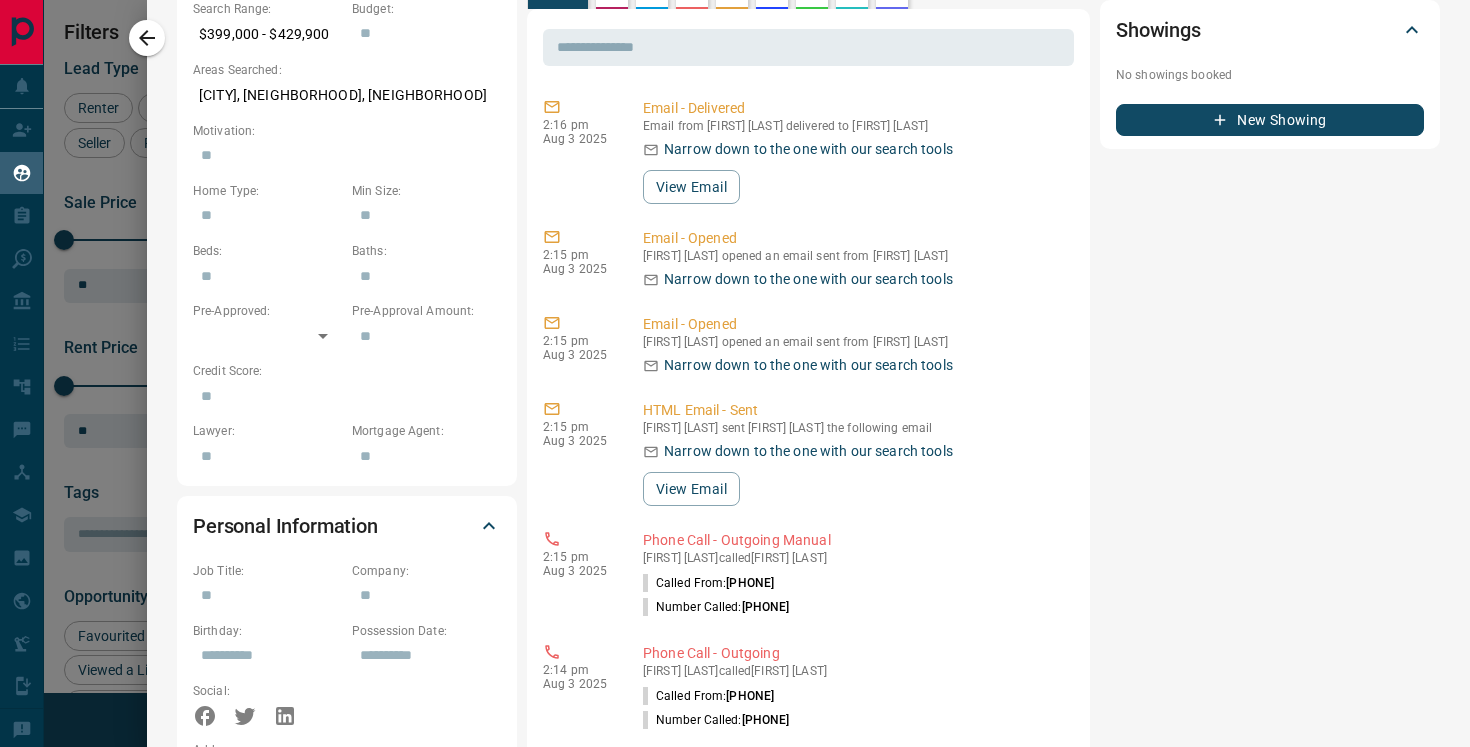 scroll, scrollTop: 0, scrollLeft: 0, axis: both 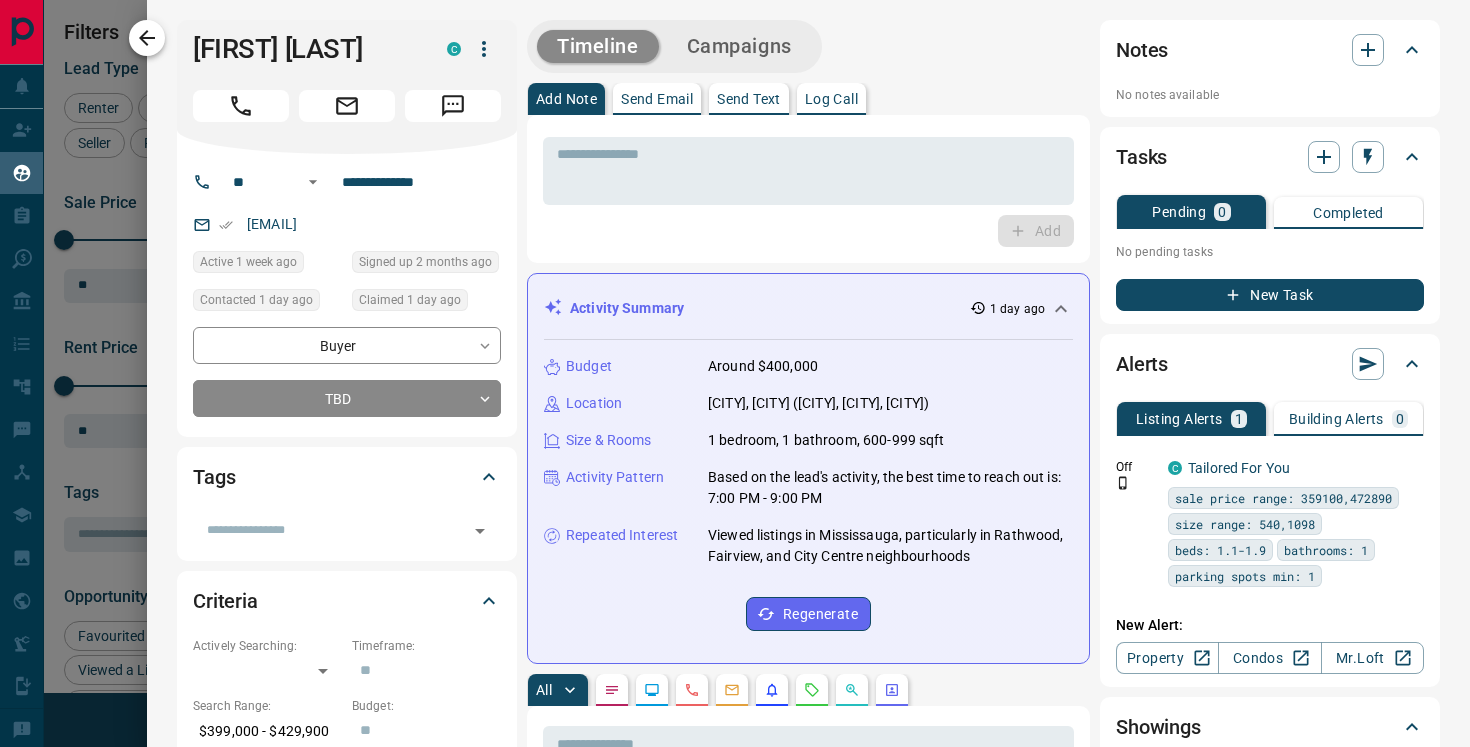 click 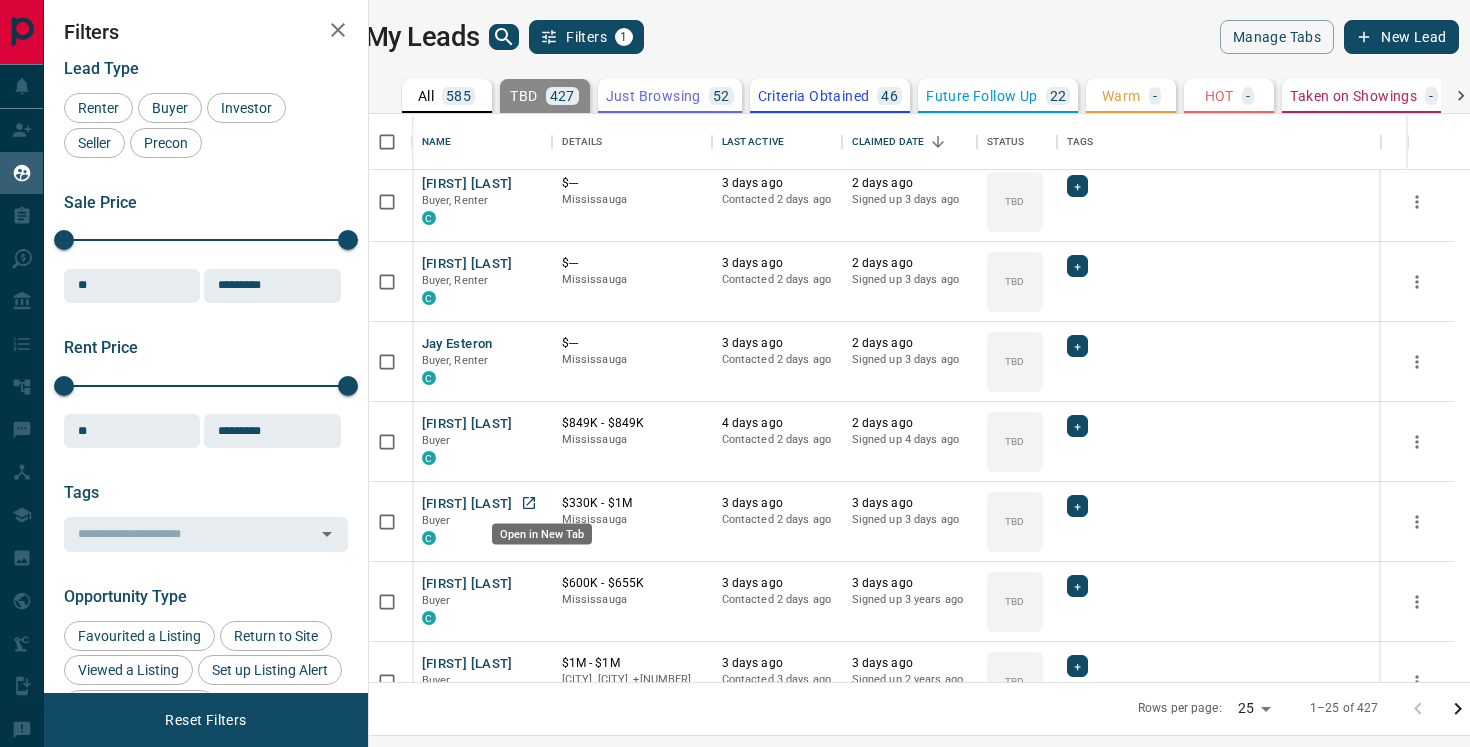 scroll, scrollTop: 418, scrollLeft: 0, axis: vertical 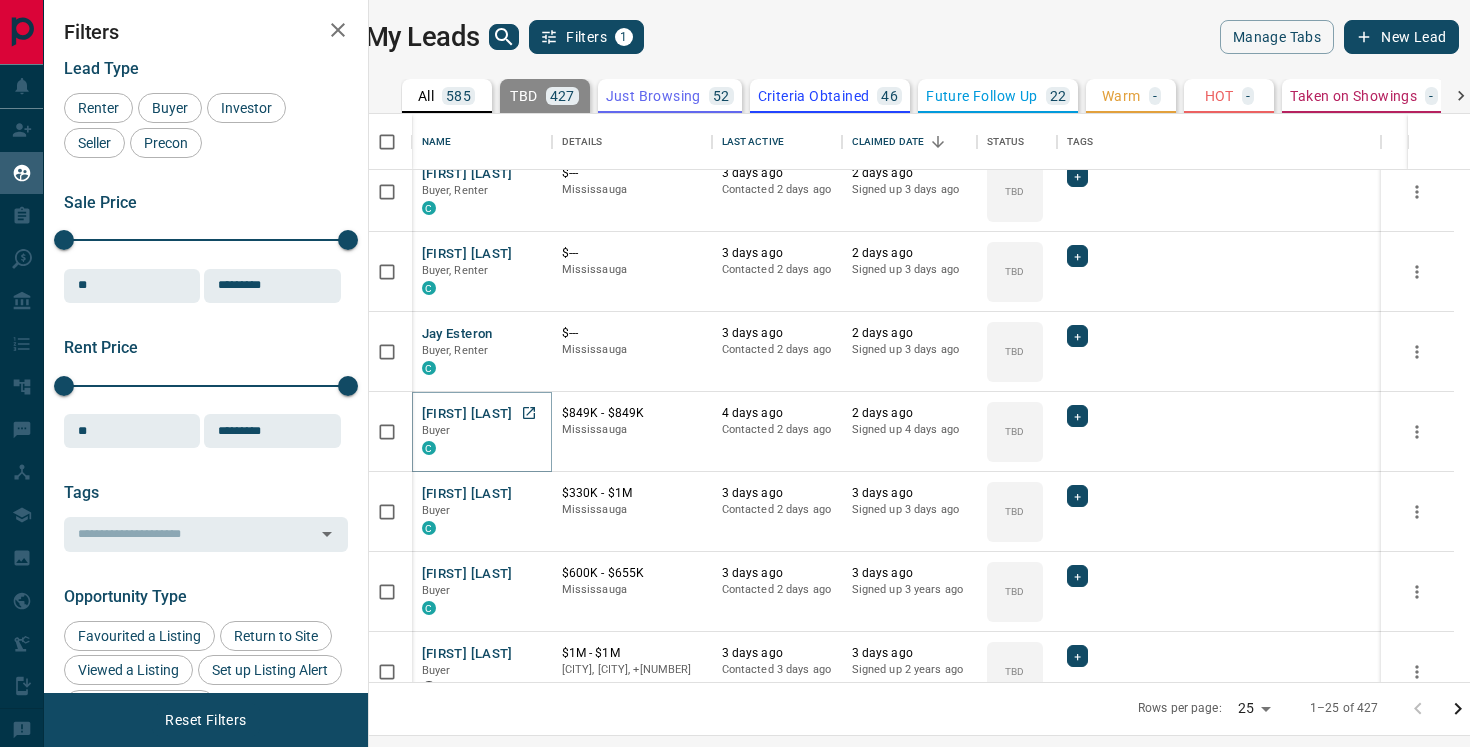 click on "[FIRST] [LAST]" at bounding box center [467, 414] 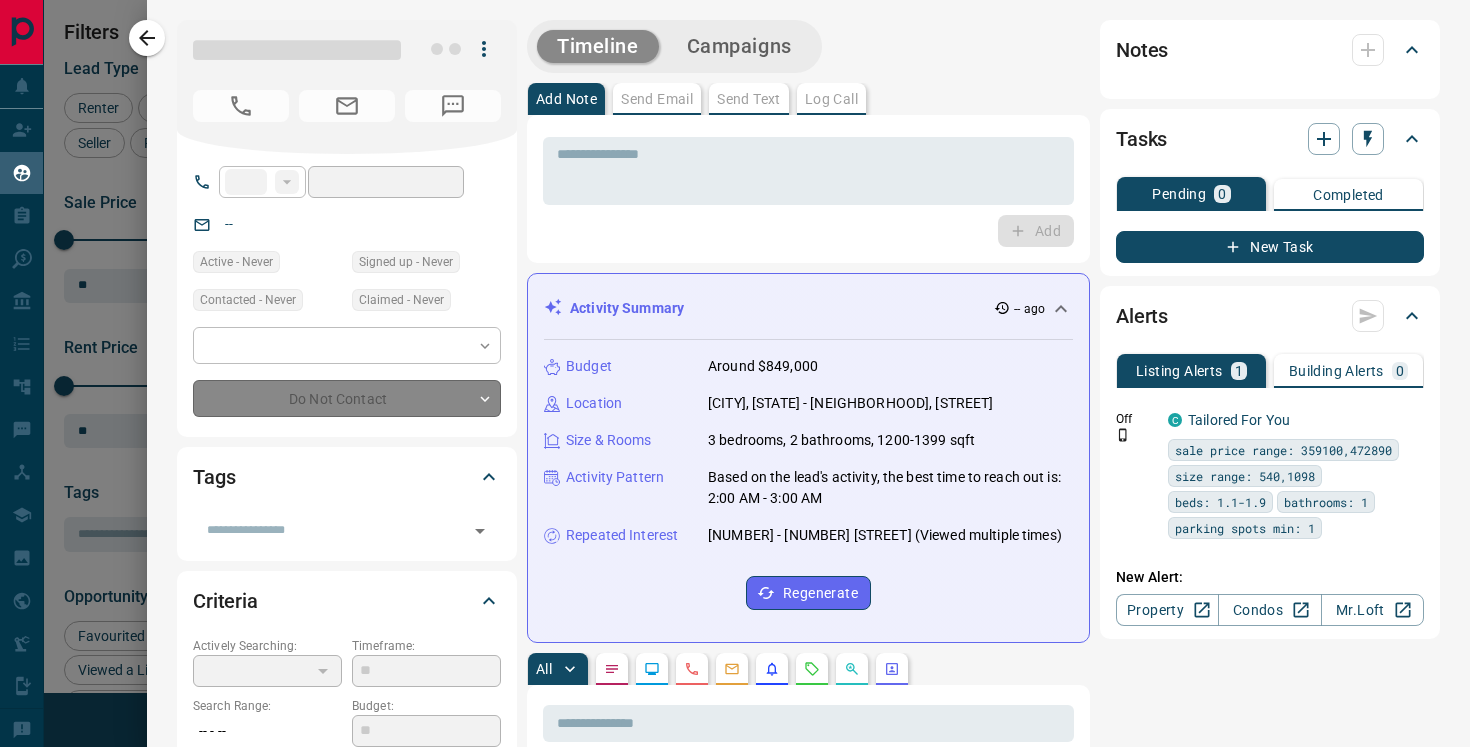 type on "**" 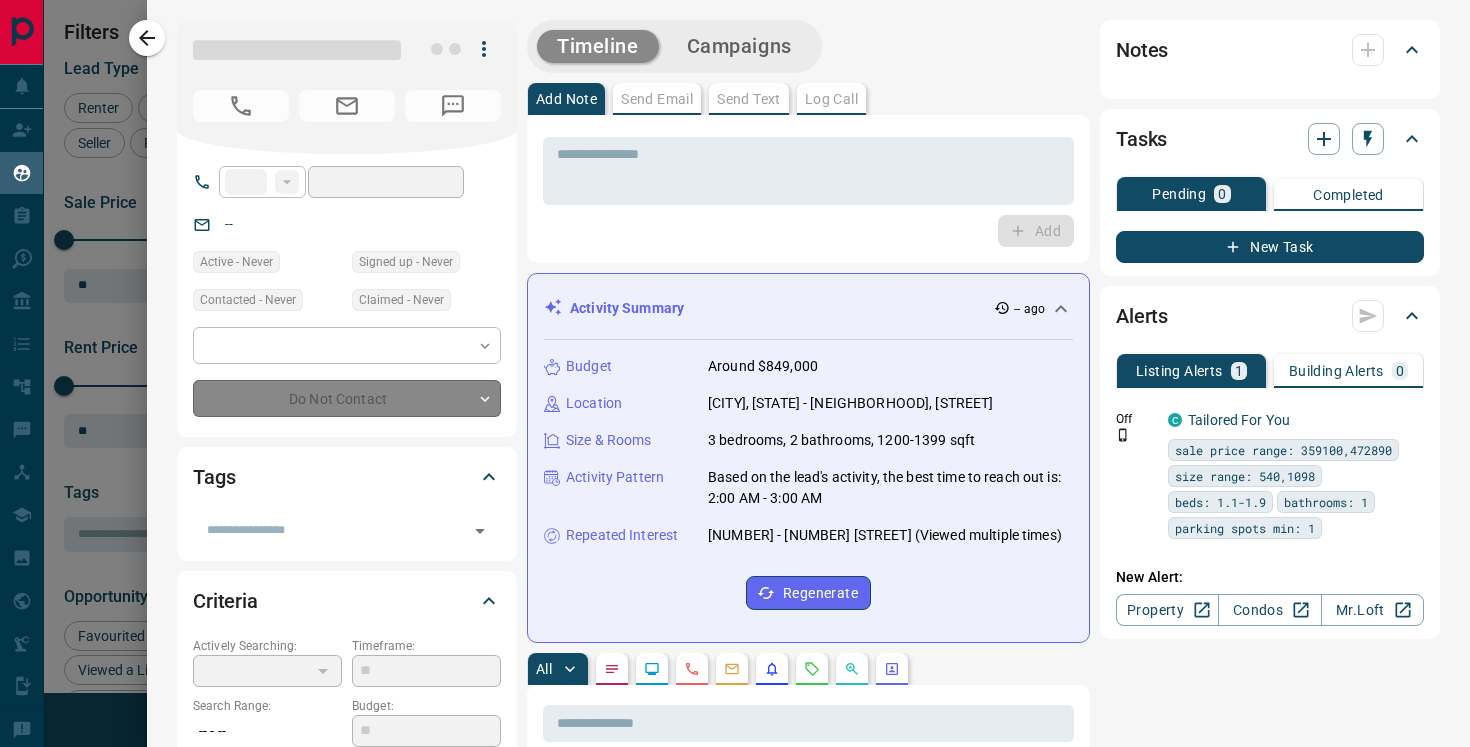 type on "**********" 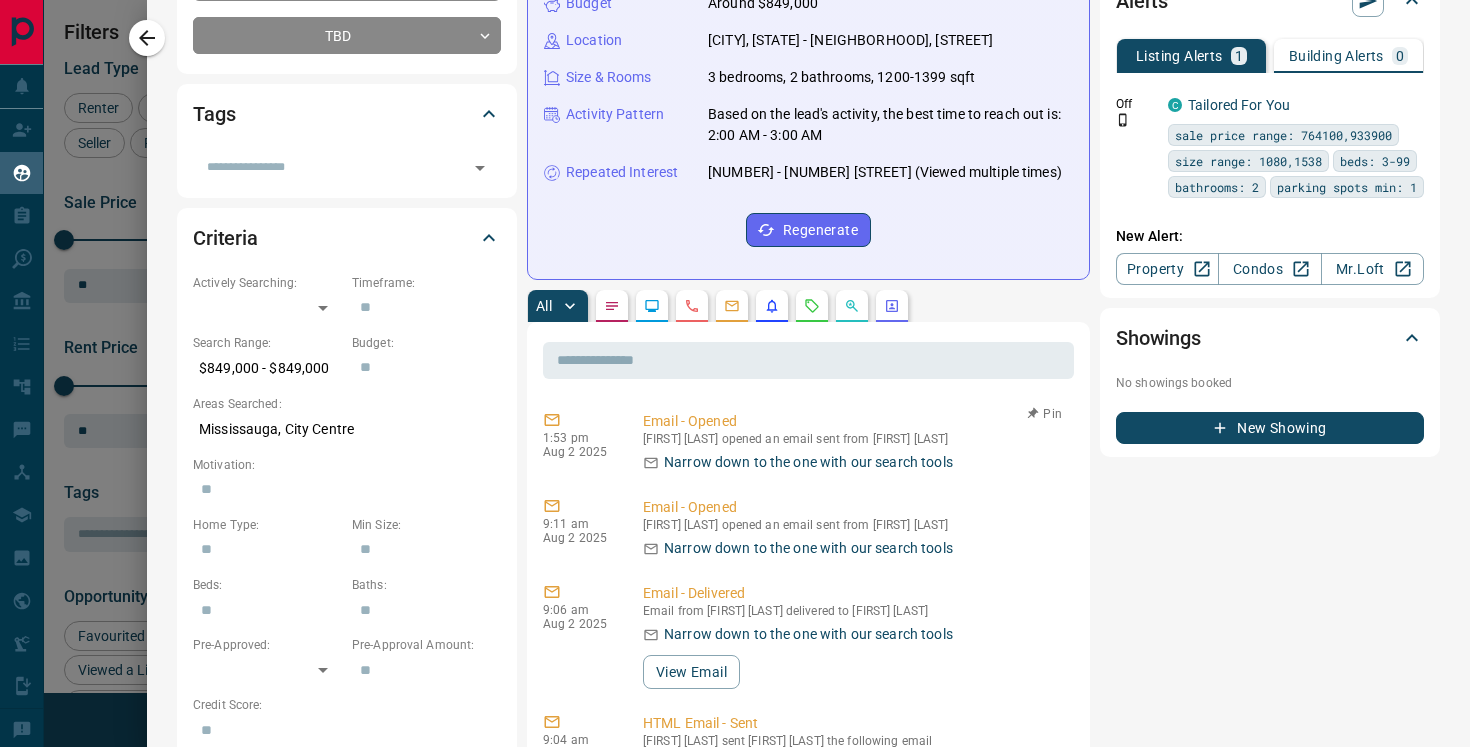 scroll, scrollTop: 0, scrollLeft: 0, axis: both 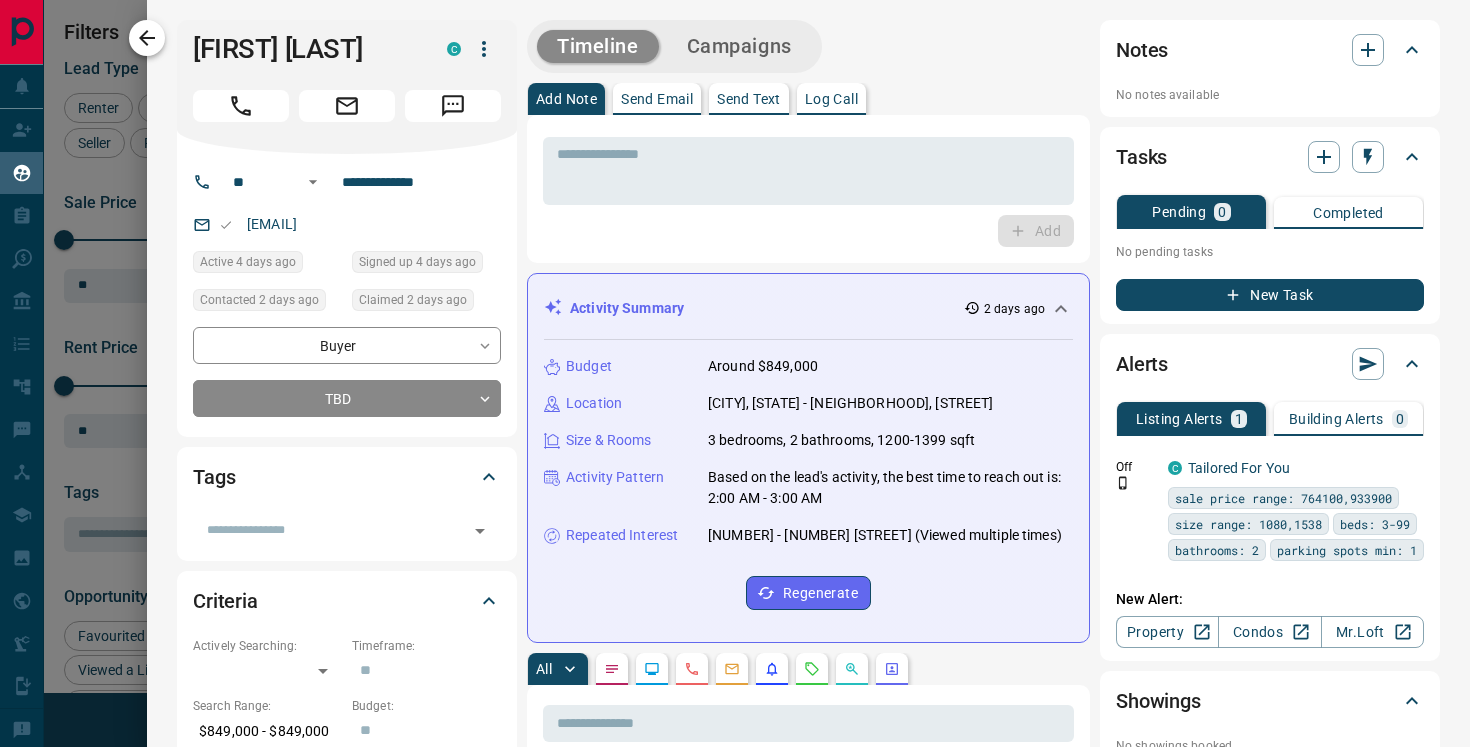 click 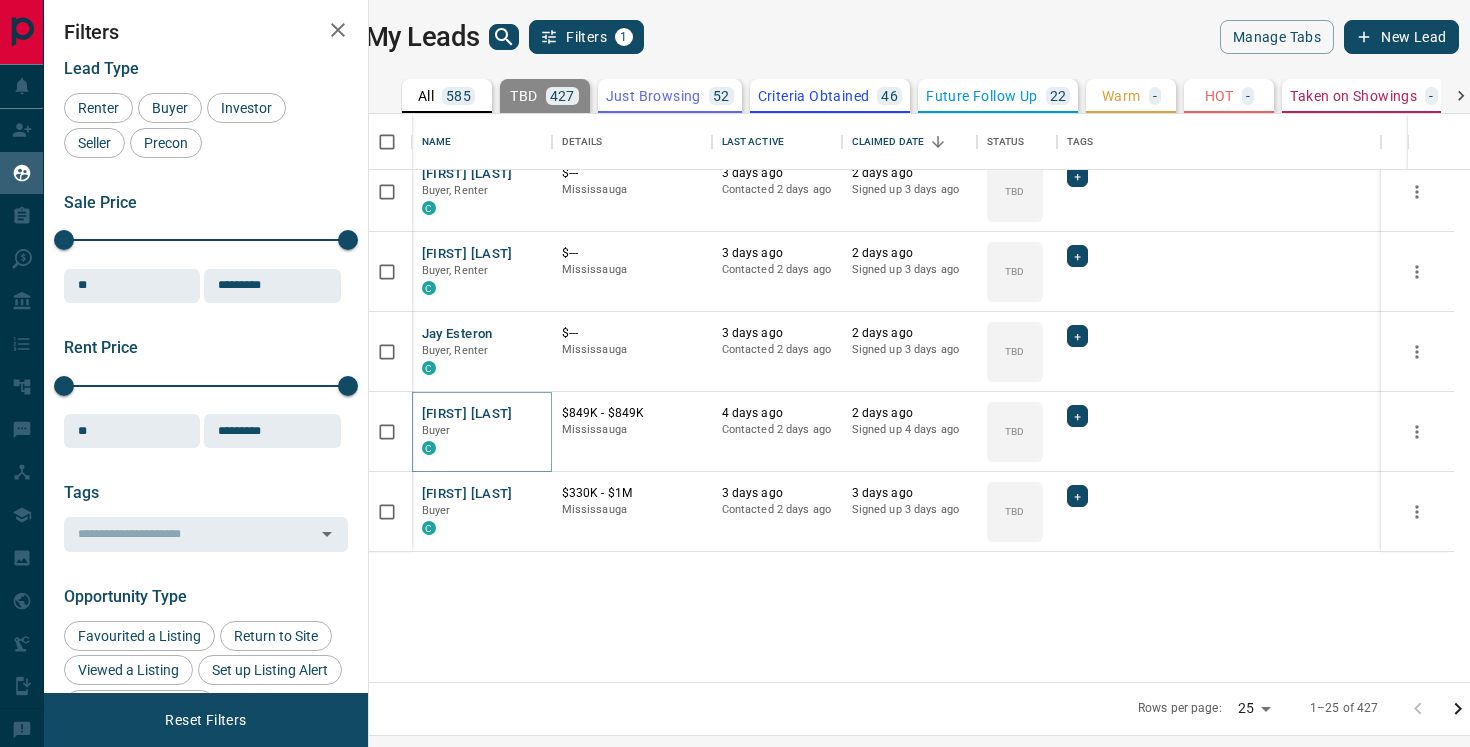scroll, scrollTop: 0, scrollLeft: 0, axis: both 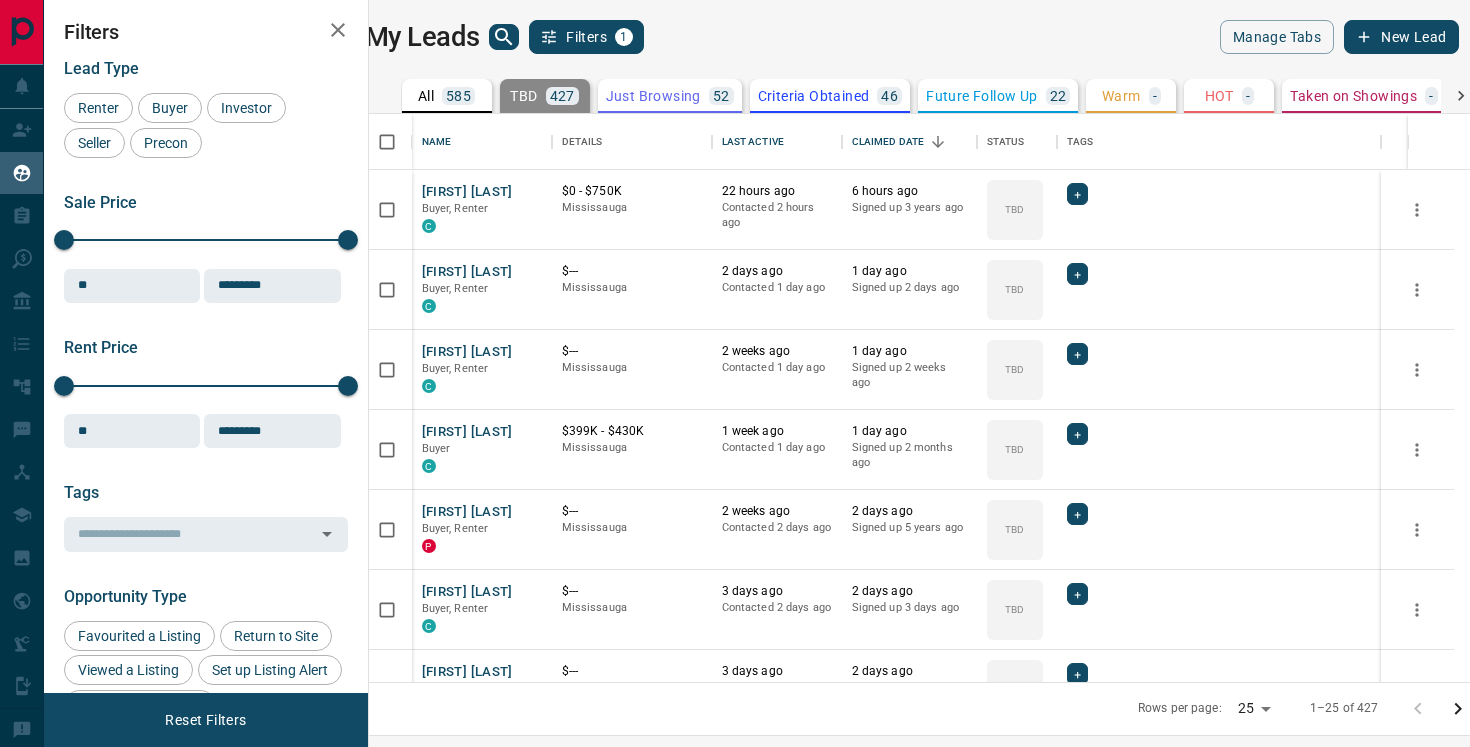 click on "My Leads Filters [NUMBER] Manage Tabs New Lead All [NUMBER] TBD [NUMBER] Do Not Contact - Not Responsive [NUMBER] Bogus [NUMBER] Just Browsing [NUMBER] Criteria Obtained [NUMBER] Future Follow Up [NUMBER] Warm - HOT - Taken on Showings - Submitted Offer - Client [NUMBER] Details Last Active Claimed Date Status Tags [FIRST] [LAST] Buyer, Renter C [PRICE] [CITY] [NUMBER] hours ago Contacted [NUMBER] hours ago [NUMBER] hours ago Signed up [NUMBER] years ago TBD + [FIRST] [LAST] Buyer, Renter C [PRICE] [CITY] [NUMBER] days ago Contacted [NUMBER] day ago [NUMBER] day ago Signed up [NUMBER] days ago TBD + [FIRST] [LAST] Buyer, Renter C [PRICE] [CITY] [NUMBER] weeks ago Contacted [NUMBER] day ago [NUMBER] day ago Signed up [NUMBER] weeks ago TBD + [FIRST] [LAST] Buyer C [PRICE] [CITY] [NUMBER] week ago Contacted [NUMBER] day ago [NUMBER] day ago Signed up [NUMBER] months ago TBD + [FIRST] [LAST] Buyer, Renter P [PRICE] [CITY] [NUMBER] weeks ago Contacted [NUMBER] days ago [NUMBER] days ago Signed up [NUMBER] years ago TBD + [FIRST] [LAST] Buyer, Renter C [PRICE] [CITY] [NUMBER] days ago Contacted [NUMBER] days ago [NUMBER] days ago Signed up [NUMBER] days ago TBD +" at bounding box center [757, 361] 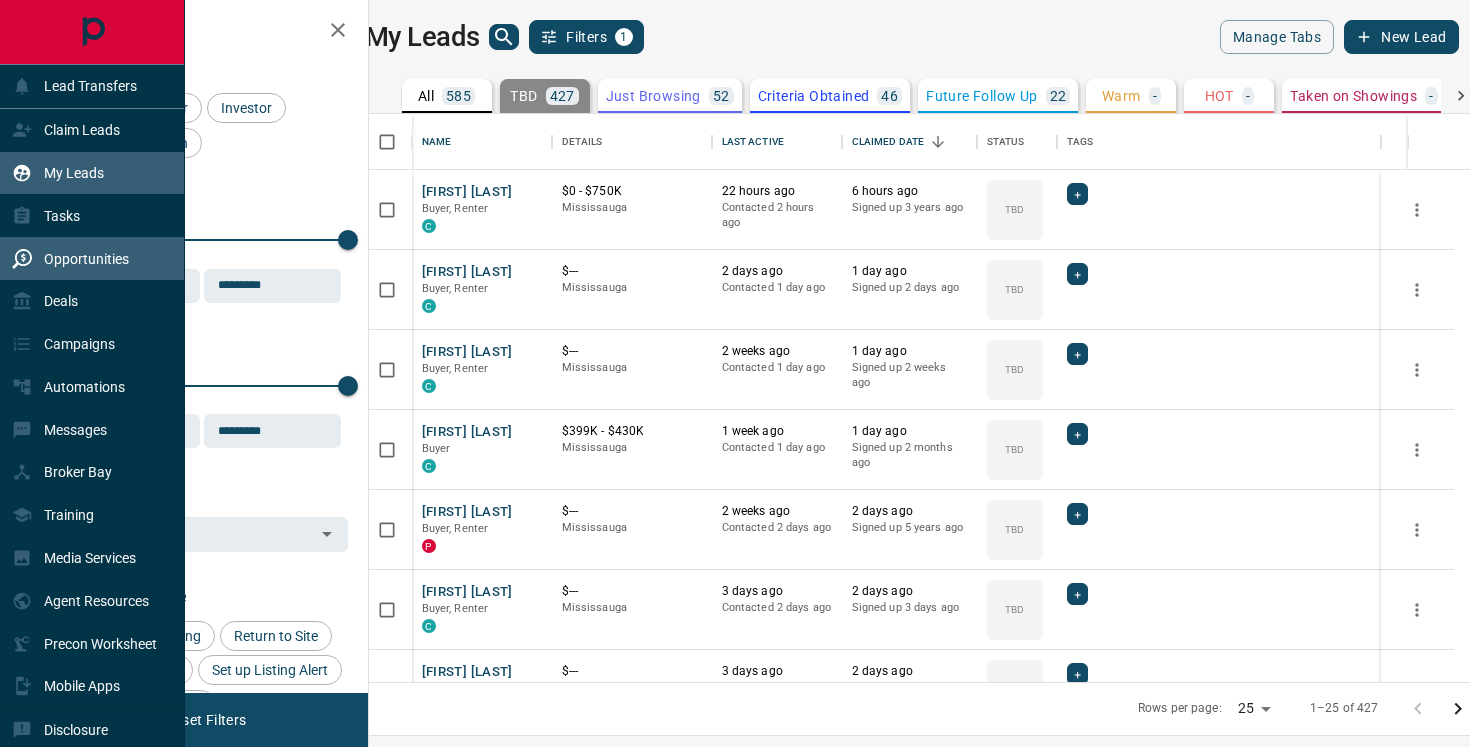 click on "Opportunities" at bounding box center (86, 259) 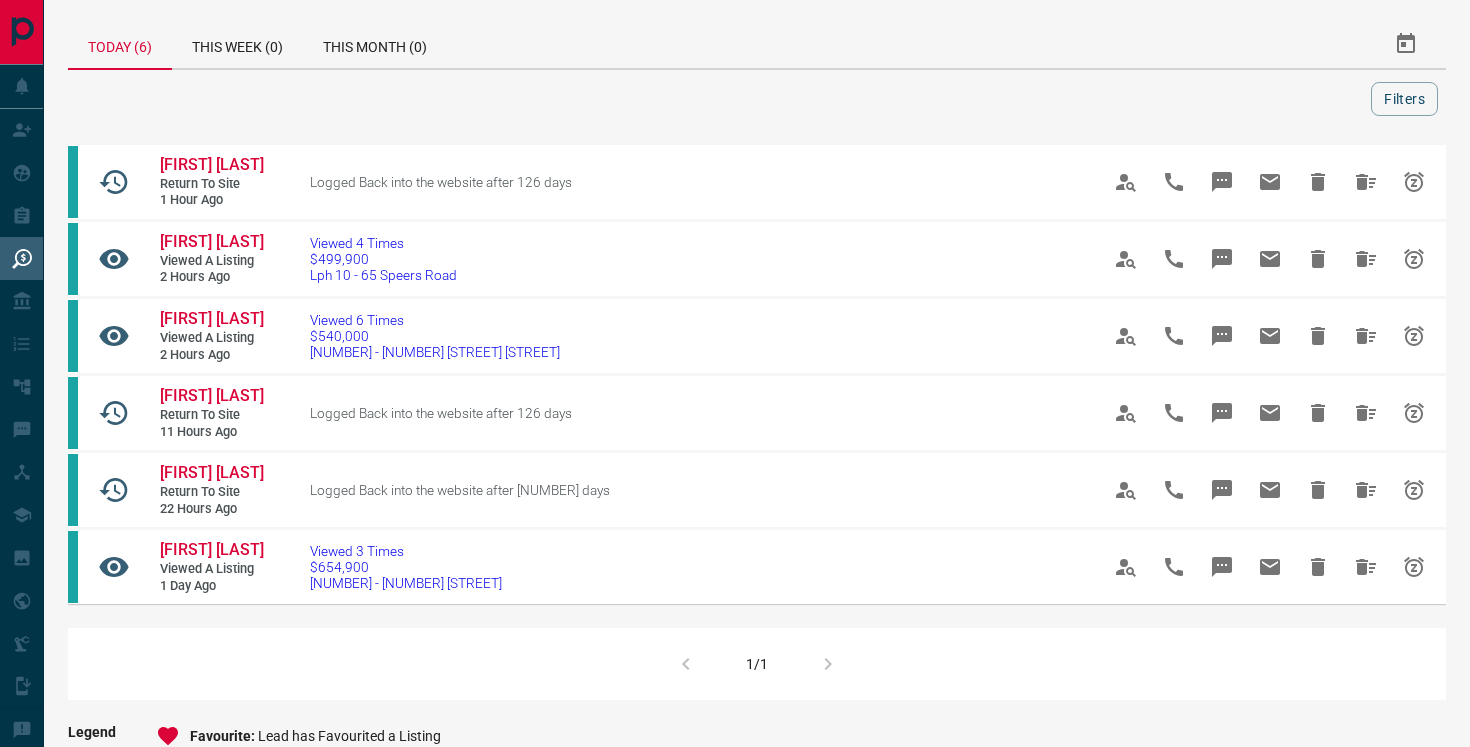 click at bounding box center [723, 99] 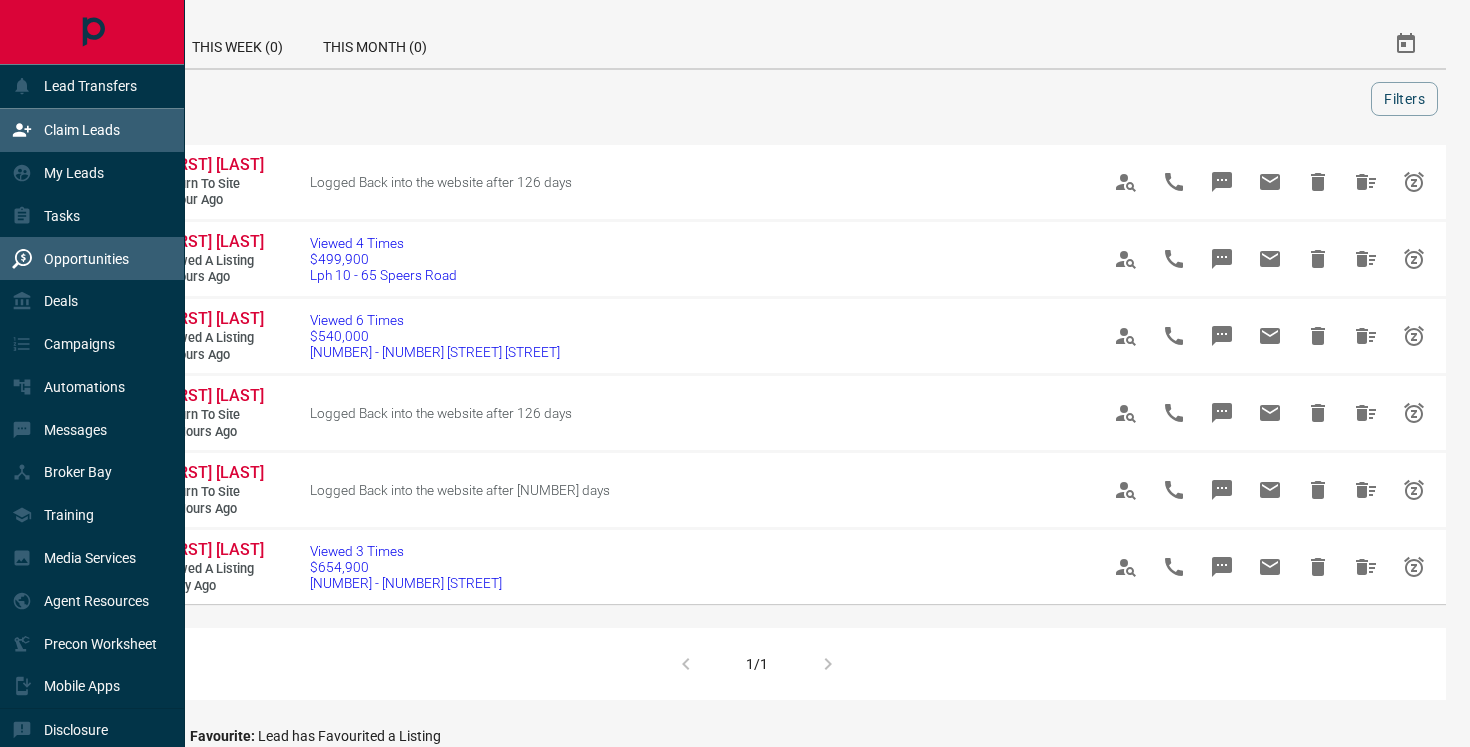 click on "Claim Leads" at bounding box center (82, 130) 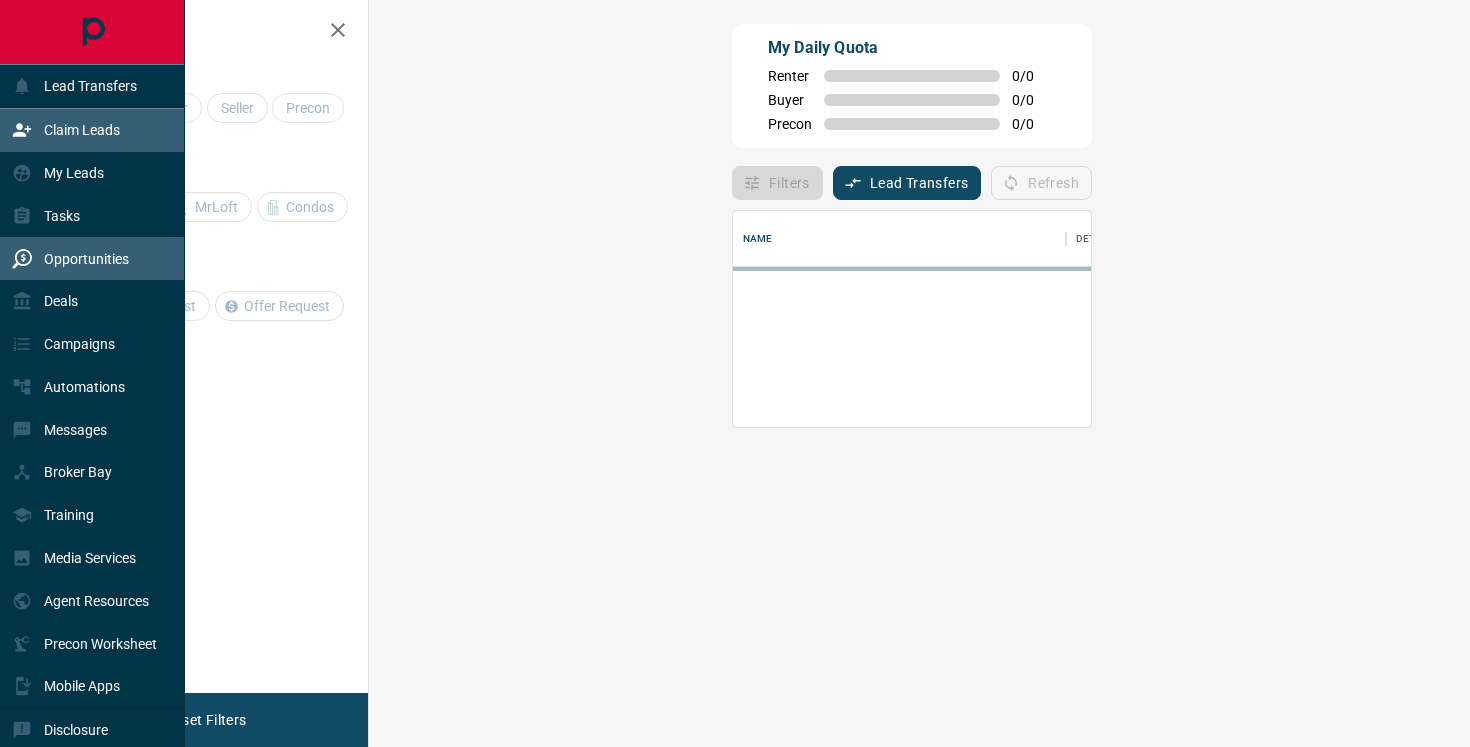 scroll, scrollTop: 1, scrollLeft: 1, axis: both 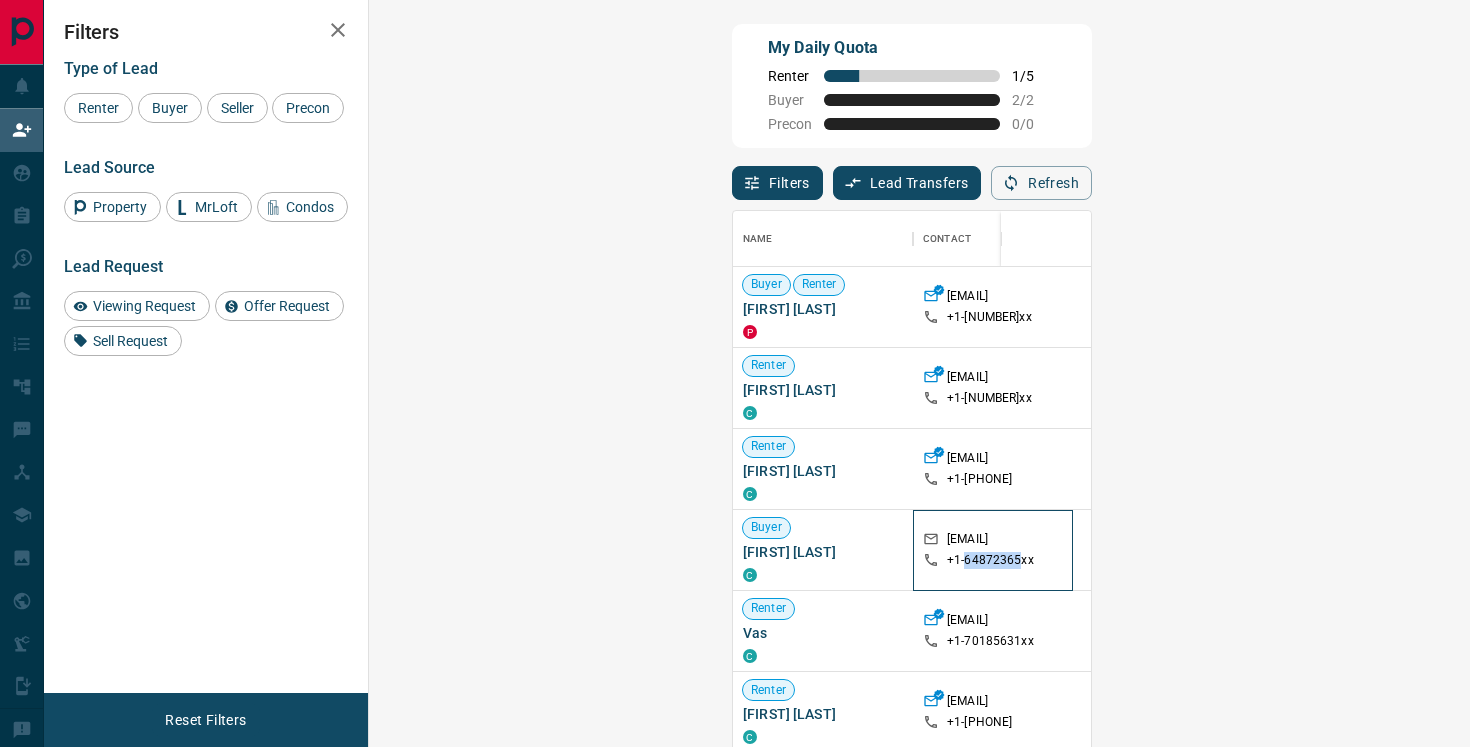drag, startPoint x: 614, startPoint y: 562, endPoint x: 666, endPoint y: 559, distance: 52.086468 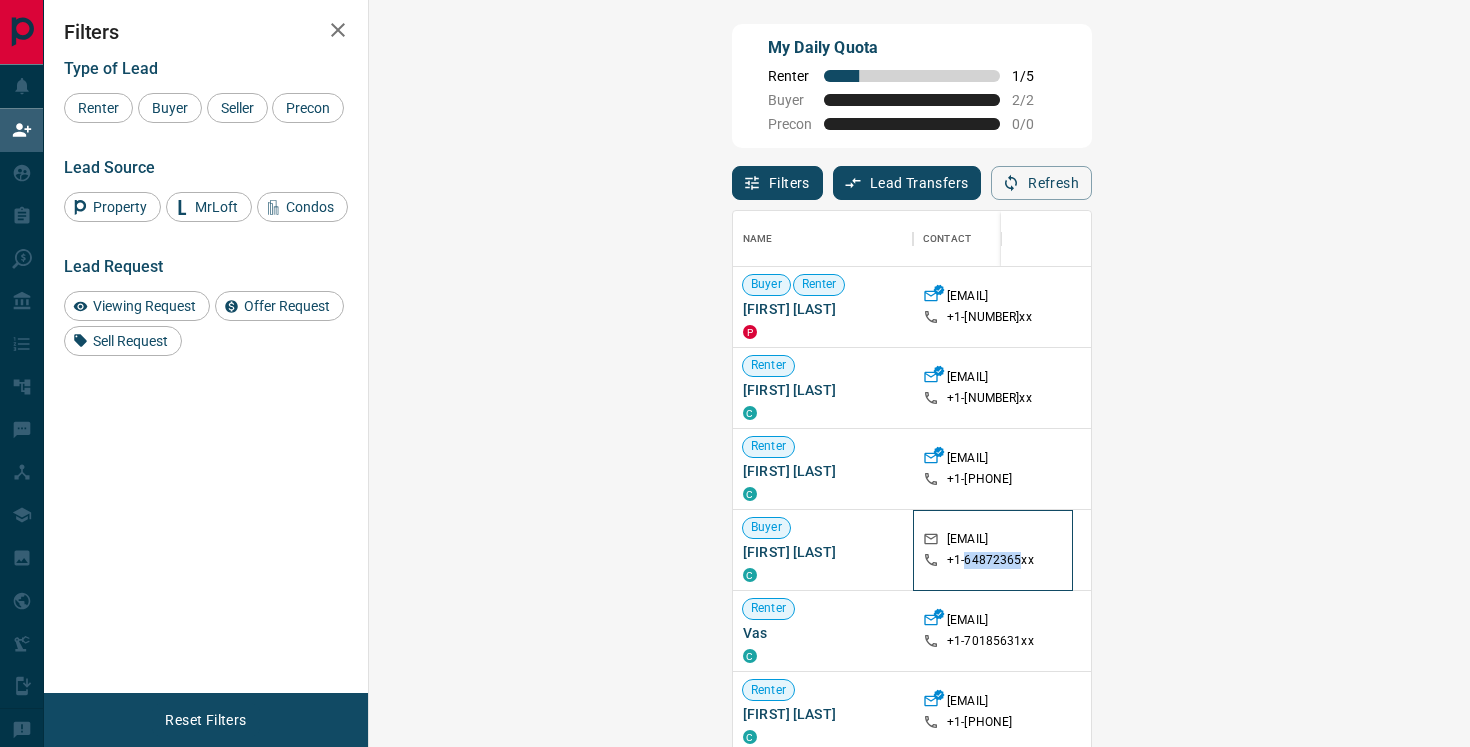 copy on "[PHONE]" 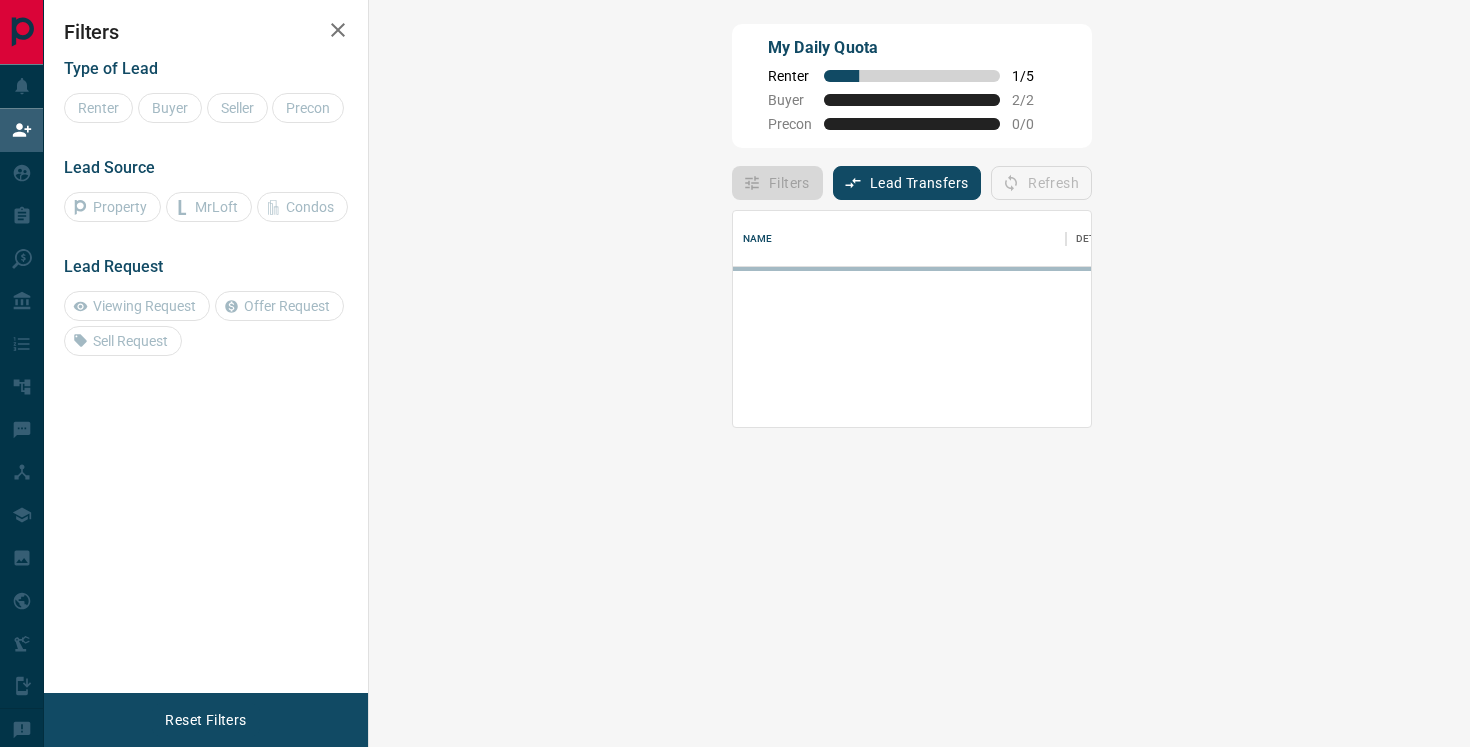 scroll, scrollTop: 1, scrollLeft: 1, axis: both 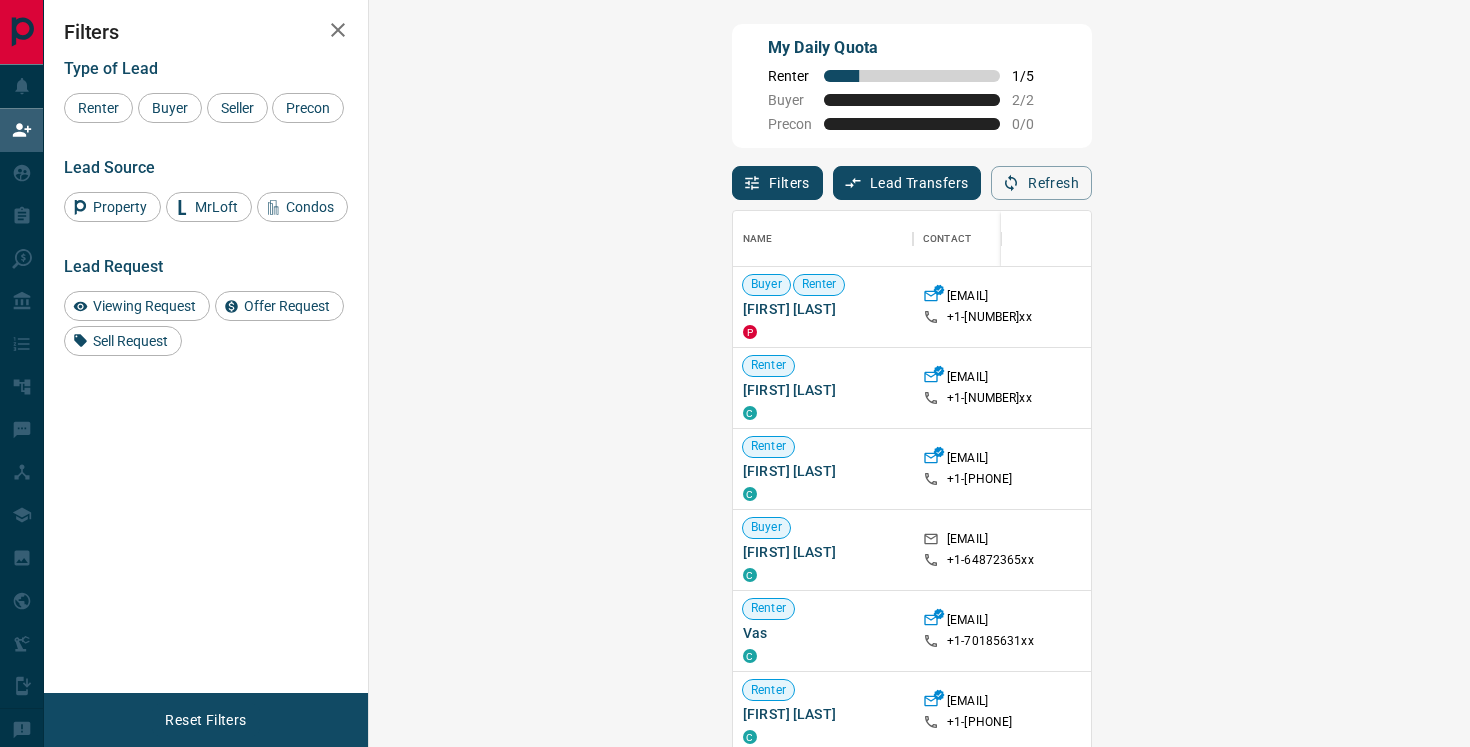 click on "My Daily Quota Renter 1 / 5 Buyer 2 / 2 Precon 0 / 0" at bounding box center (912, 86) 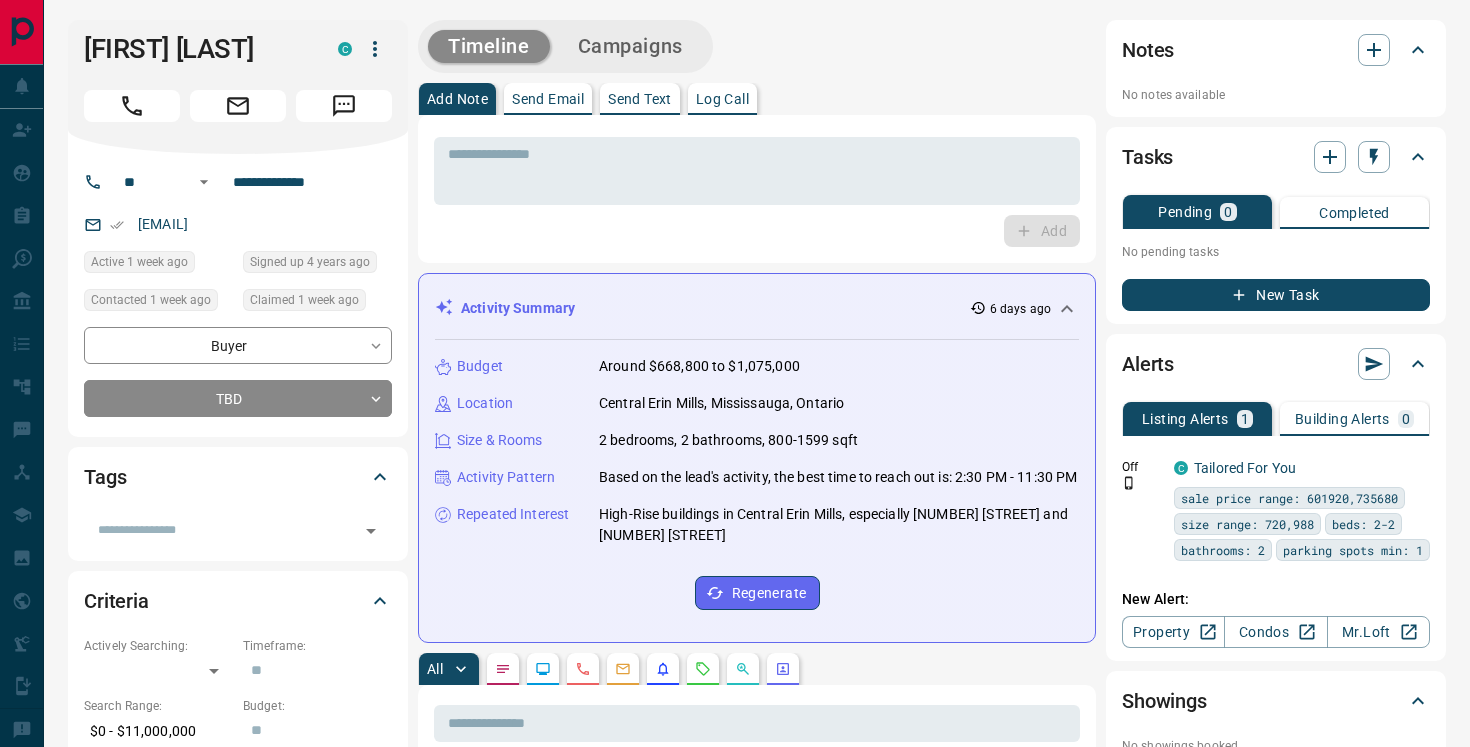 scroll, scrollTop: 0, scrollLeft: 0, axis: both 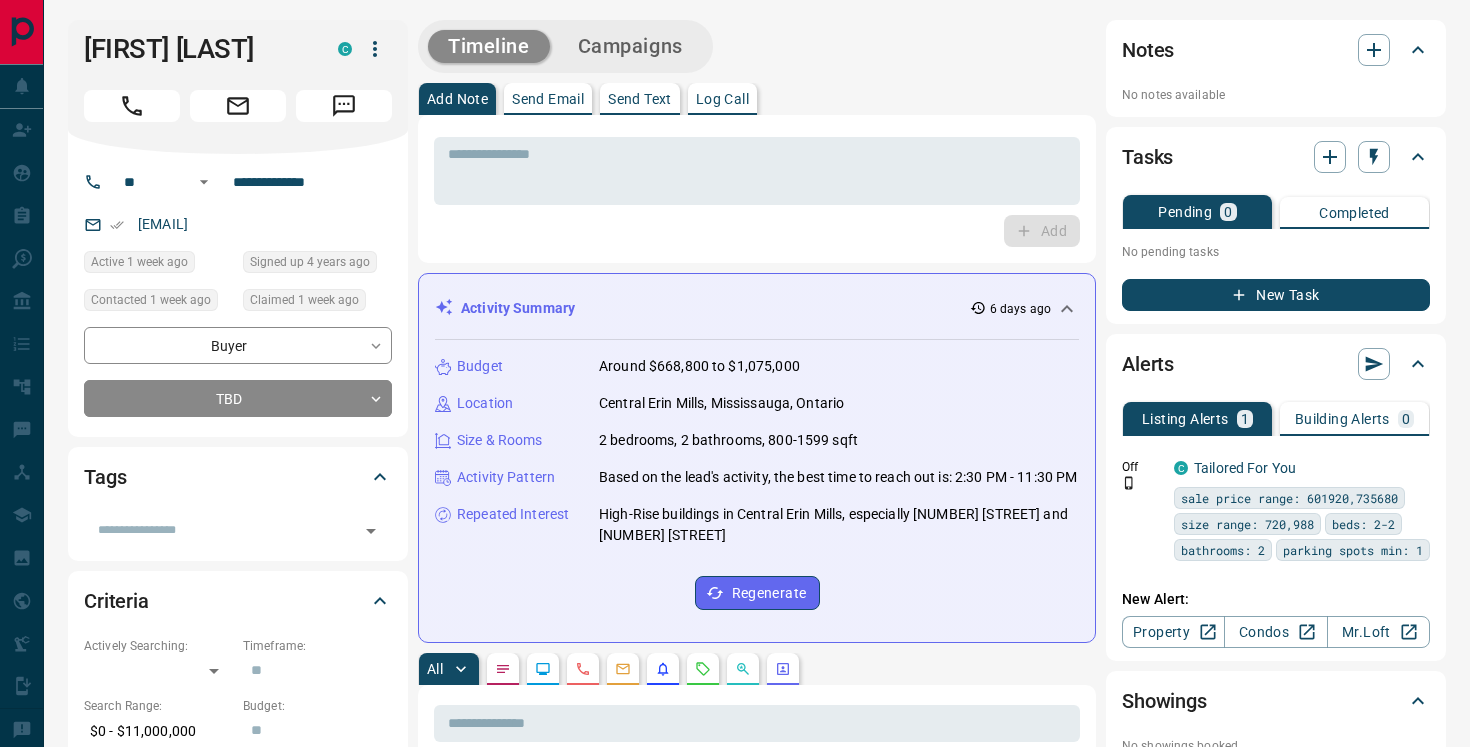 click on "Timeline Campaigns" at bounding box center (757, 46) 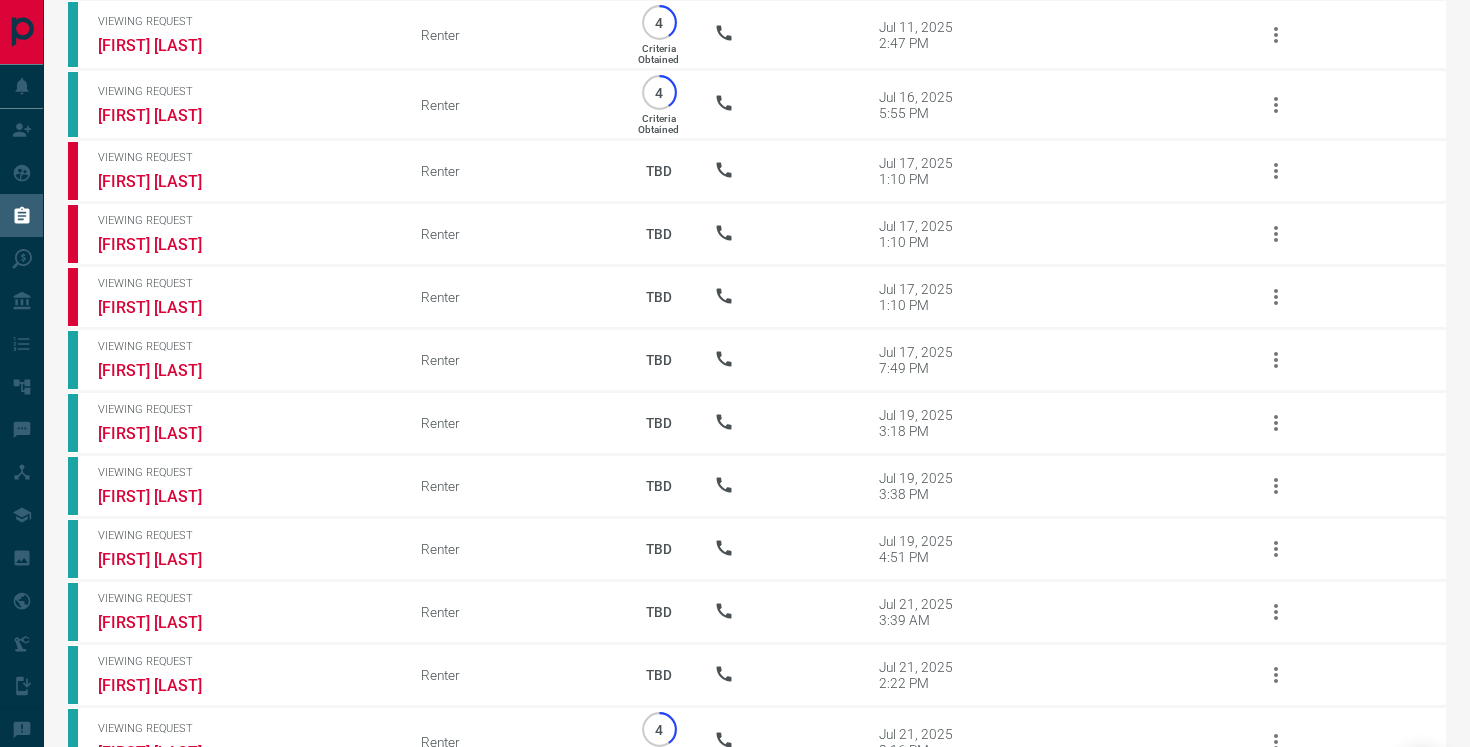 scroll, scrollTop: 0, scrollLeft: 0, axis: both 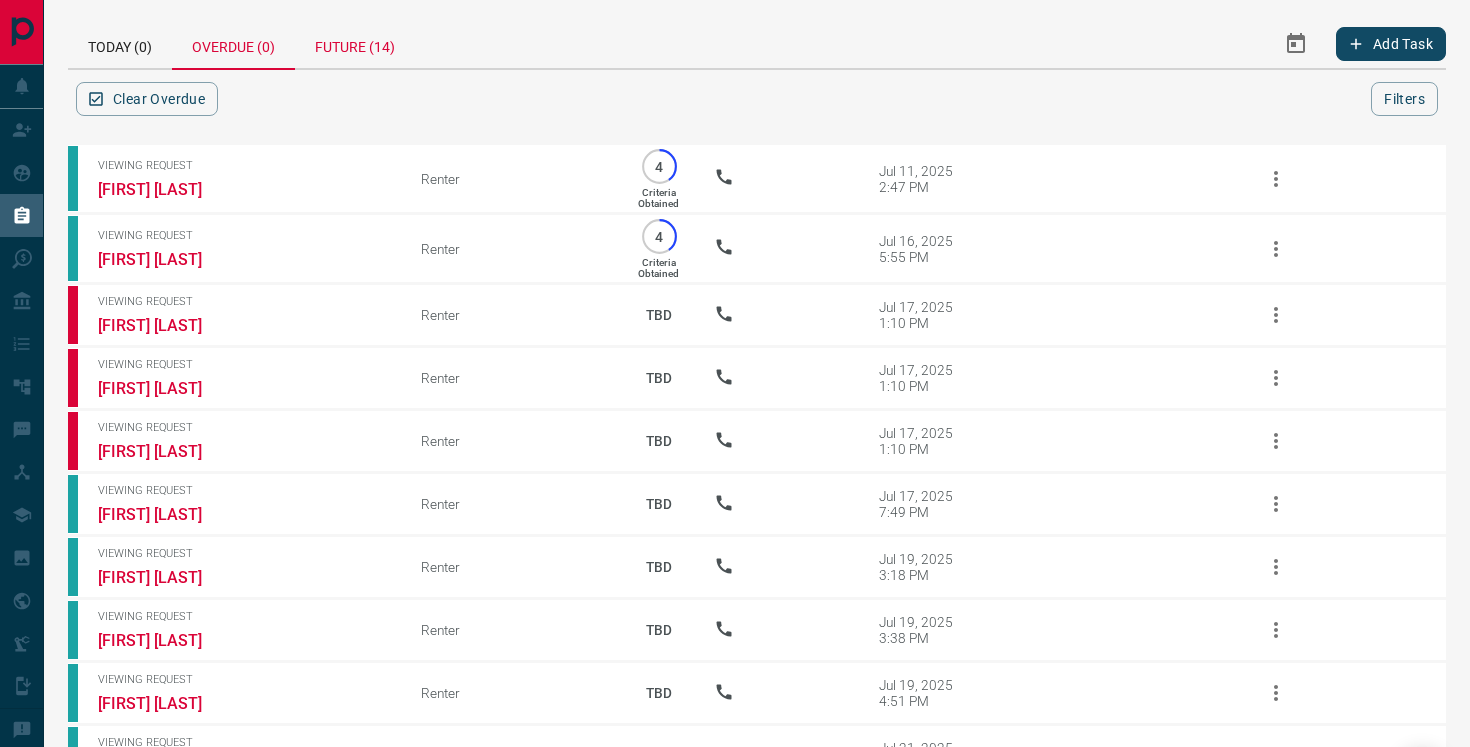 click on "Future (14)" at bounding box center (355, 44) 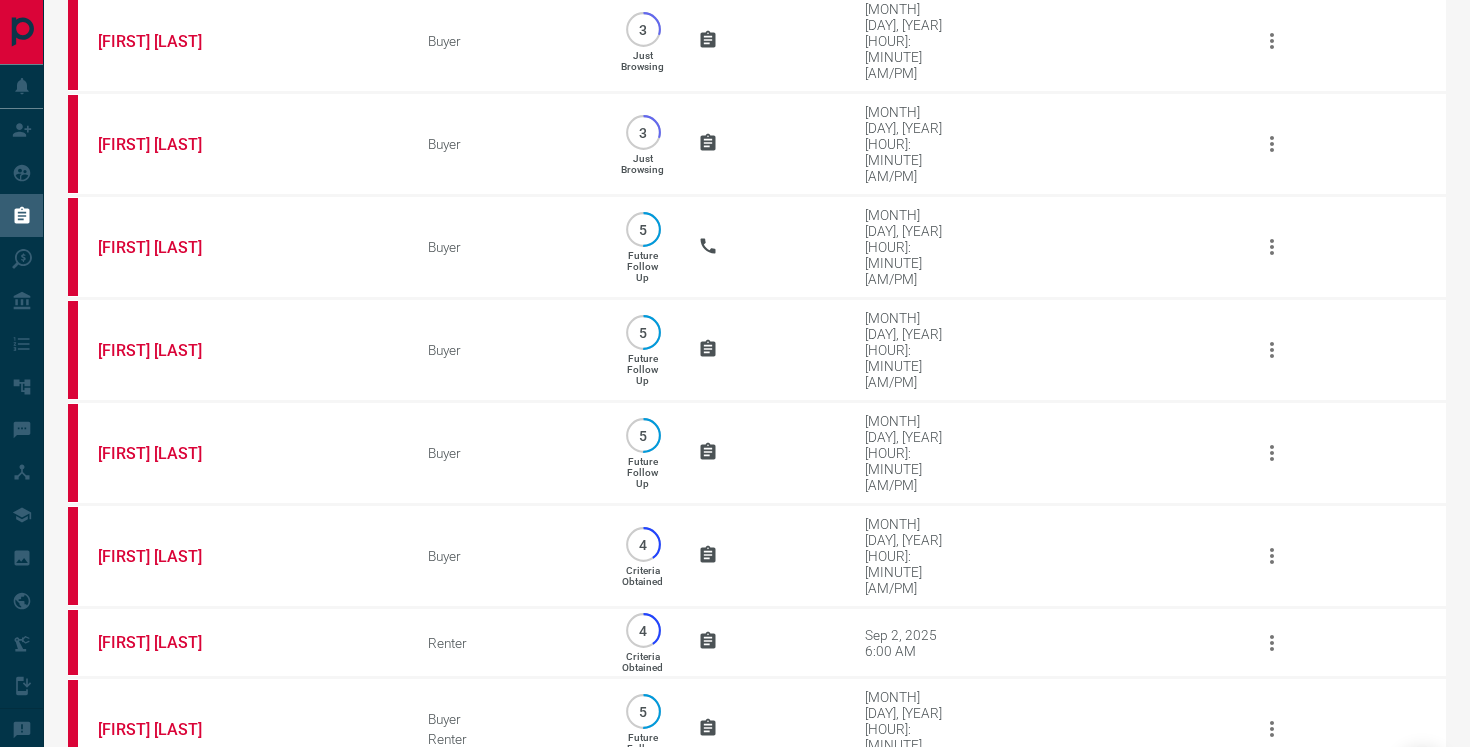scroll, scrollTop: 0, scrollLeft: 0, axis: both 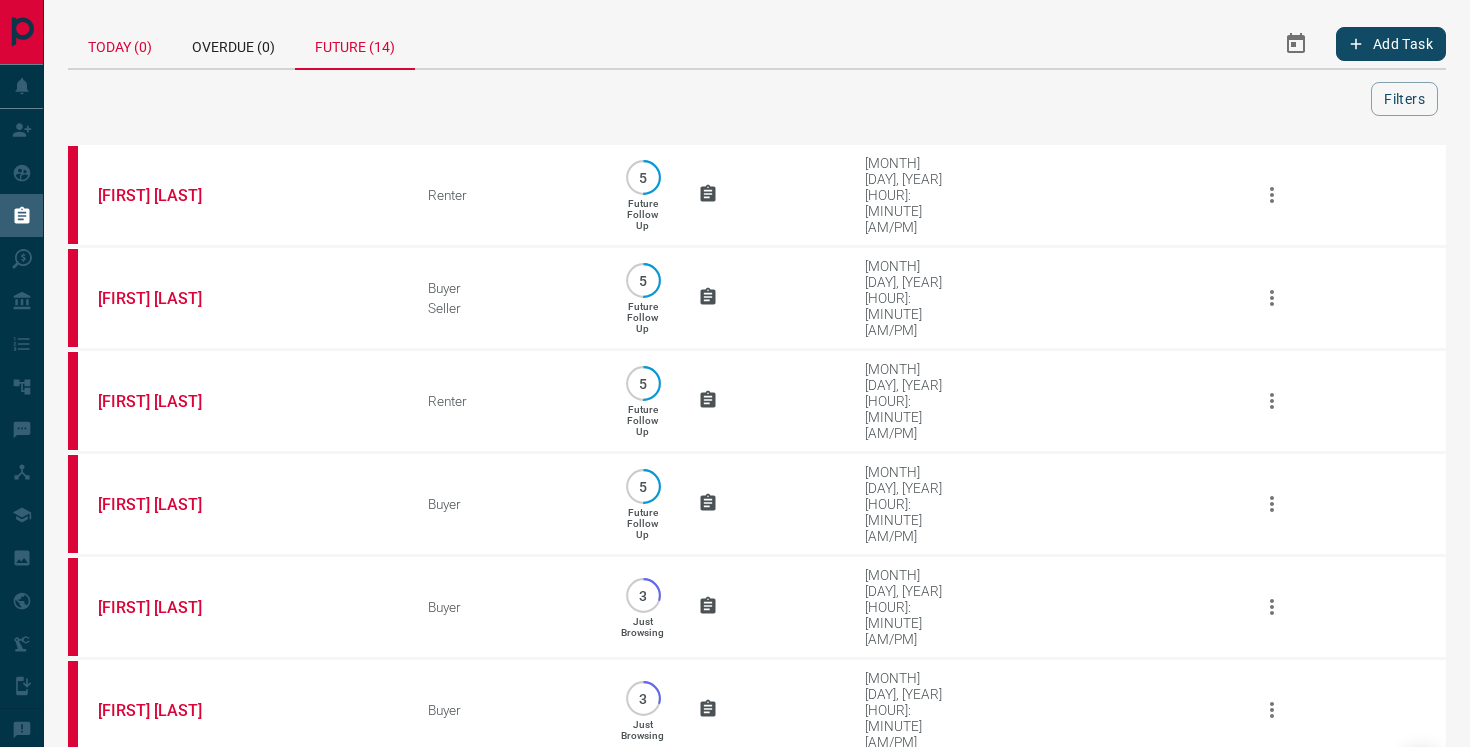 click on "Today (0)" at bounding box center [120, 44] 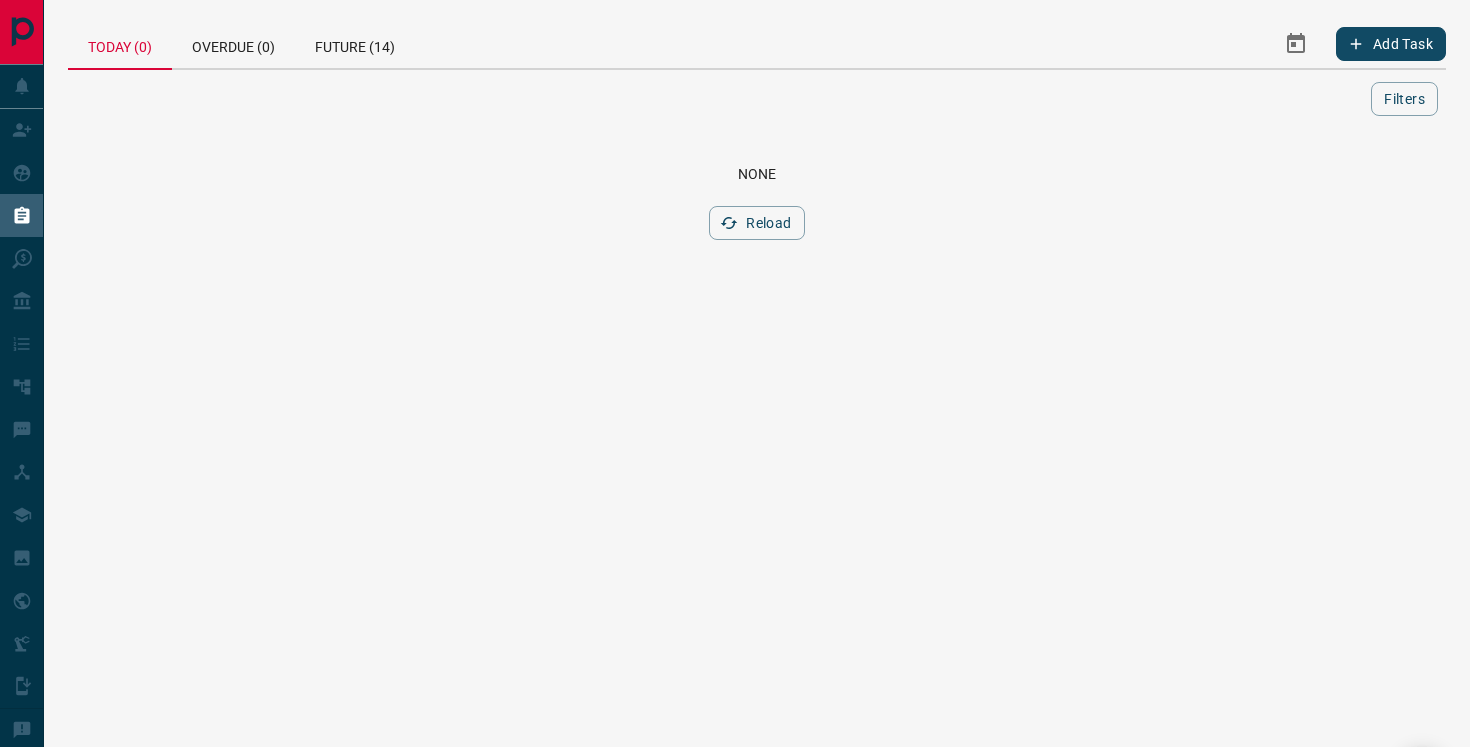 click on "Today (0) Overdue (0) Future (14)" at bounding box center [550, 44] 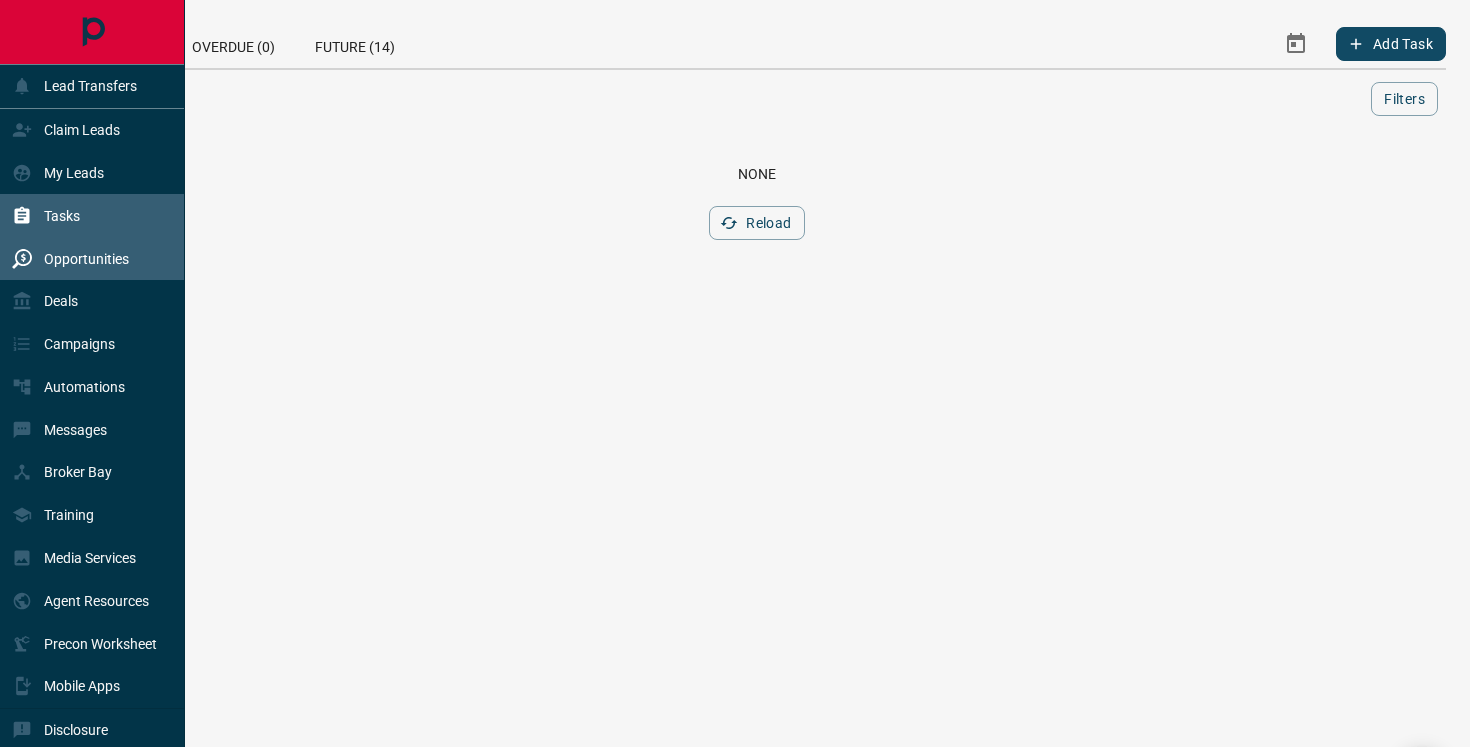 click on "Opportunities" at bounding box center (86, 259) 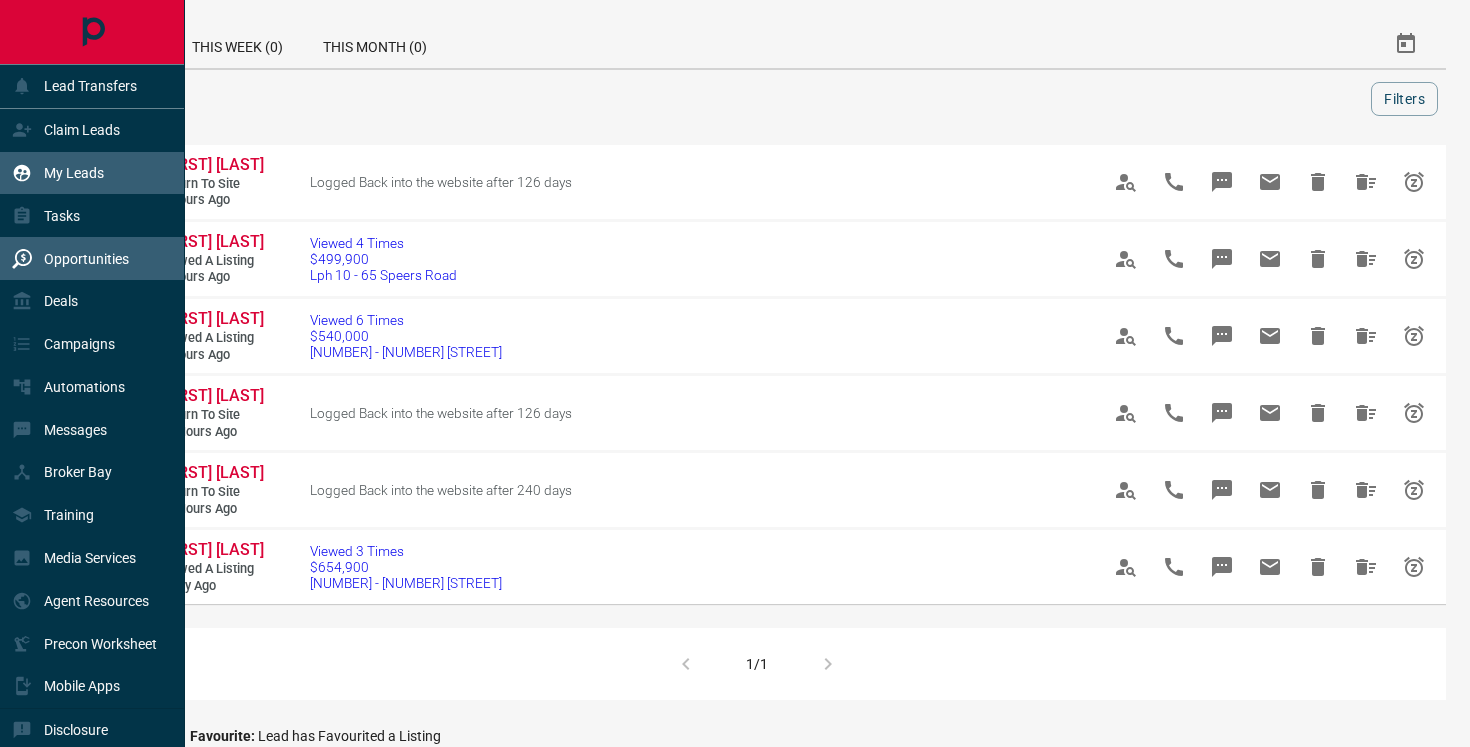 click on "My Leads" at bounding box center [74, 173] 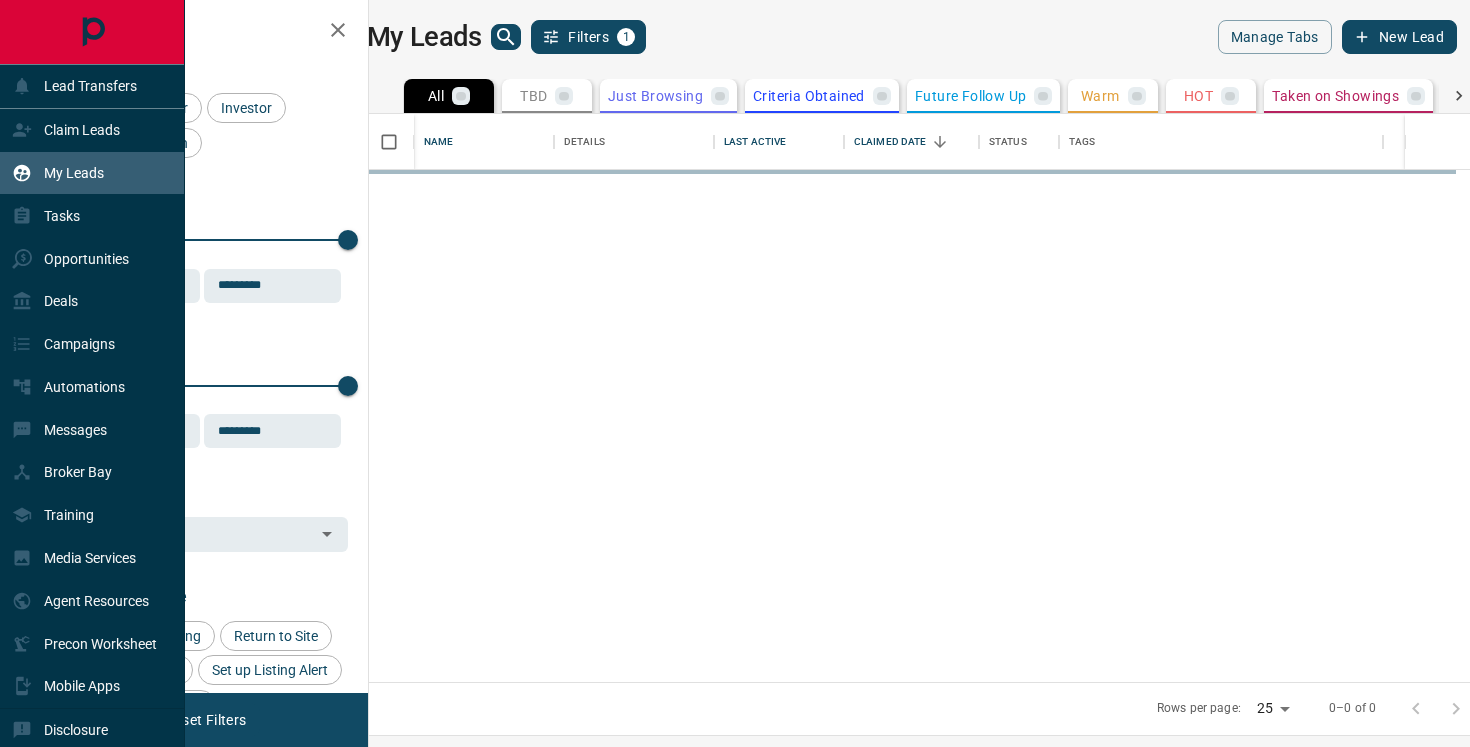 scroll, scrollTop: 1, scrollLeft: 1, axis: both 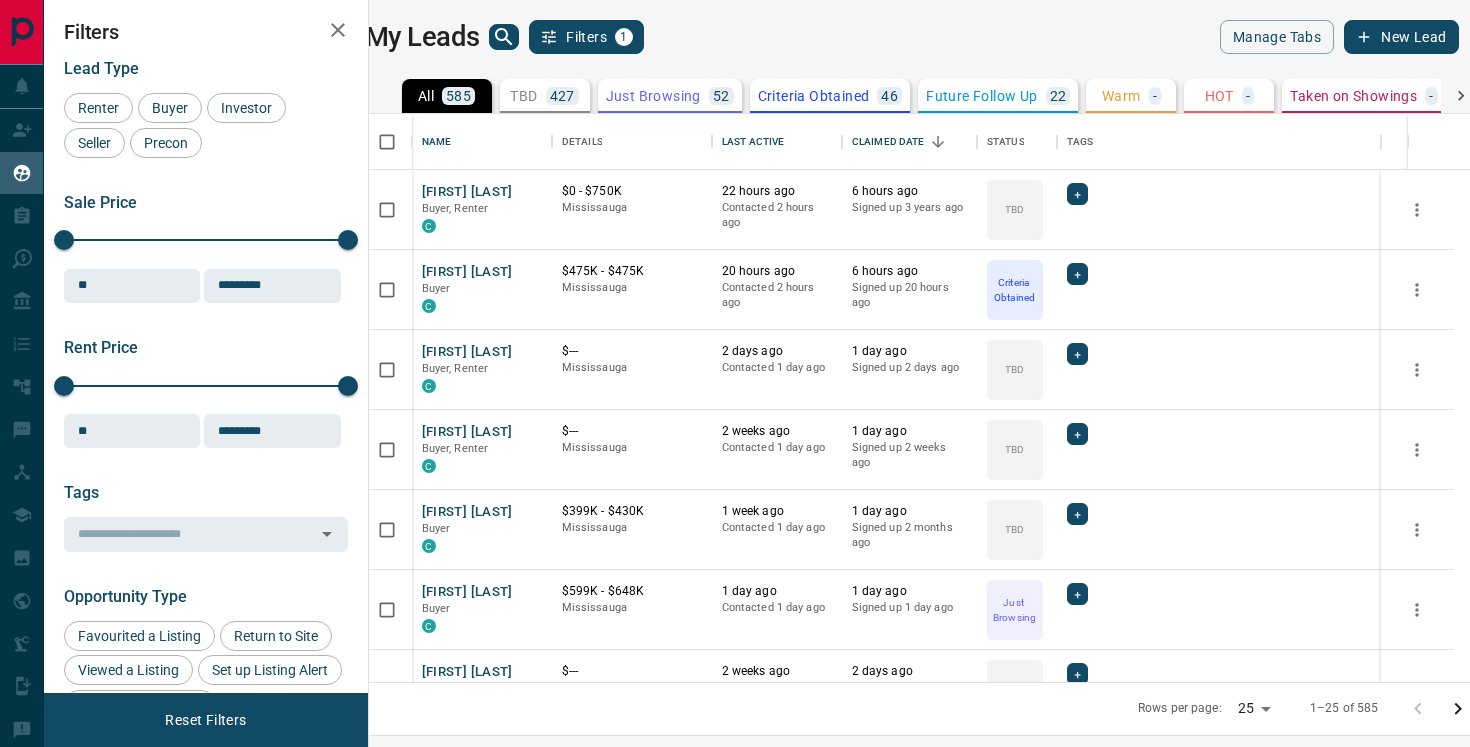 click on "My Leads Filters 1" at bounding box center (638, 37) 